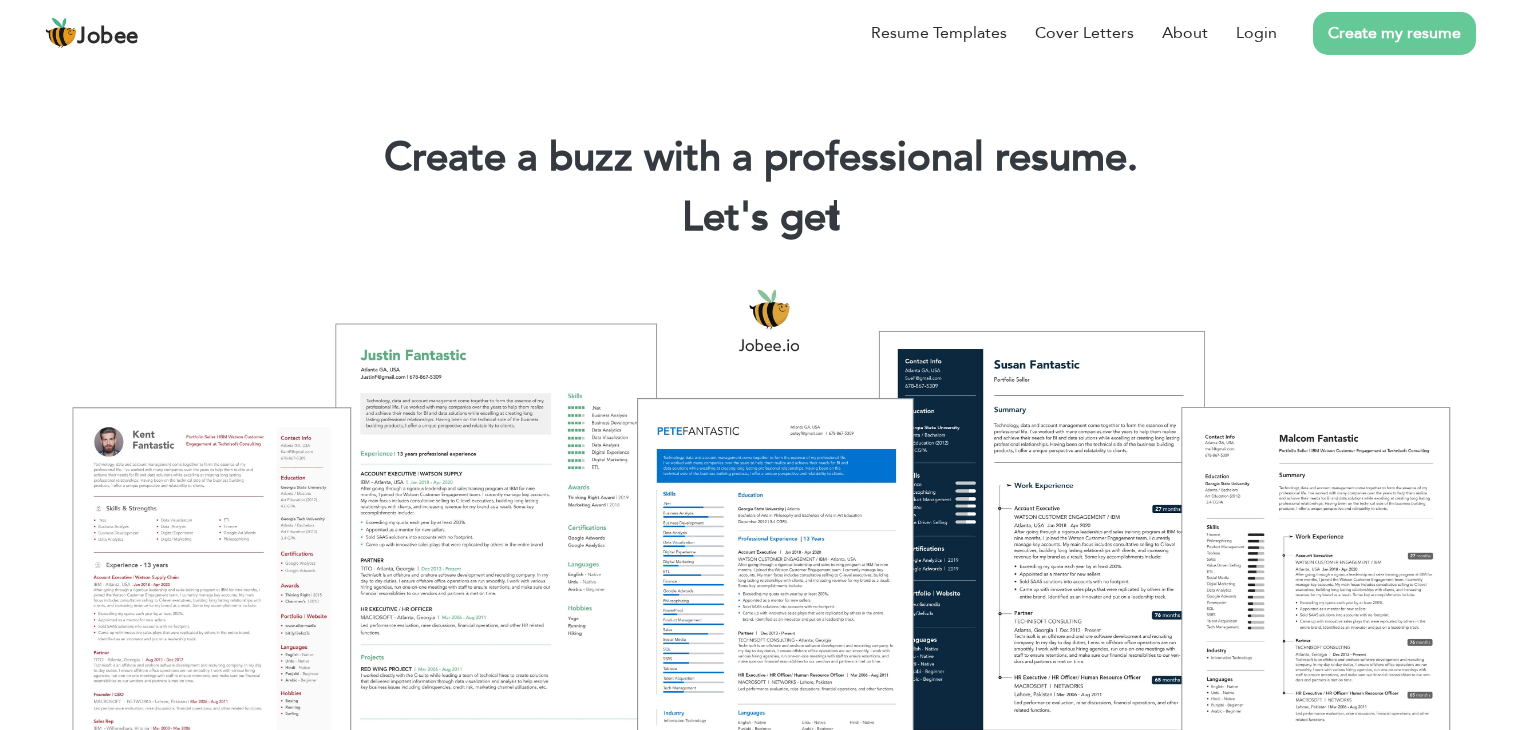 scroll, scrollTop: 0, scrollLeft: 0, axis: both 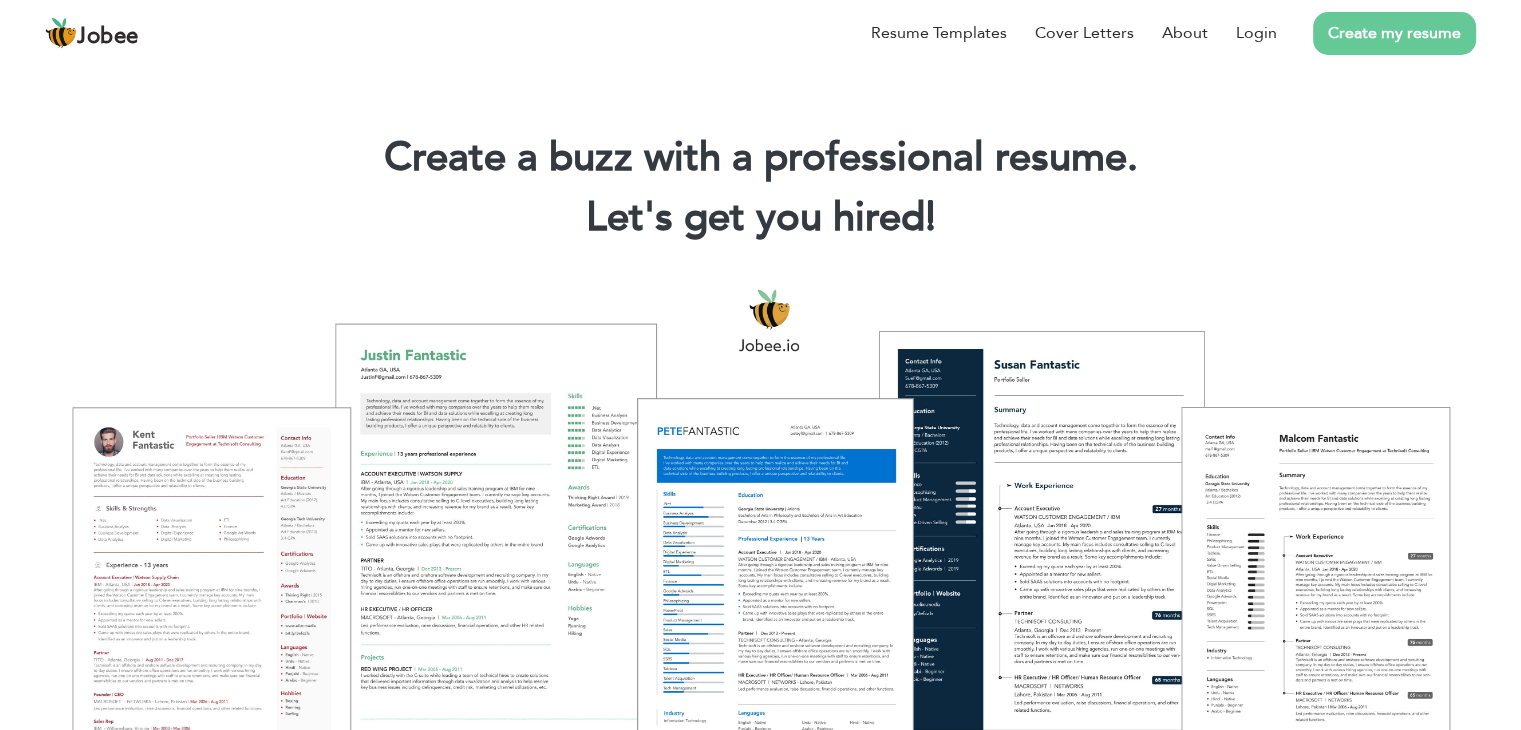click on "Create my resume" at bounding box center (1394, 33) 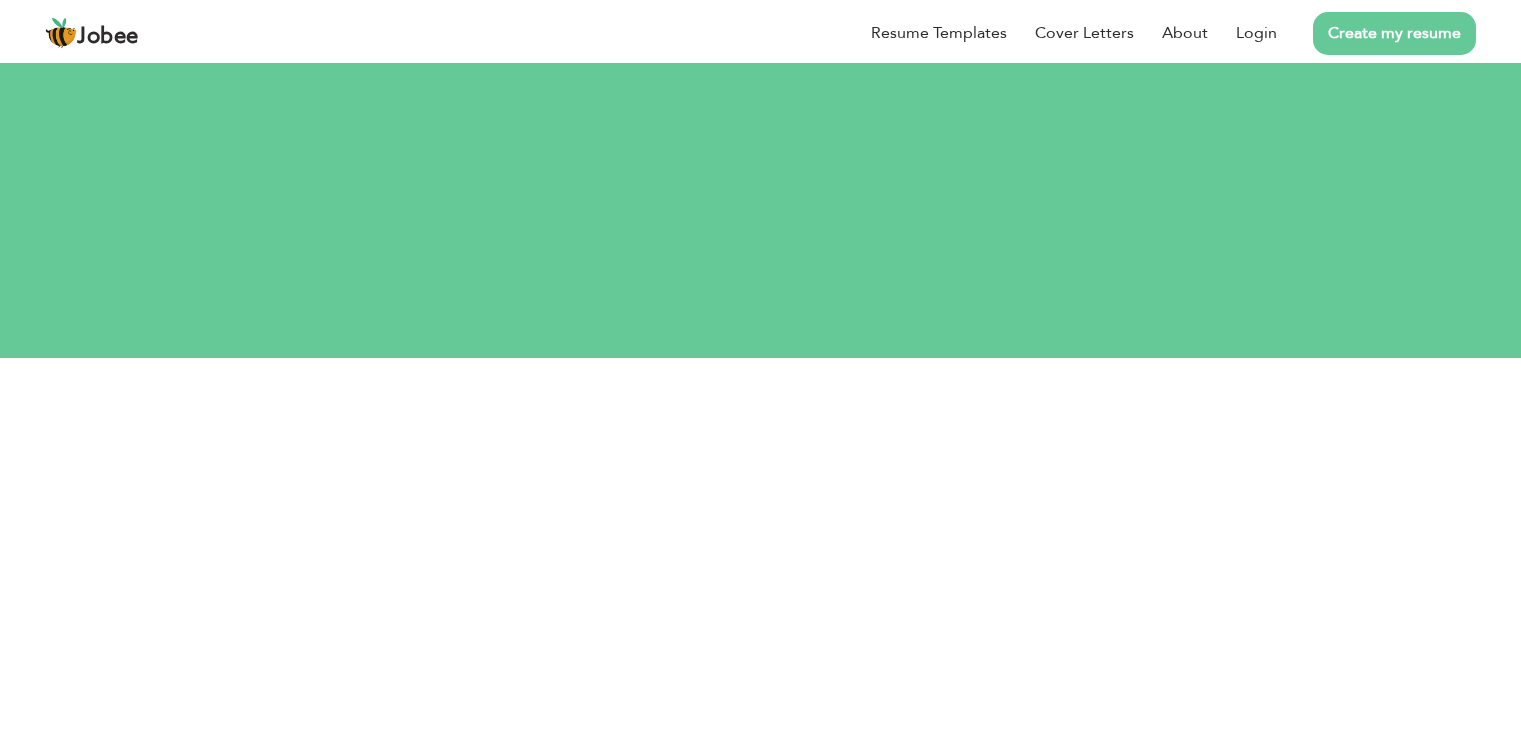 scroll, scrollTop: 0, scrollLeft: 0, axis: both 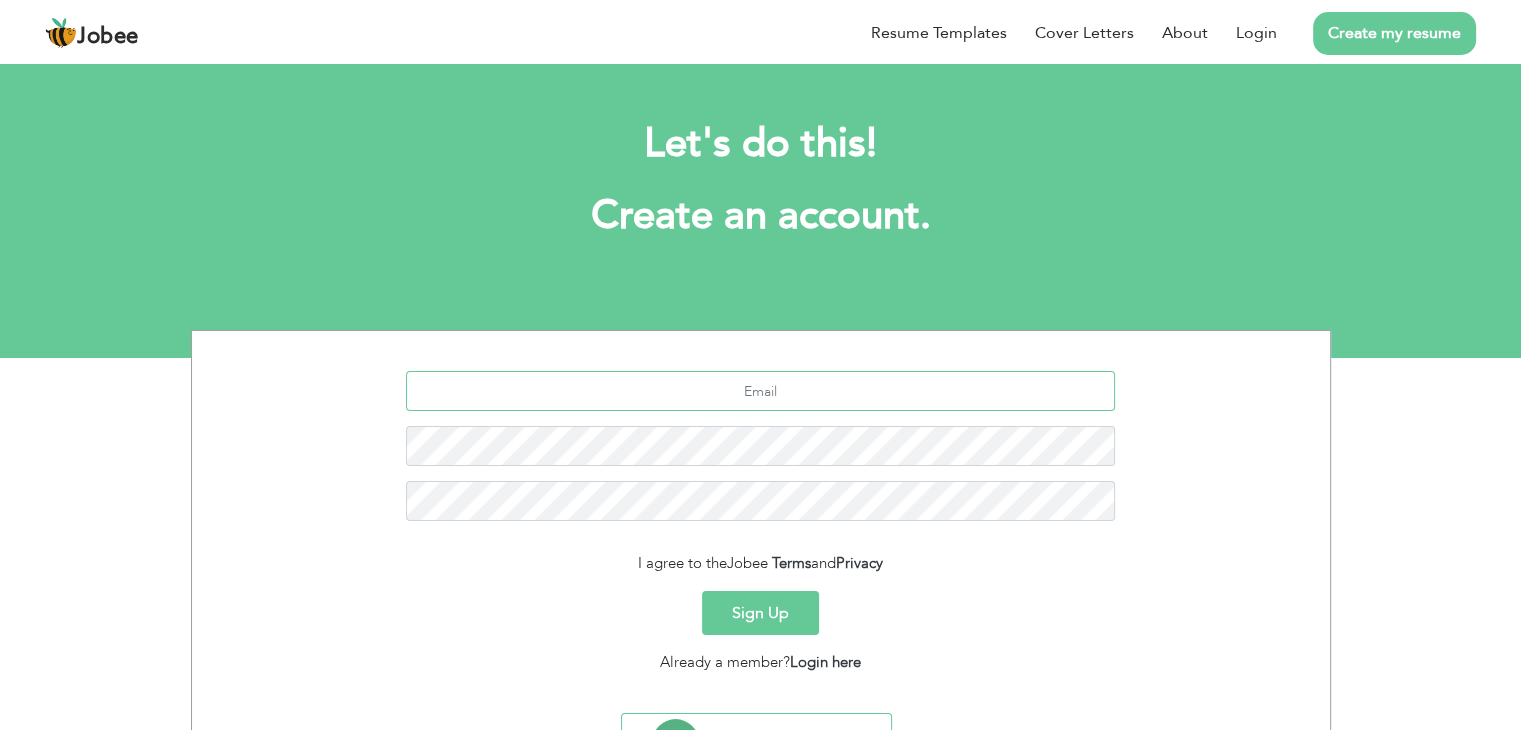 click at bounding box center (760, 391) 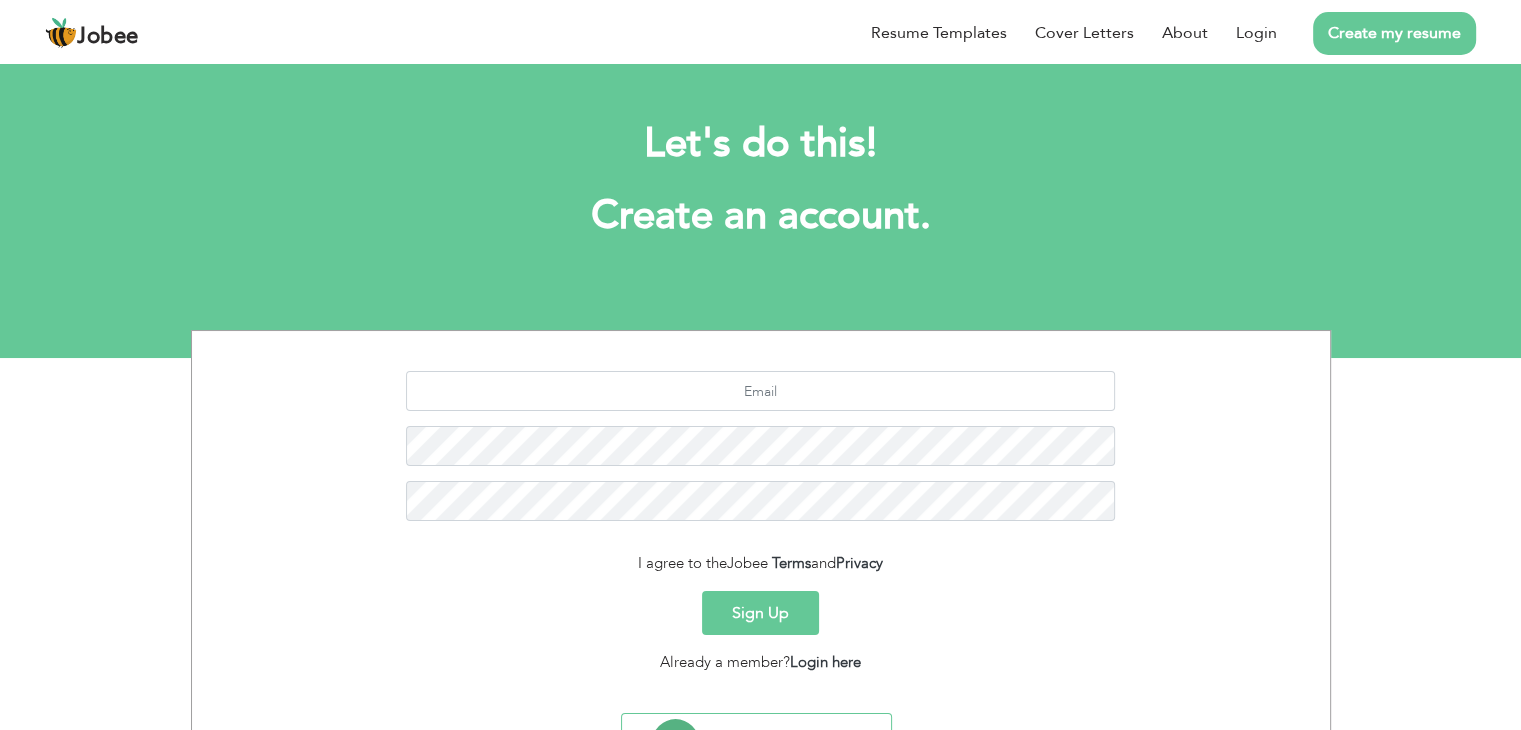 click on "Sign Up" at bounding box center (760, 613) 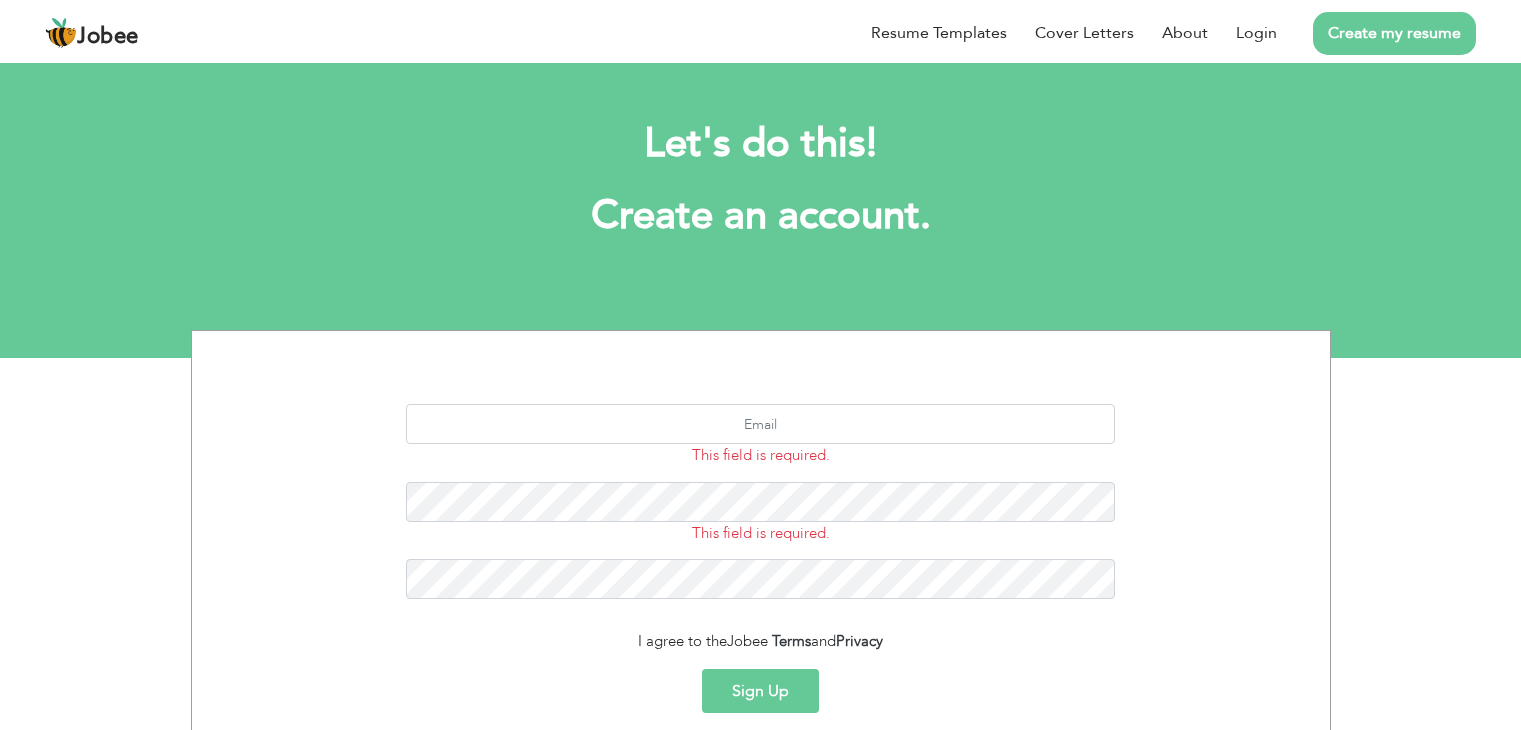 scroll, scrollTop: 0, scrollLeft: 0, axis: both 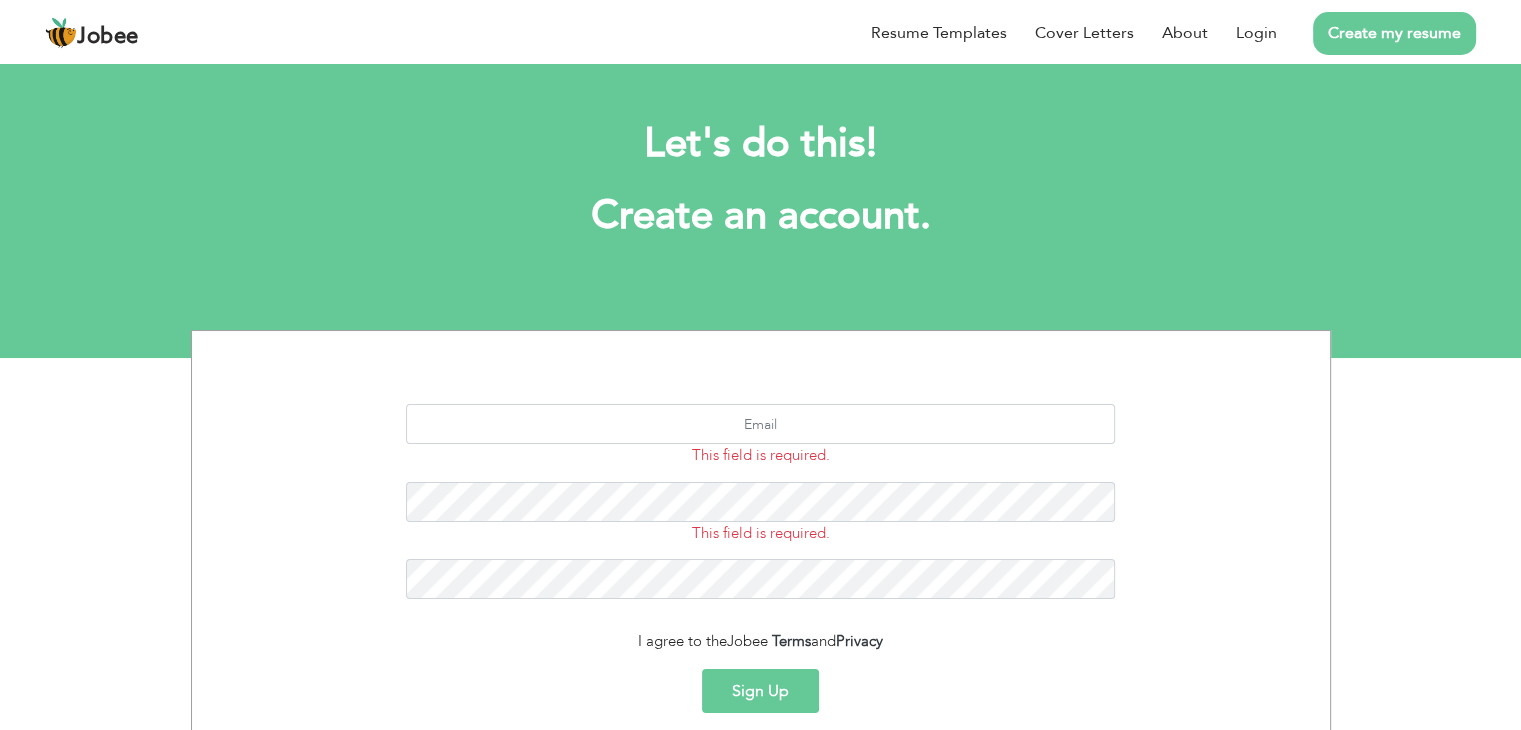 click on "This field is required." at bounding box center [760, 435] 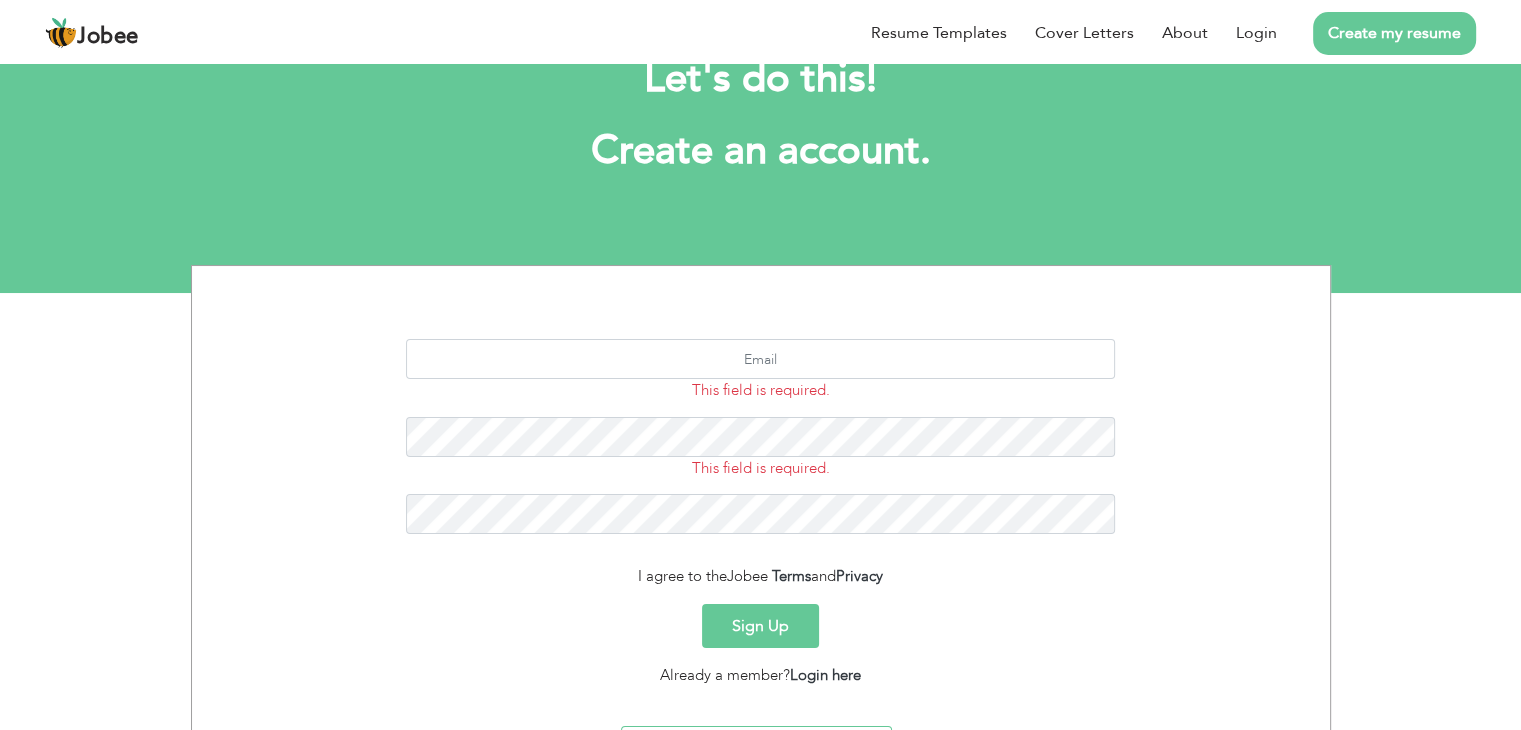 scroll, scrollTop: 100, scrollLeft: 0, axis: vertical 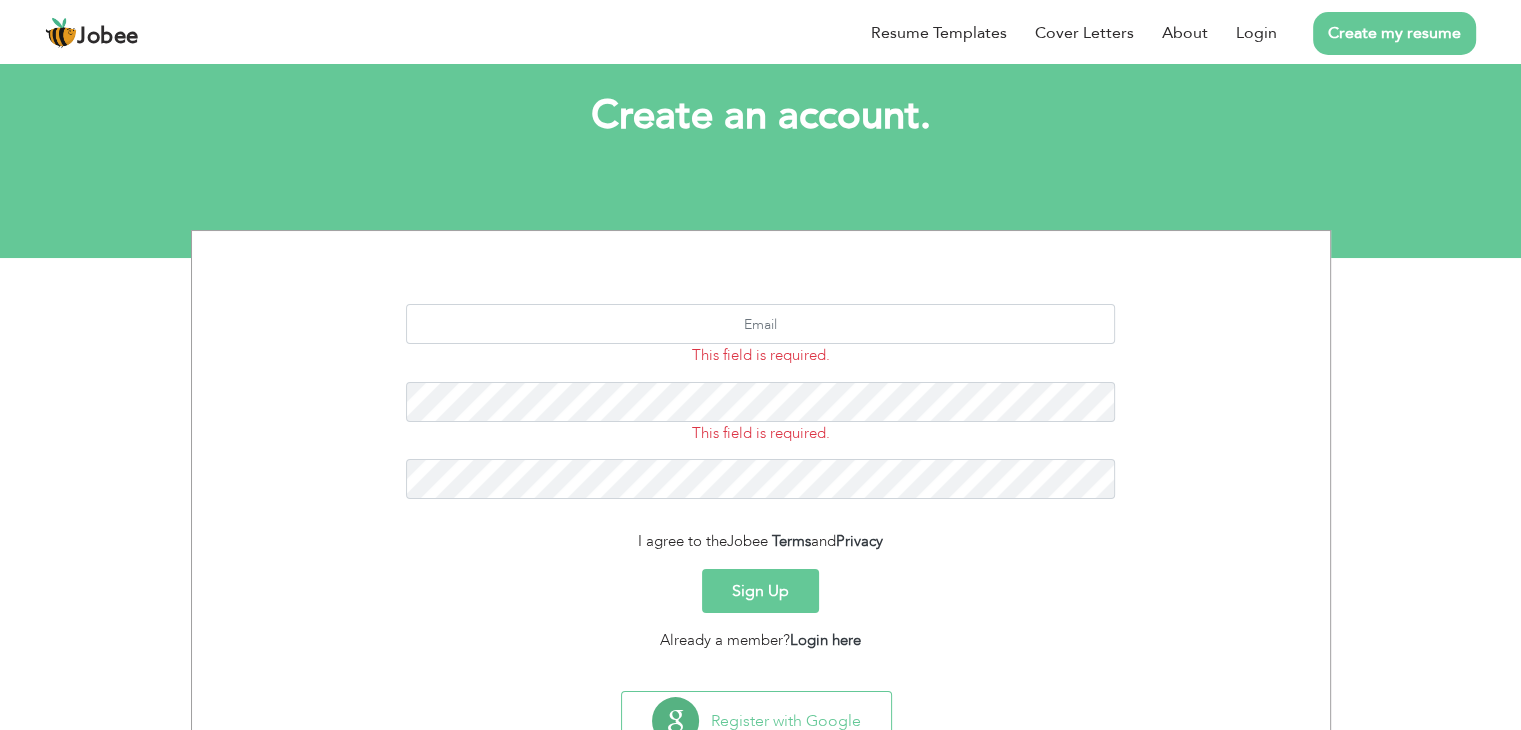 click on "Sign Up" at bounding box center [760, 591] 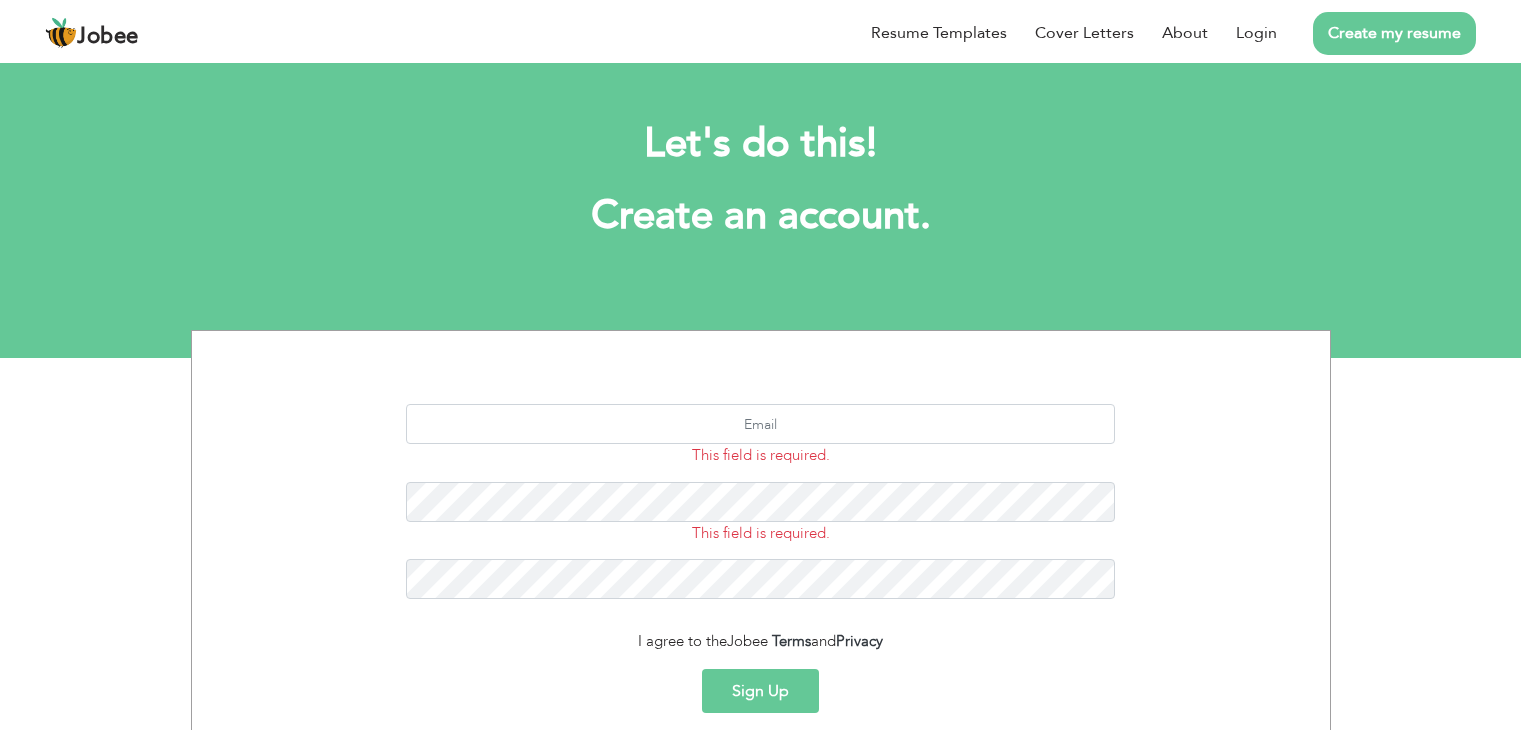 scroll, scrollTop: 0, scrollLeft: 0, axis: both 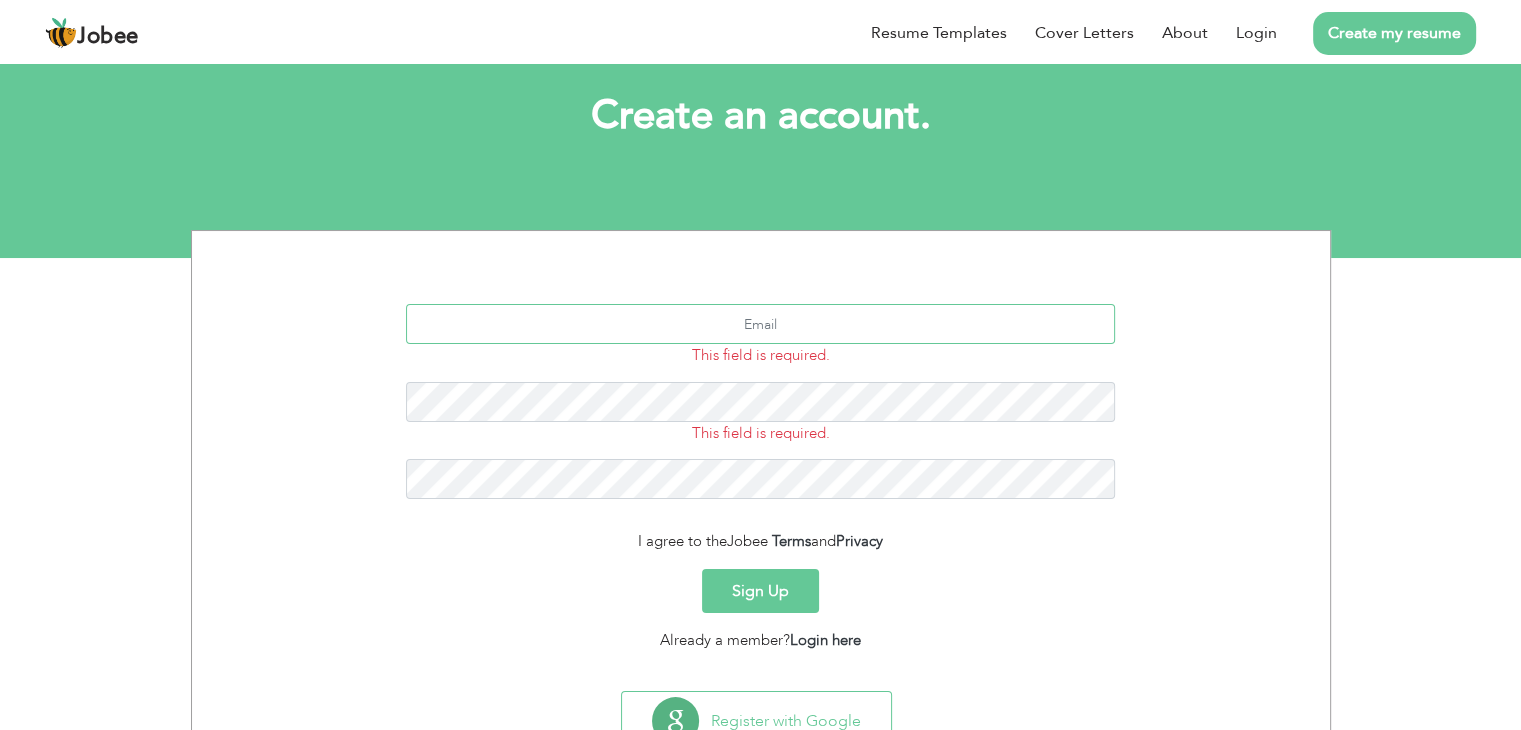 click at bounding box center (760, 324) 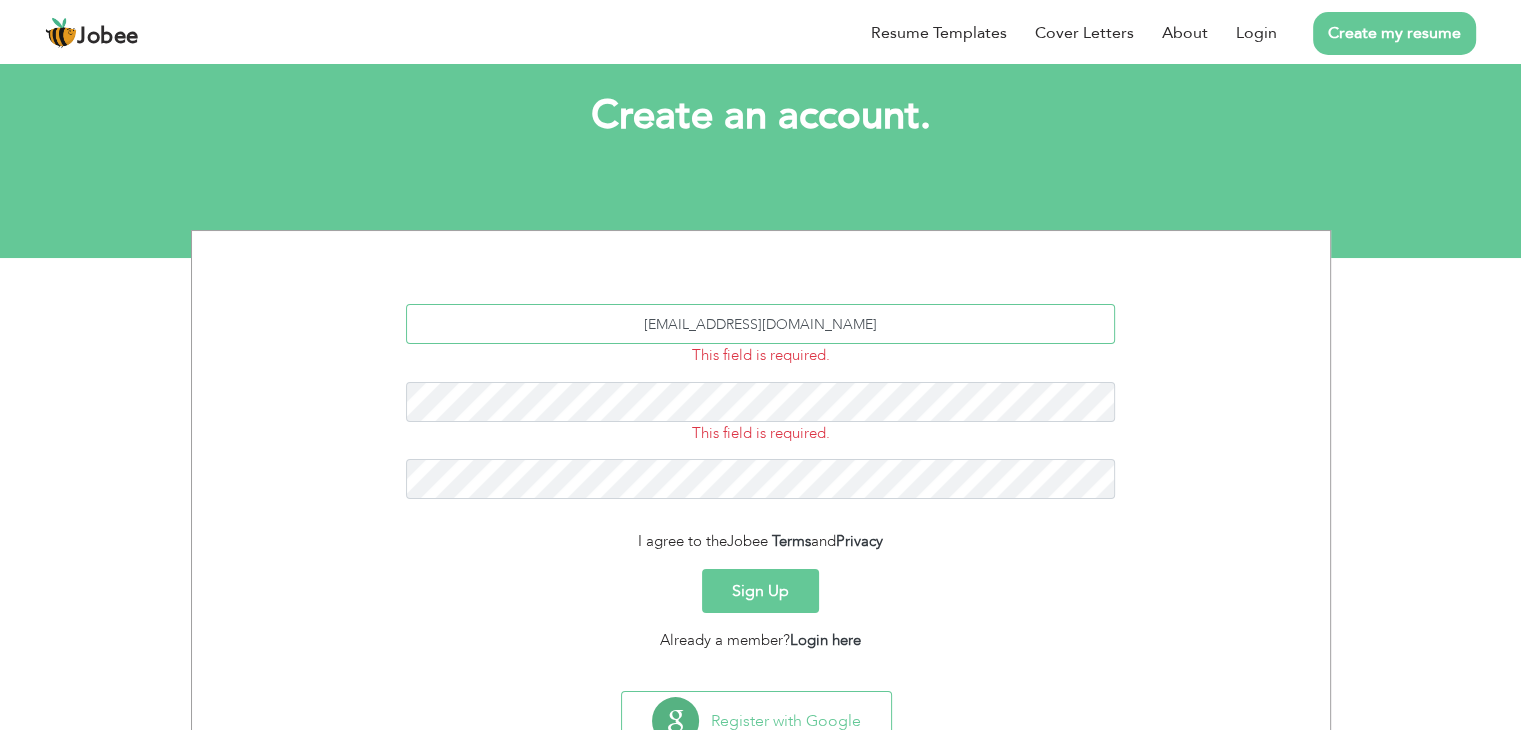 type on "emamunrahman@gmail.com" 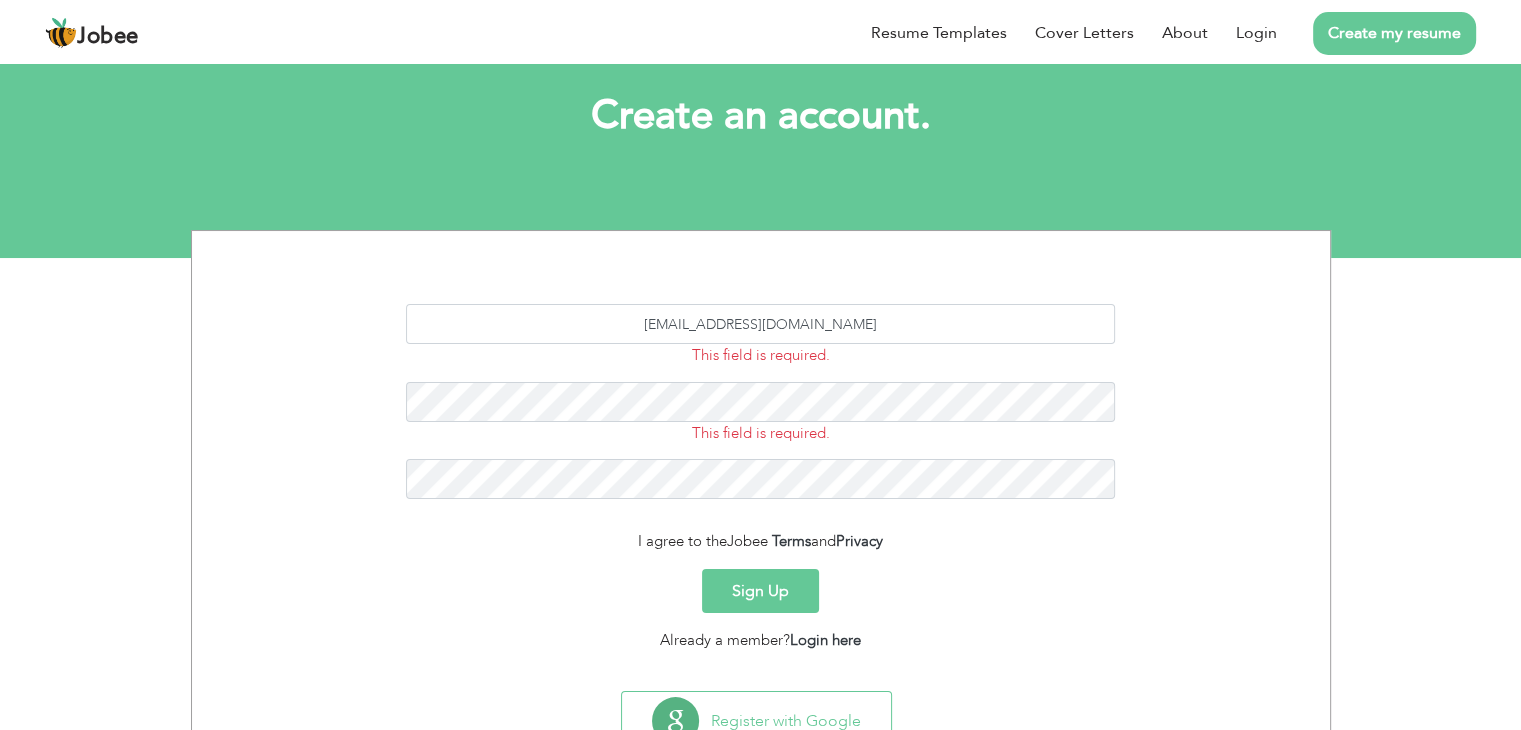 click on "Sign Up" at bounding box center [760, 591] 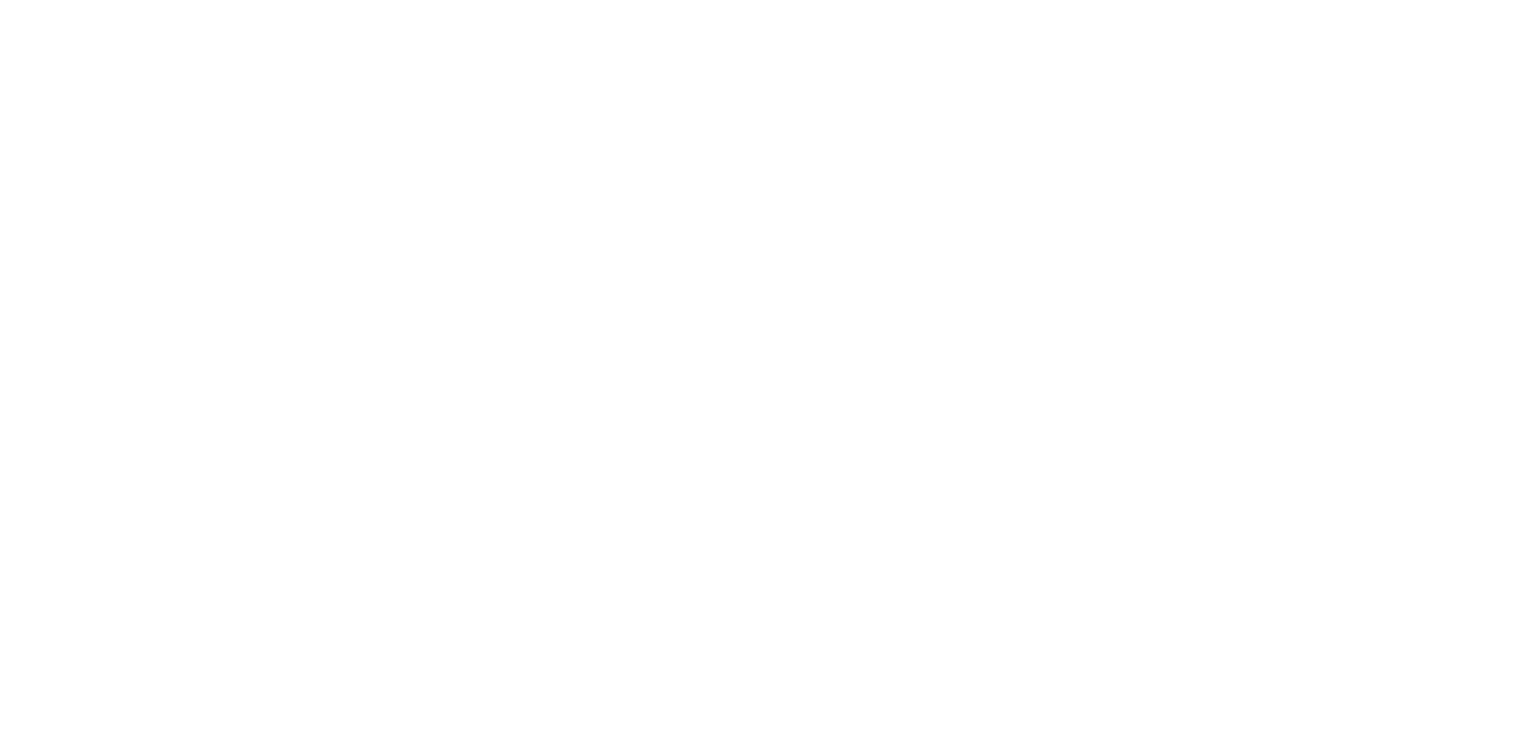 scroll, scrollTop: 0, scrollLeft: 0, axis: both 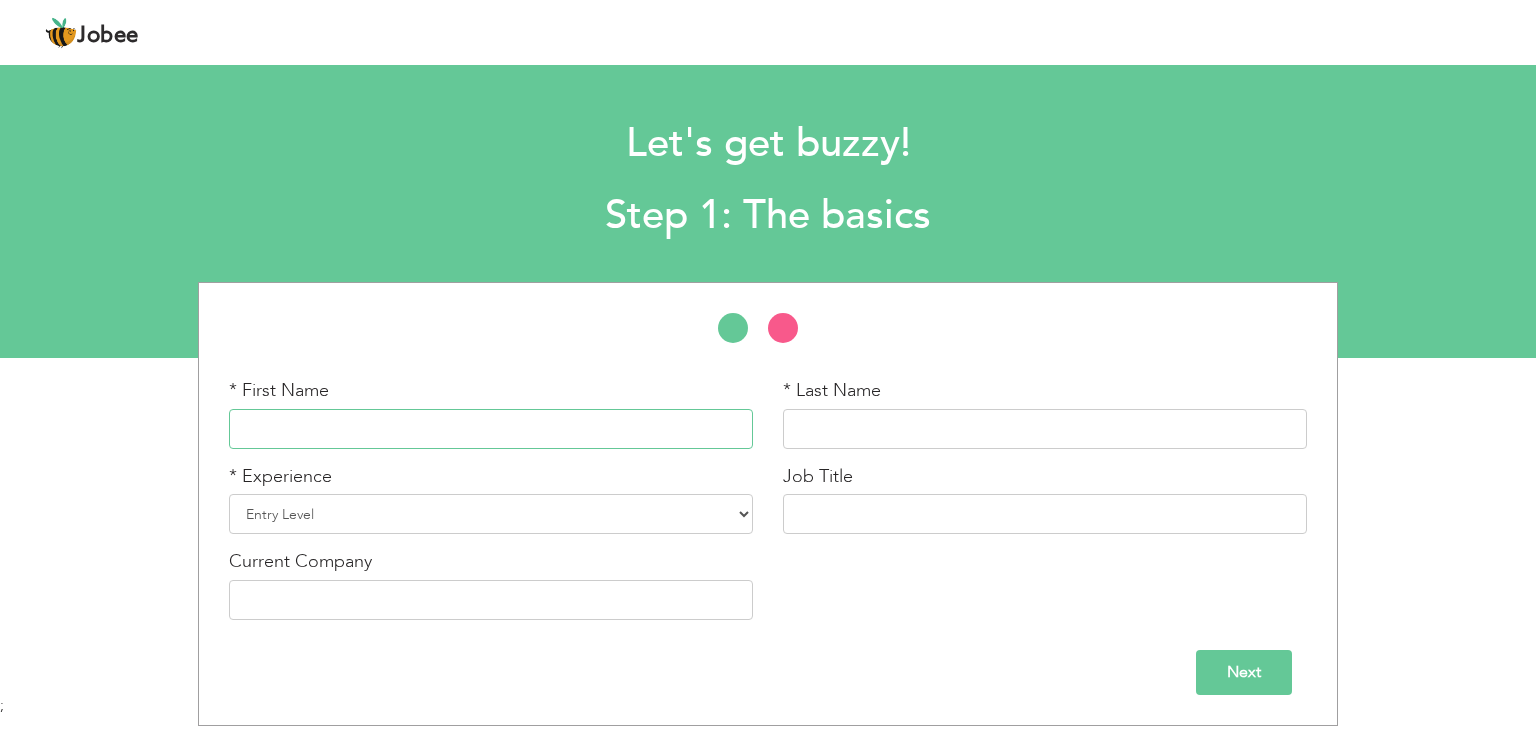 click at bounding box center (491, 429) 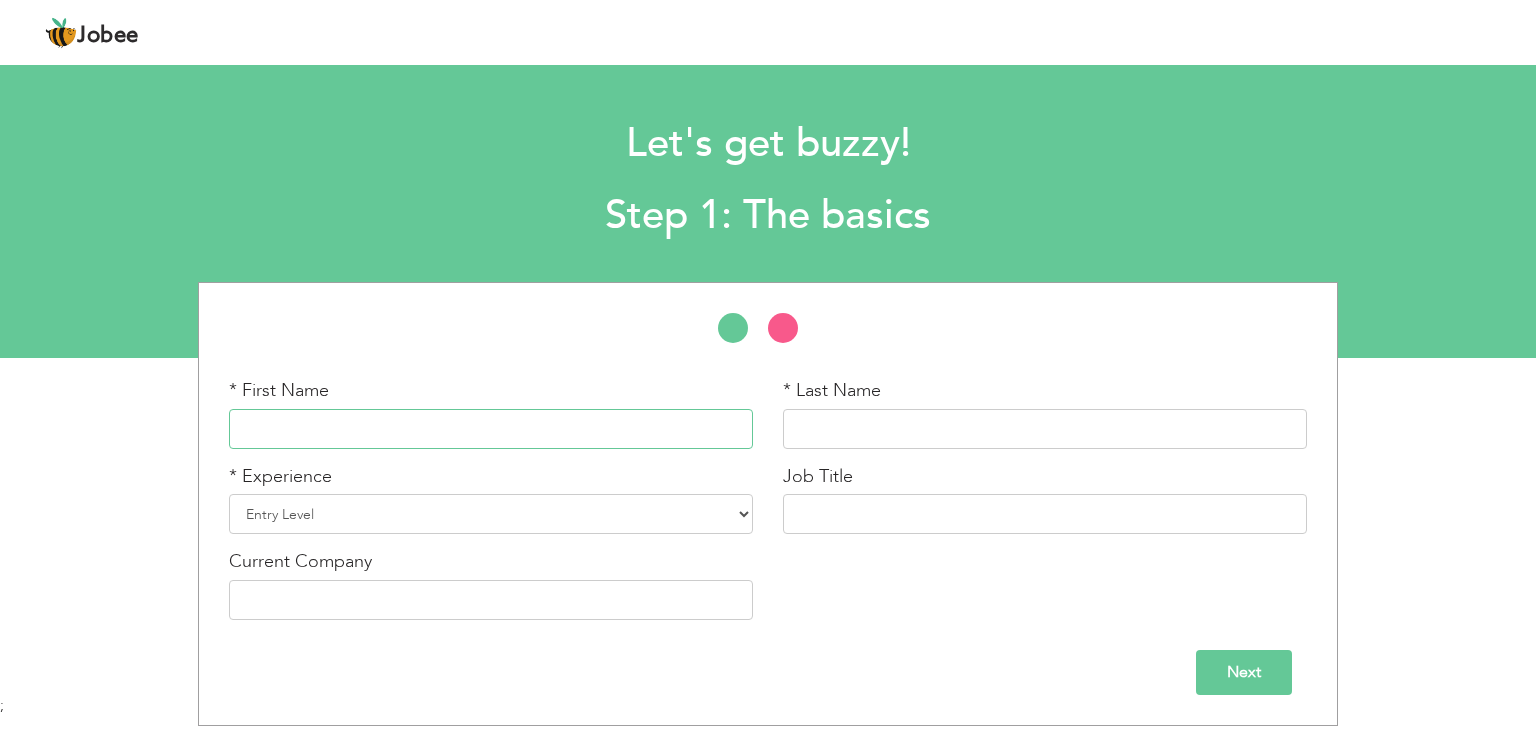 click at bounding box center (491, 429) 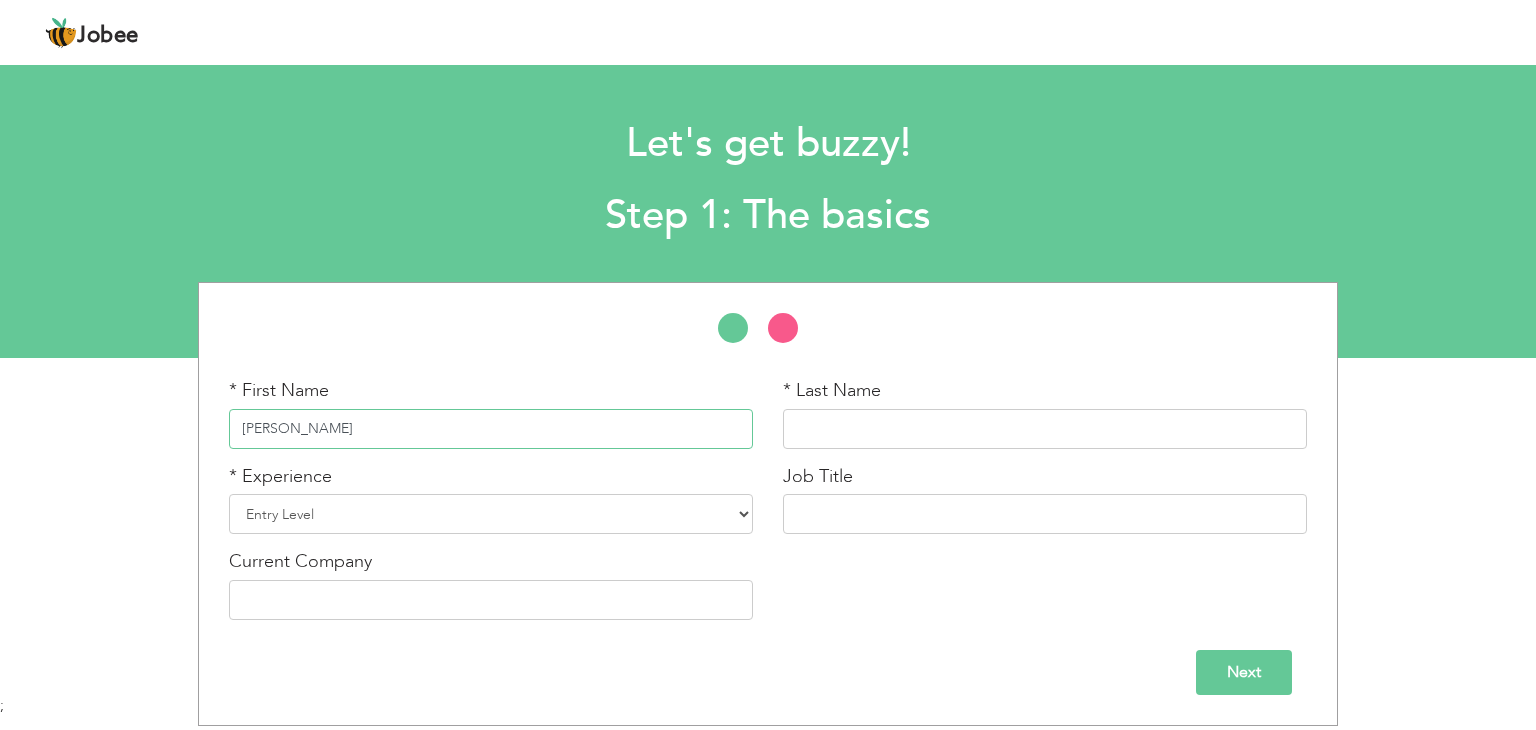 type on "Mamunur Rahman" 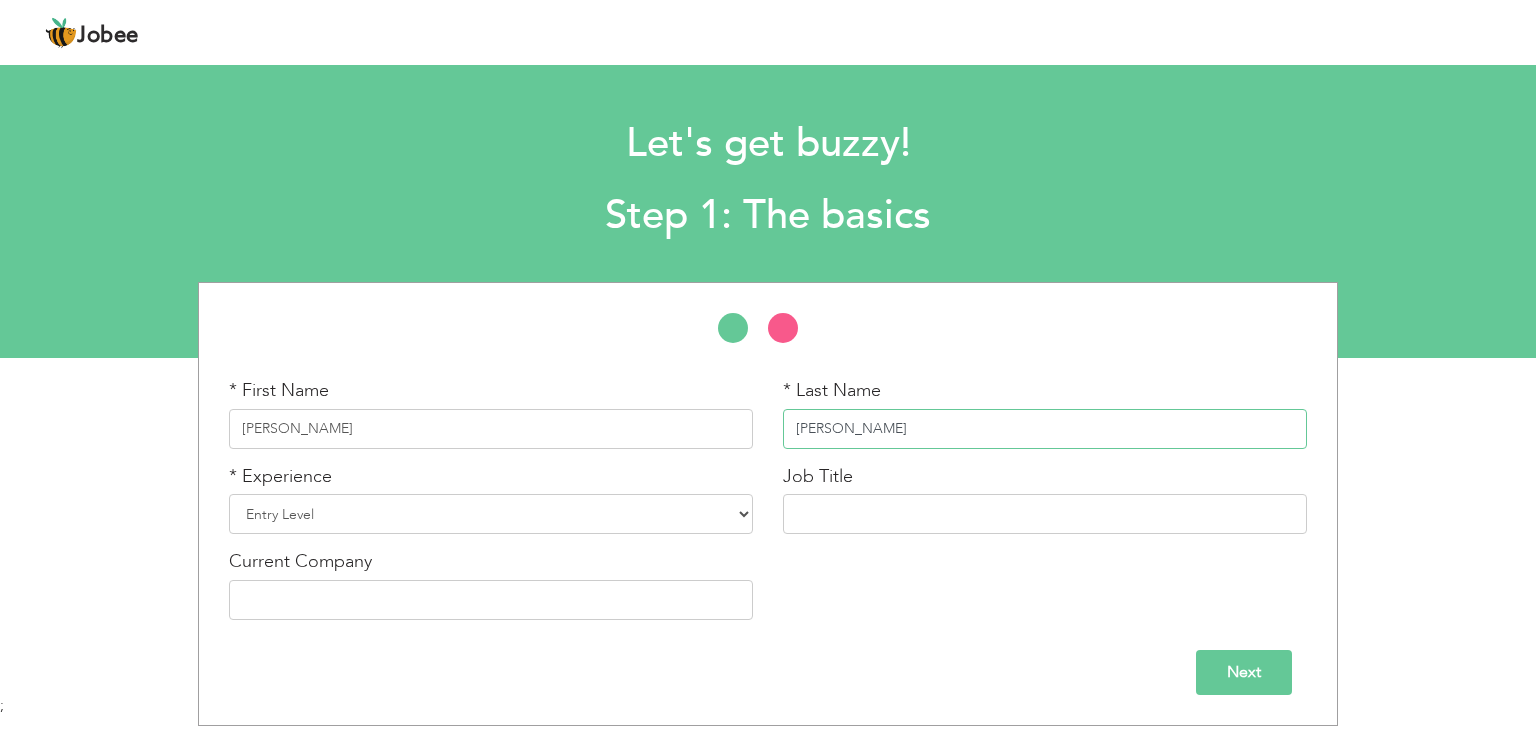 click on "Chowdhury" at bounding box center (1045, 429) 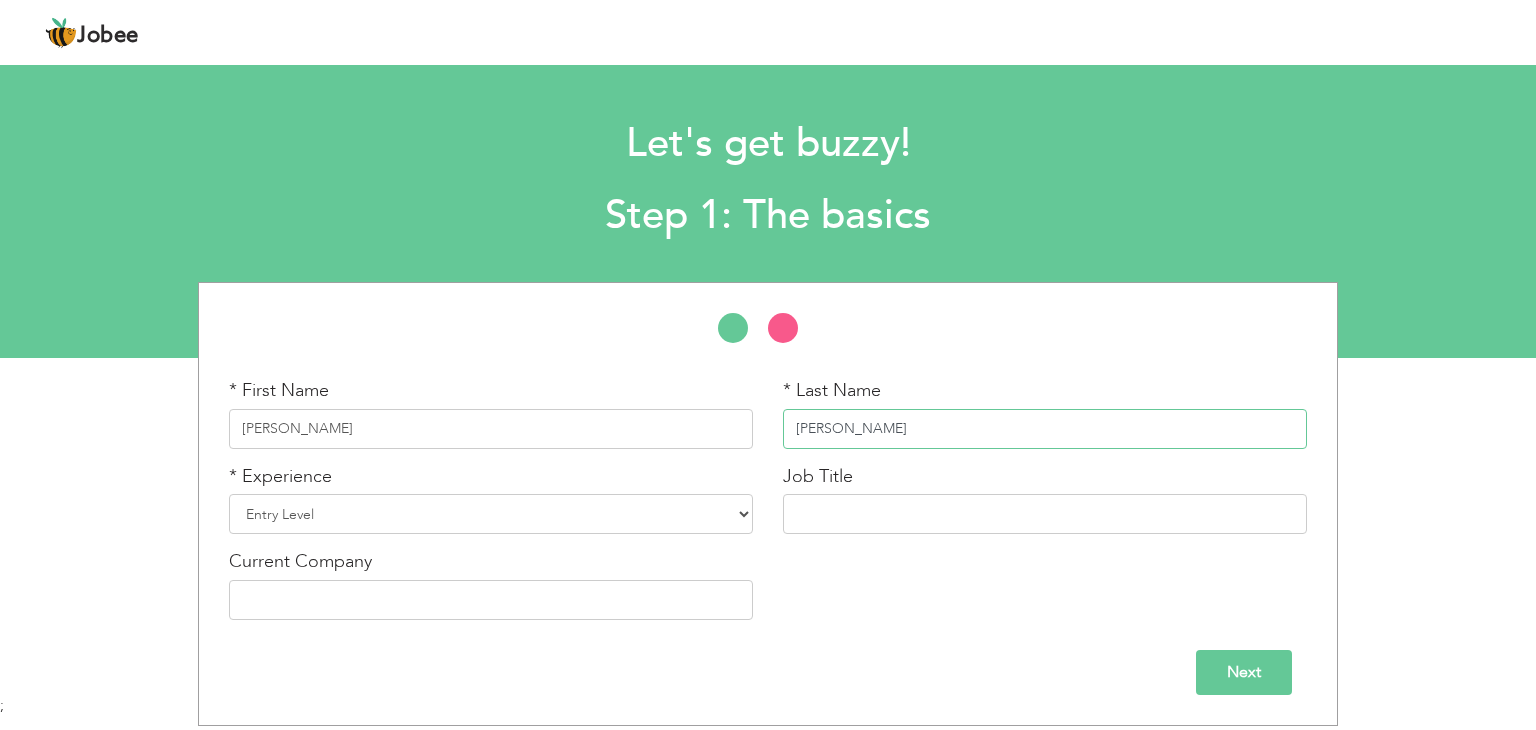 type on "[PERSON_NAME]" 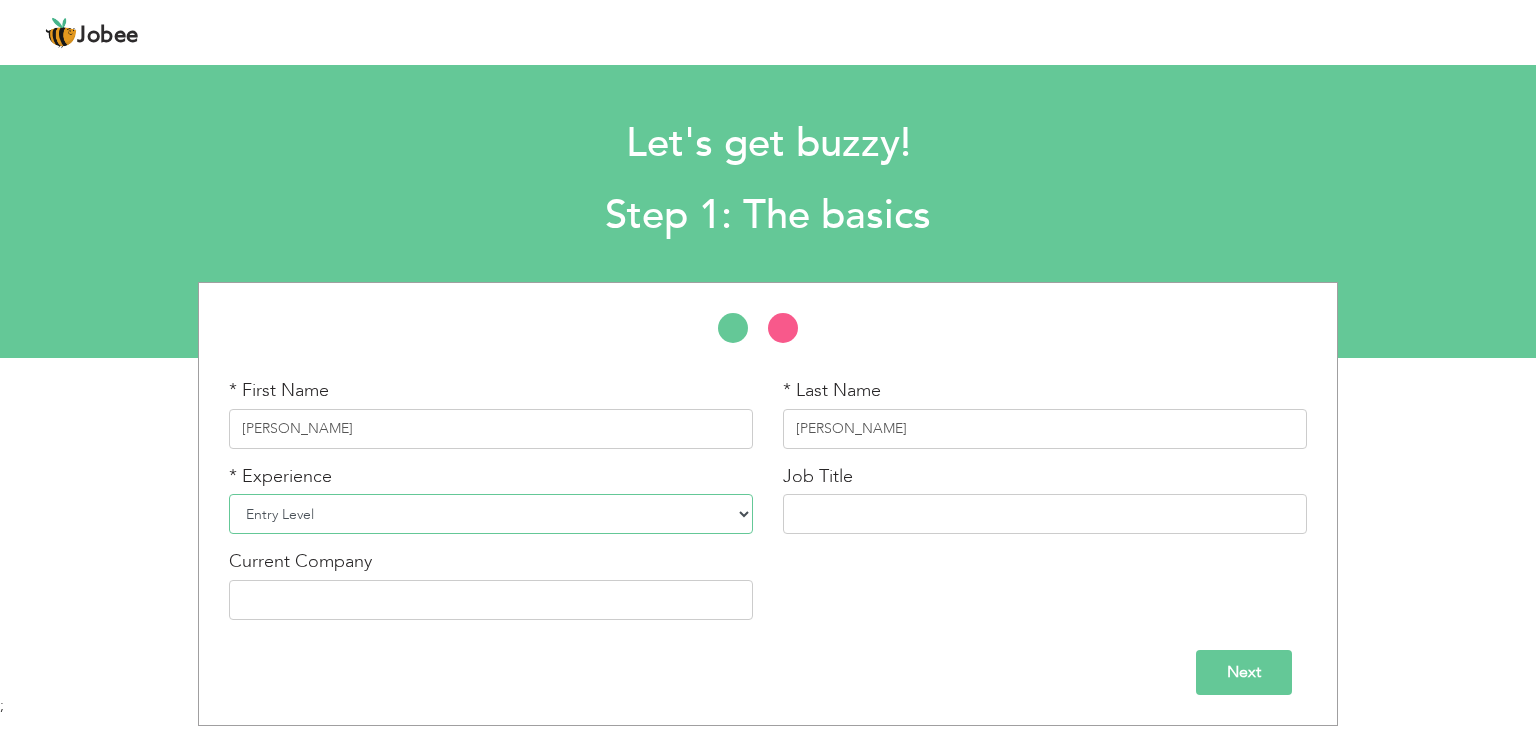 click on "Entry Level
Less than 1 Year
1 Year
2 Years
3 Years
4 Years
5 Years
6 Years
7 Years
8 Years
9 Years
10 Years
11 Years
12 Years
13 Years
14 Years
15 Years
16 Years
17 Years
18 Years
19 Years
20 Years
21 Years
22 Years
23 Years
24 Years
25 Years
26 Years
27 Years
28 Years
29 Years
30 Years
31 Years
32 Years
33 Years
34 Years
35 Years
More than 35 Years" at bounding box center (491, 514) 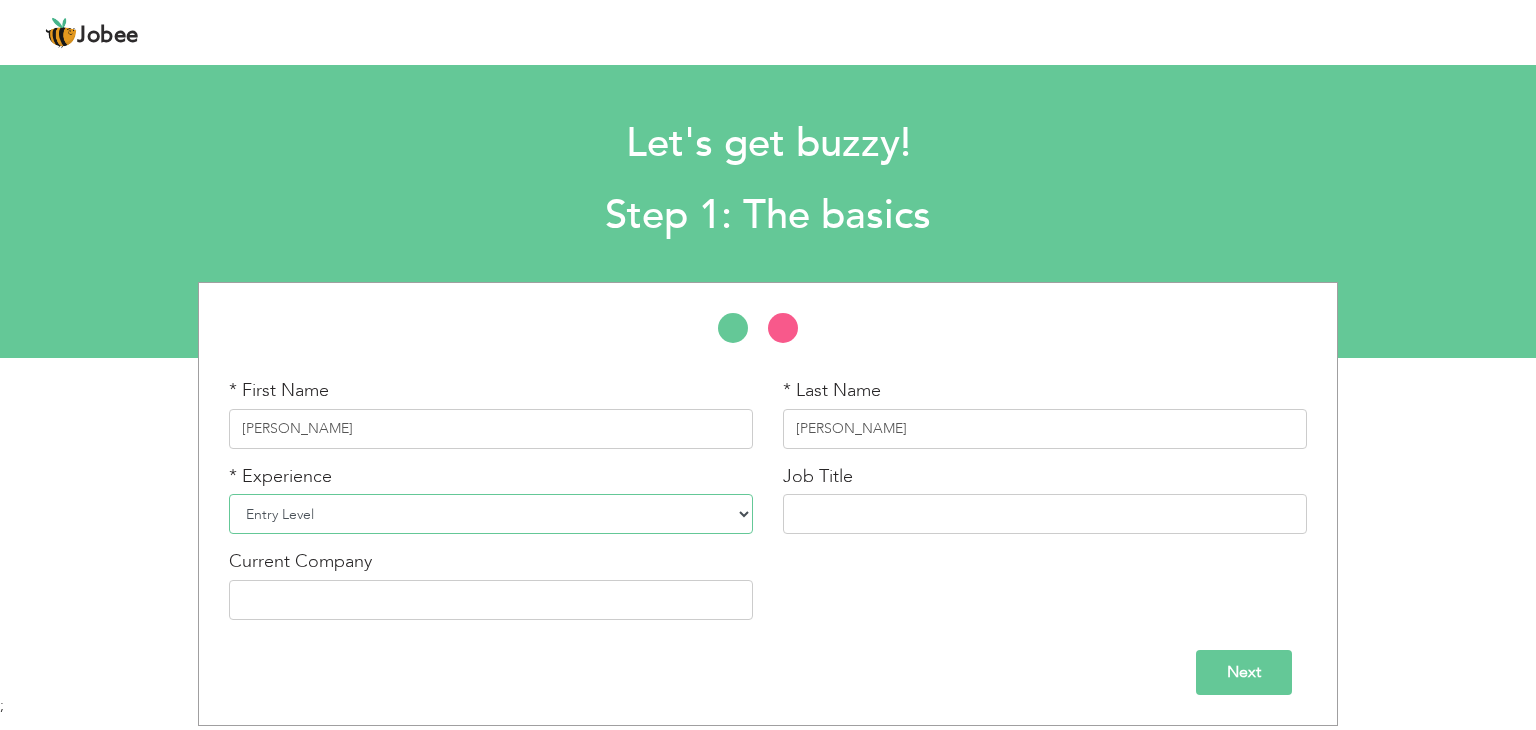 select on "3" 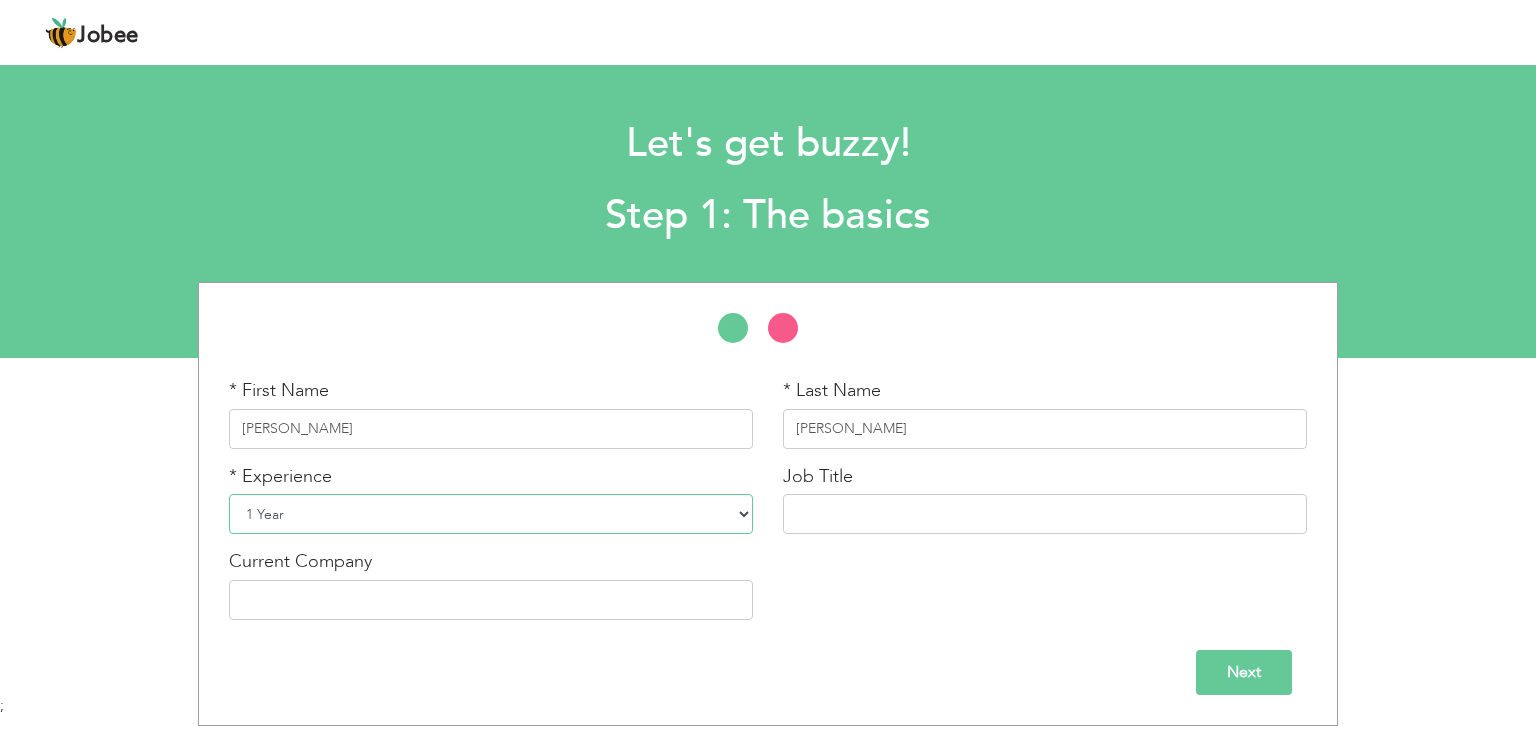 click on "Entry Level
Less than 1 Year
1 Year
2 Years
3 Years
4 Years
5 Years
6 Years
7 Years
8 Years
9 Years
10 Years
11 Years
12 Years
13 Years
14 Years
15 Years
16 Years
17 Years
18 Years
19 Years
20 Years
21 Years
22 Years
23 Years
24 Years
25 Years
26 Years
27 Years
28 Years
29 Years
30 Years
31 Years
32 Years
33 Years
34 Years
35 Years
More than 35 Years" at bounding box center (491, 514) 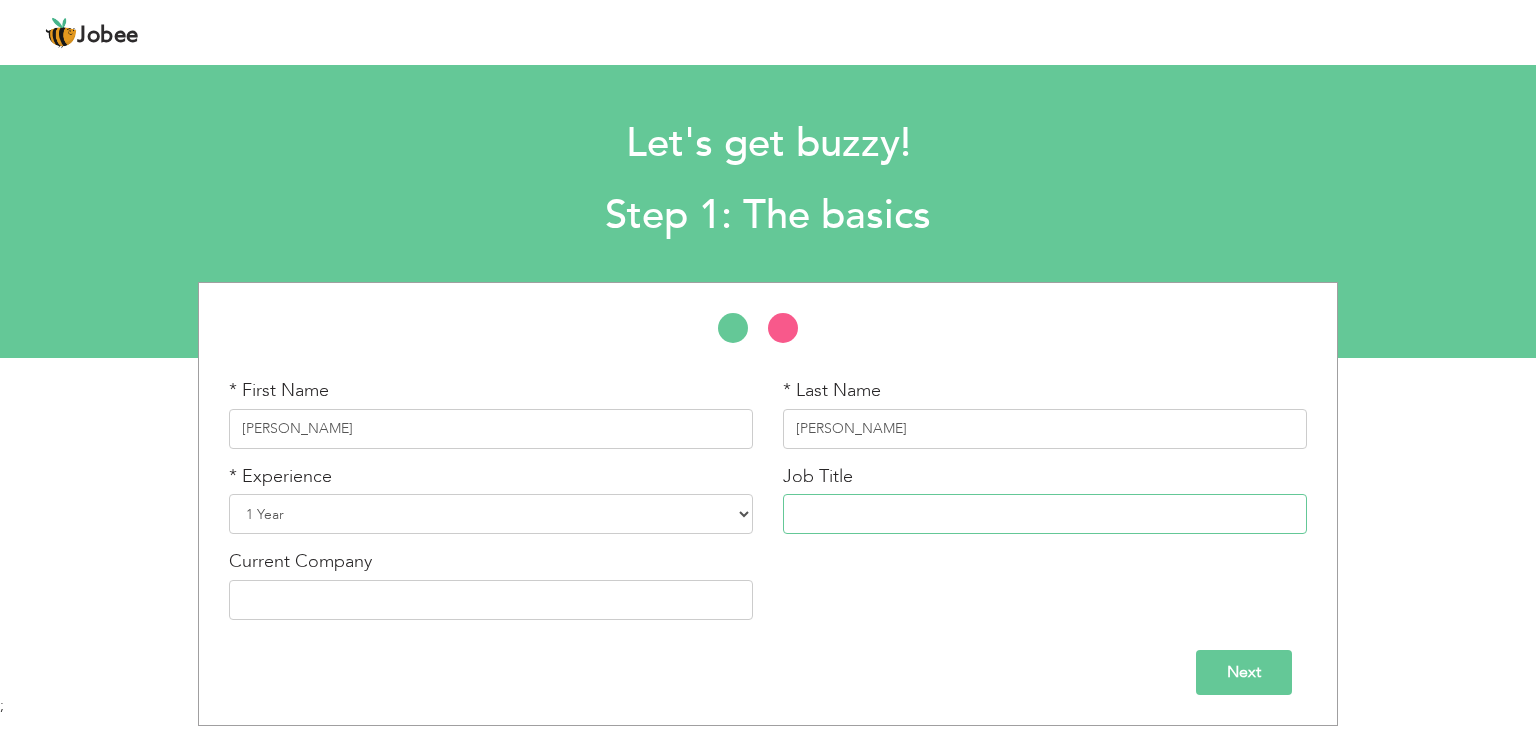 click at bounding box center (1045, 514) 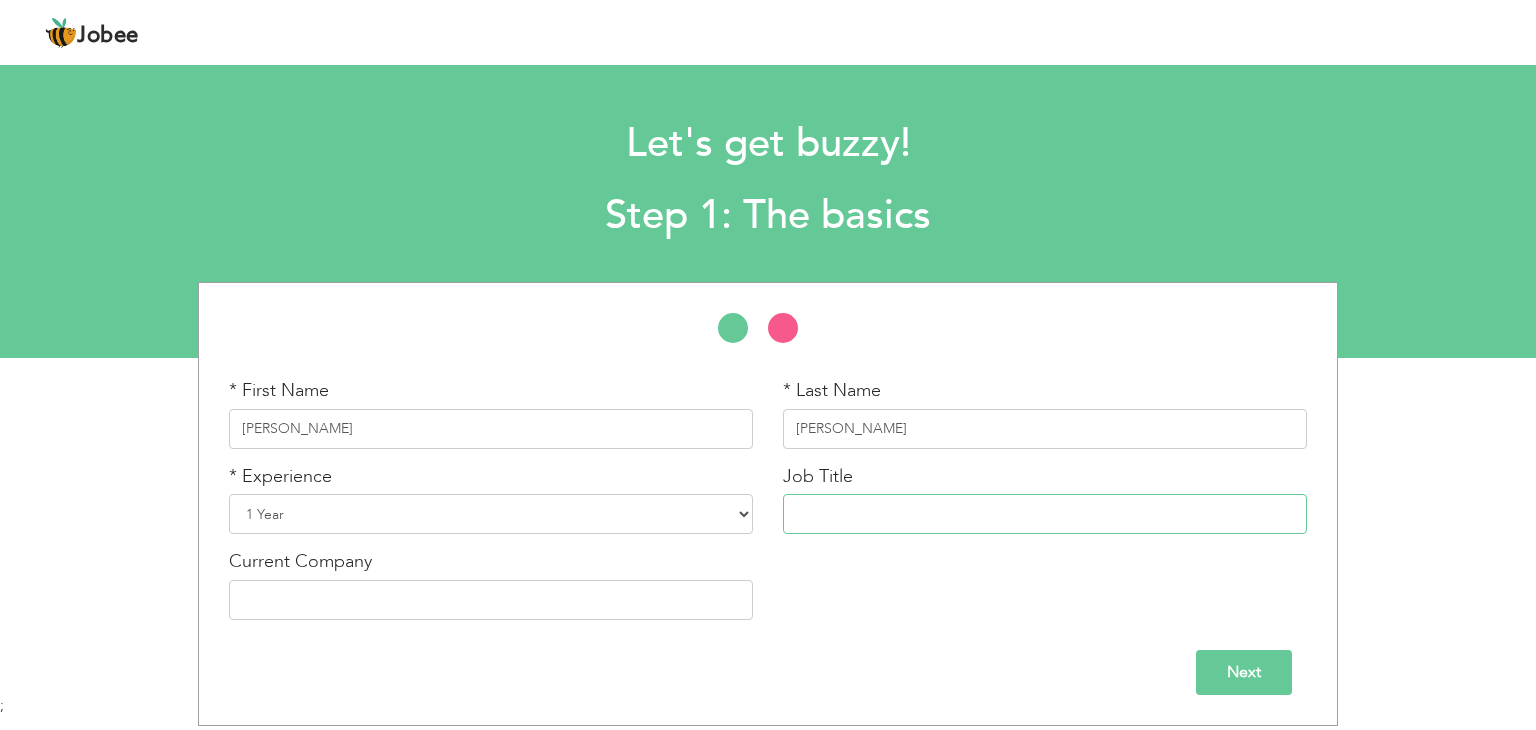 click at bounding box center (1045, 514) 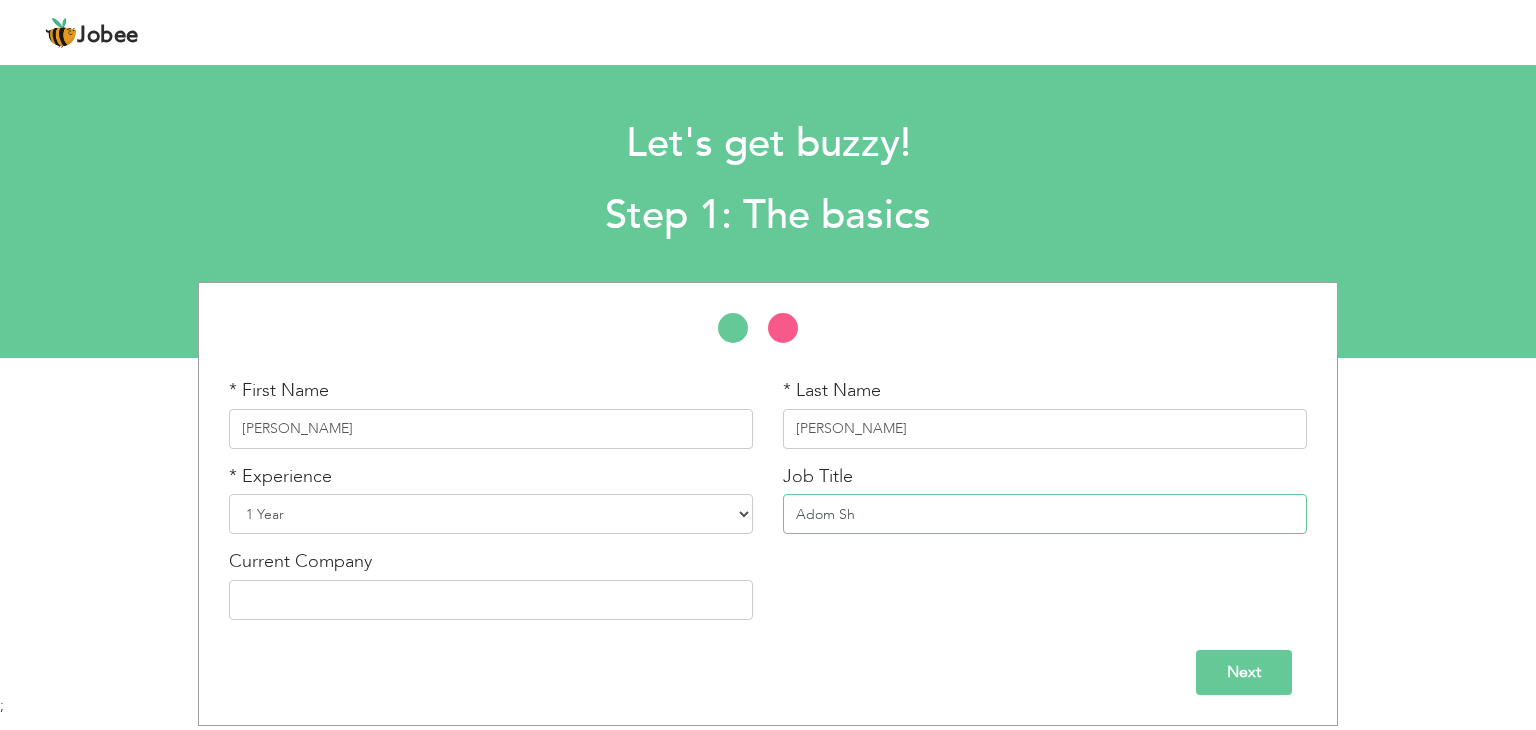 type on "Adom Shu" 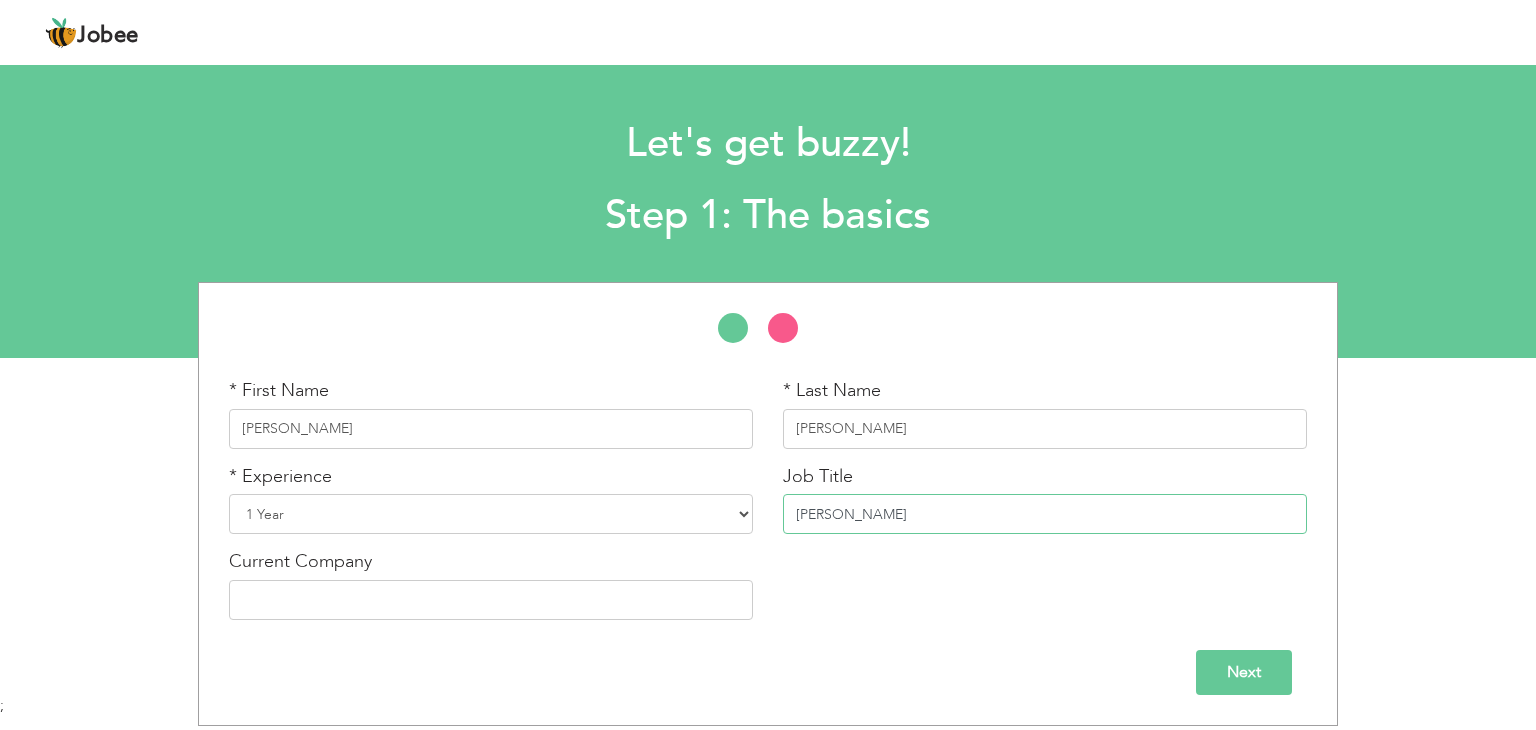 type 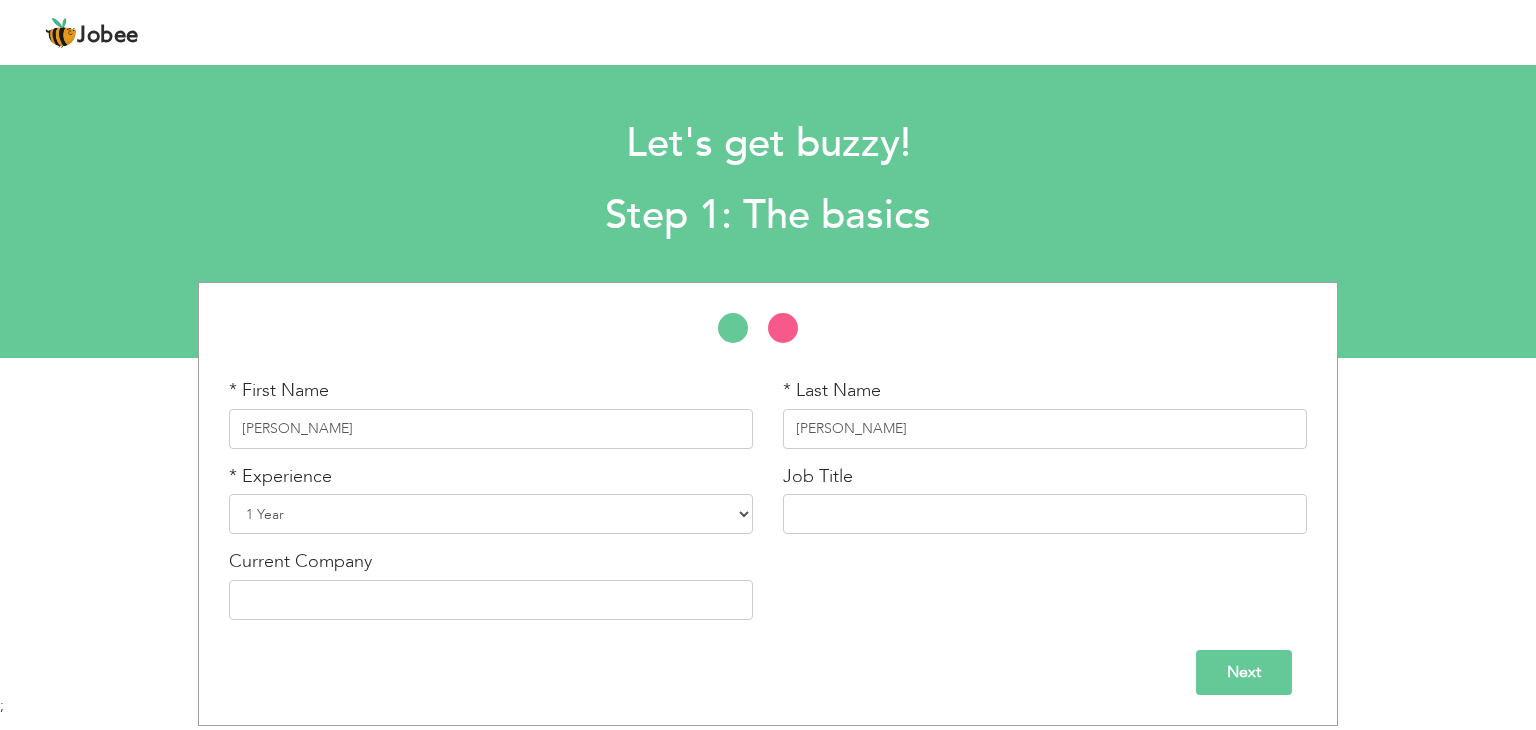 click on "Next" at bounding box center (1244, 672) 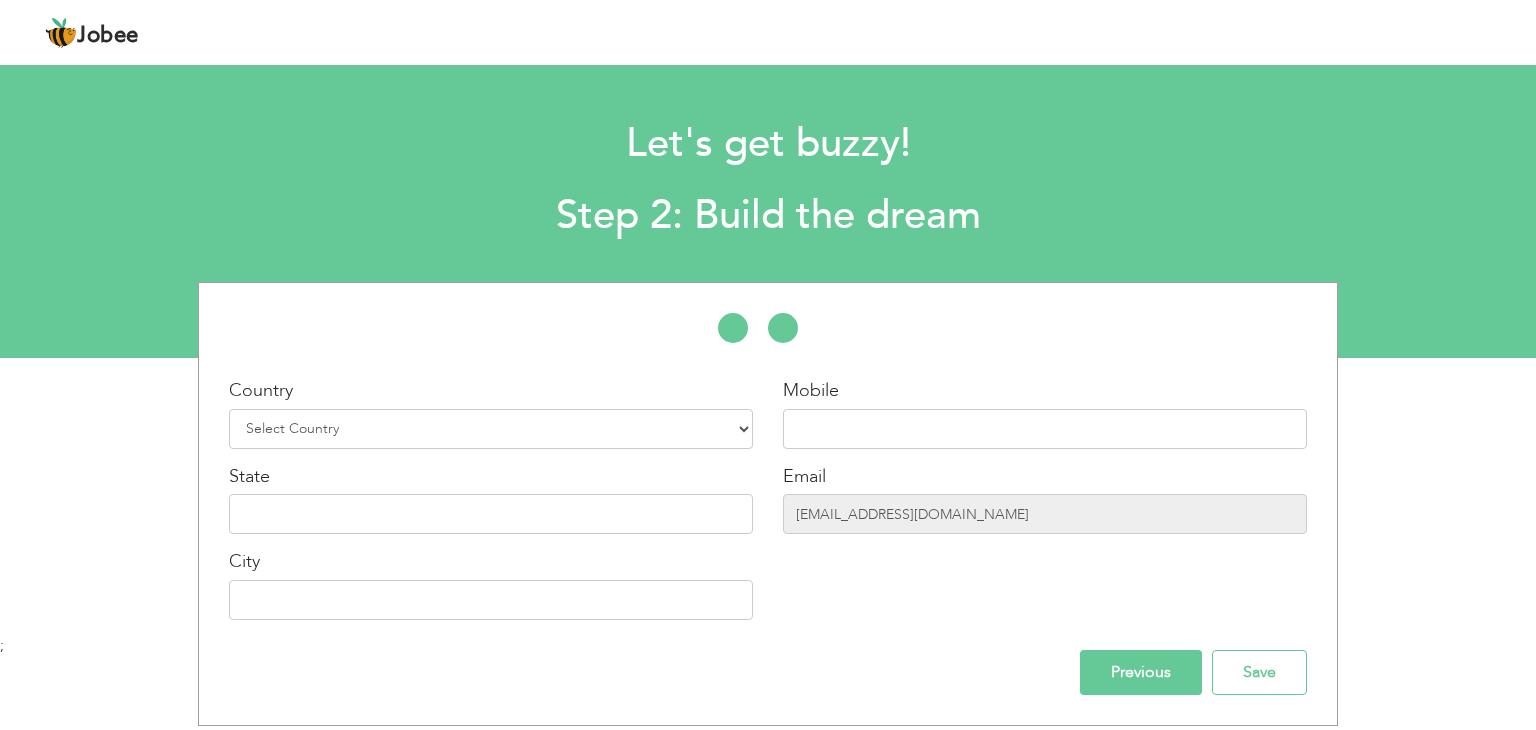 click on "Country
Select Country
Afghanistan
Albania
Algeria
American Samoa
Andorra
Angola
Anguilla
Antarctica
Antigua and Barbuda
Argentina
Armenia
Aruba
Australia
Austria
Azerbaijan
Bahamas
Bahrain
Bangladesh
Barbados
Belarus
Belgium
Belize
Benin
Bermuda
Bhutan
Bolivia
Bosnia-Herzegovina
Botswana
Bouvet Island
Brazil
British Indian Ocean Territory
Brunei Darussalam
Bulgaria
Burkina Faso
Burundi
Cambodia
Cameroon
Canada
Cape Verde
Cayman Islands
Central African Republic
Chad
Chile
China
Christmas Island
Cocos (Keeling) Islands
Colombia
Comoros
Congo
Congo, Dem. Republic
Cook Islands
Costa Rica
Croatia
Cuba
Cyprus
Czech Rep
Denmark
Djibouti
Dominica
Dominican Republic
Ecuador
Egypt
El Salvador
Equatorial Guinea
Eritrea
Estonia
Ethiopia
European Union
Falkland Islands (Malvinas)
Faroe Islands
Fiji" at bounding box center [491, 413] 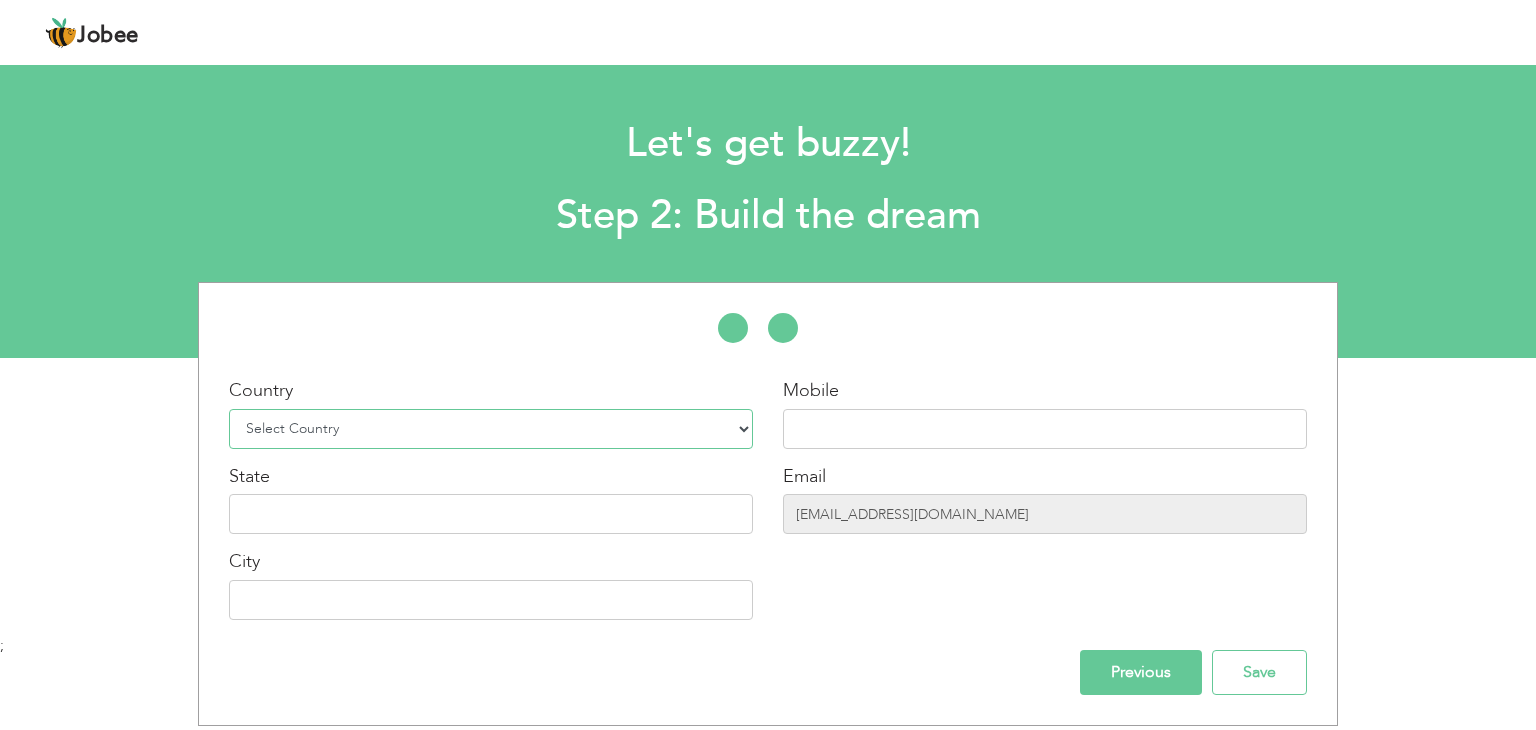 click on "Select Country
Afghanistan
Albania
Algeria
American Samoa
Andorra
Angola
Anguilla
Antarctica
Antigua and Barbuda
Argentina
Armenia
Aruba
Australia
Austria
Azerbaijan
Bahamas
Bahrain
Bangladesh
Barbados
Belarus
Belgium
Belize
Benin
Bermuda
Bhutan
Bolivia
Bosnia-Herzegovina
Botswana
Bouvet Island
Brazil
British Indian Ocean Territory
Brunei Darussalam
Bulgaria
Burkina Faso
Burundi
Cambodia
Cameroon
Canada
Cape Verde
Cayman Islands
Central African Republic
Chad
Chile
China
Christmas Island
Cocos (Keeling) Islands
Colombia
Comoros
Congo
Congo, Dem. Republic
Cook Islands
Costa Rica
Croatia
Cuba
Cyprus
Czech Rep
Denmark
Djibouti
Dominica
Dominican Republic
Ecuador
Egypt
El Salvador
Equatorial Guinea
Eritrea
Estonia
Ethiopia
European Union
Falkland Islands (Malvinas)
Faroe Islands
Fiji
Finland
France
French Guiana
French Southern Territories
Gabon
Gambia
Georgia" at bounding box center [491, 429] 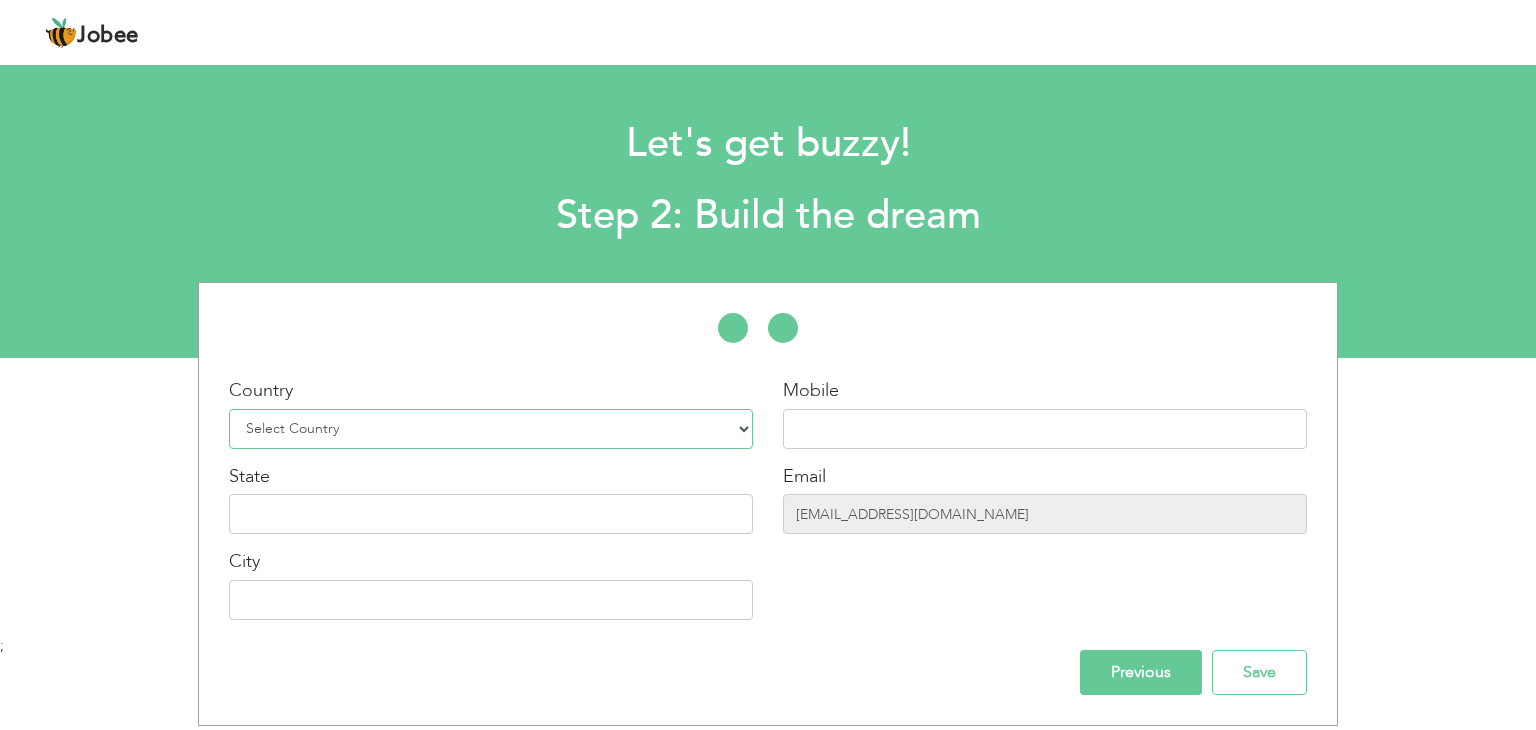 select on "225" 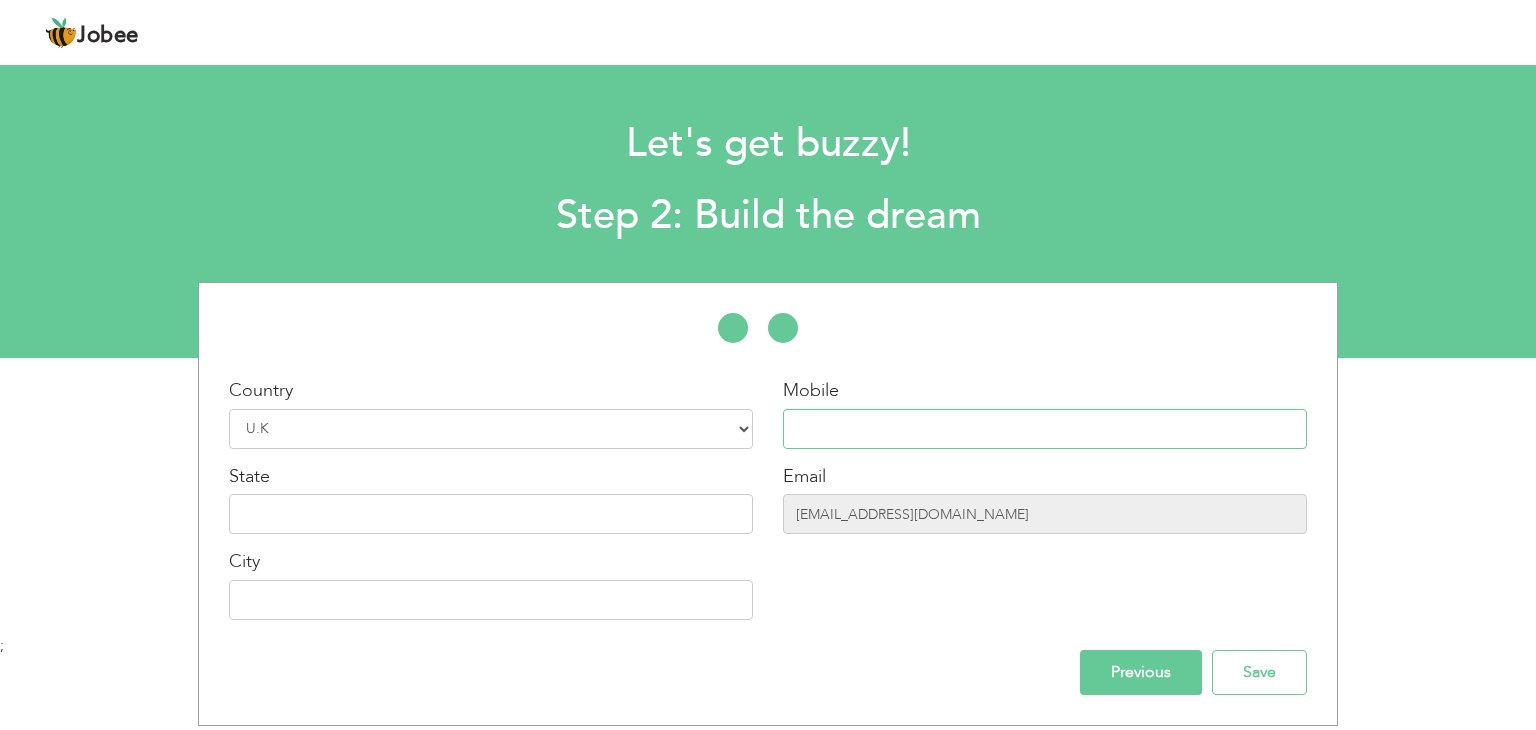 click at bounding box center (1045, 429) 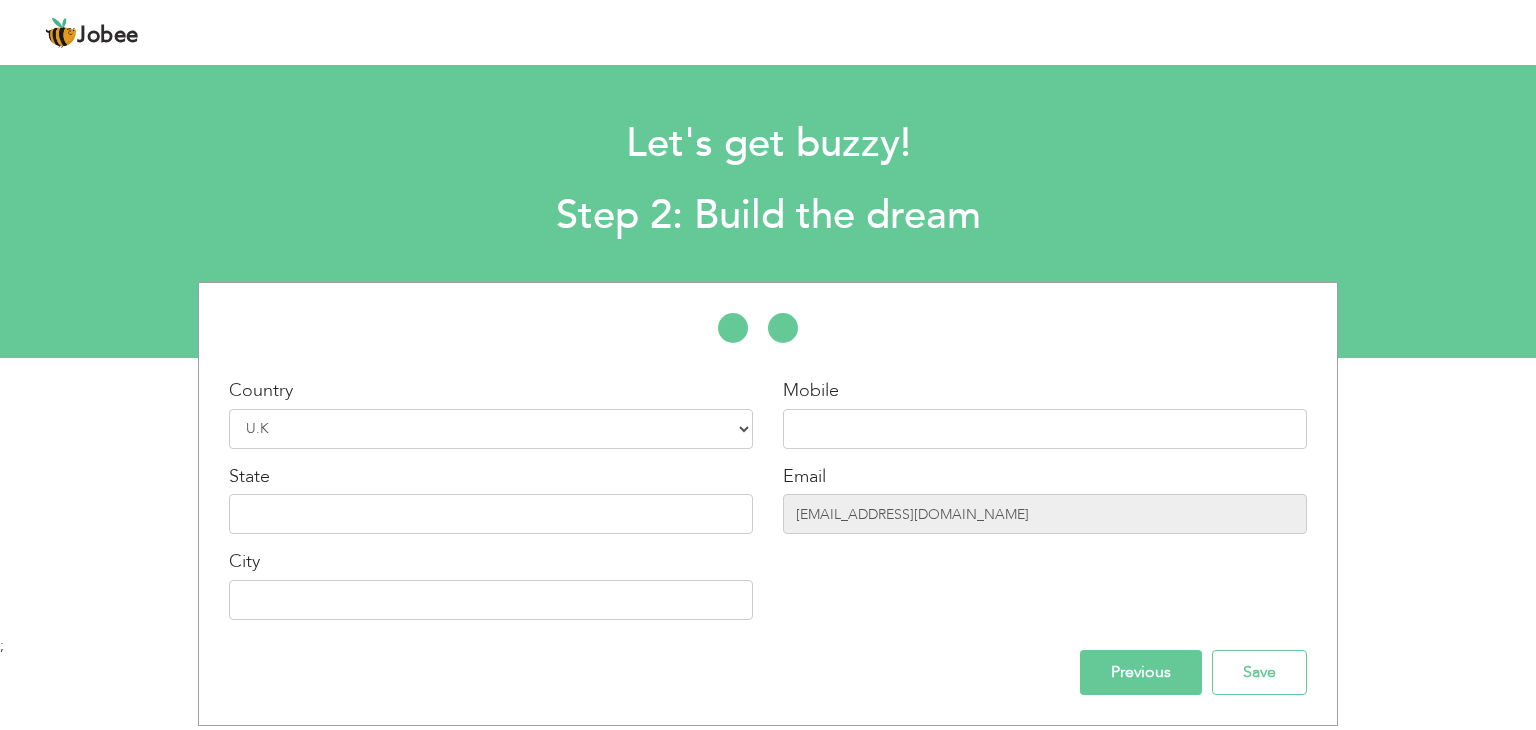 click on "Country
Select Country
Afghanistan
Albania
Algeria
American Samoa
Andorra
Angola
Anguilla
Antarctica
Antigua and Barbuda
Argentina
Armenia
Aruba
Australia
Austria
Azerbaijan
Bahamas
Bahrain
Bangladesh
Barbados
Belarus
Belgium
Belize
Benin
Bermuda
Bhutan
Bolivia
Bosnia-Herzegovina
Botswana
Bouvet Island
Brazil
British Indian Ocean Territory
Brunei Darussalam
Bulgaria
Burkina Faso
Burundi
Cambodia
Cameroon
Canada
Cape Verde
Cayman Islands
Central African Republic
Chad
Chile
China
Christmas Island
Cocos (Keeling) Islands
Colombia
Comoros
Congo
Congo, Dem. Republic
Cook Islands
Costa Rica
Croatia
Cuba
Cyprus
Czech Rep
Denmark
Djibouti
Dominica
Dominican Republic
Ecuador
Egypt
El Salvador
Equatorial Guinea
Eritrea
Estonia
Ethiopia
European Union
Faroe Islands
Fiji" at bounding box center [491, 506] 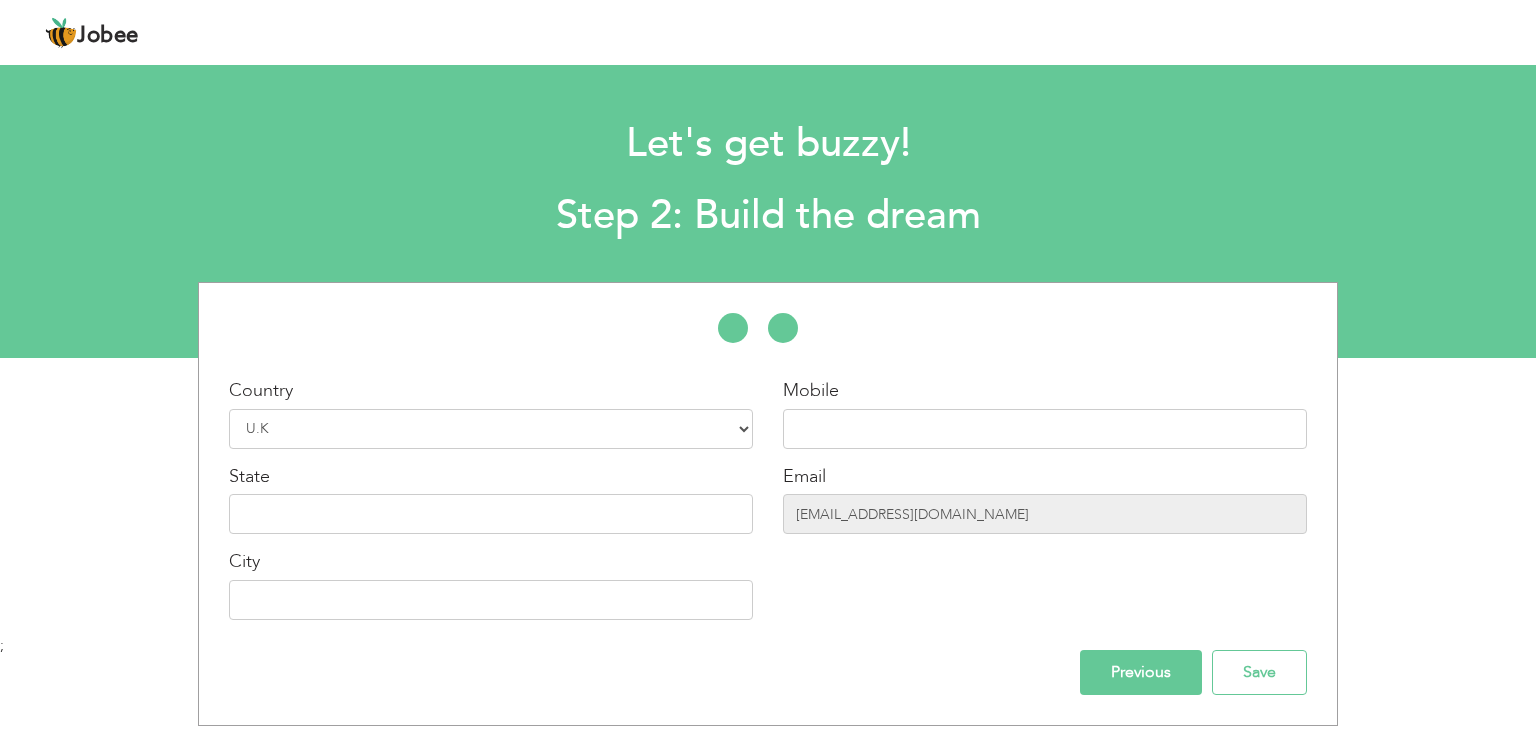 click on "Mobile" at bounding box center [1045, 413] 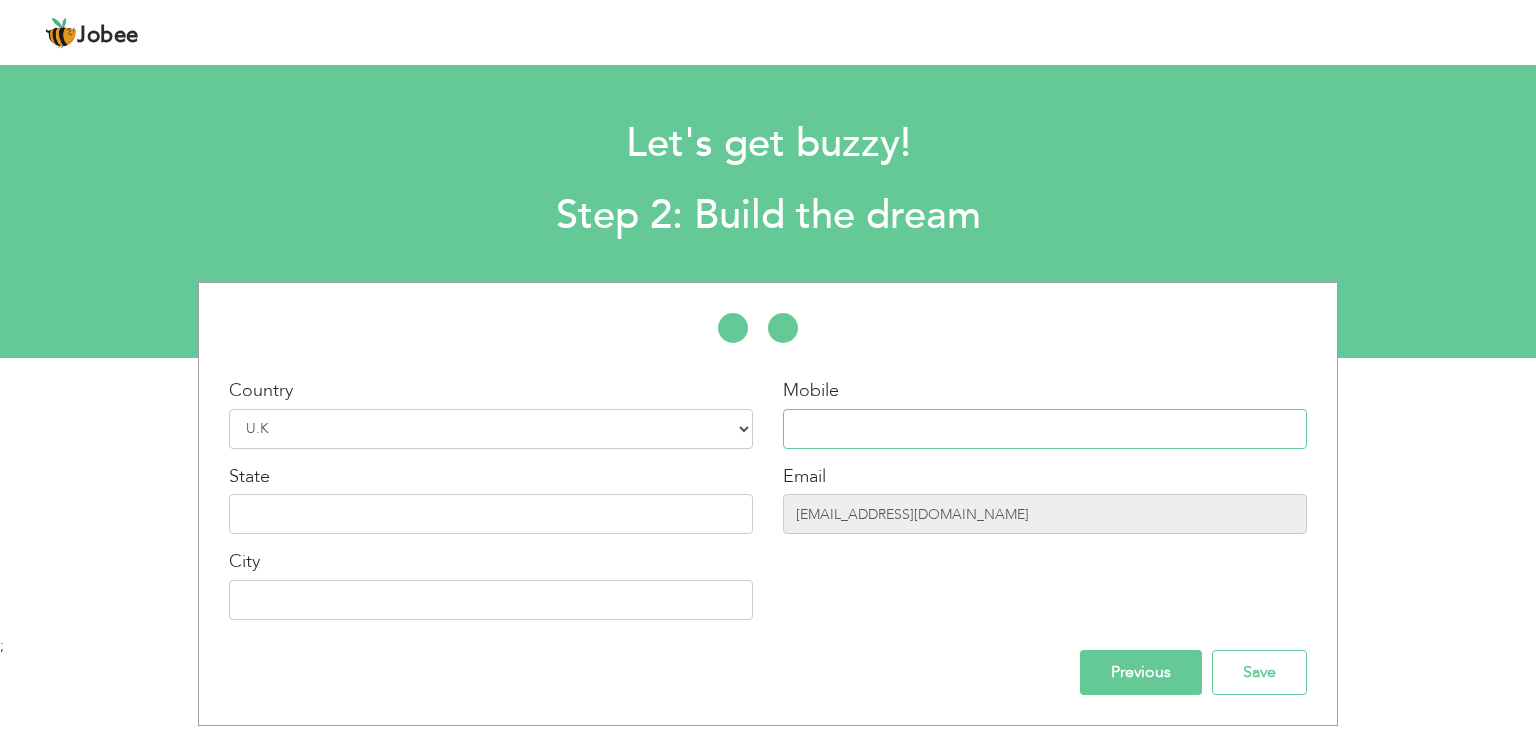 click at bounding box center [1045, 429] 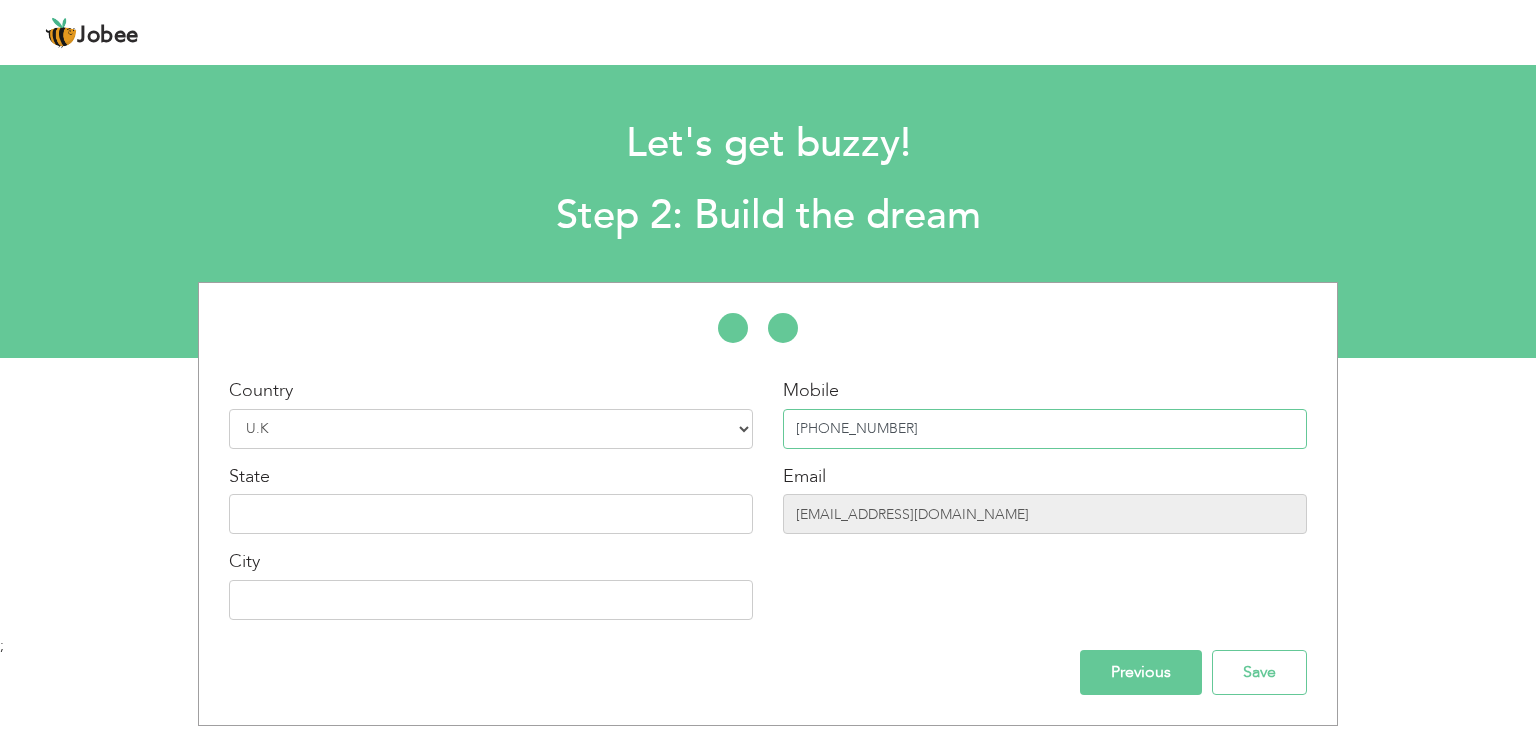type on "[PHONE_NUMBER]" 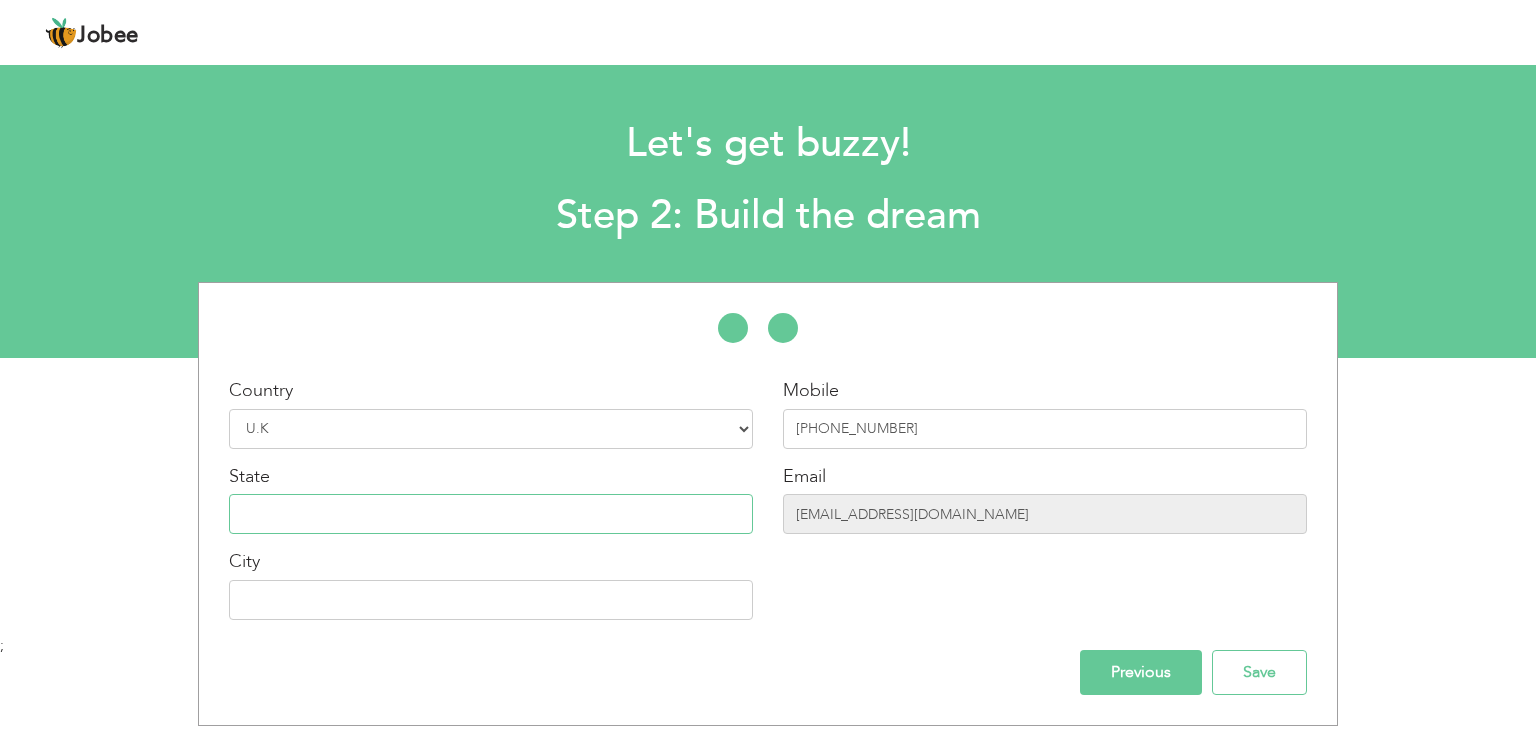 click at bounding box center (491, 514) 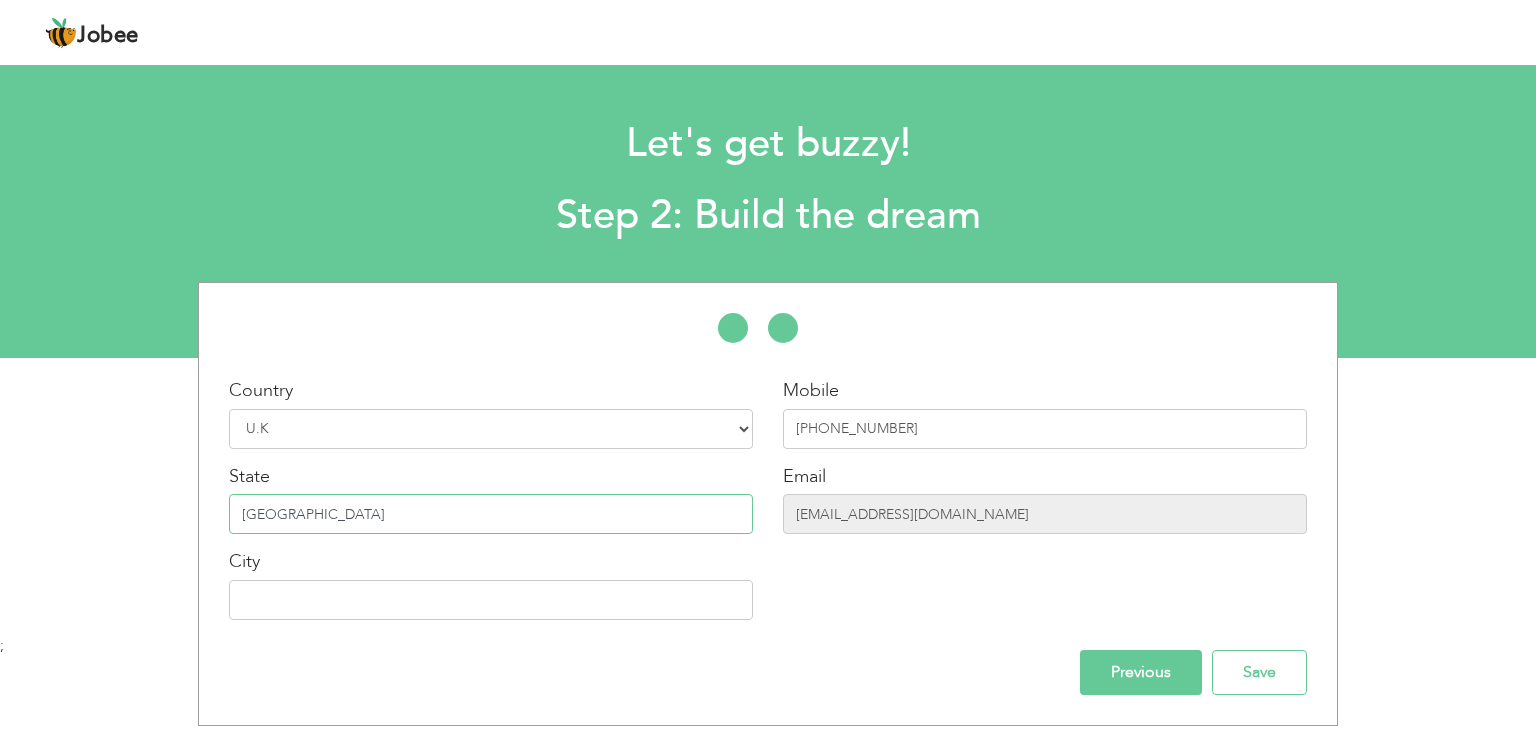 type on "[GEOGRAPHIC_DATA]" 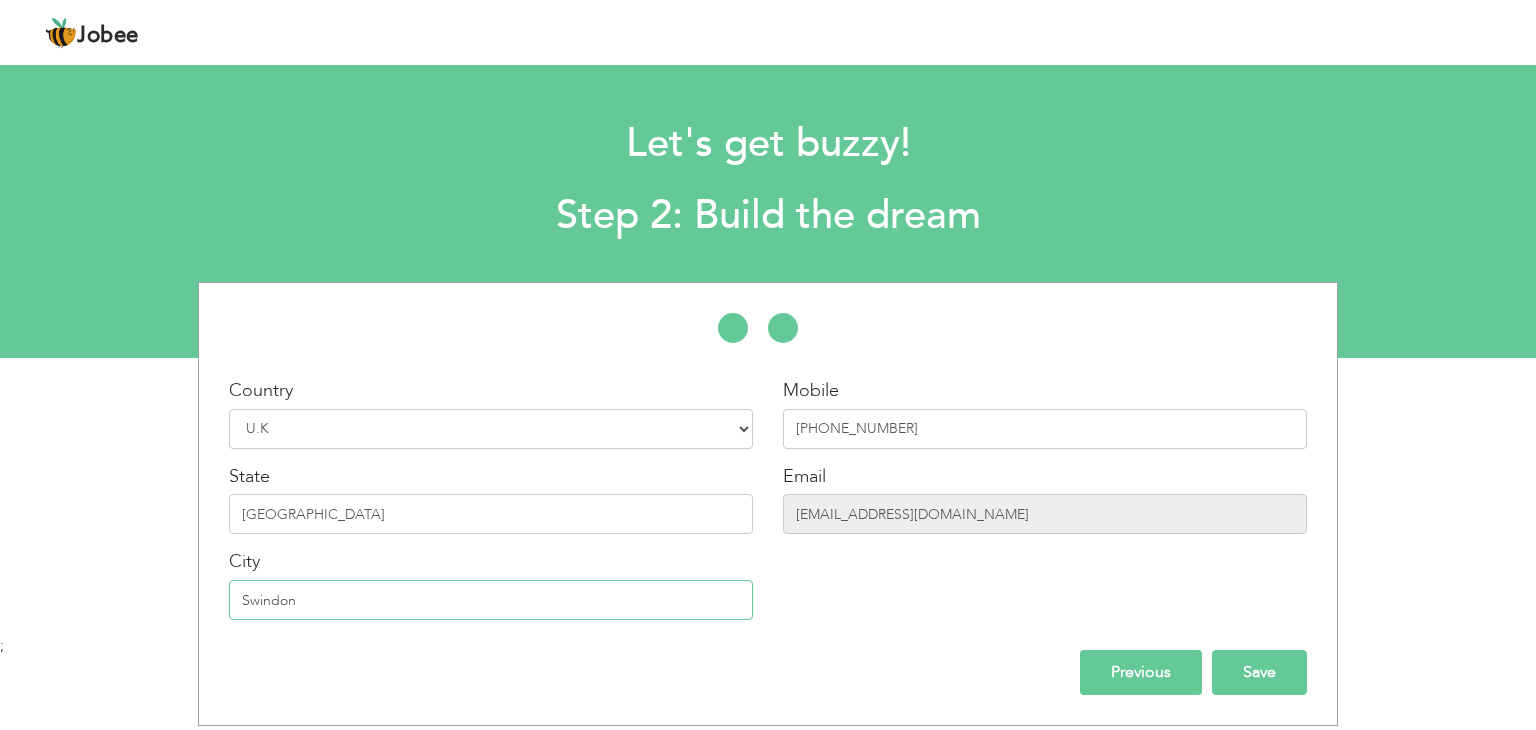type on "Swindon" 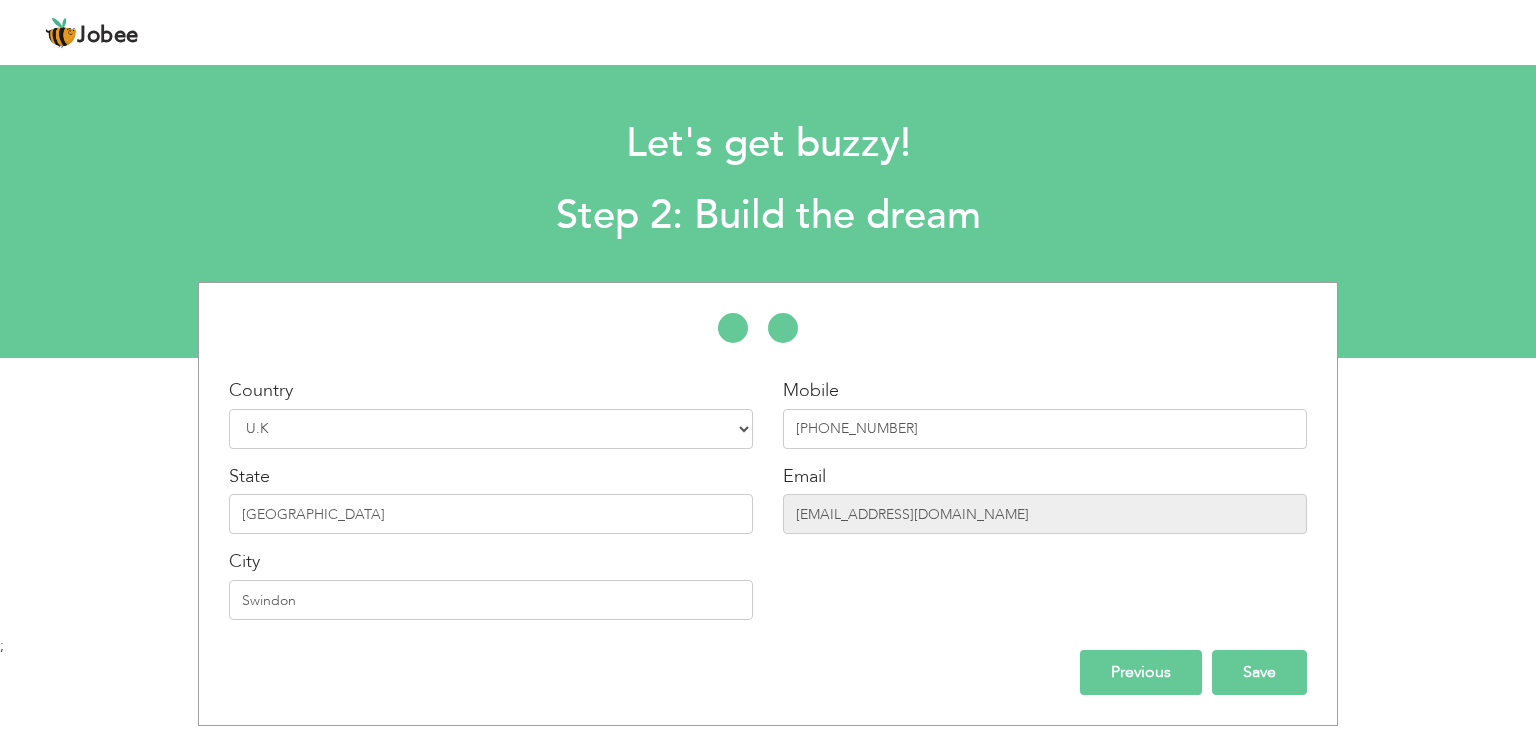 click on "Save" at bounding box center (1259, 672) 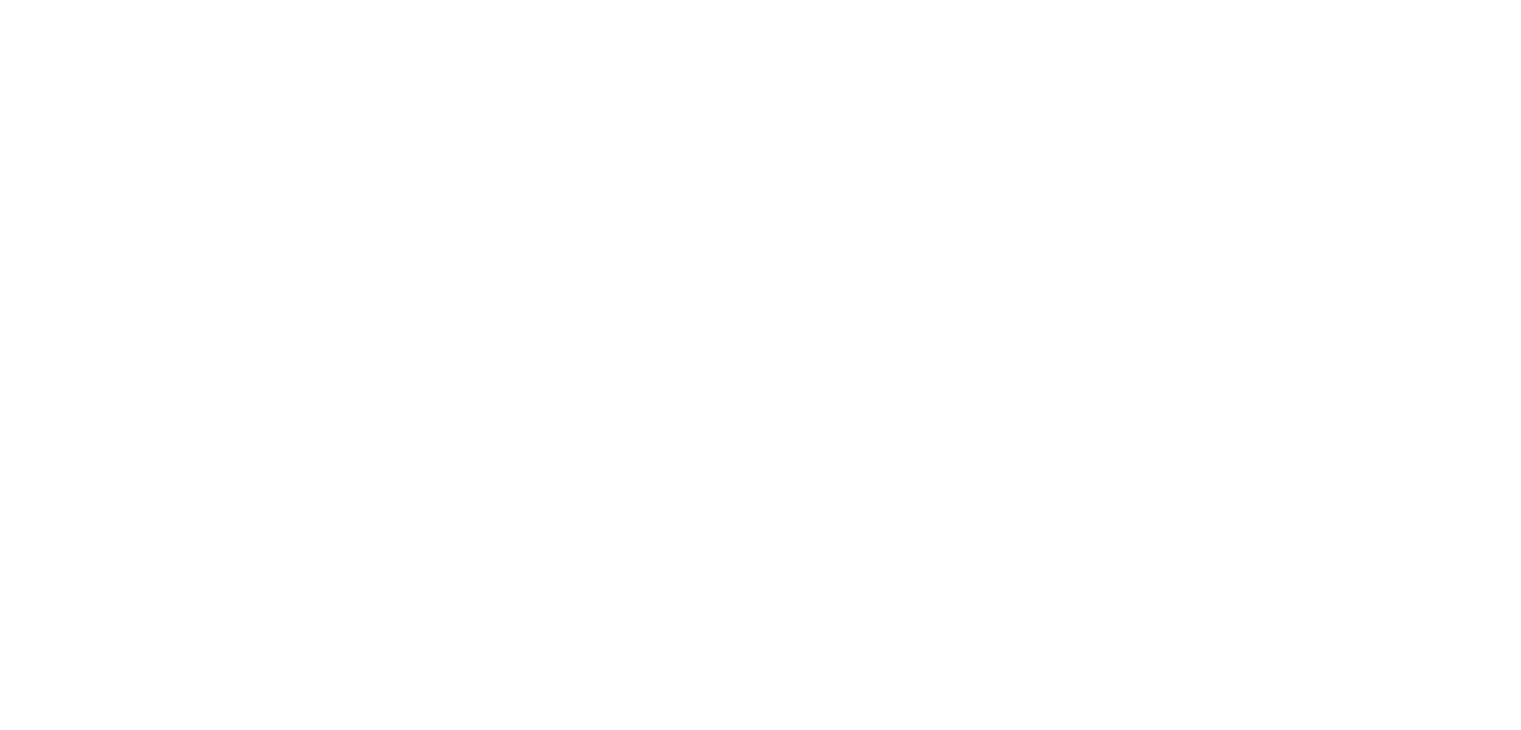 scroll, scrollTop: 0, scrollLeft: 0, axis: both 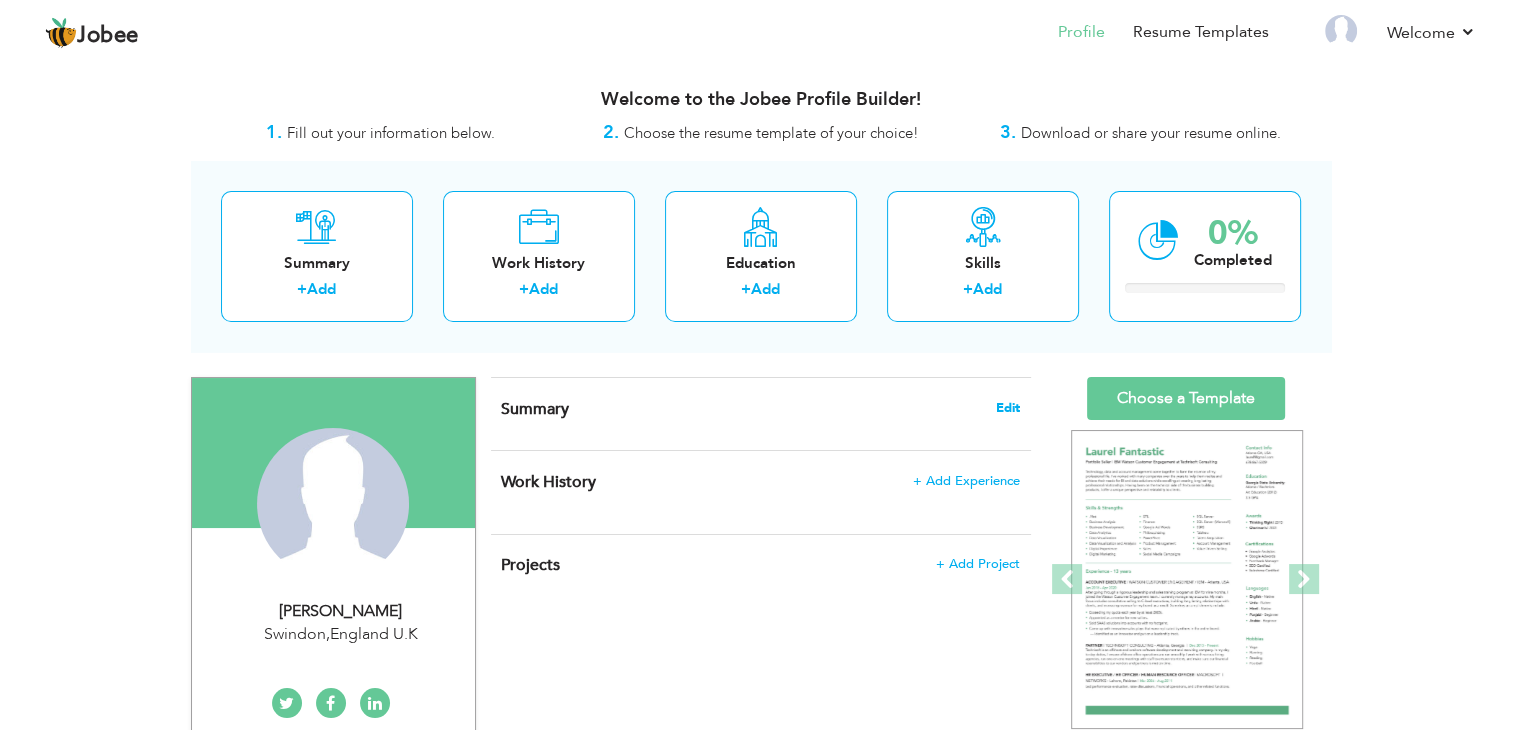 click on "Edit" at bounding box center (1008, 408) 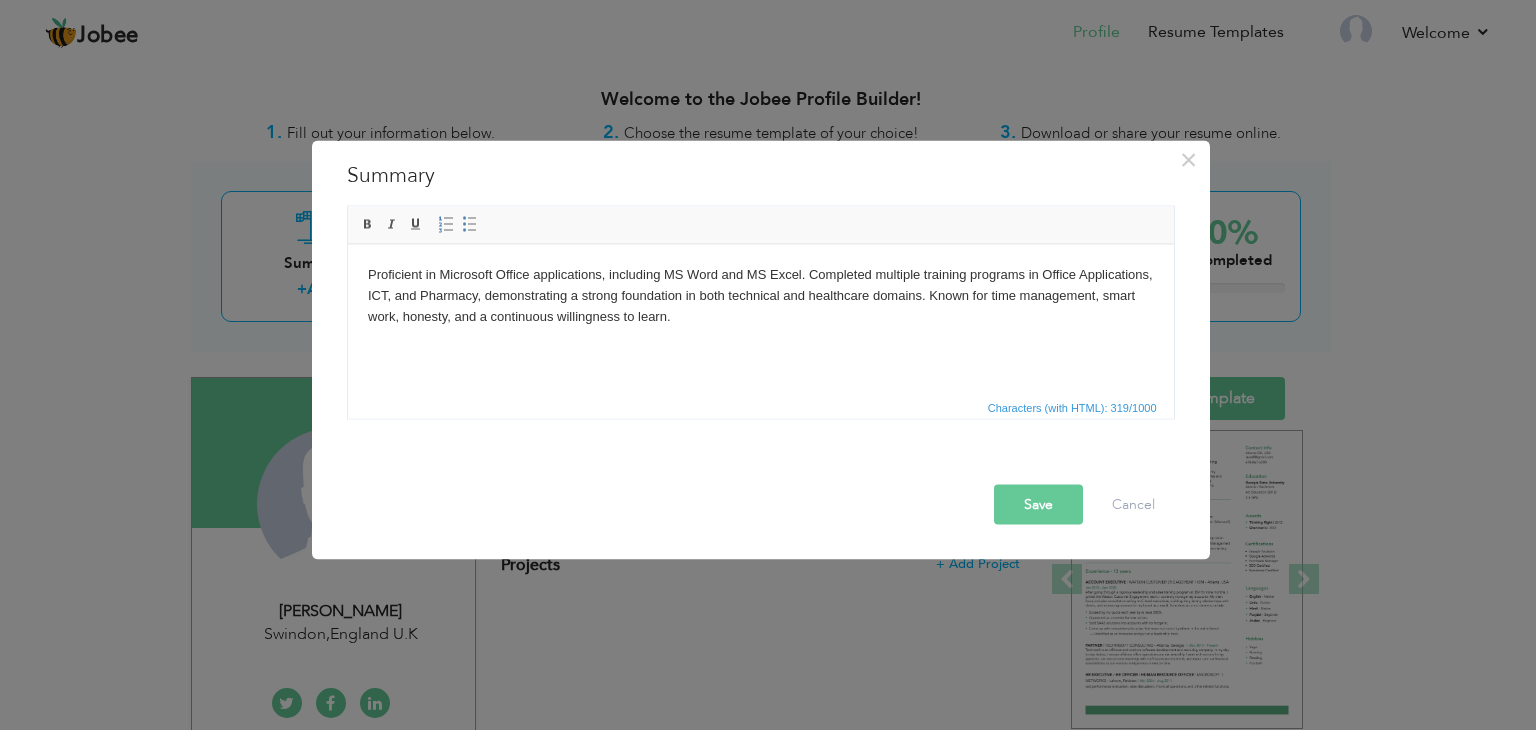 click on "Save" at bounding box center [1038, 505] 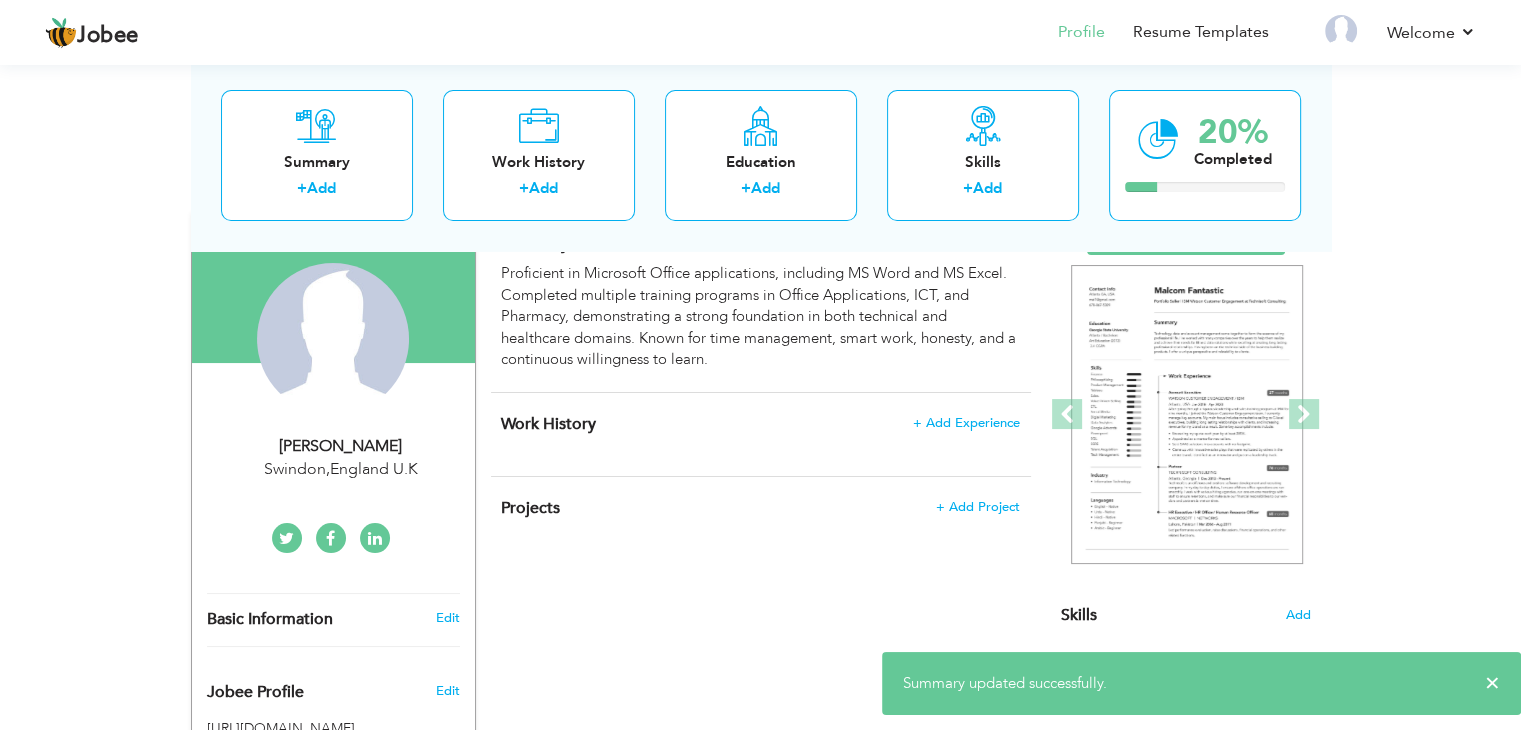 scroll, scrollTop: 200, scrollLeft: 0, axis: vertical 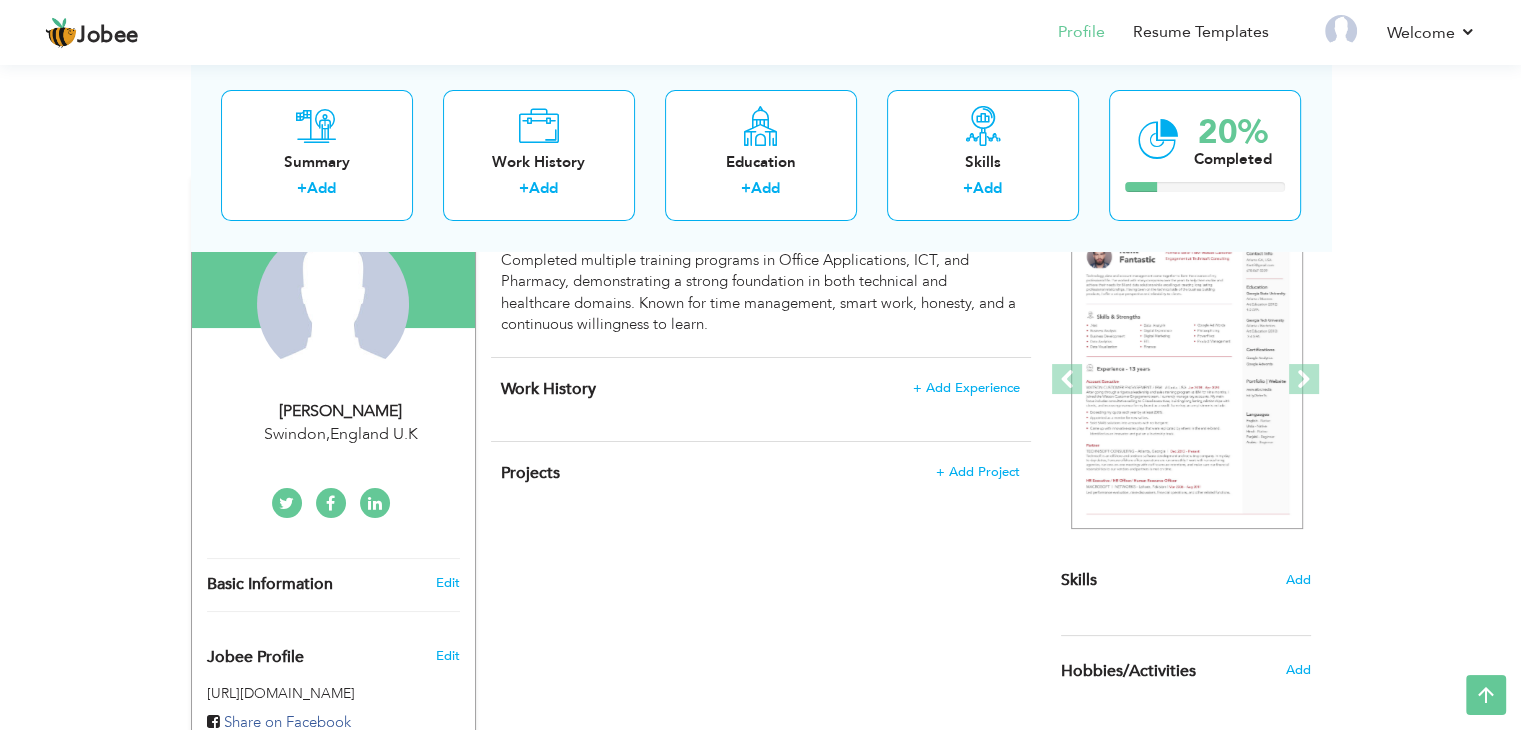 click on "Skills
Add" at bounding box center (1186, 384) 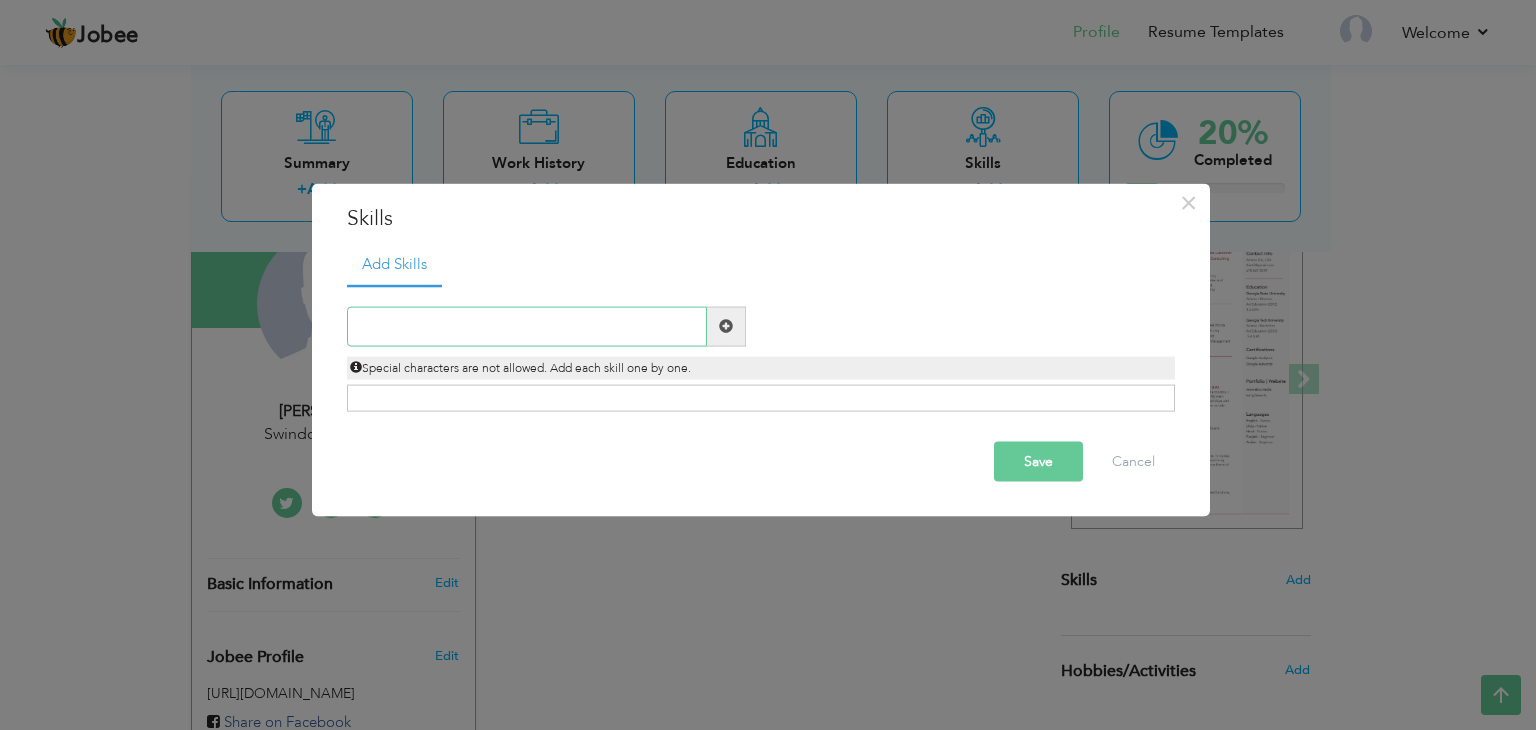 click at bounding box center (527, 326) 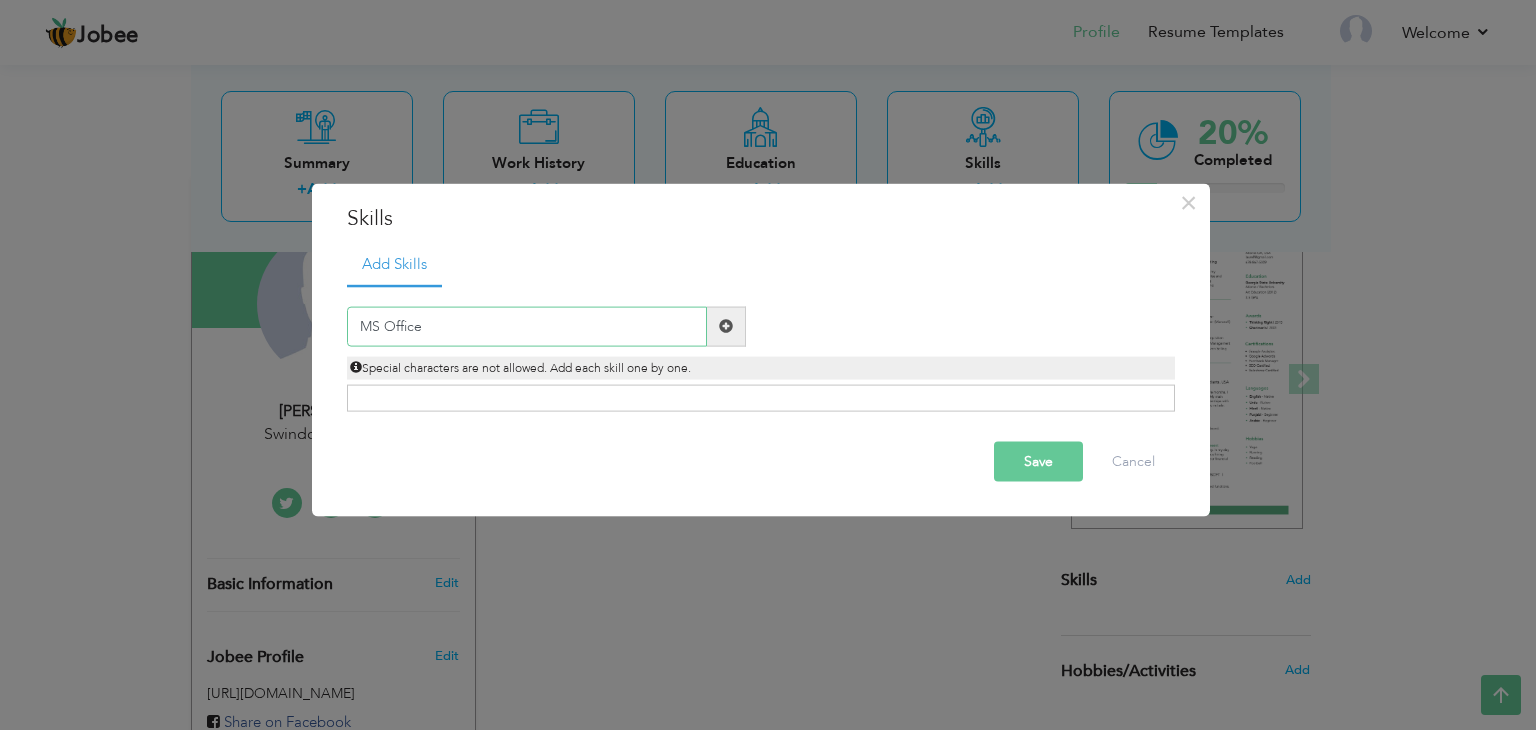 type on "MS Office" 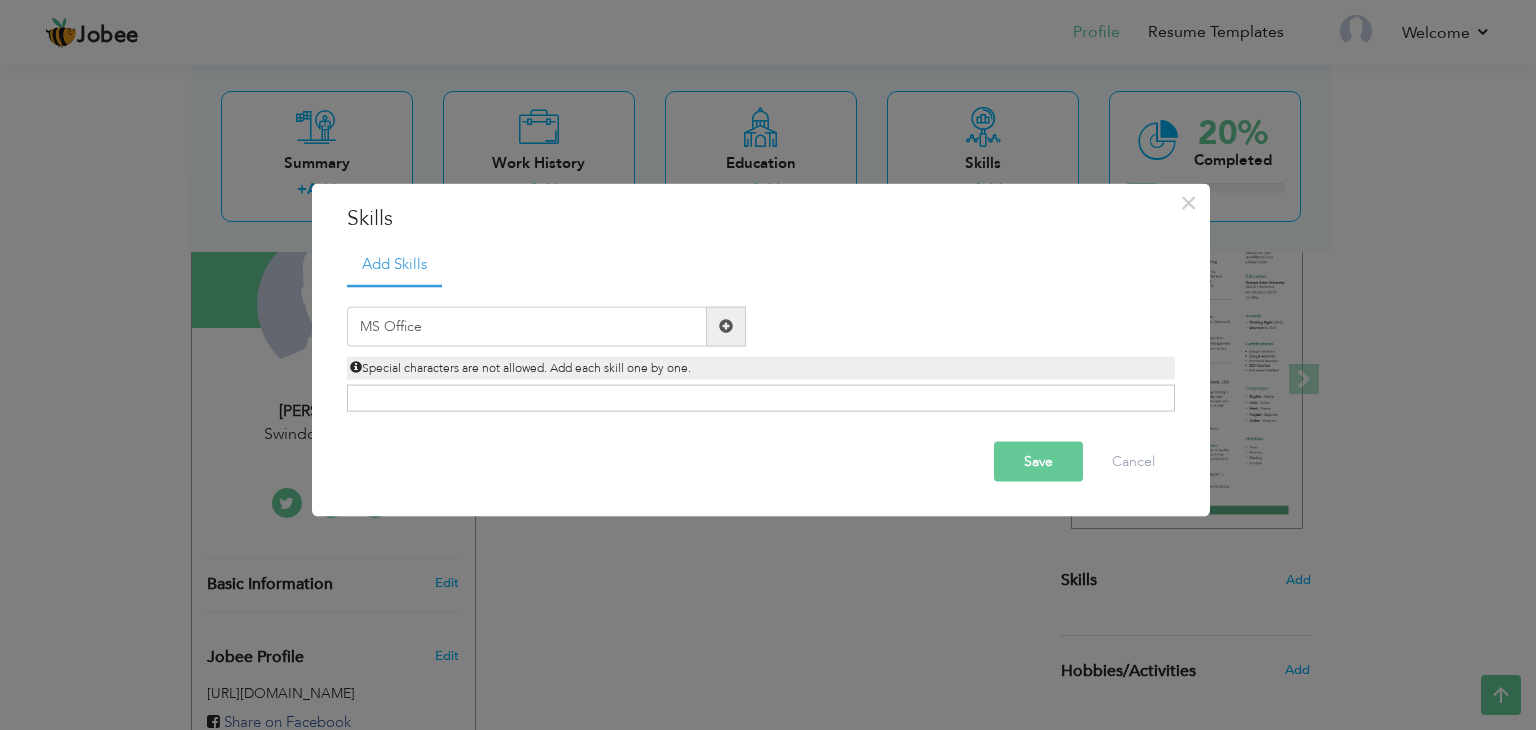 click at bounding box center [726, 326] 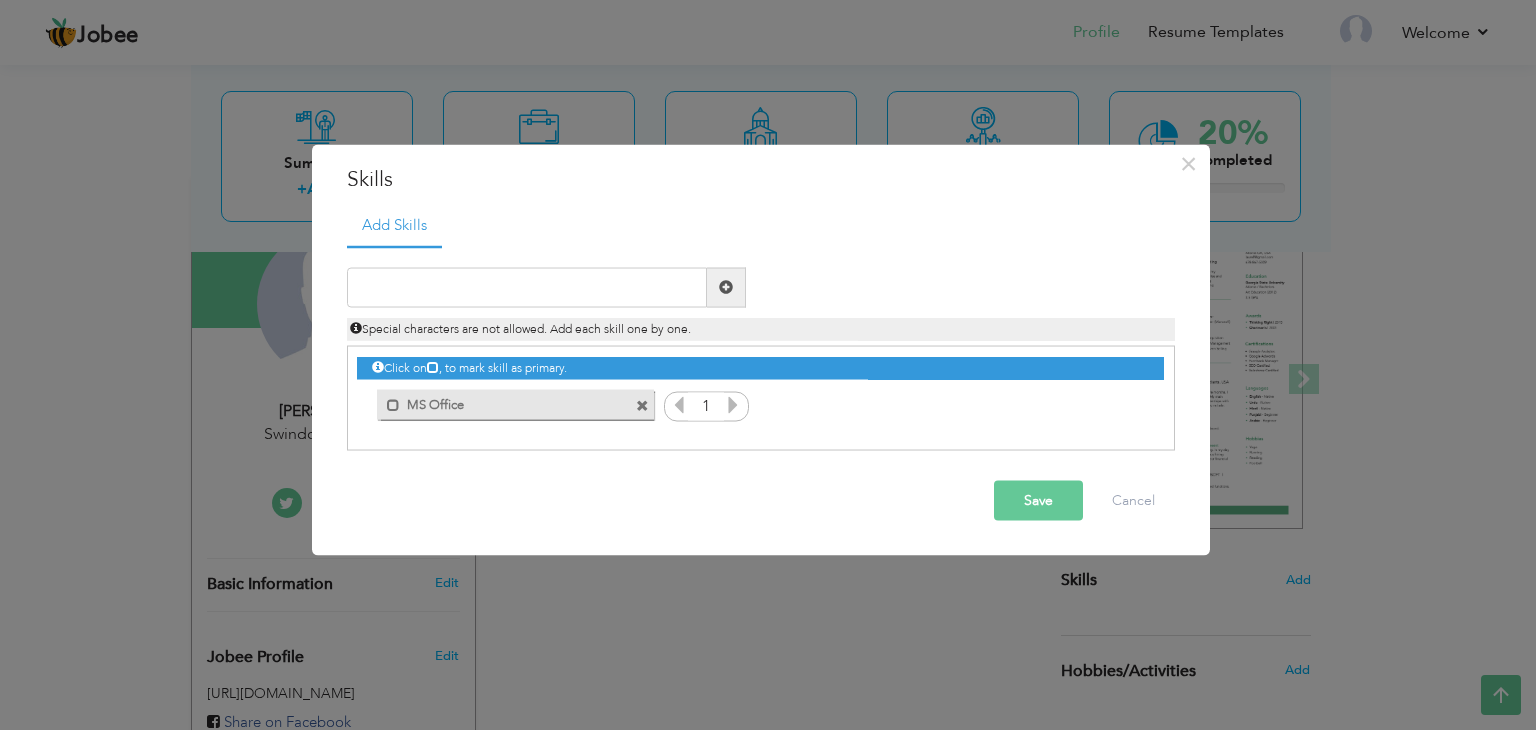 click at bounding box center [733, 404] 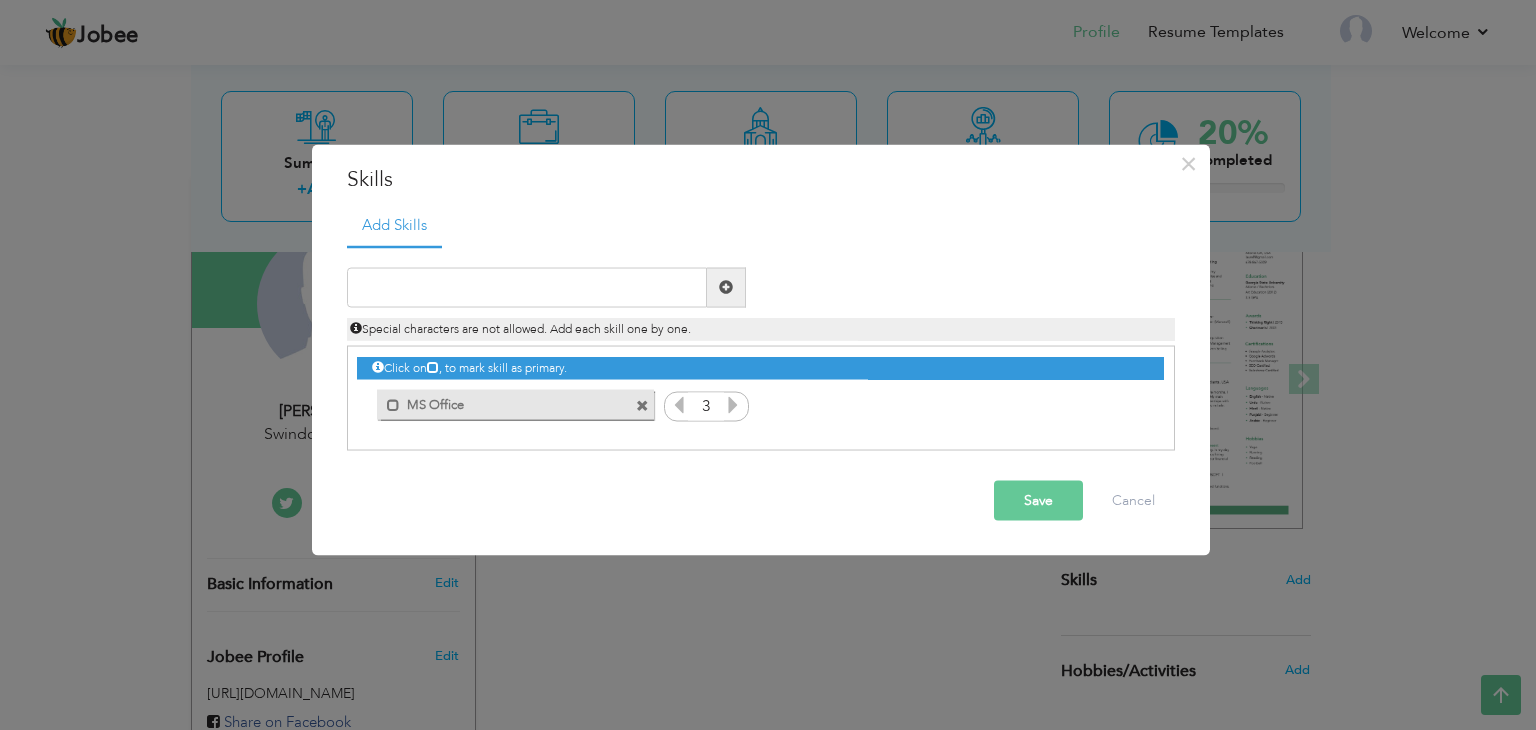click at bounding box center [733, 404] 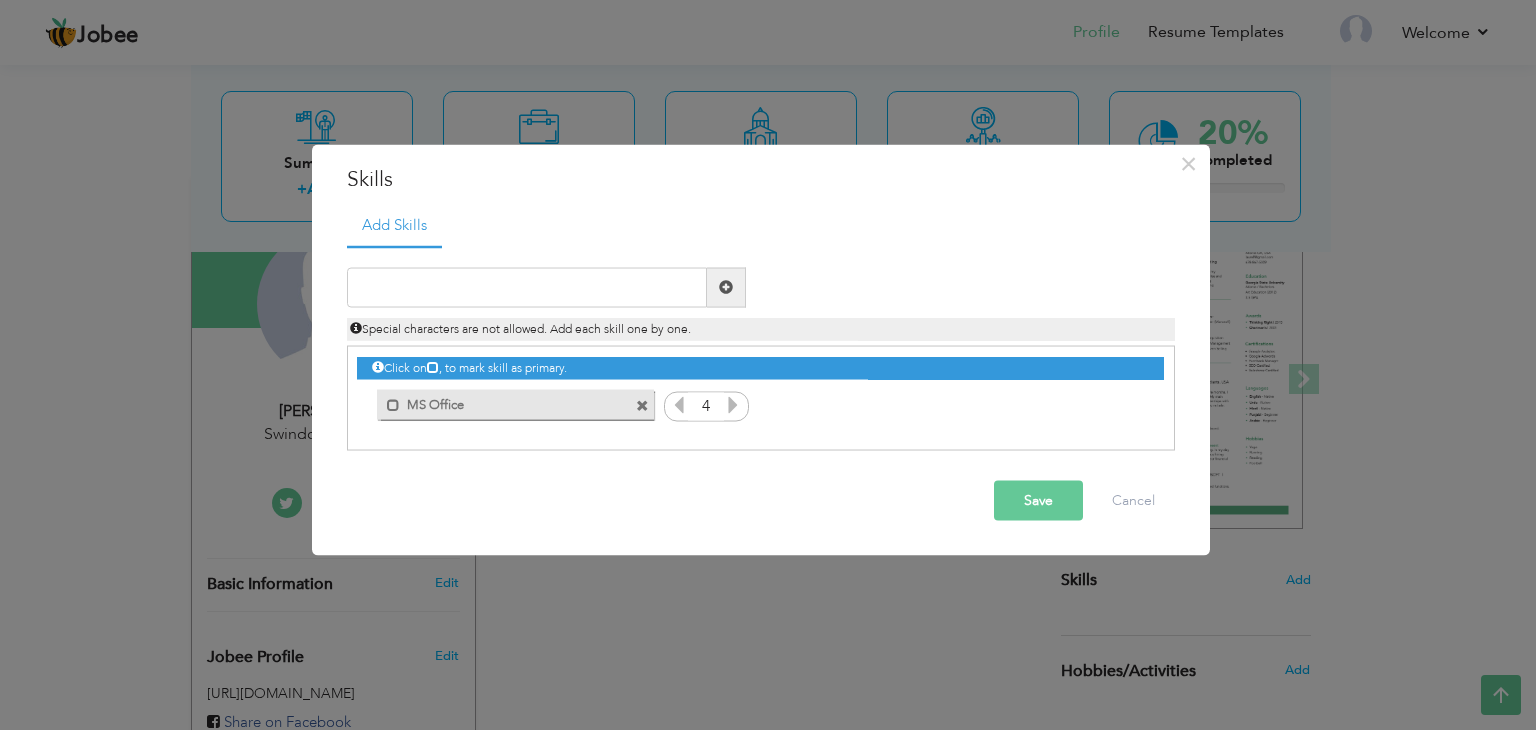 click at bounding box center (733, 404) 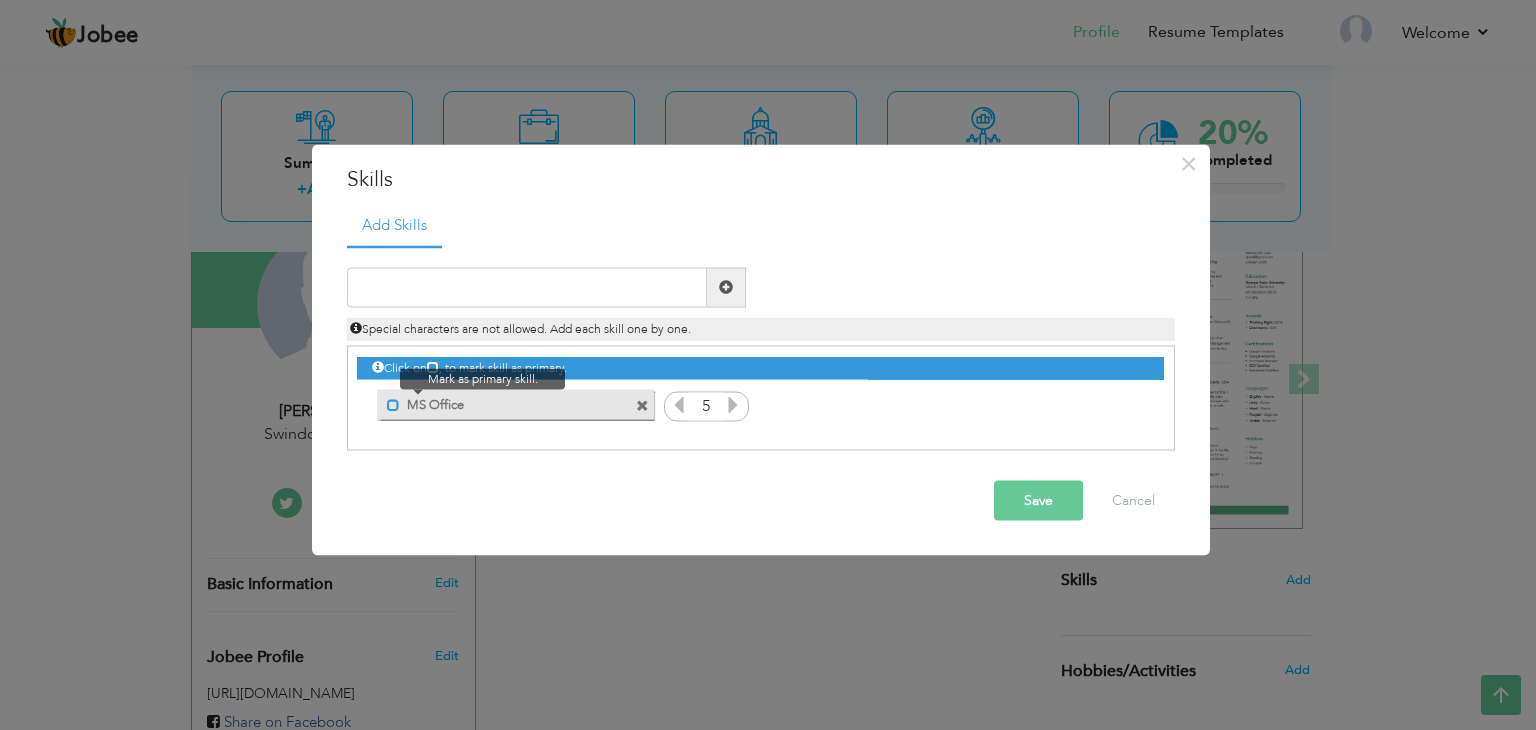 click at bounding box center [393, 405] 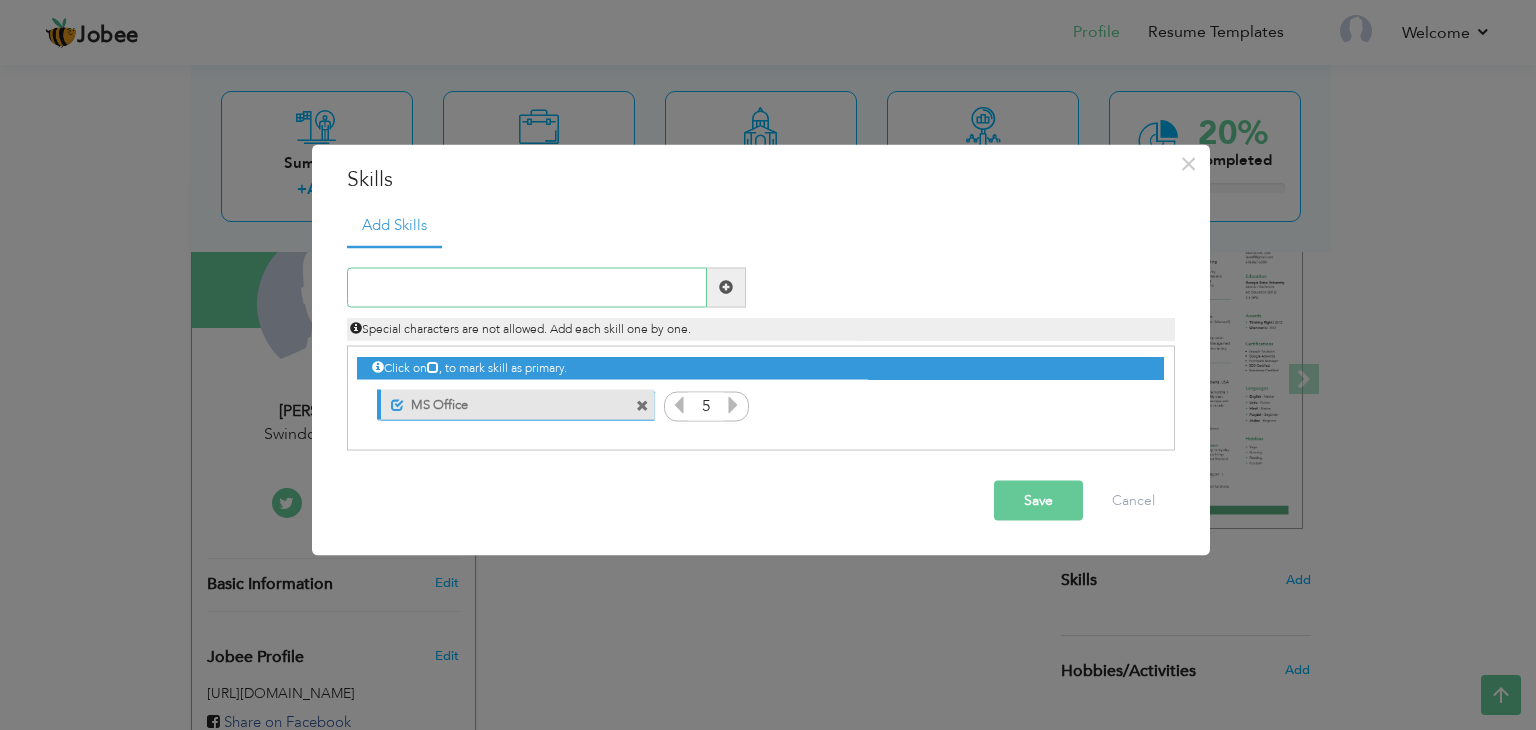 click at bounding box center (527, 287) 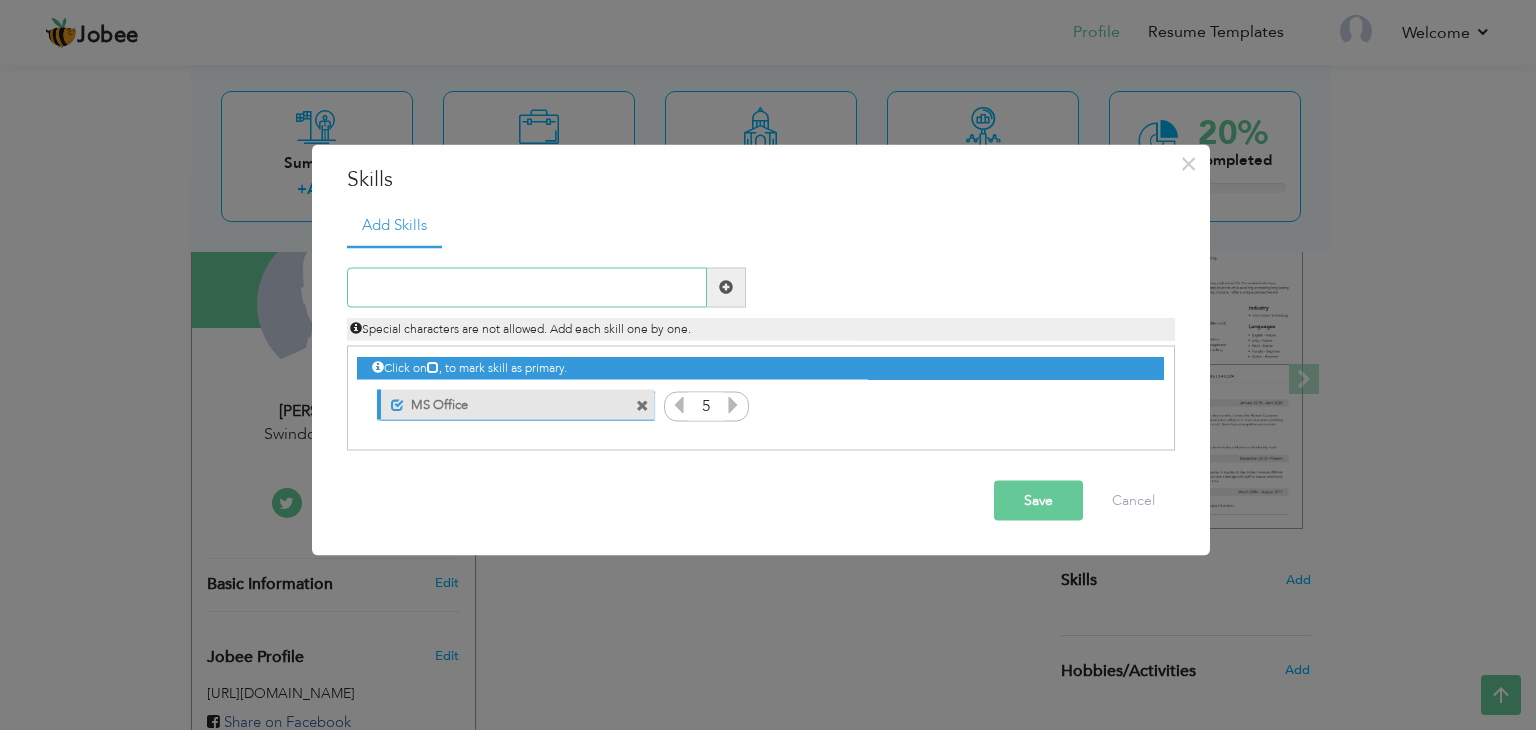 click at bounding box center [527, 287] 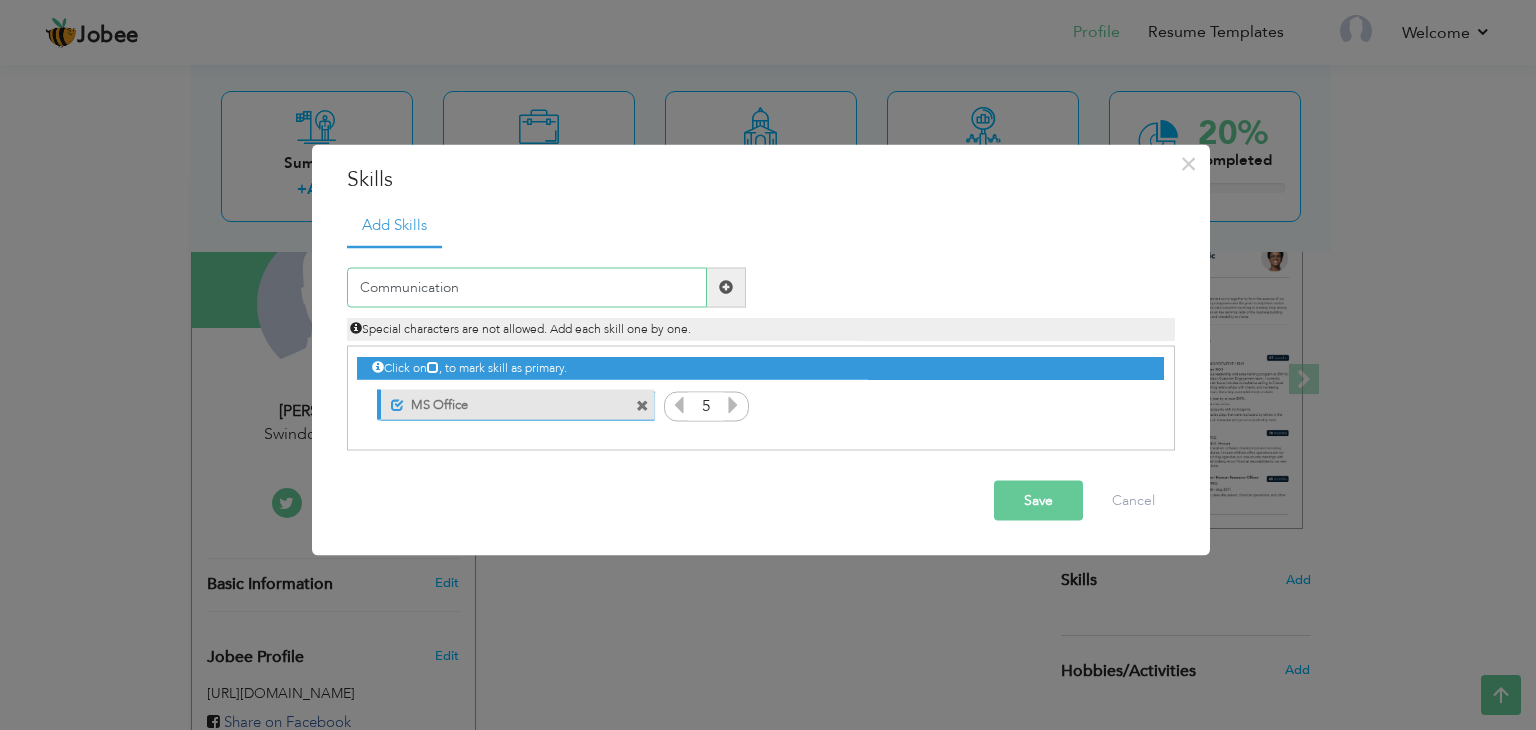 type on "Communication" 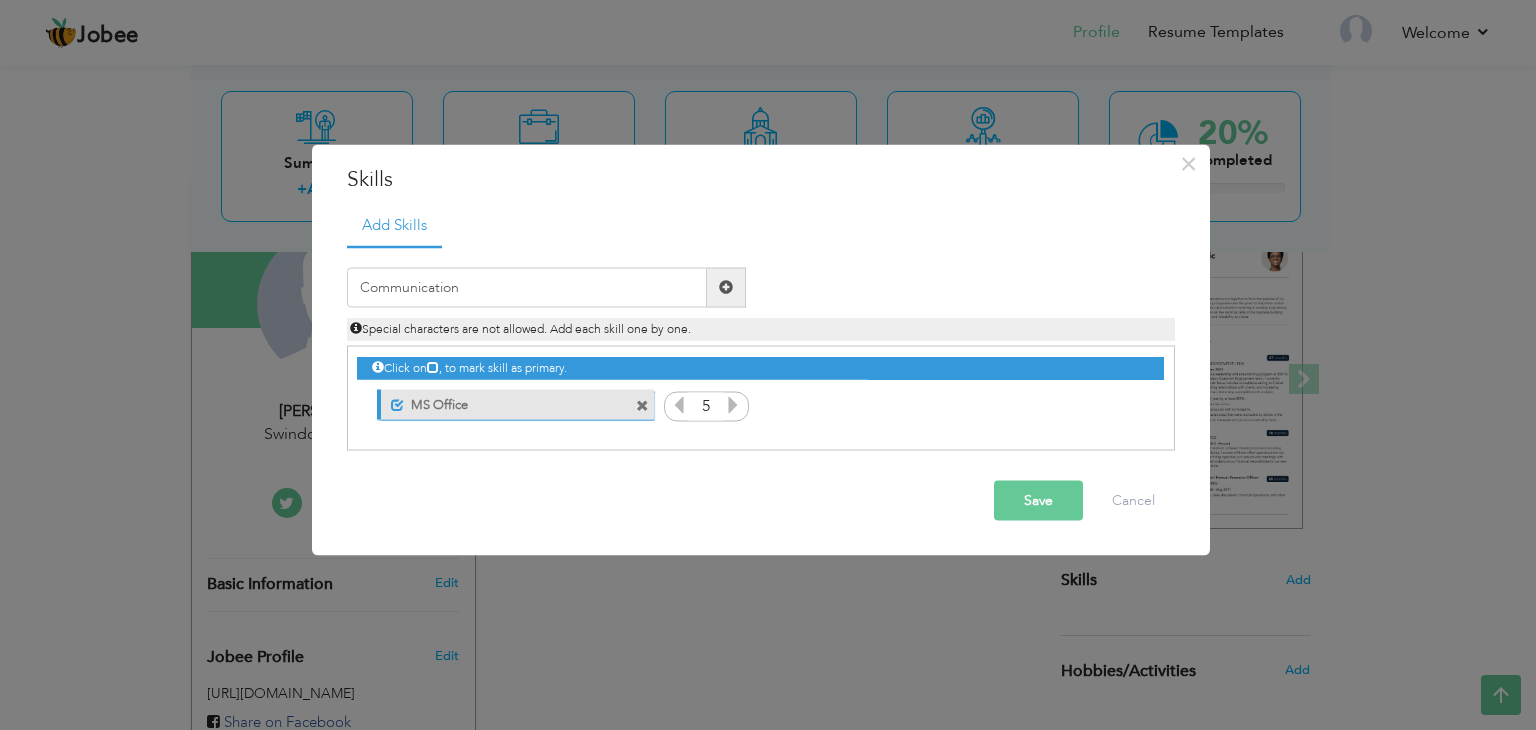 click at bounding box center (726, 287) 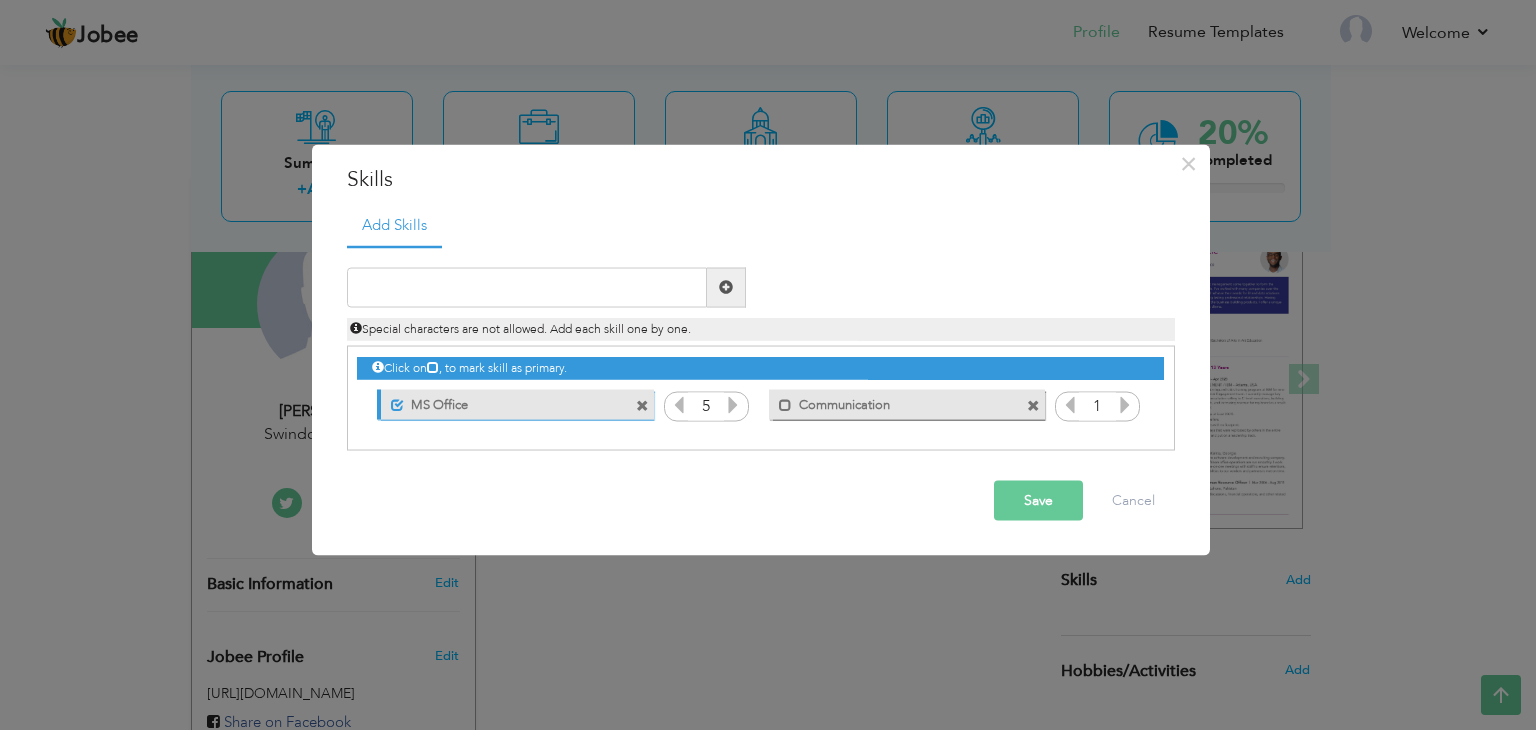 click at bounding box center (1125, 404) 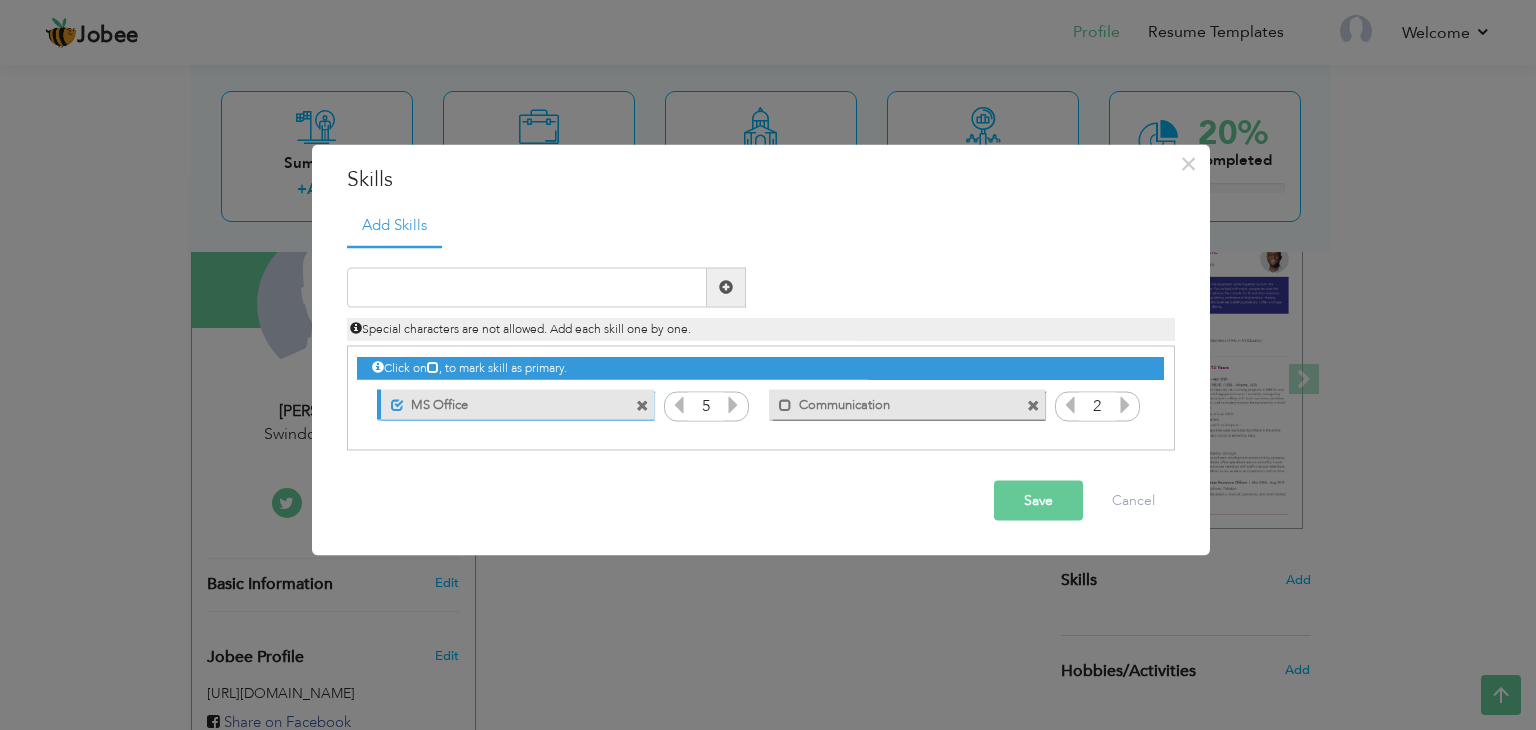 click at bounding box center (1125, 404) 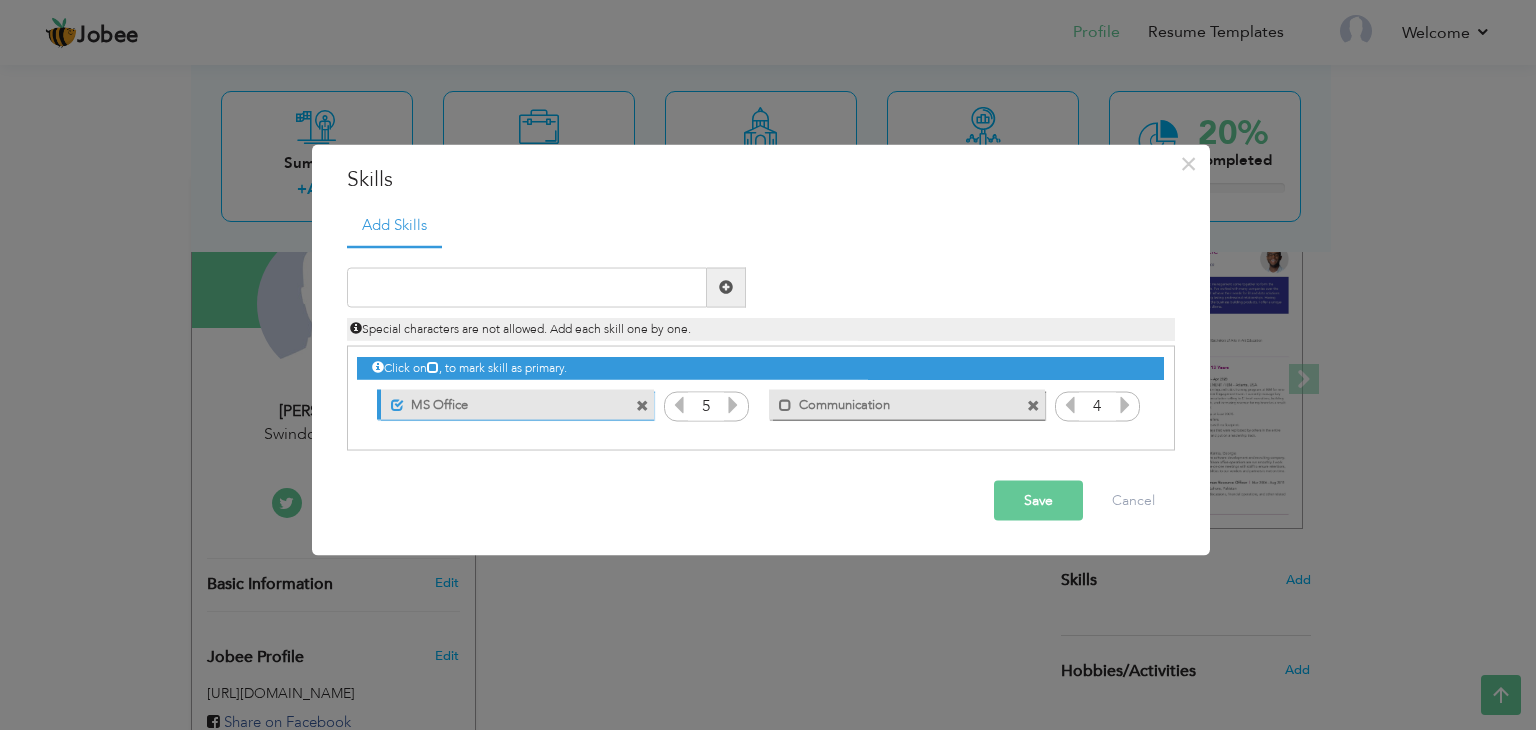 click at bounding box center (1125, 404) 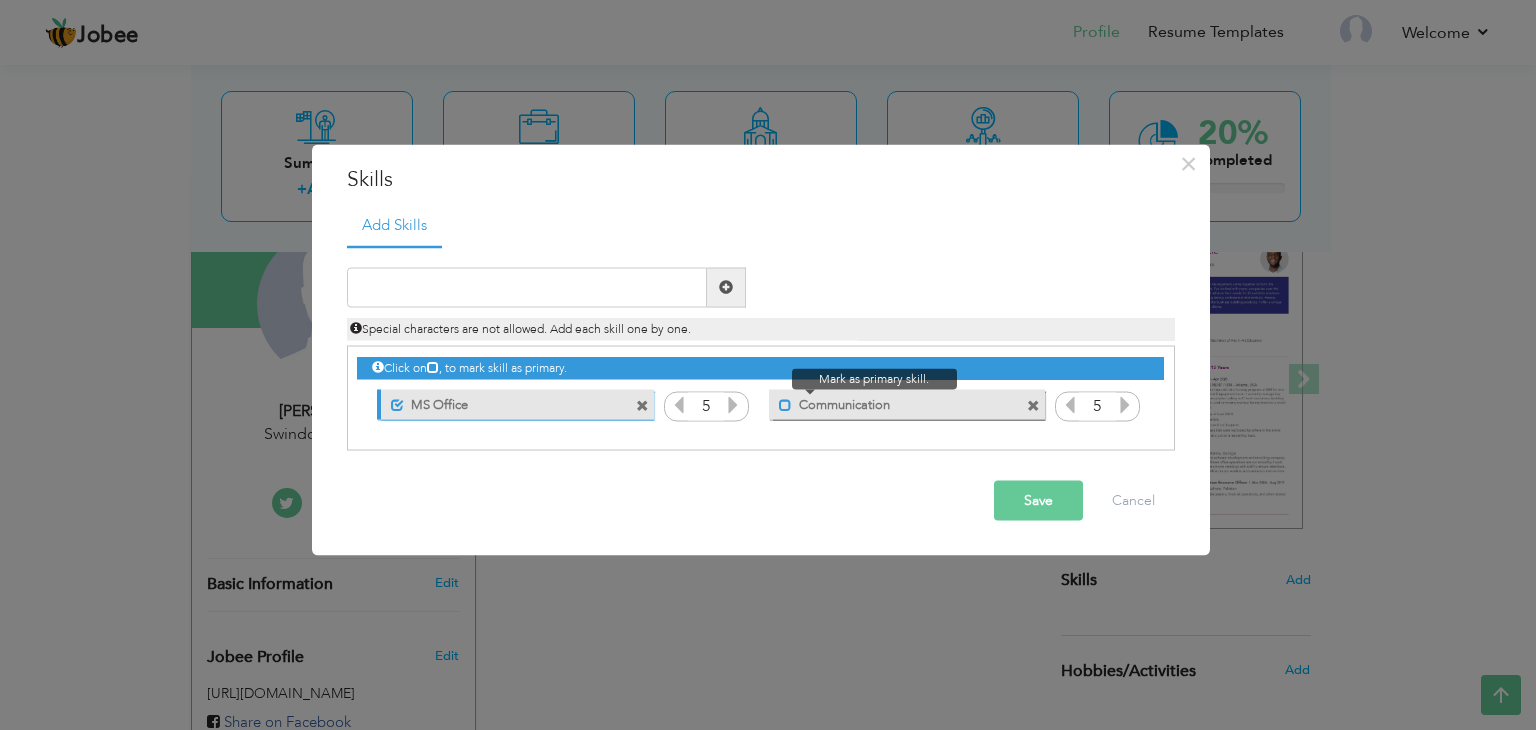 click at bounding box center (785, 405) 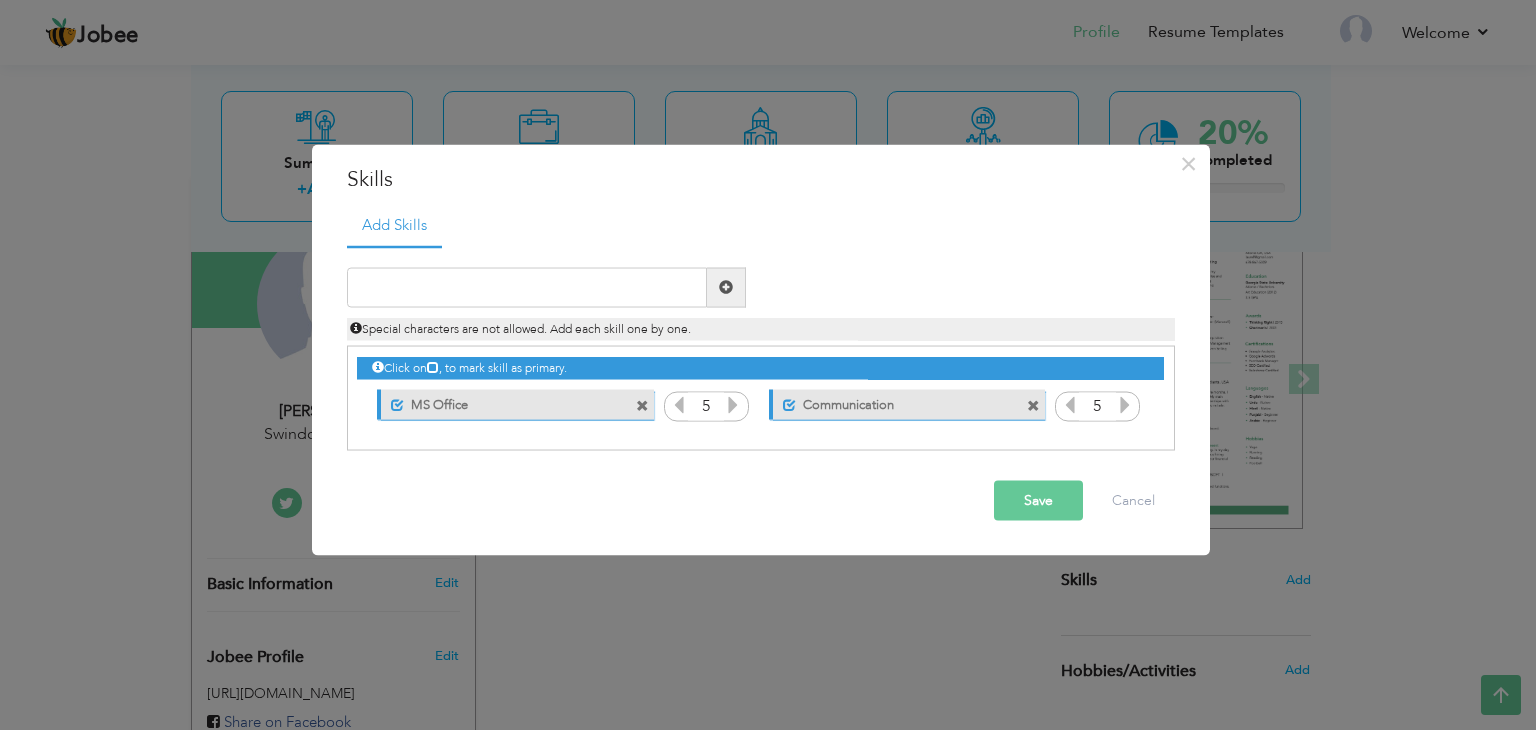 click on "Save" at bounding box center [1038, 500] 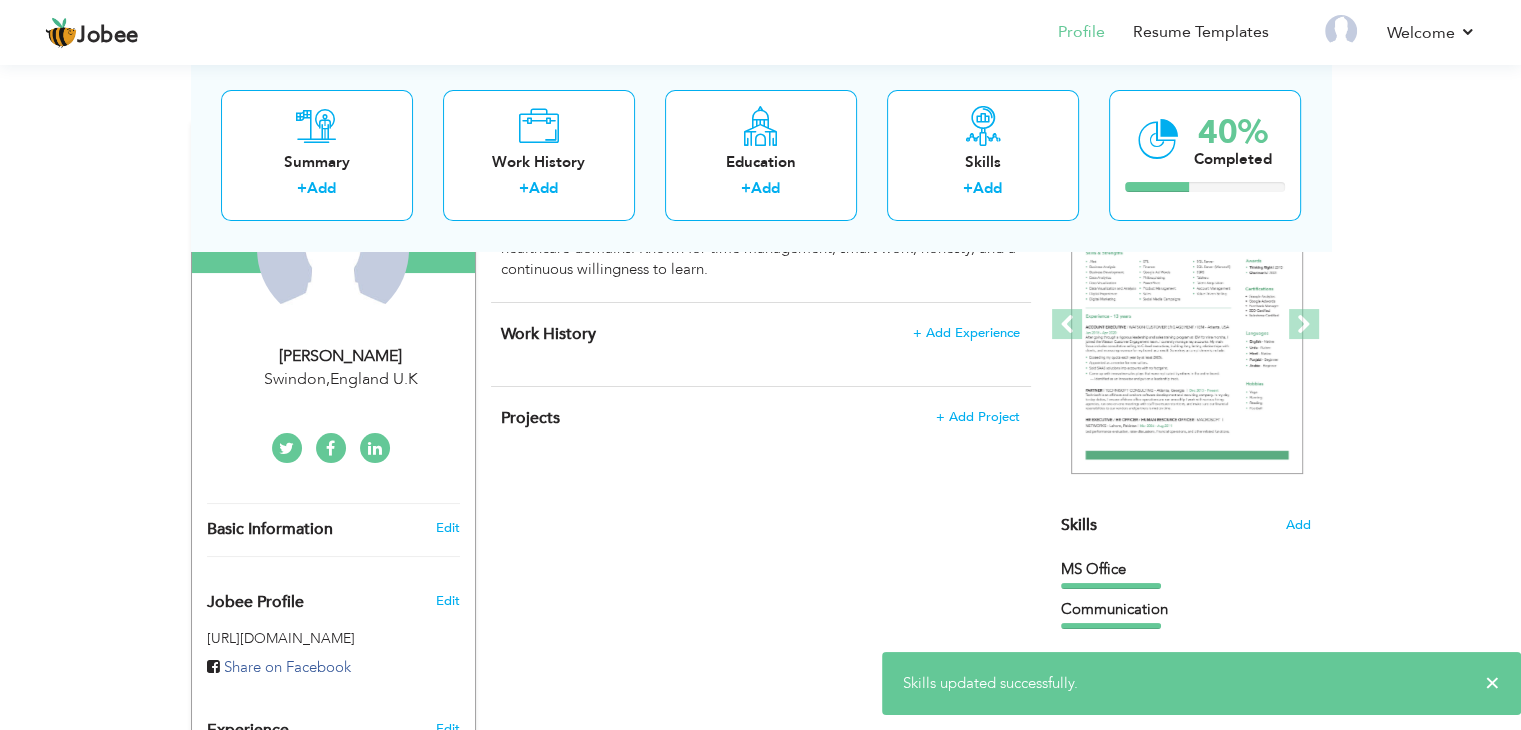 scroll, scrollTop: 300, scrollLeft: 0, axis: vertical 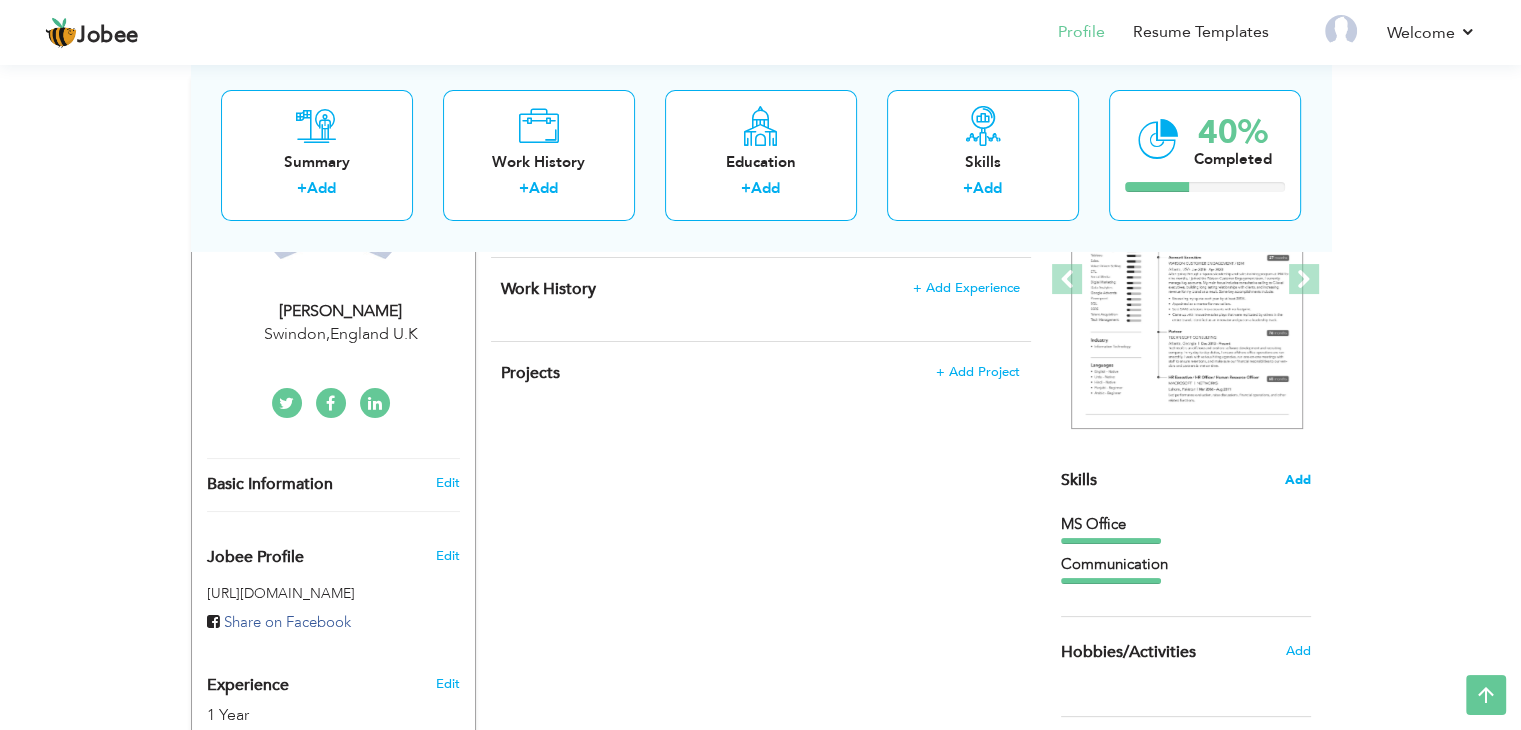 click on "Add" at bounding box center [1298, 480] 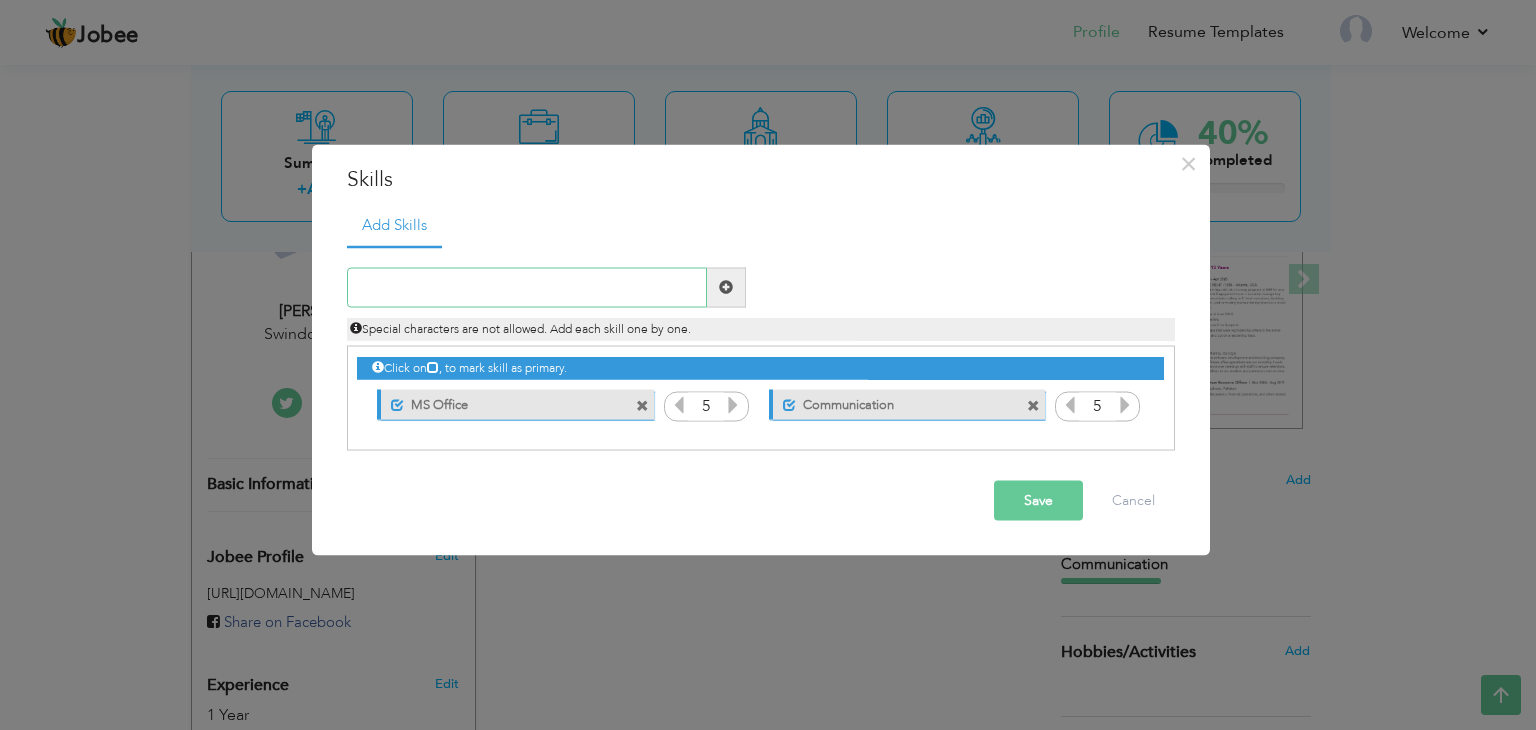 click at bounding box center [527, 287] 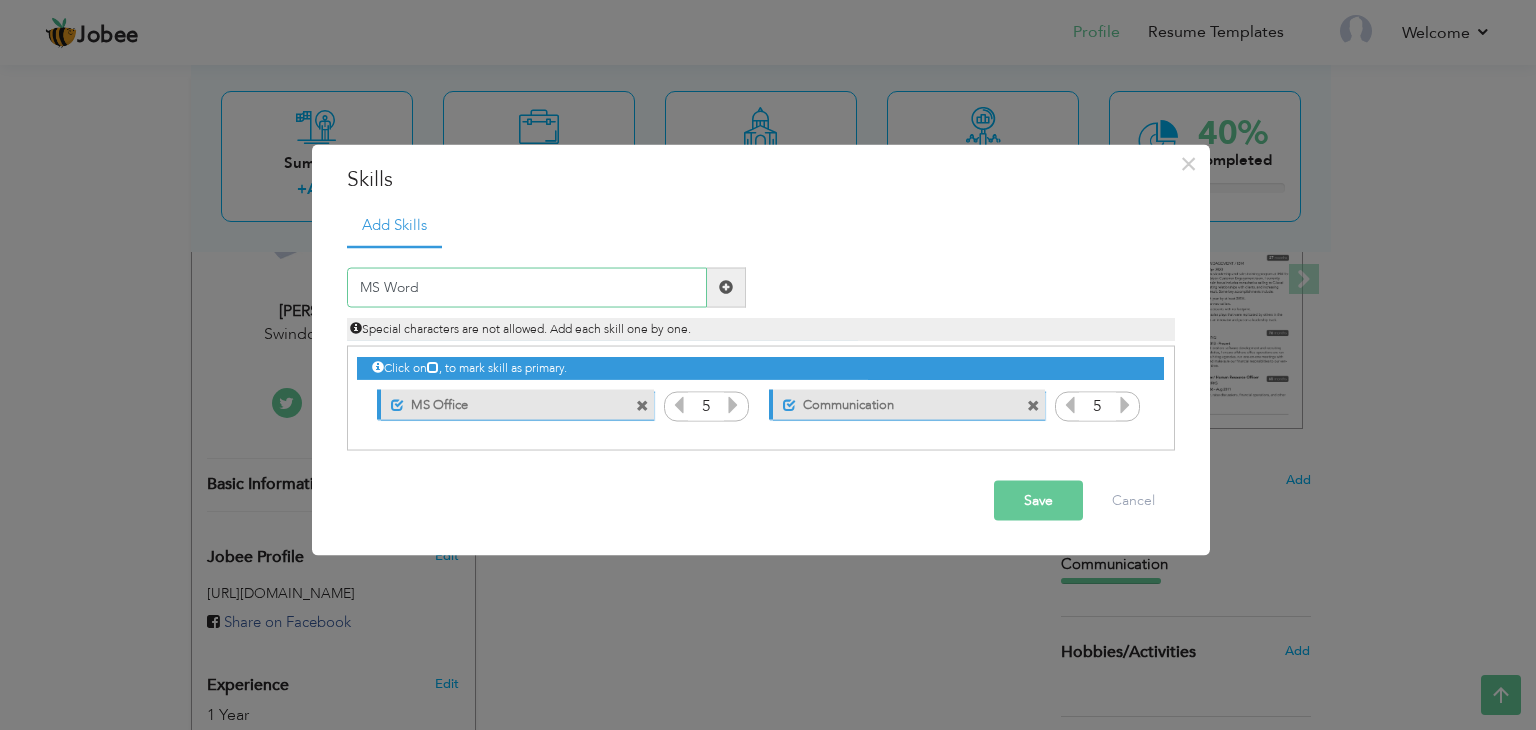 type on "MS Word" 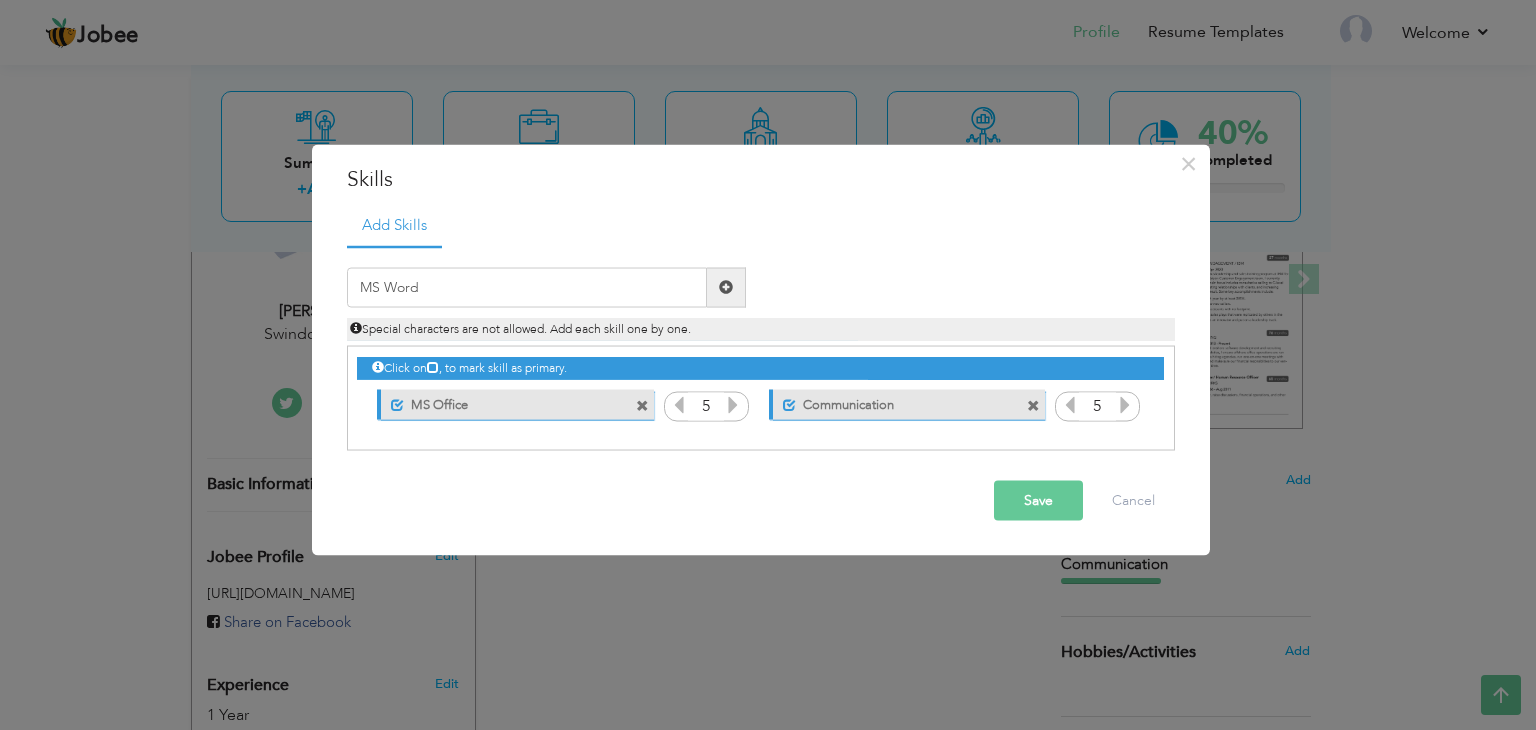 click at bounding box center (726, 287) 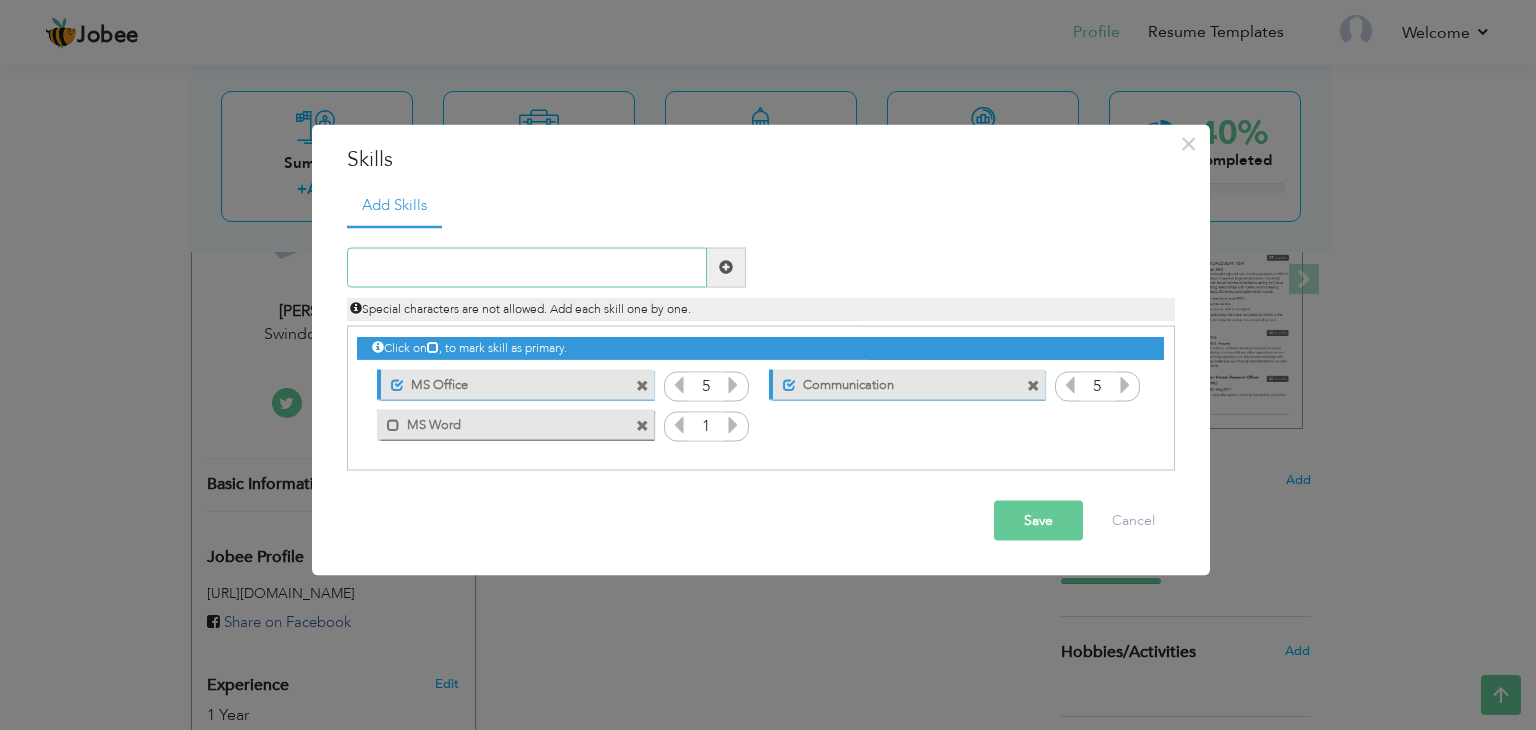 click at bounding box center [527, 267] 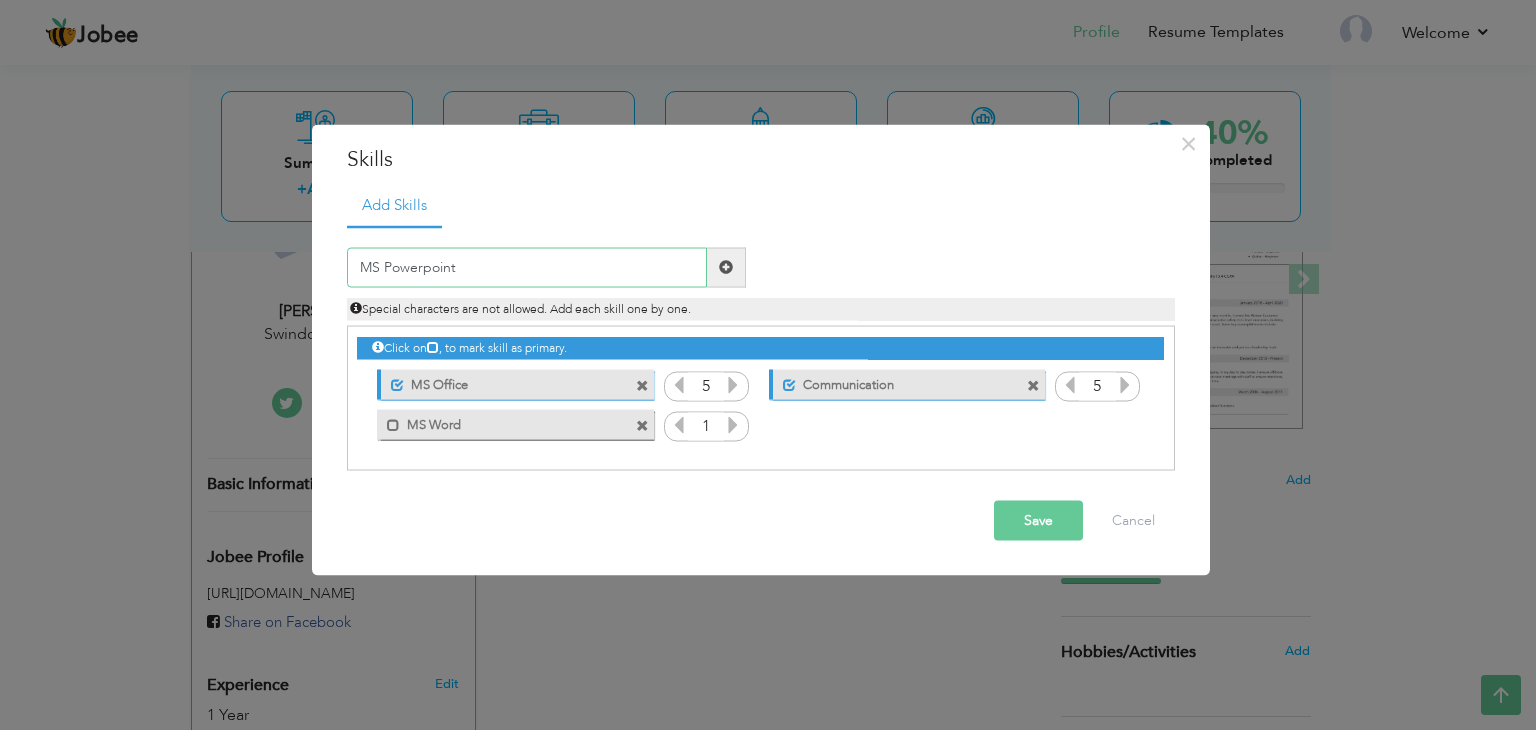 type on "MS Powerpoint" 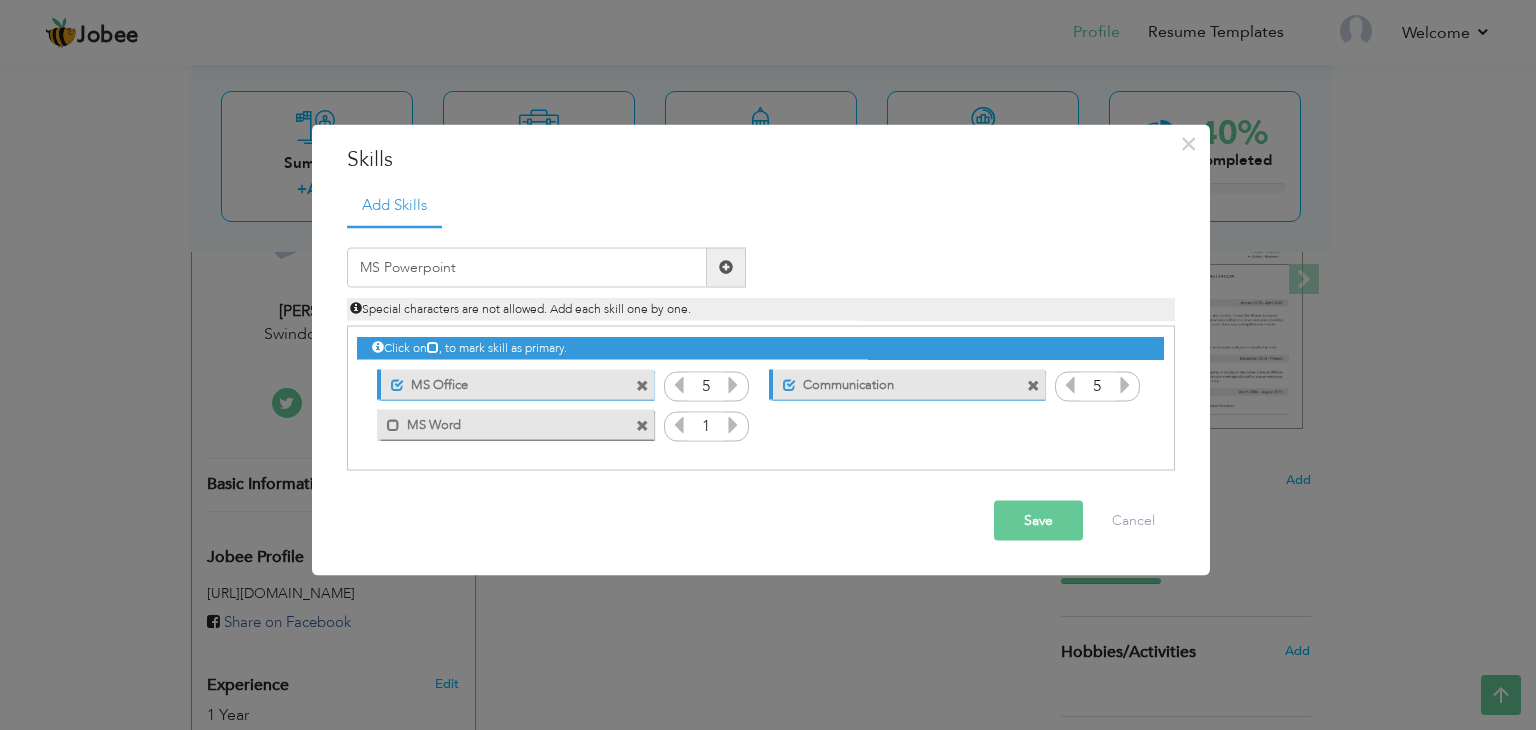 click at bounding box center (726, 267) 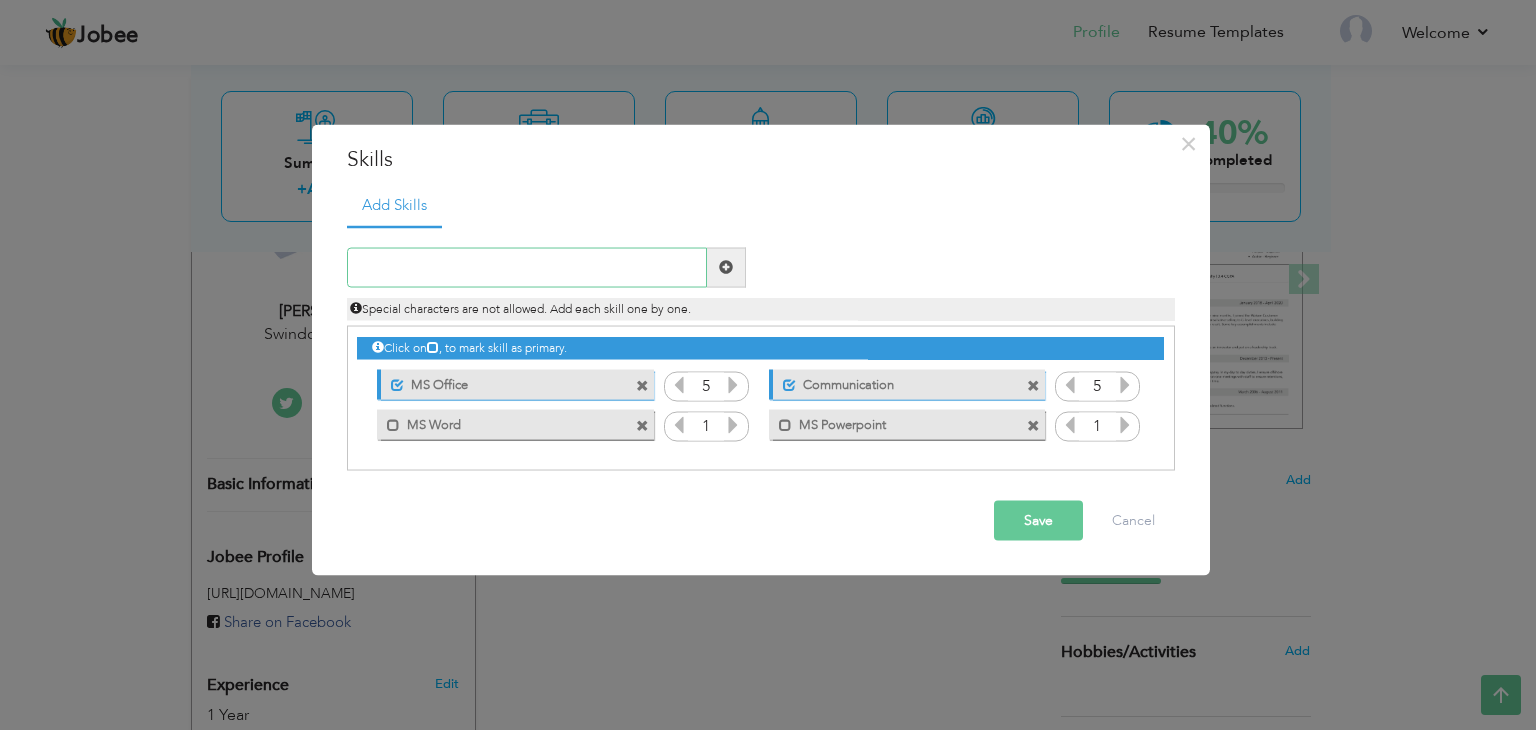 click at bounding box center [527, 267] 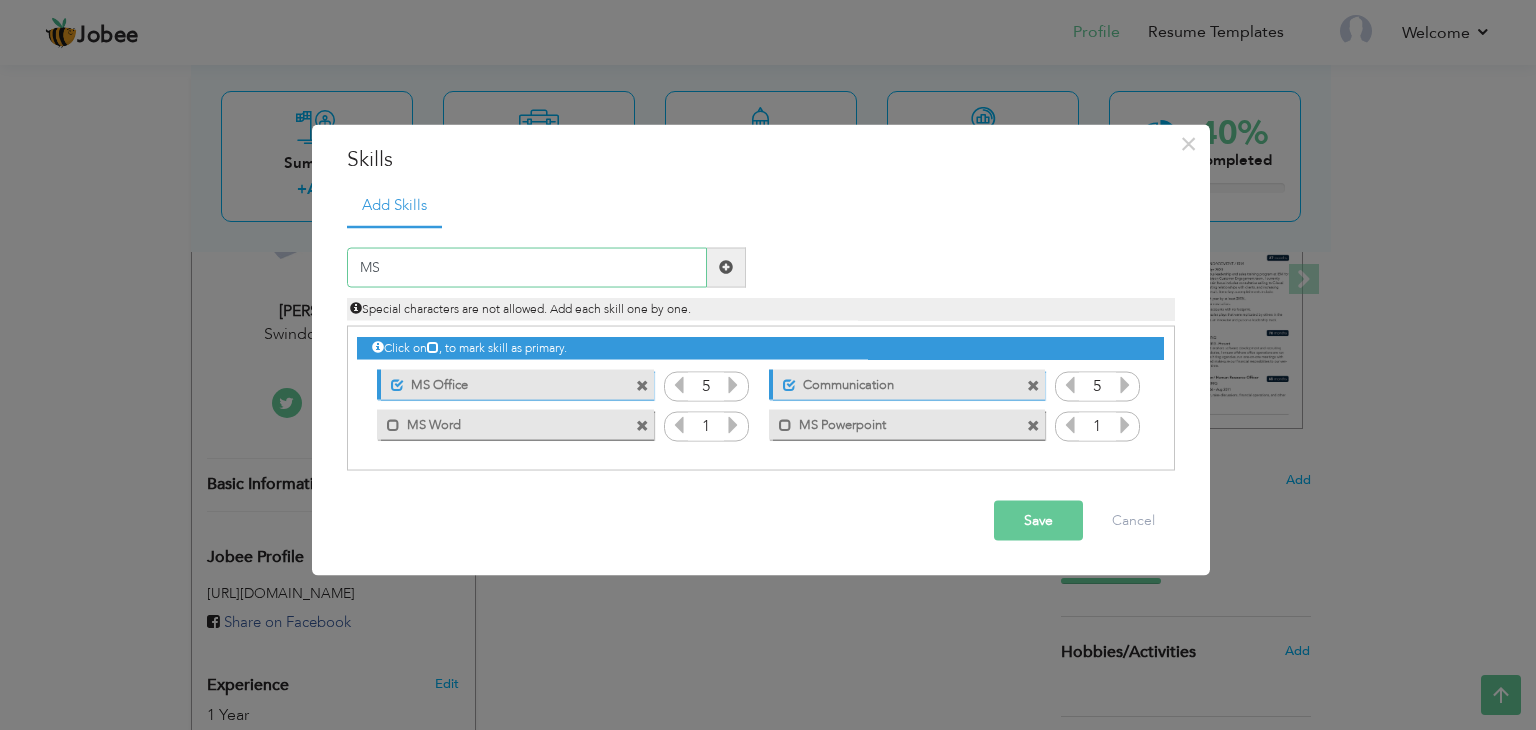 type on "M" 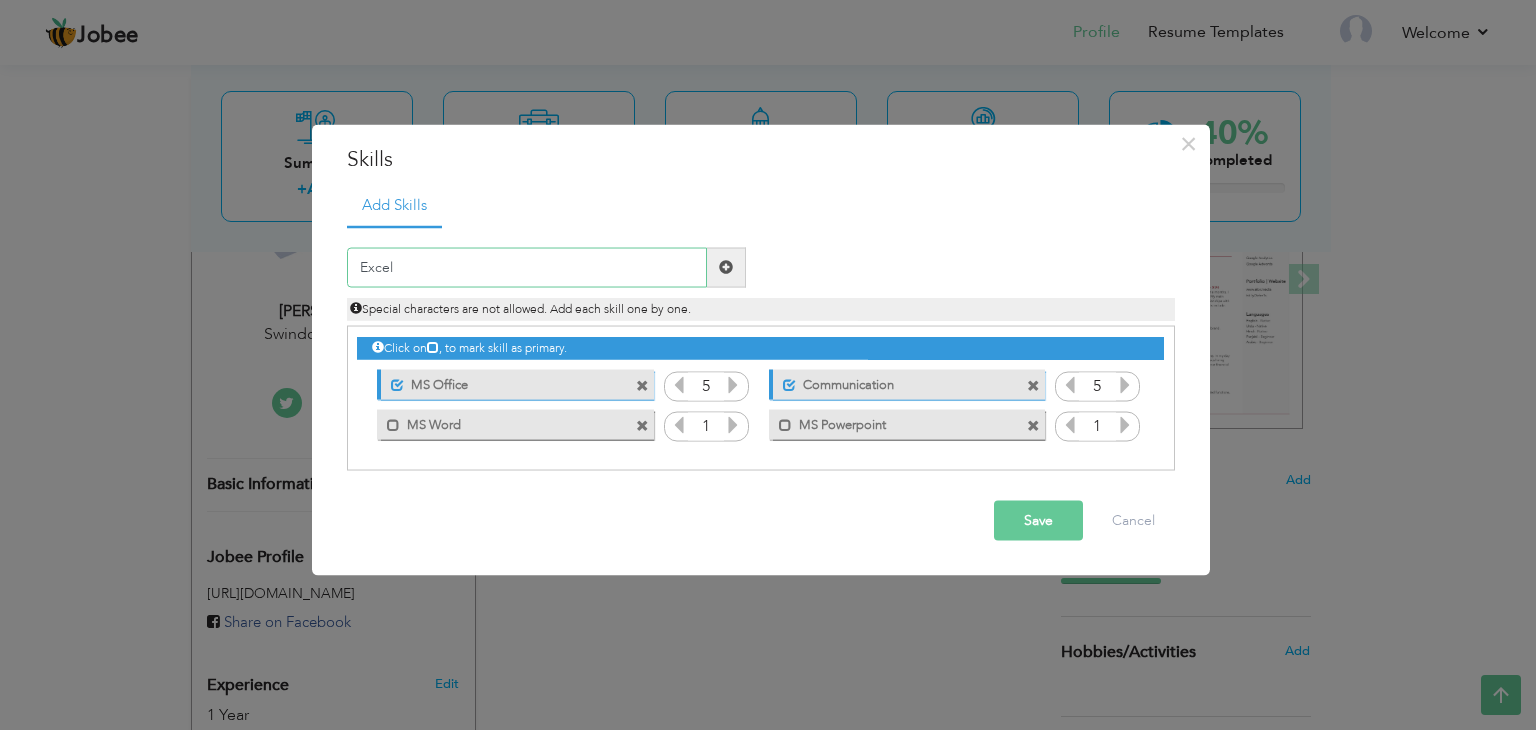 type on "Excel" 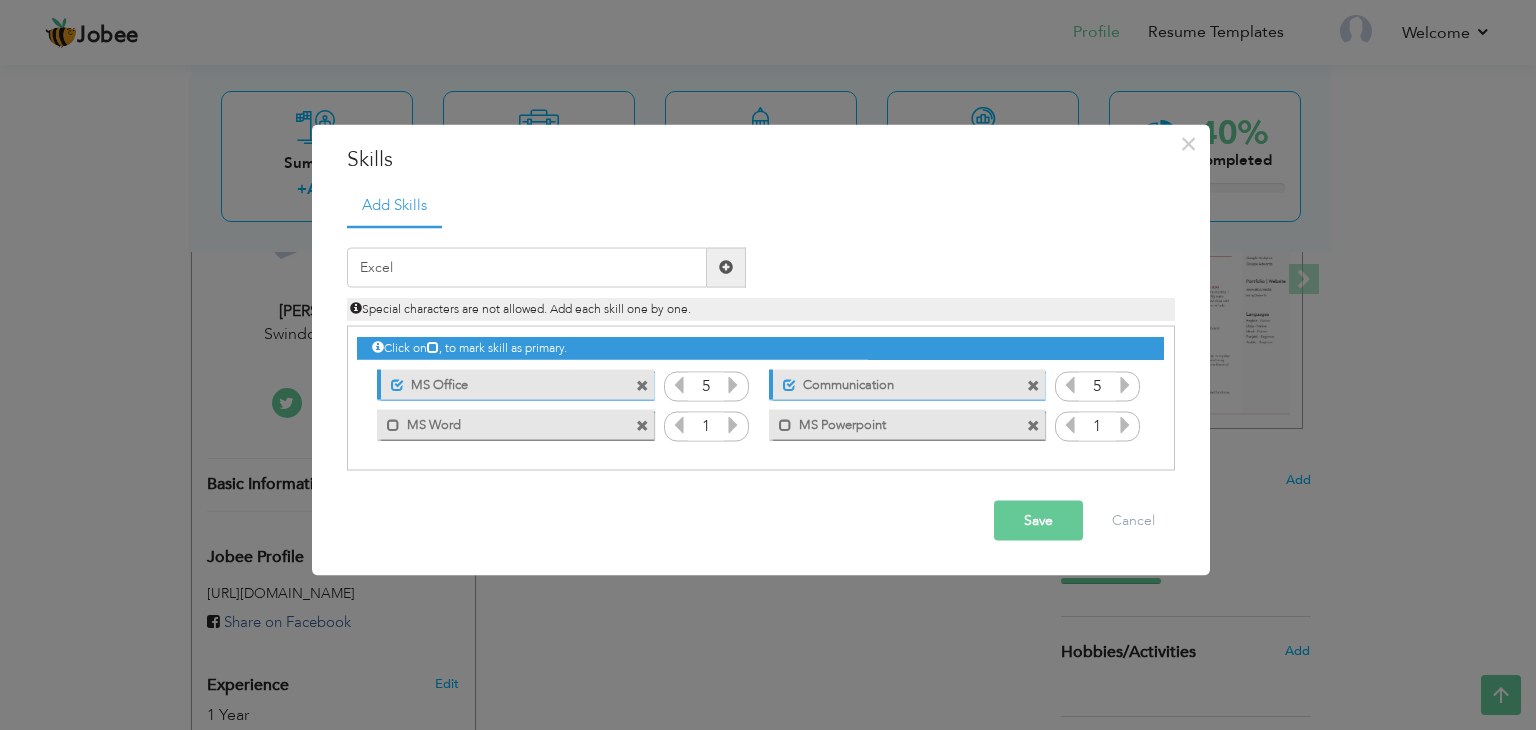 click at bounding box center [726, 267] 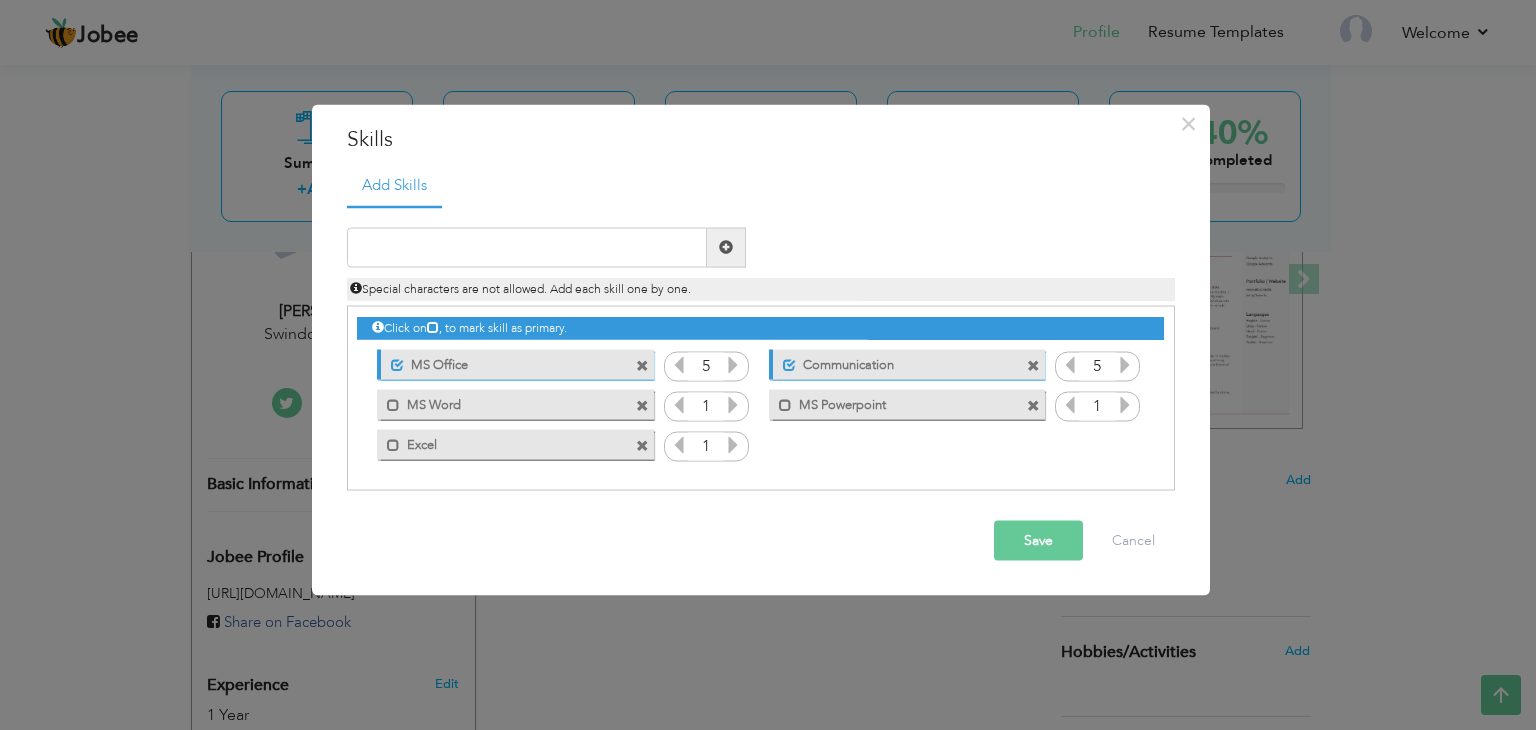 click at bounding box center (733, 404) 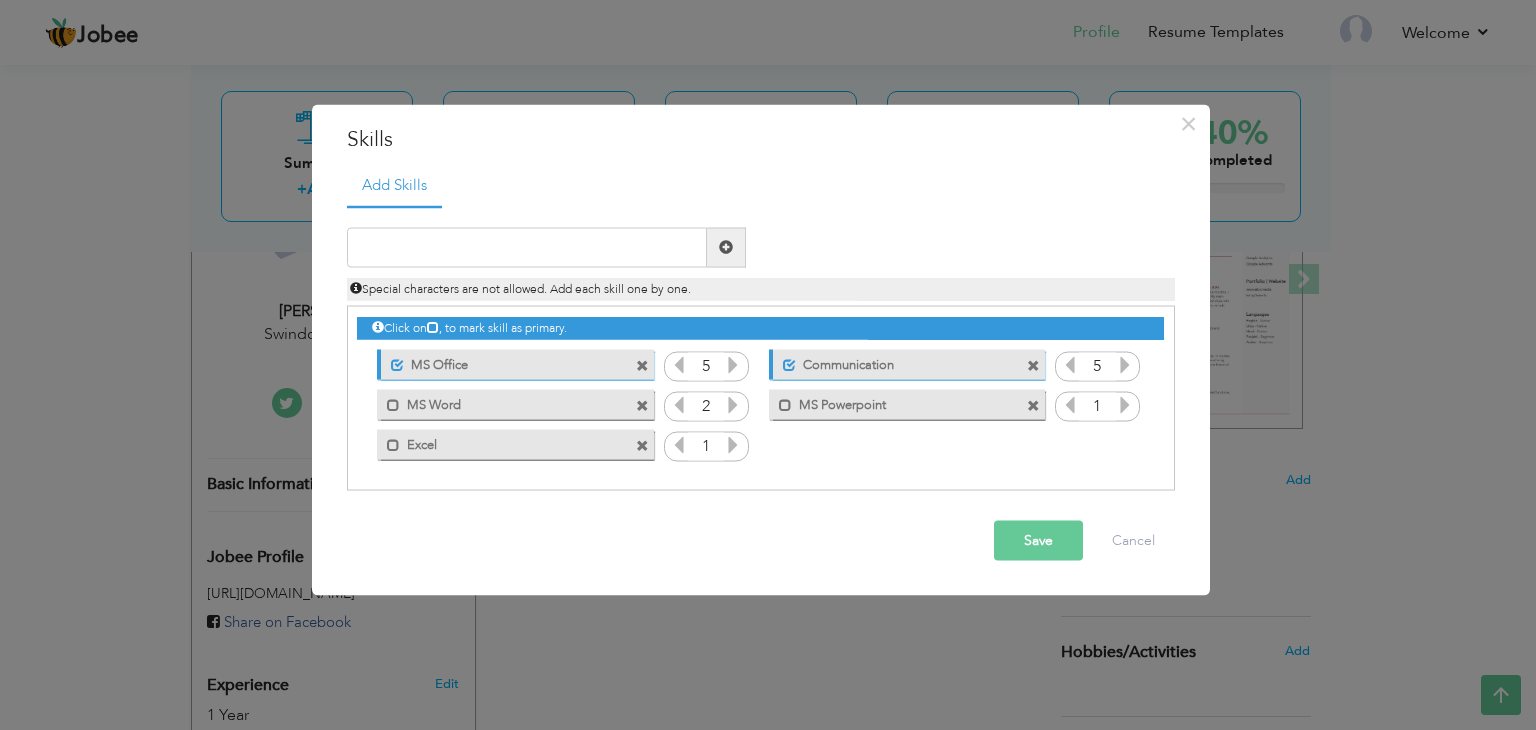 click at bounding box center (733, 404) 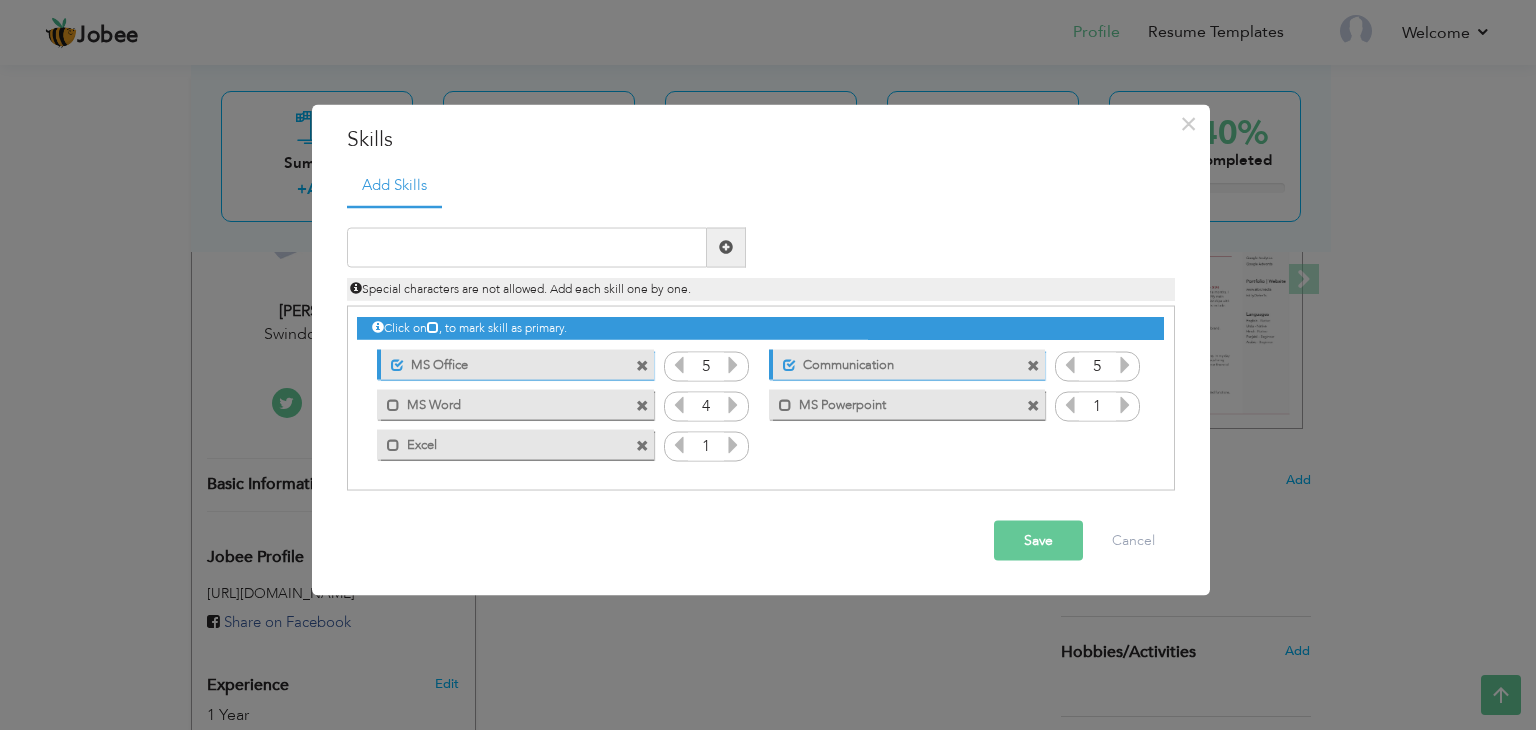 click at bounding box center (733, 404) 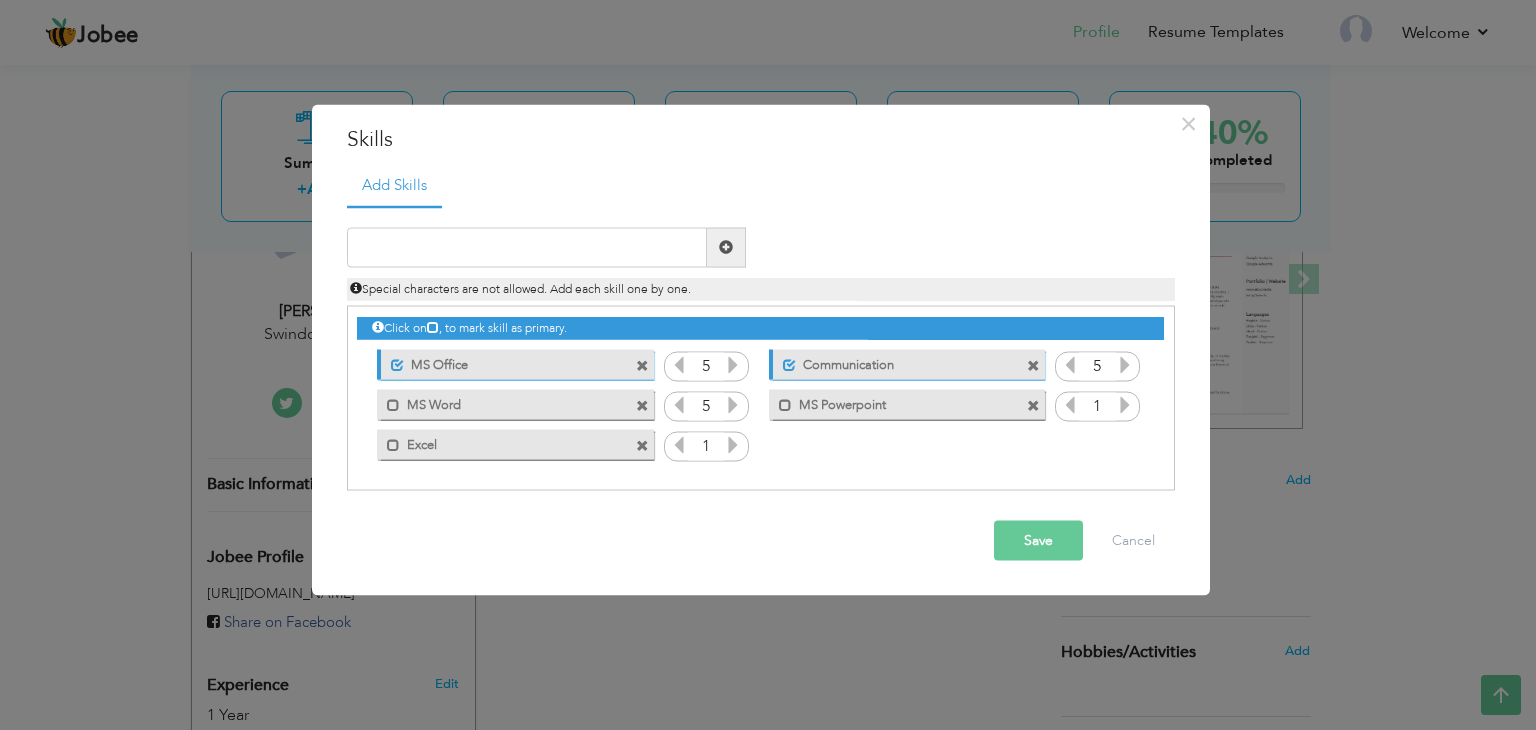 click on "1" at bounding box center [706, 447] 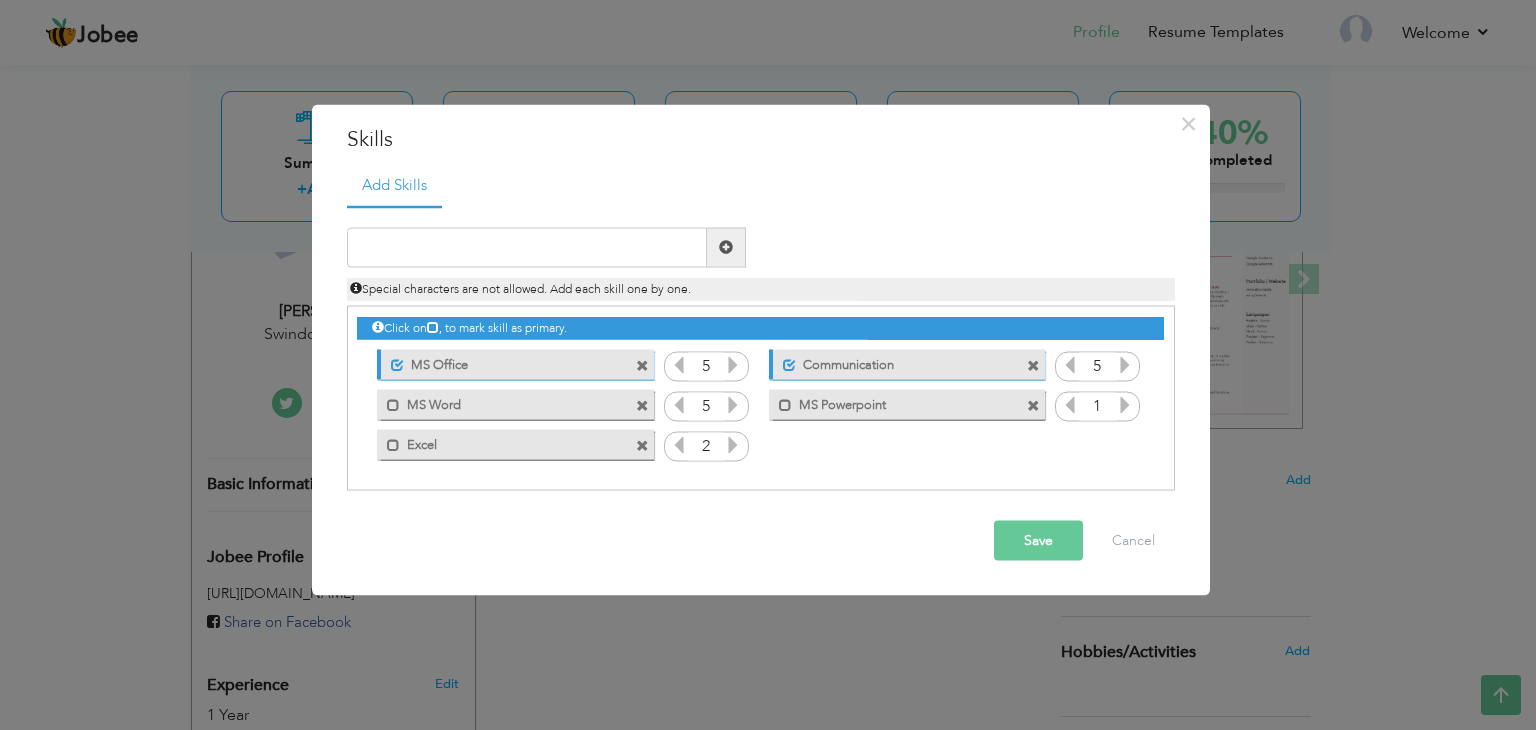 click at bounding box center (733, 444) 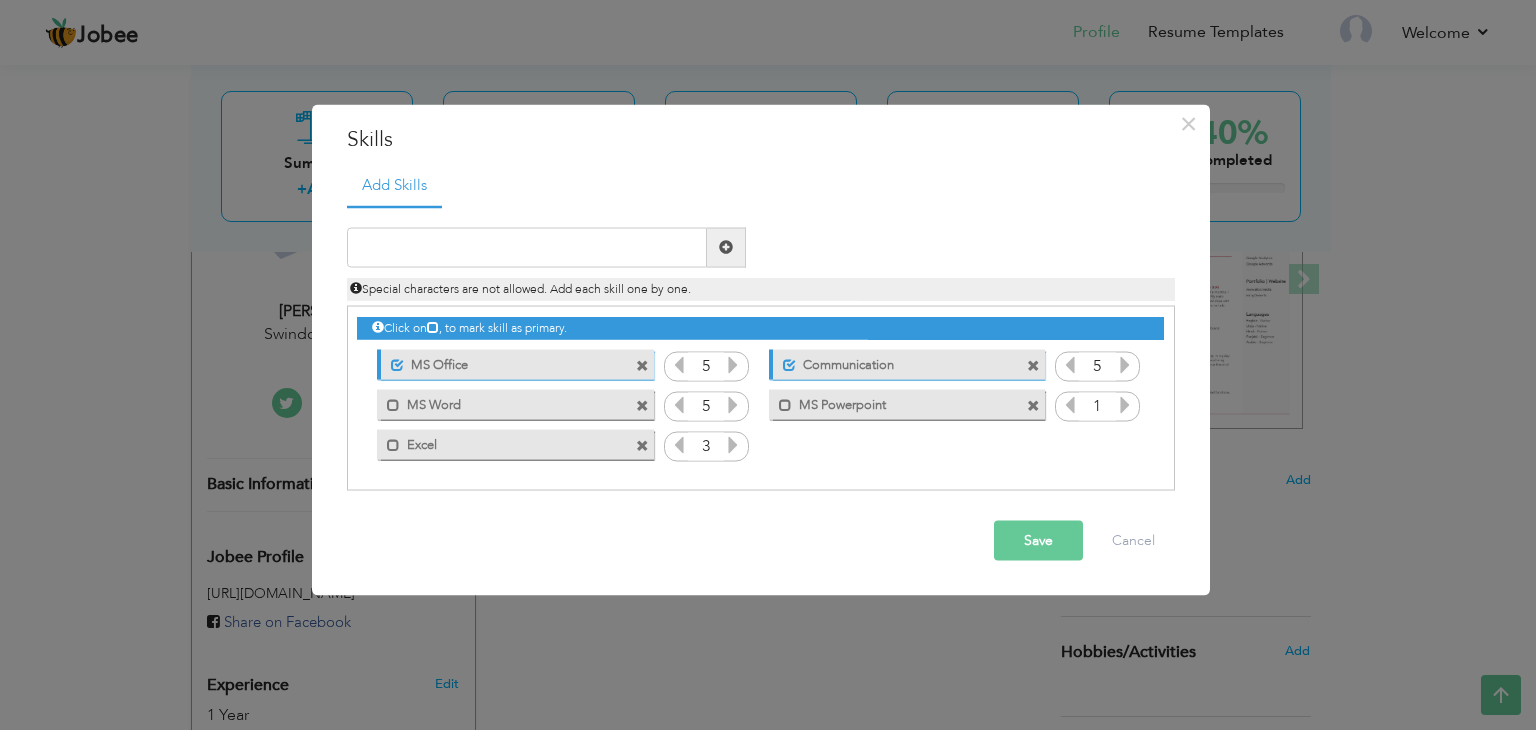 click at bounding box center [733, 444] 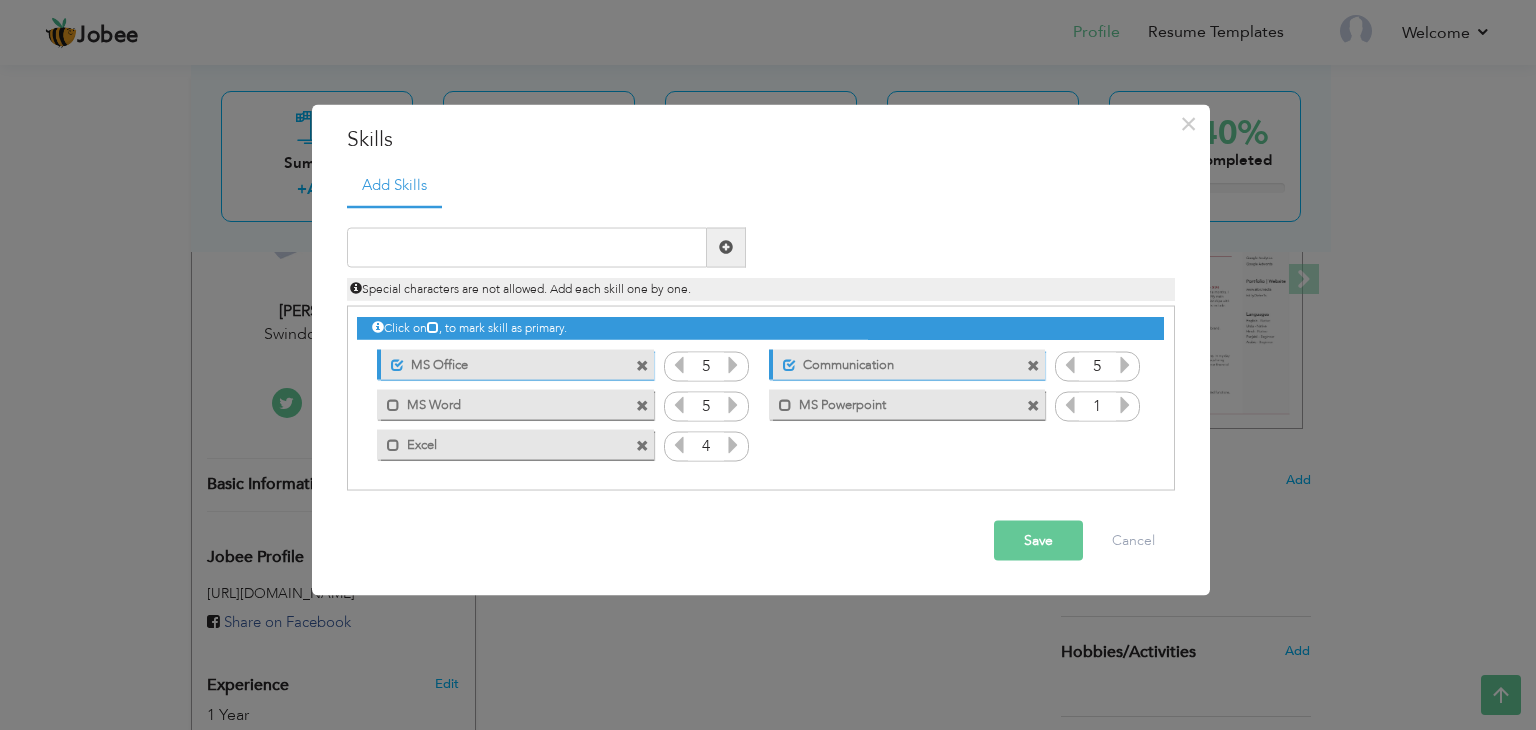 click at bounding box center (733, 444) 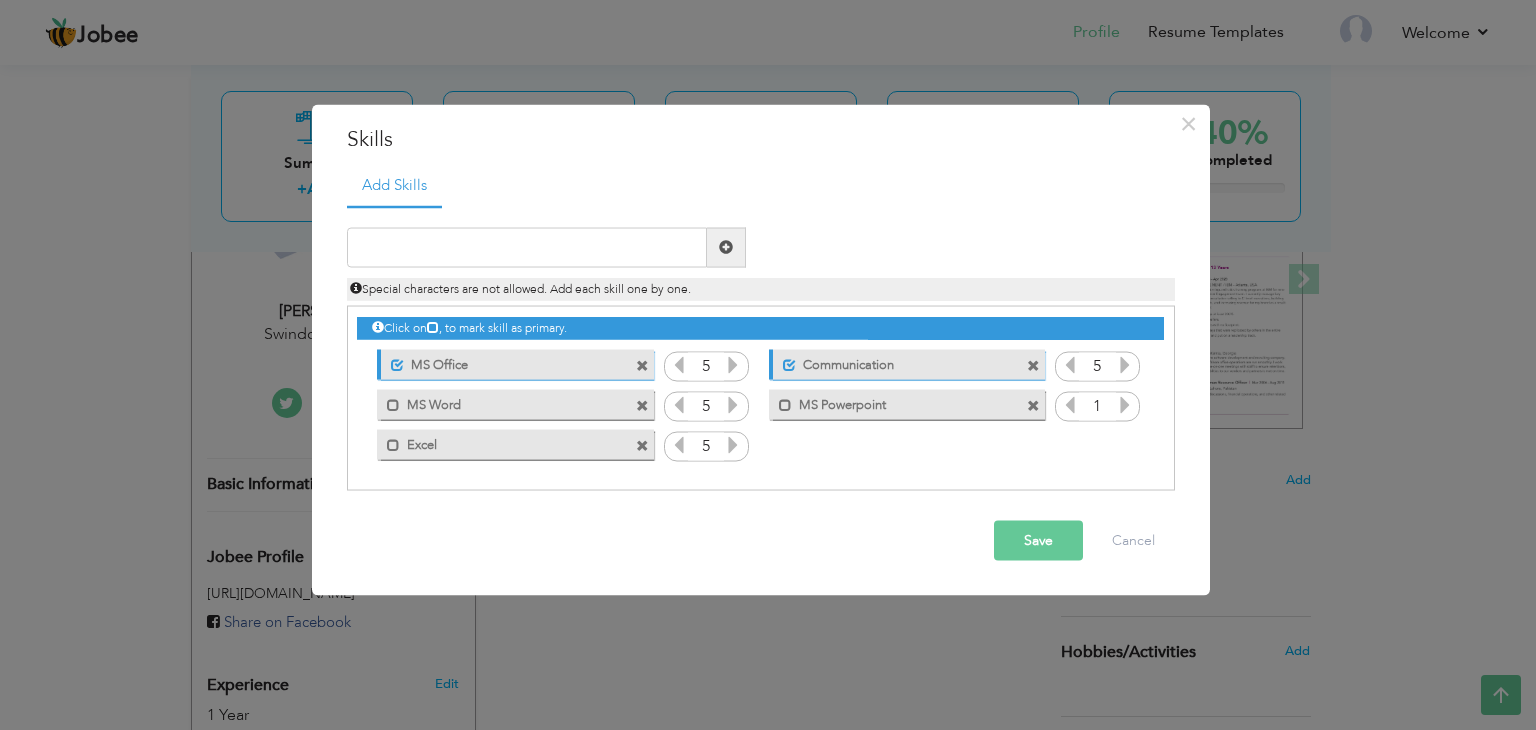 click at bounding box center [1125, 404] 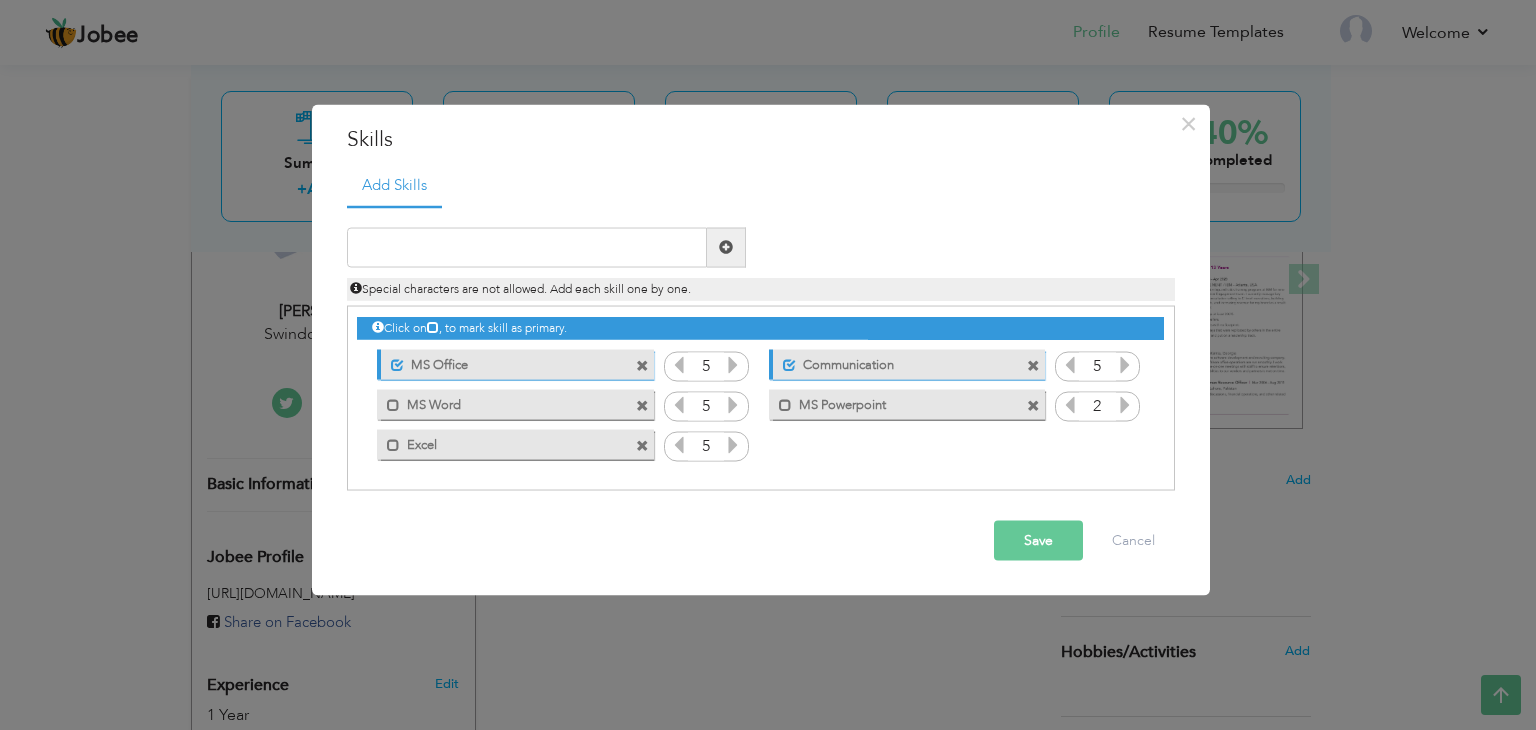 click at bounding box center [1125, 404] 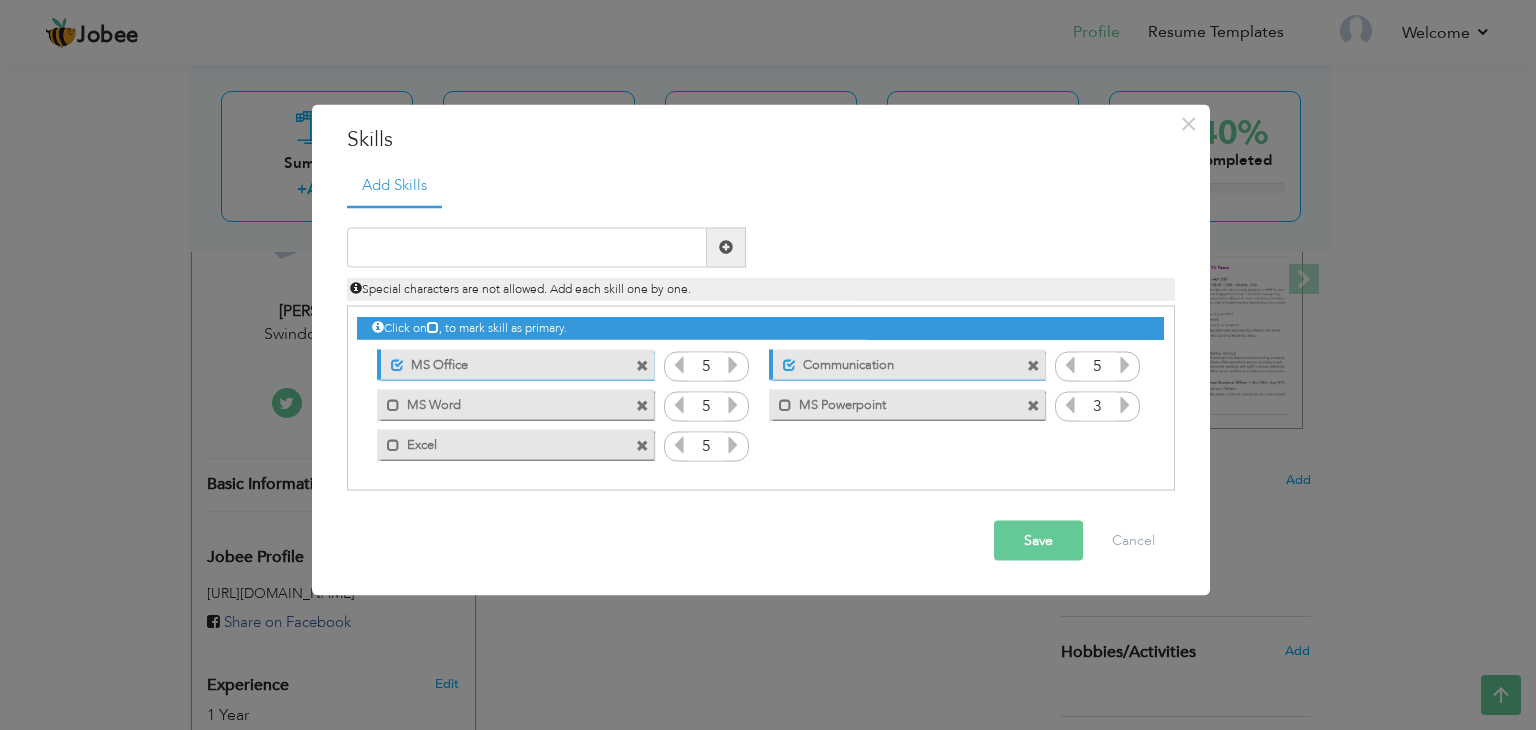 click at bounding box center [1125, 404] 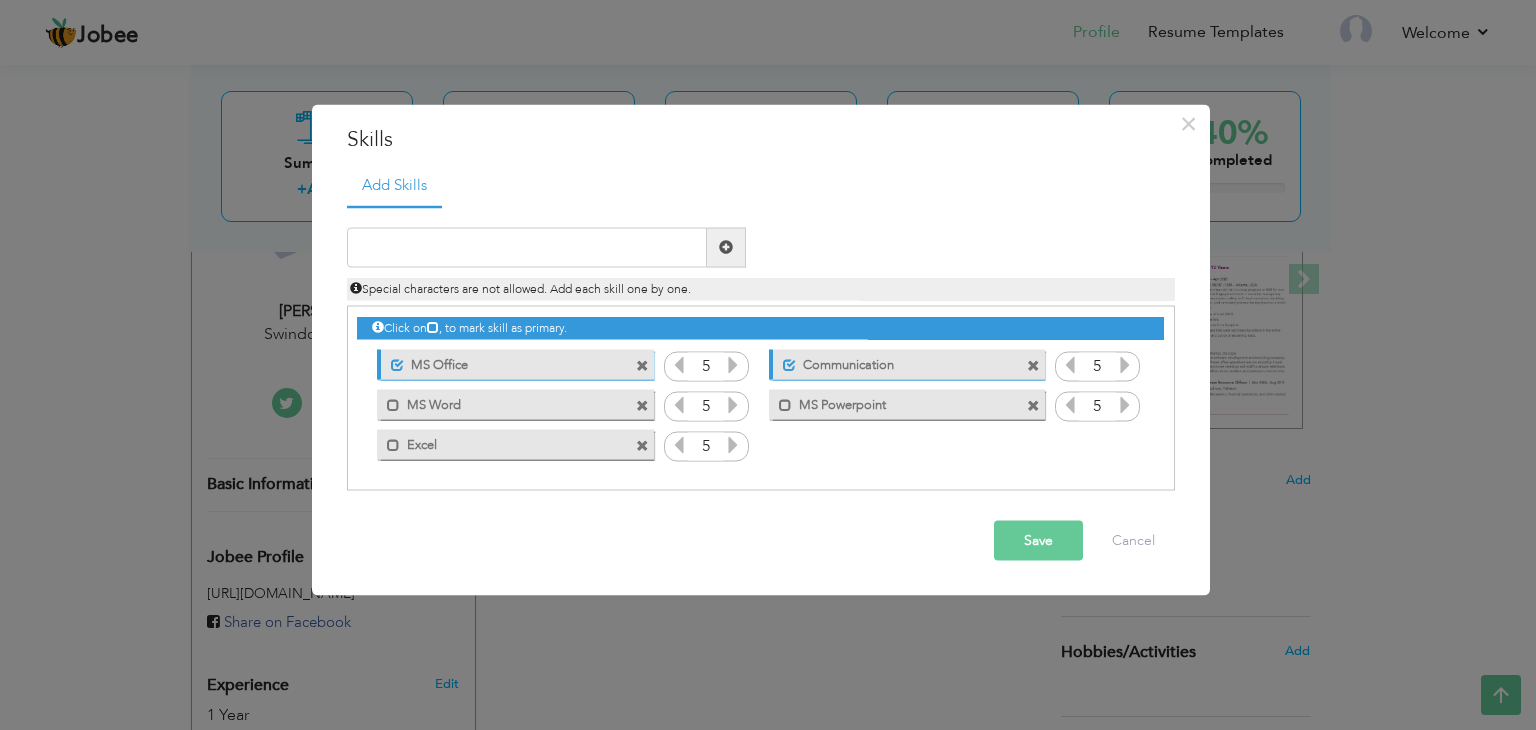 click on "MS Powerpoint" at bounding box center (893, 402) 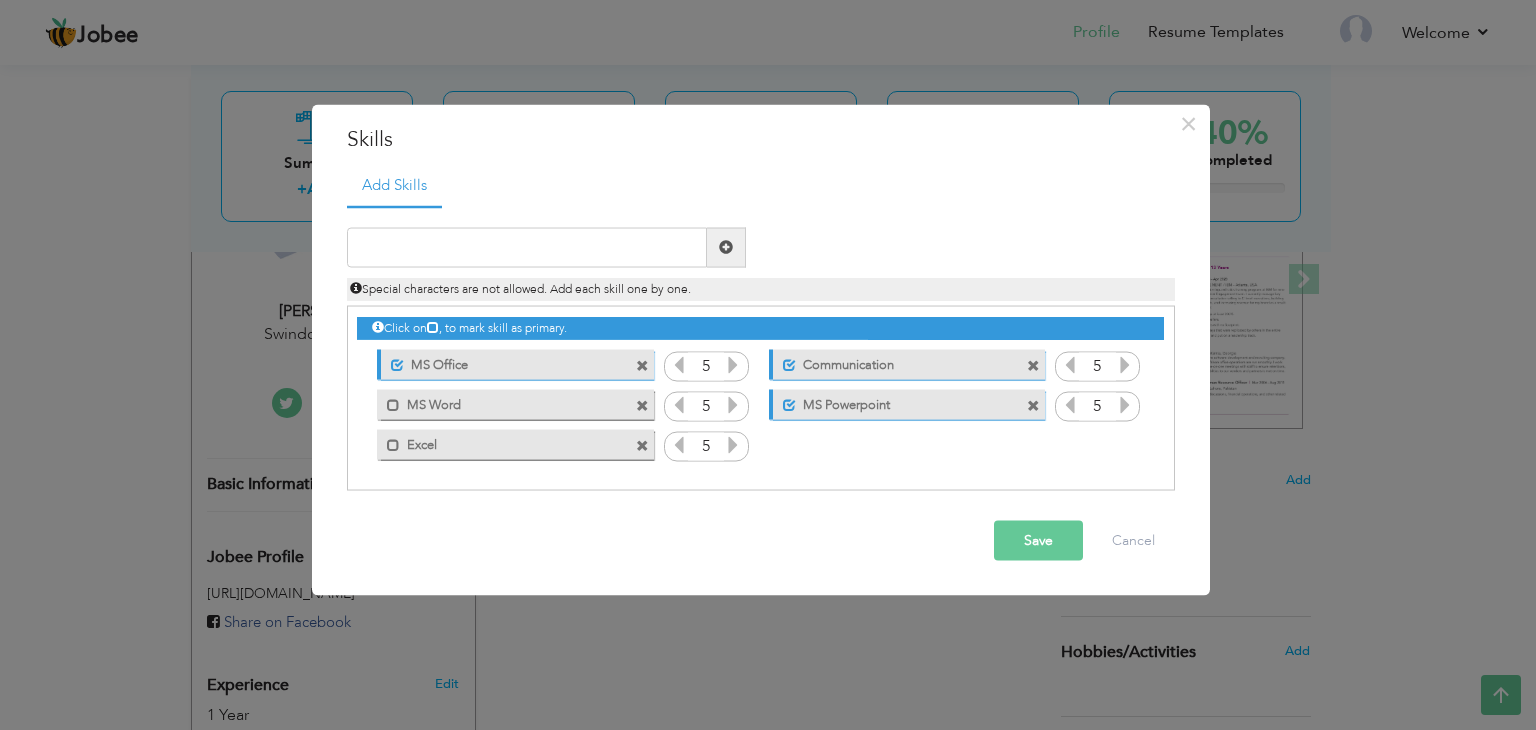 click on "MS Word" at bounding box center [501, 402] 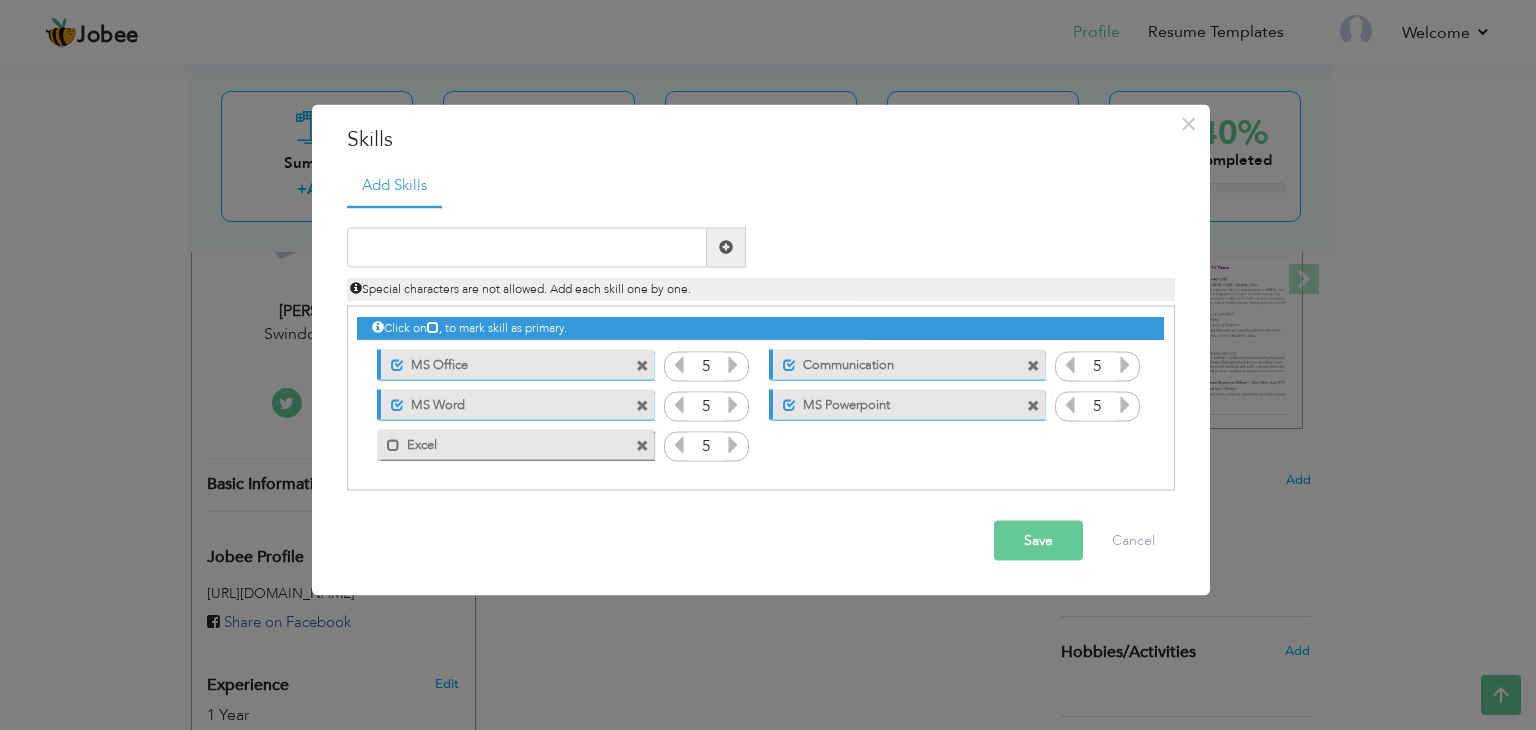 click on "Excel" at bounding box center (501, 442) 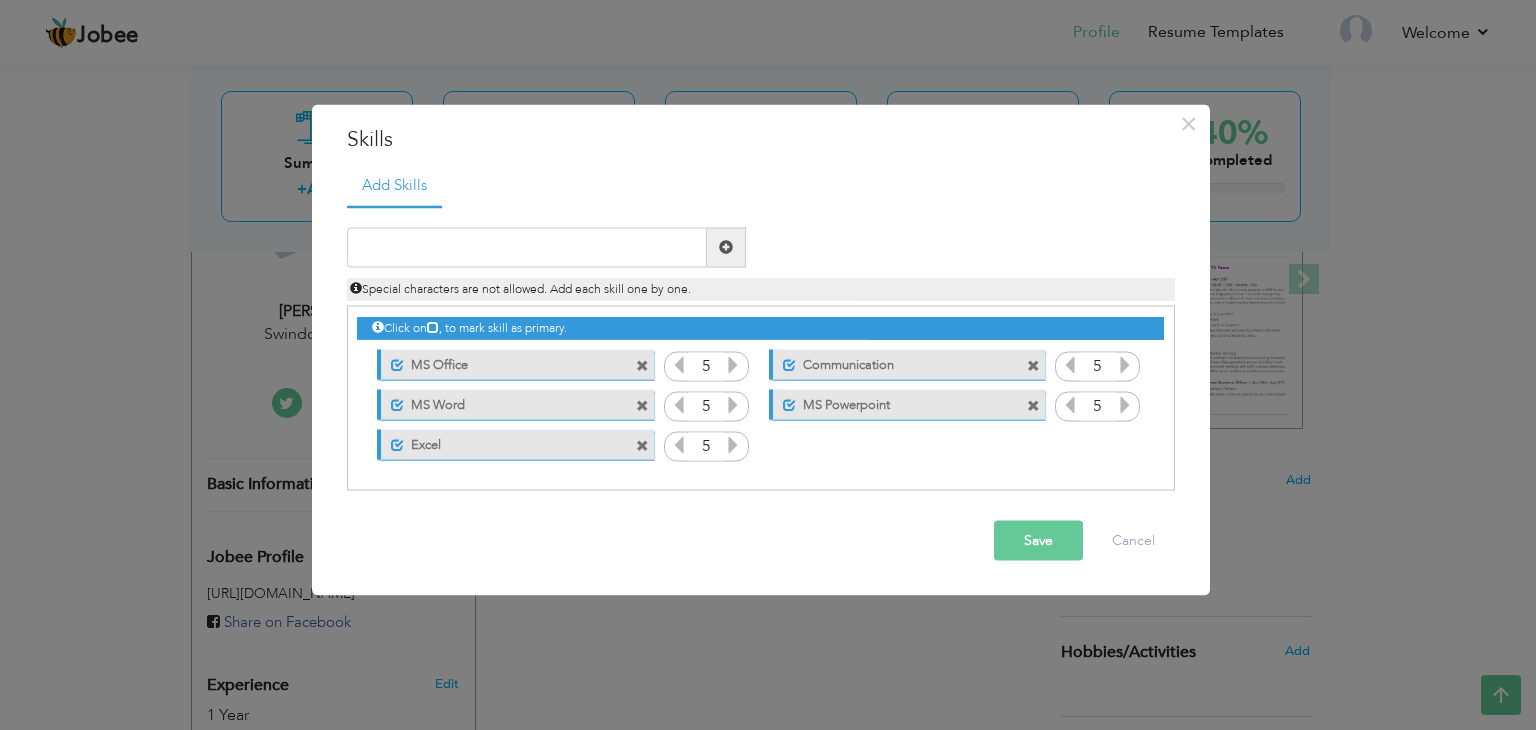 click on "Save" at bounding box center [1038, 540] 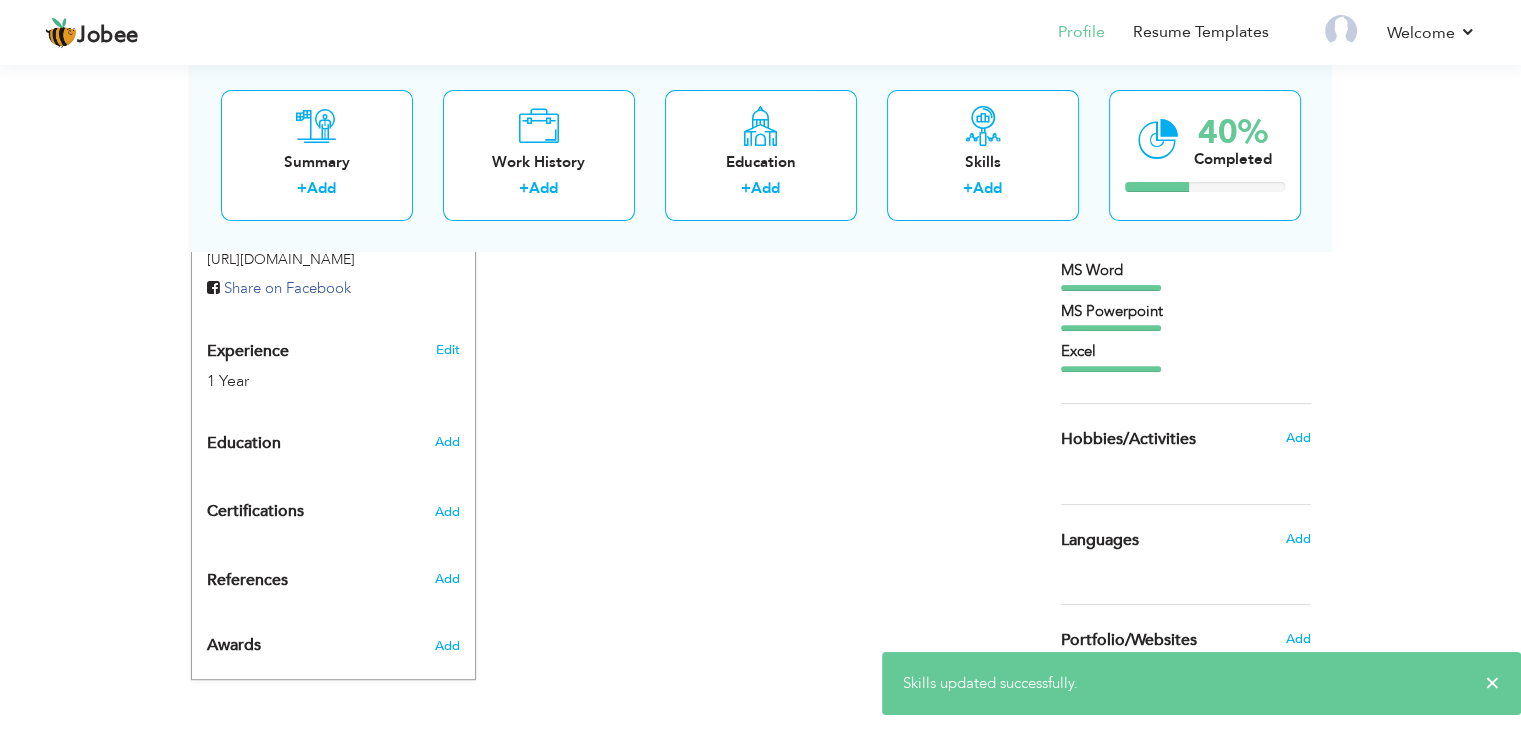 scroll, scrollTop: 663, scrollLeft: 0, axis: vertical 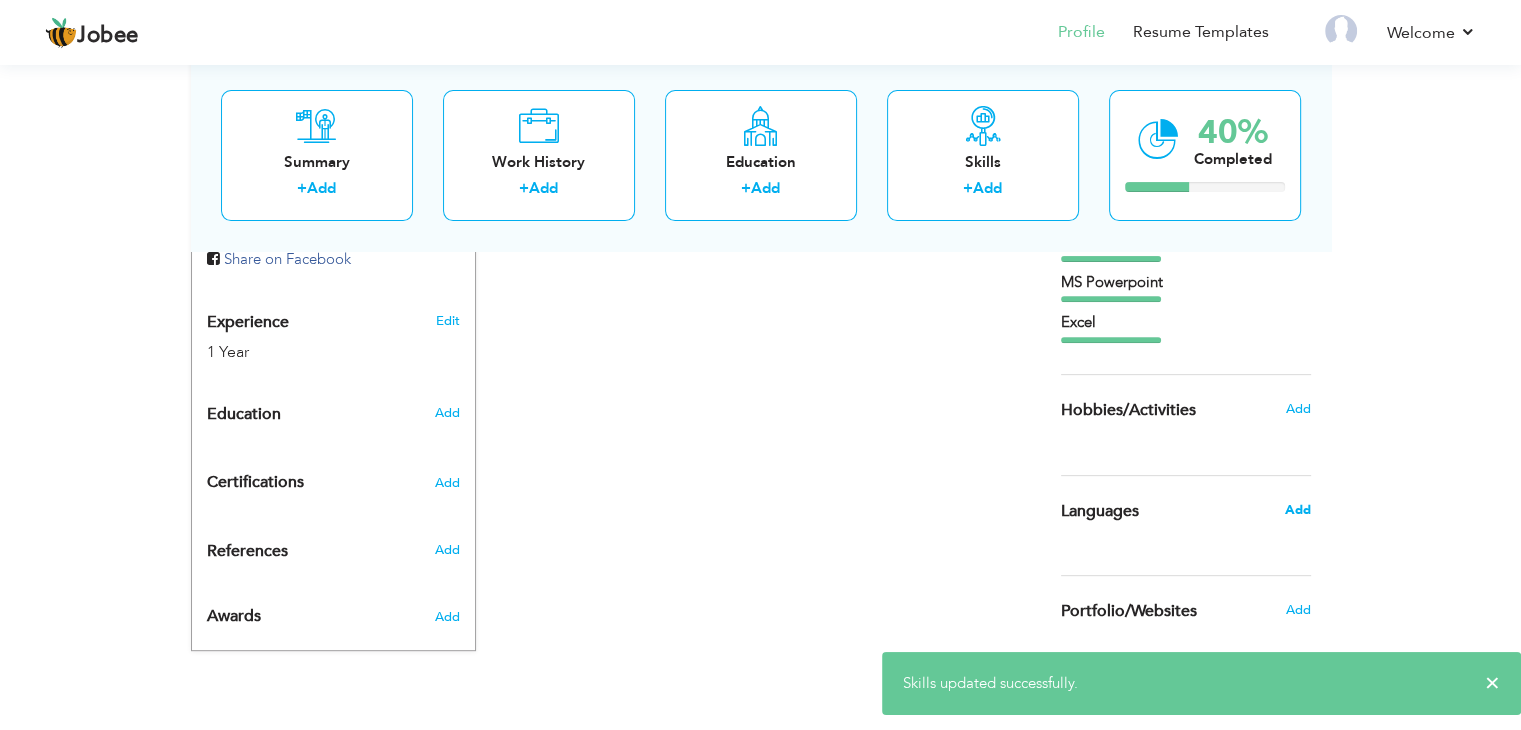 click on "Add" at bounding box center [1297, 510] 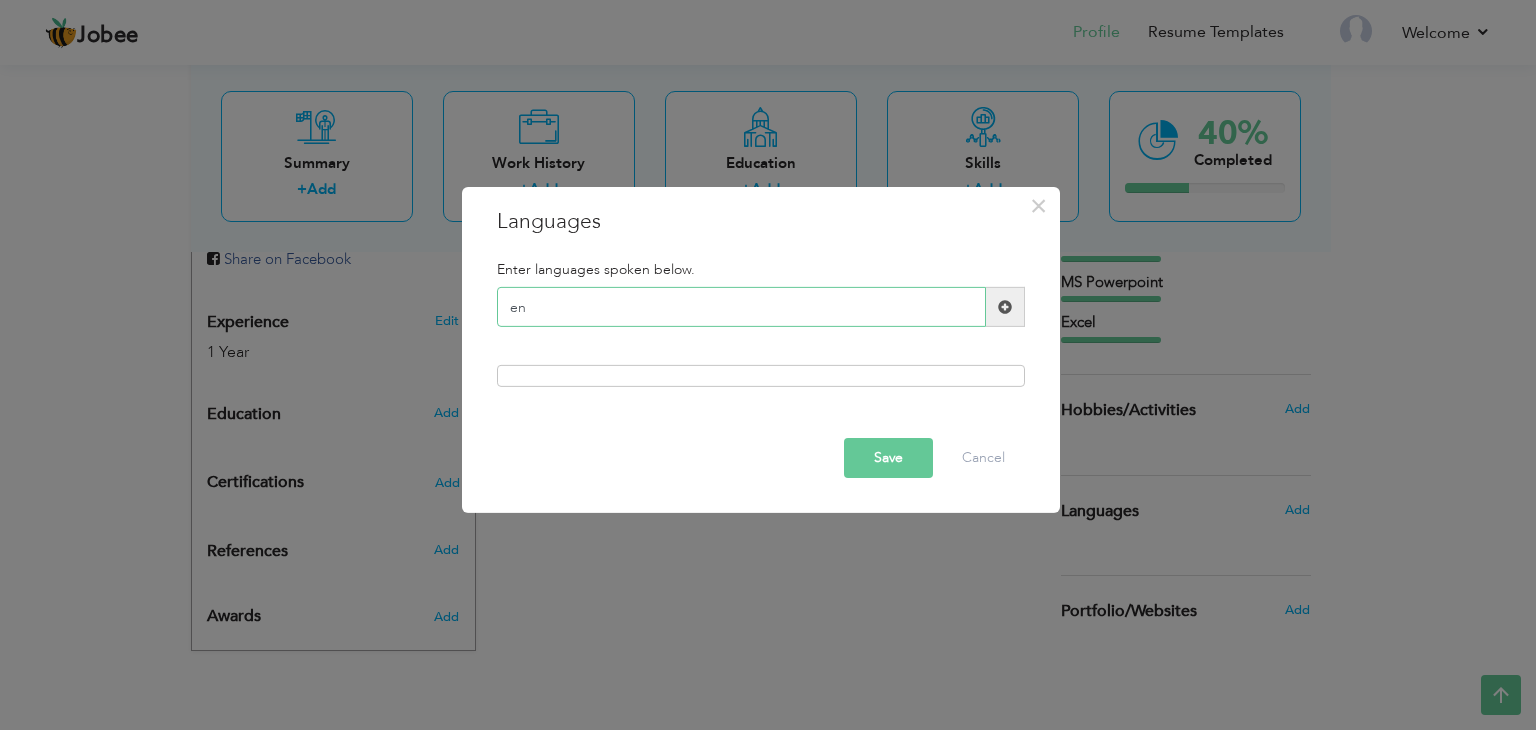 type on "e" 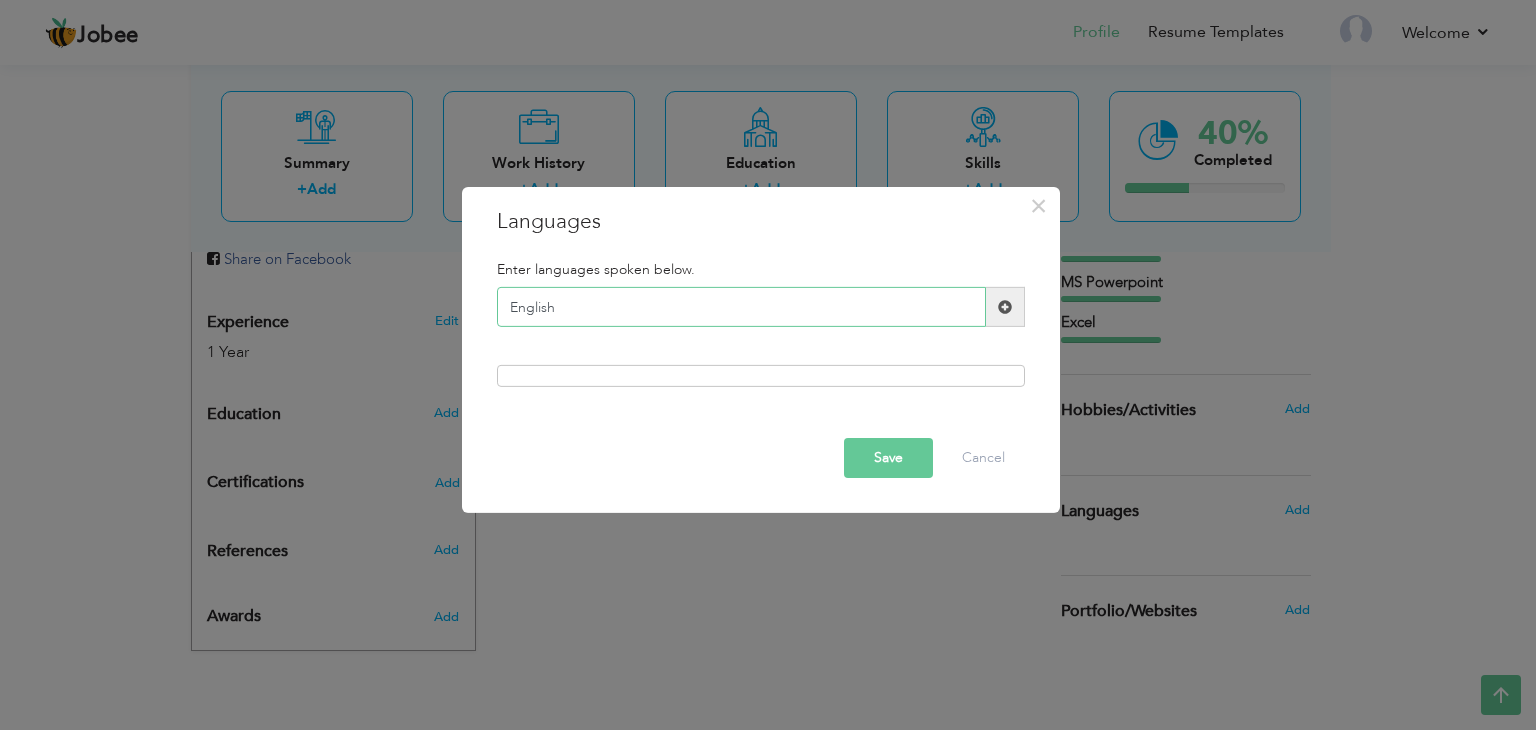 type on "English" 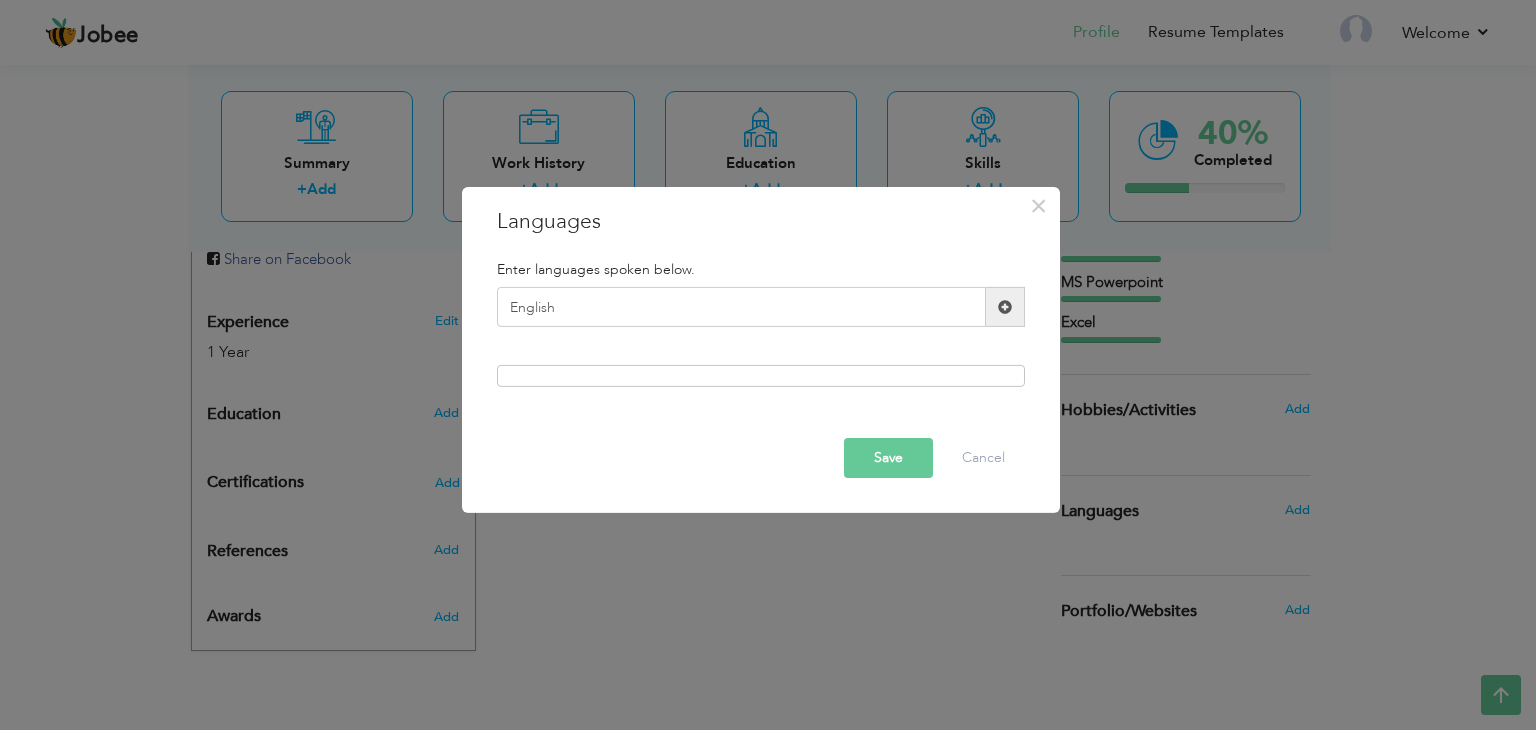 click at bounding box center [1005, 307] 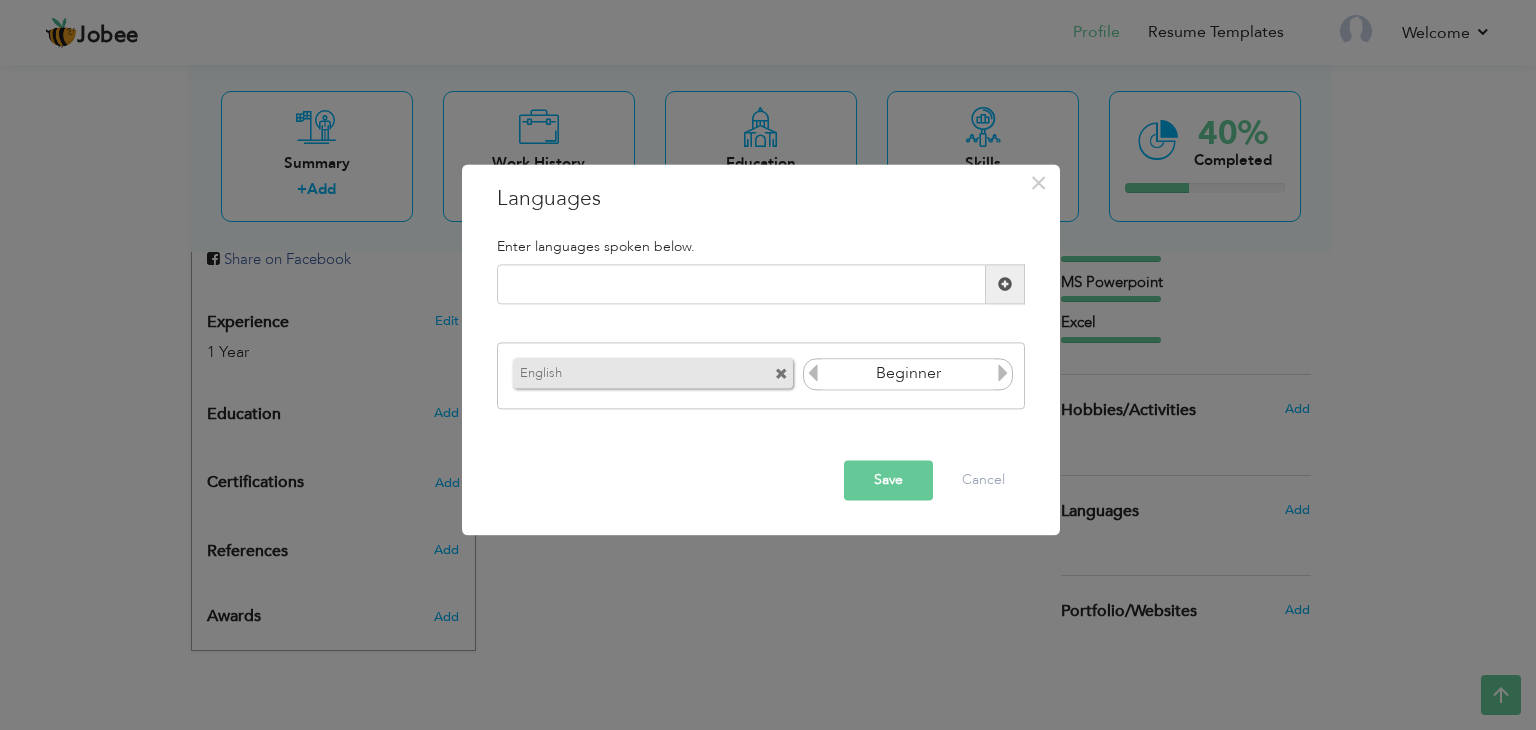 click at bounding box center [1003, 373] 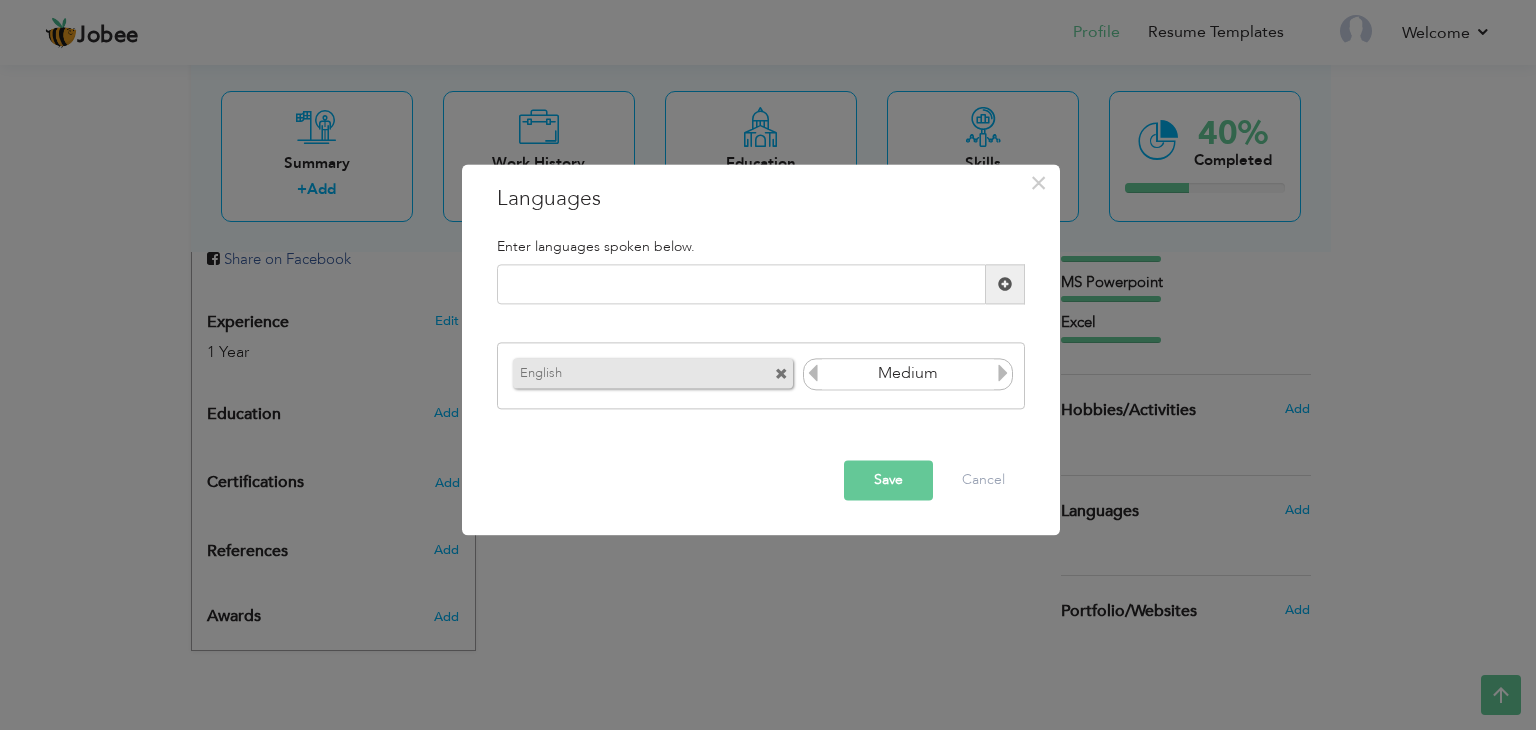 click at bounding box center [1003, 373] 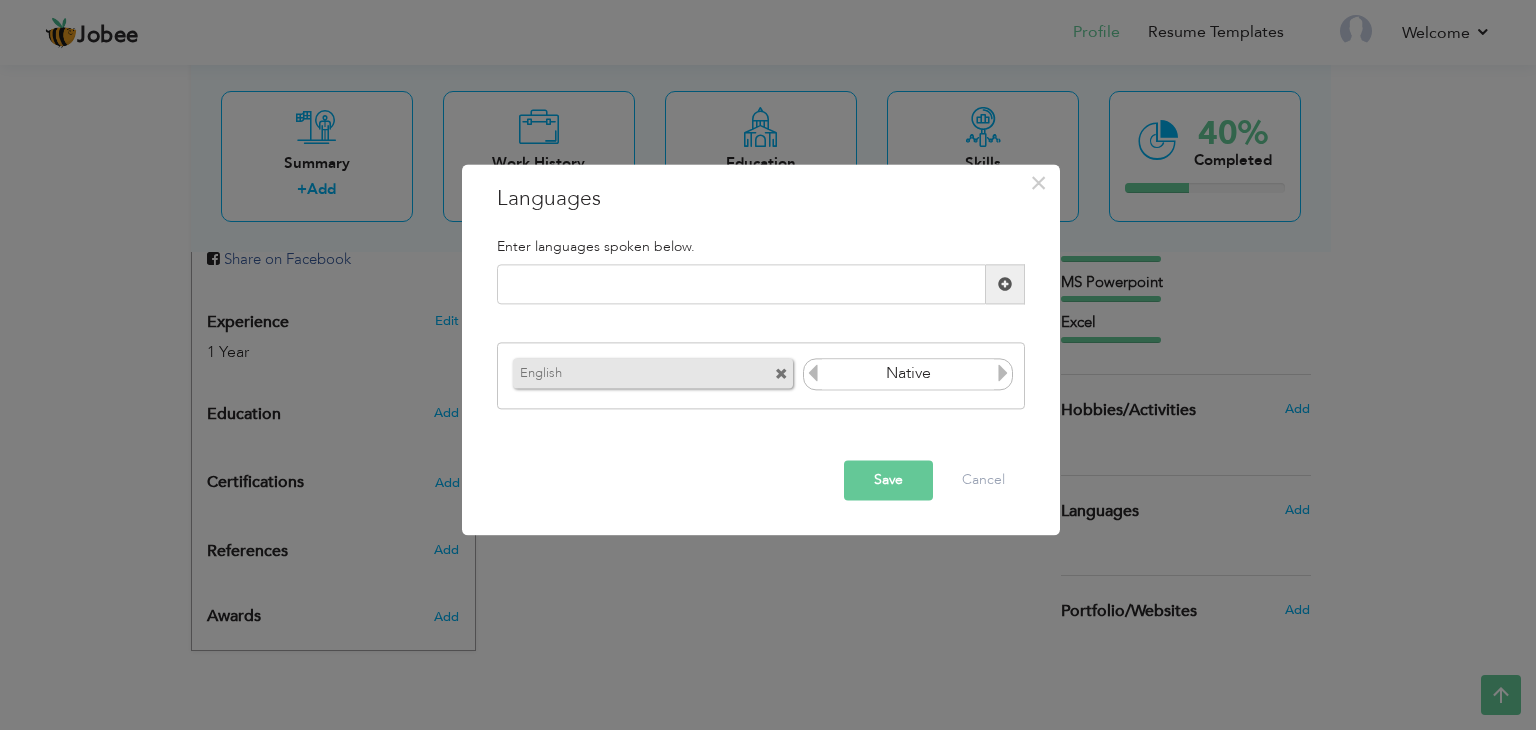 click at bounding box center (1003, 373) 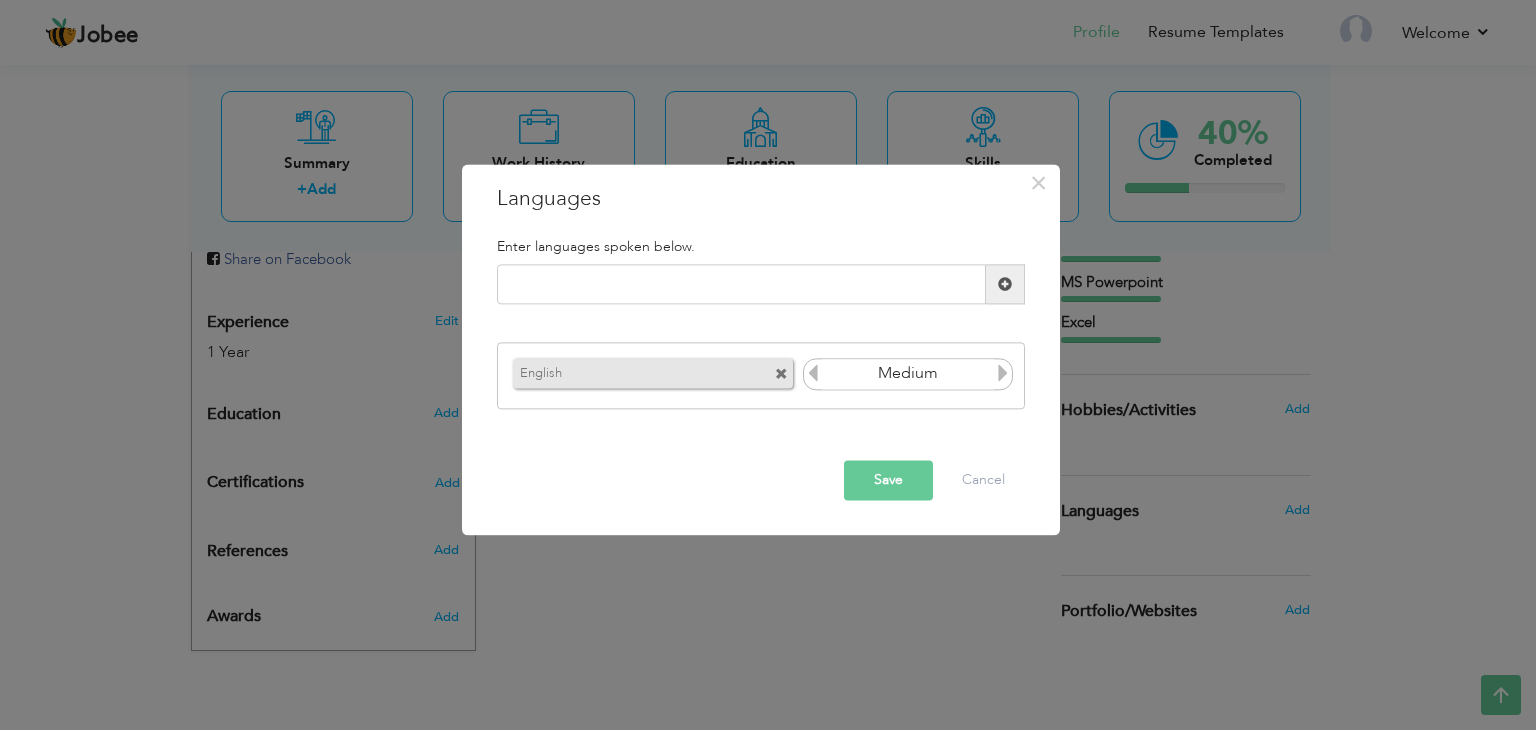 click at bounding box center (813, 373) 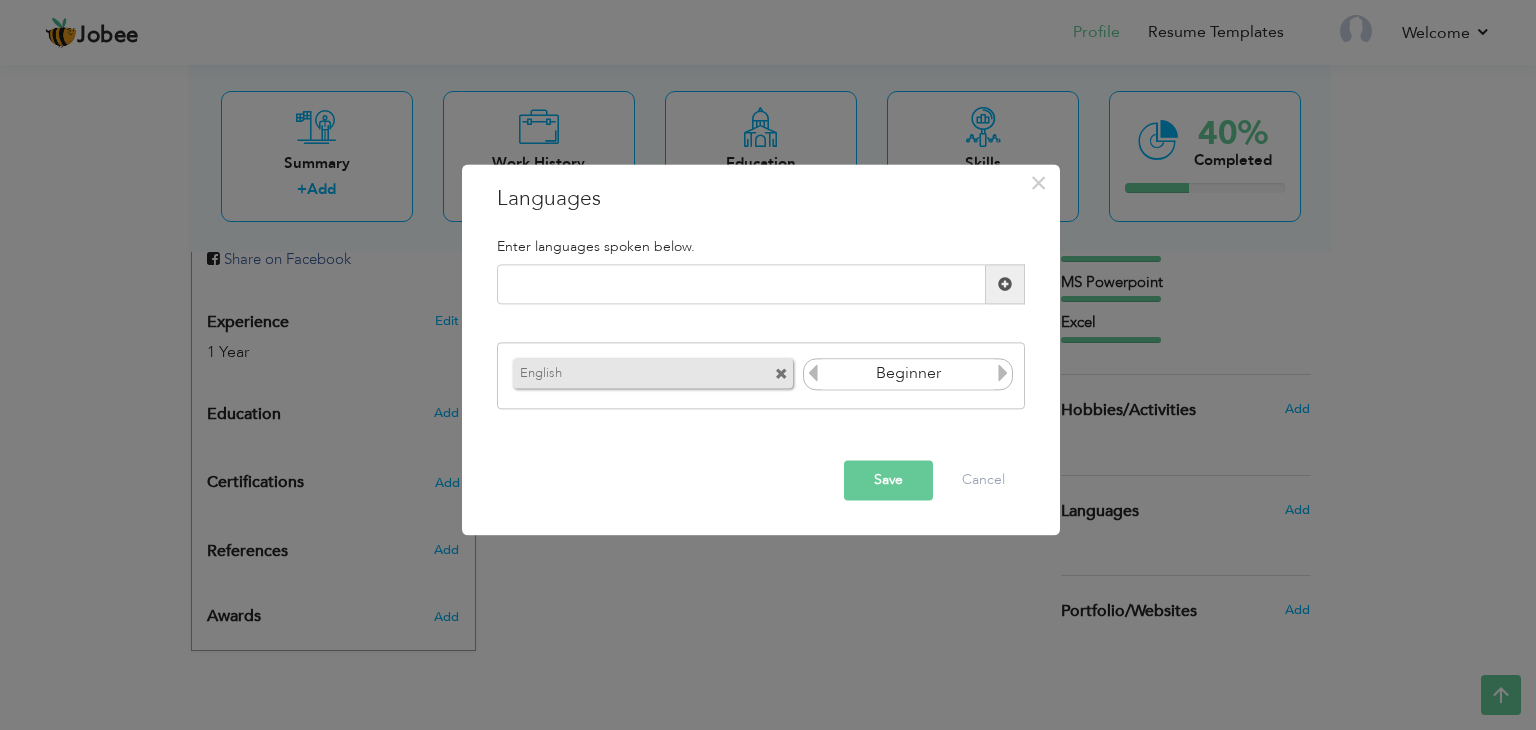 click at bounding box center (813, 373) 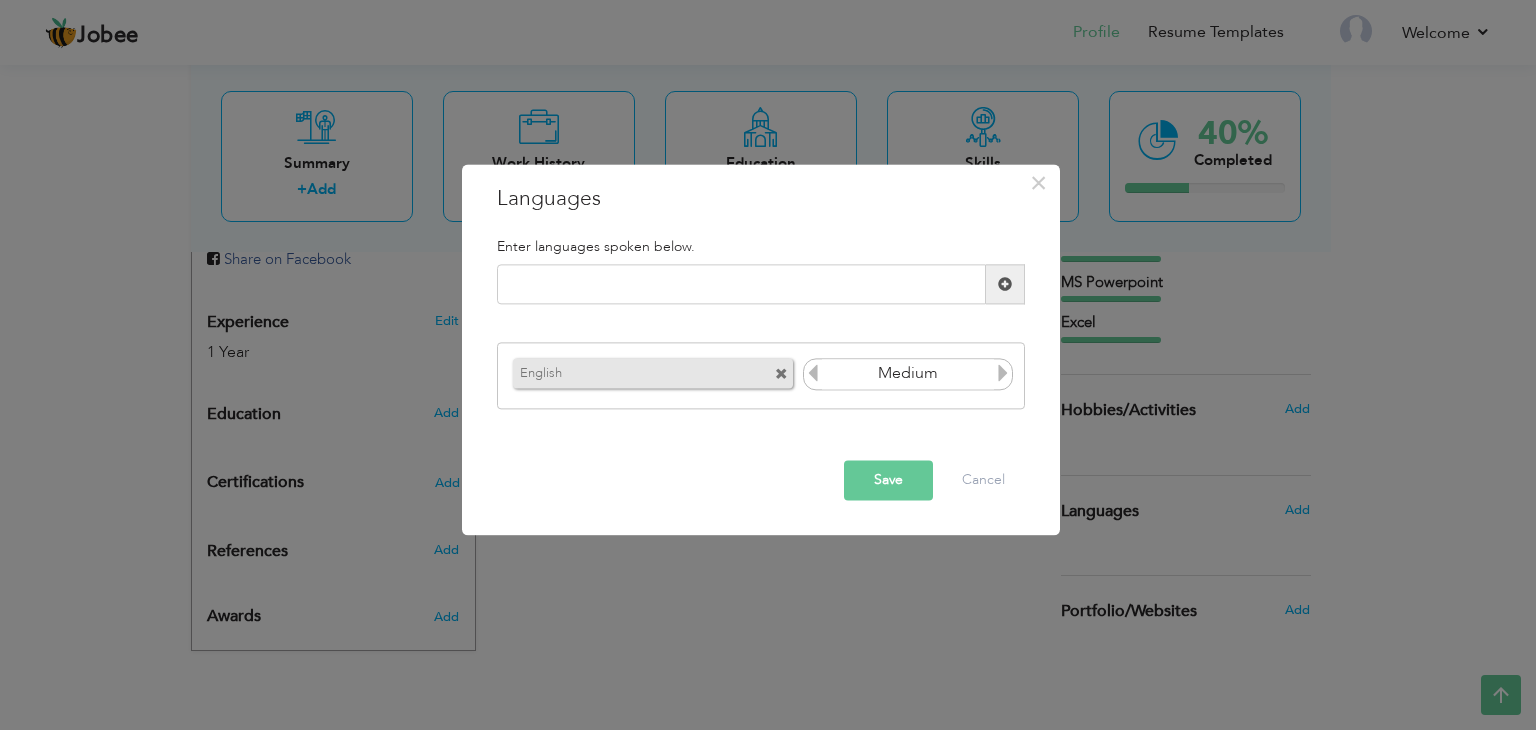 click on "Save" at bounding box center [888, 481] 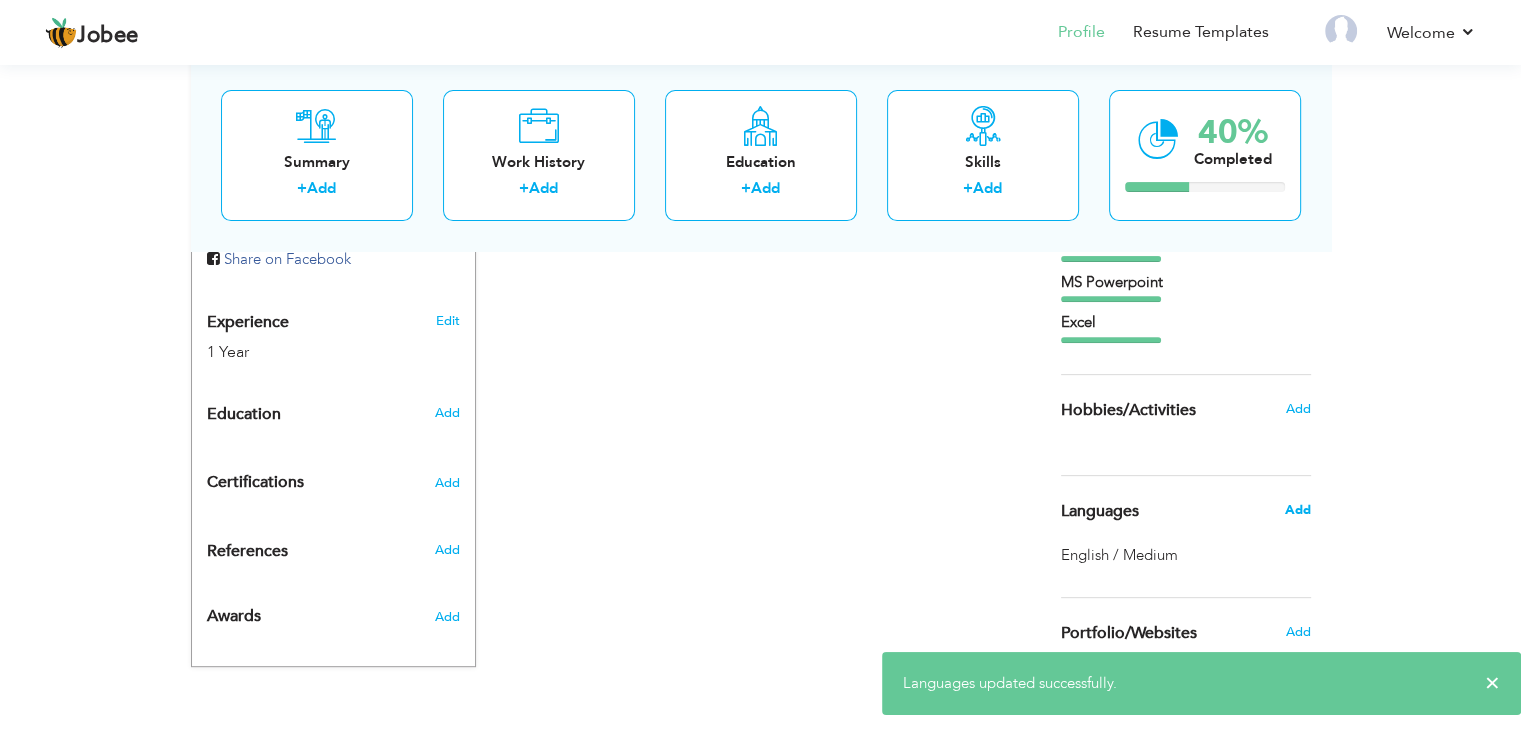click on "Add" at bounding box center [1297, 510] 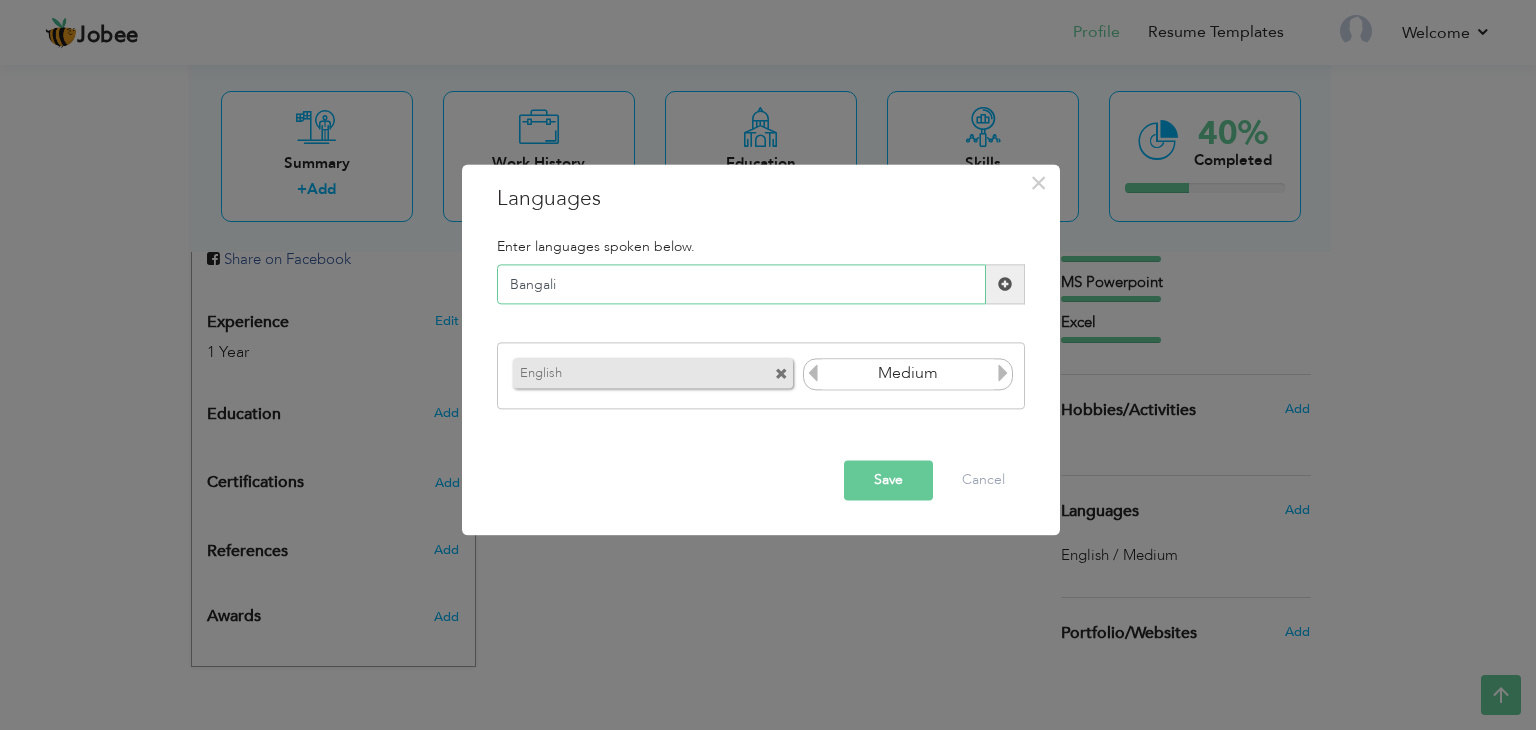 type on "Bangali" 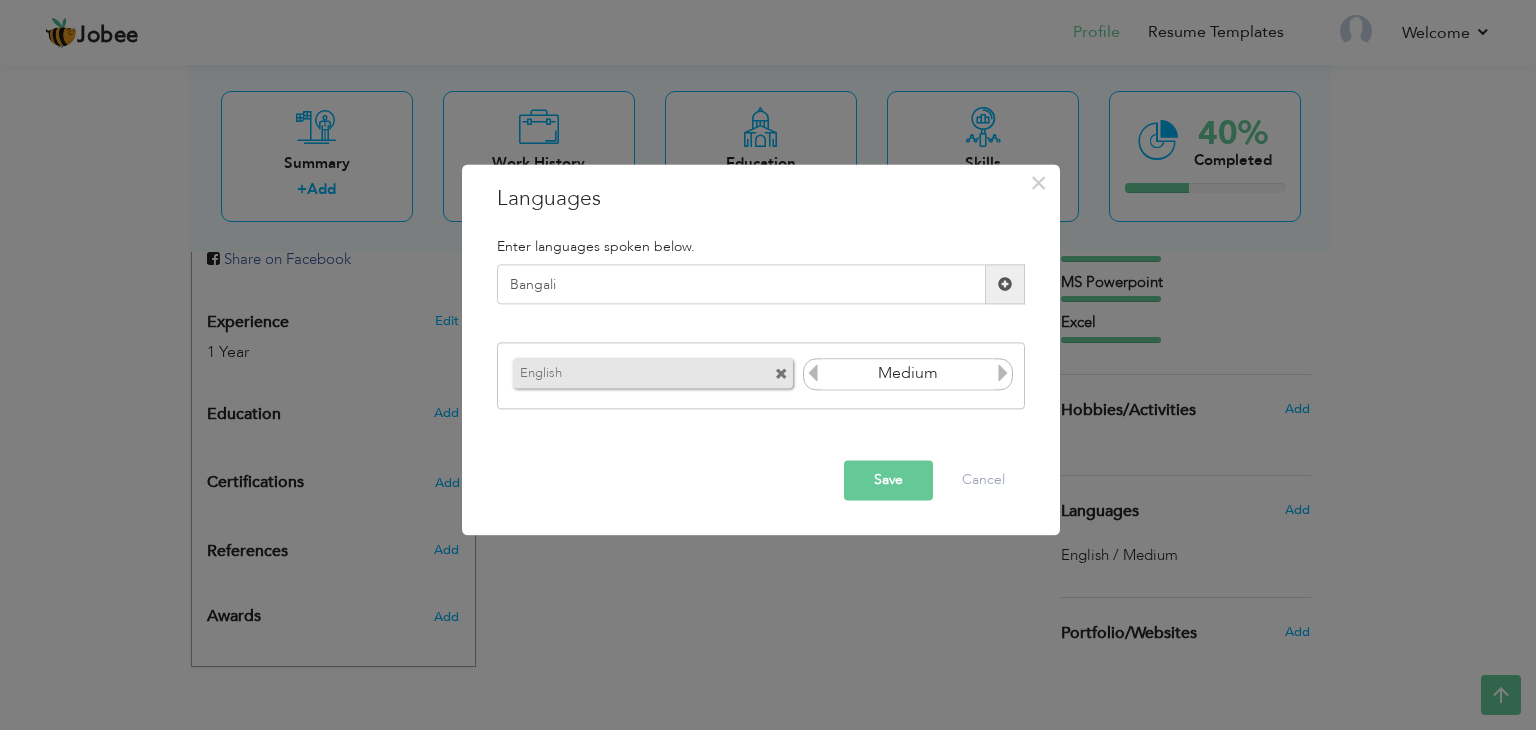 click at bounding box center [1005, 284] 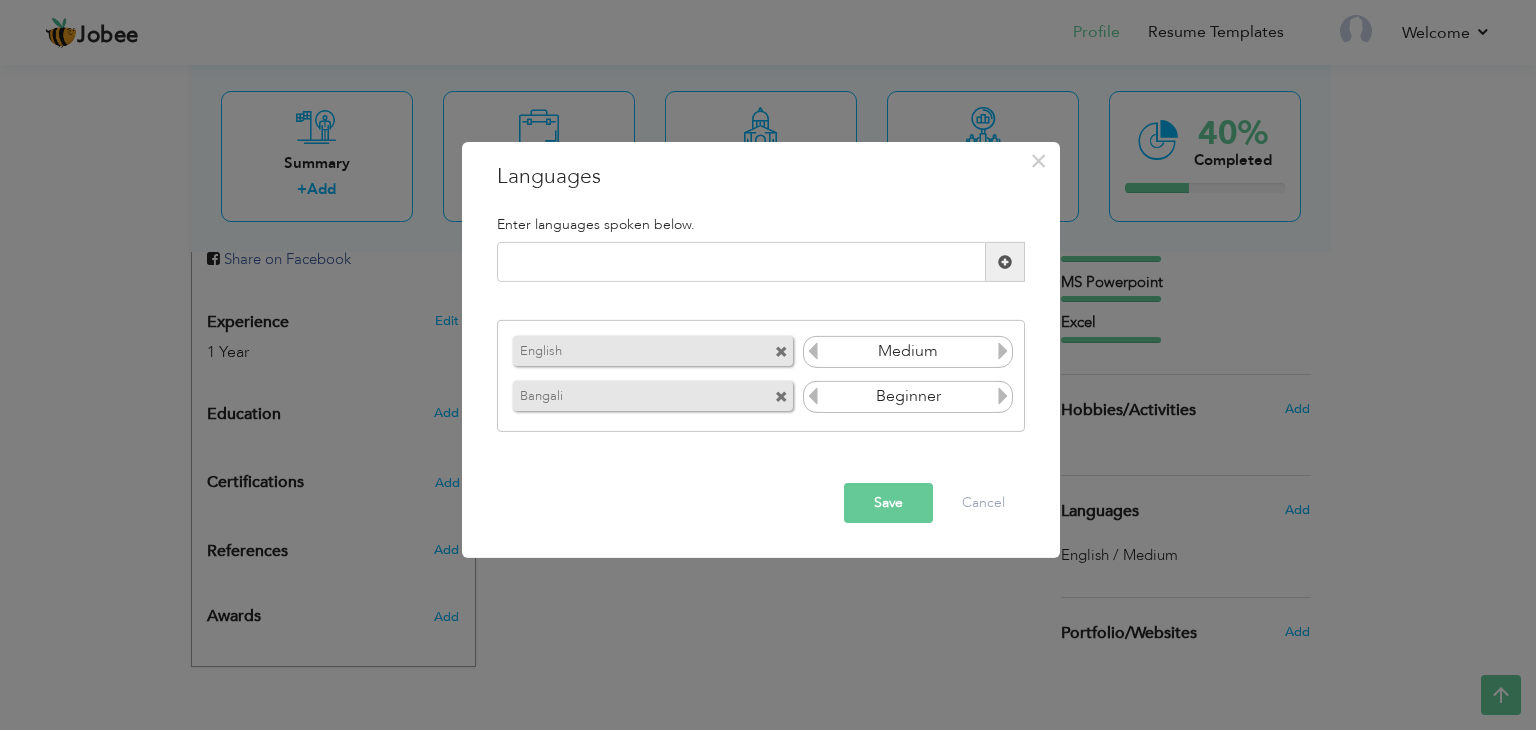 click at bounding box center (1003, 396) 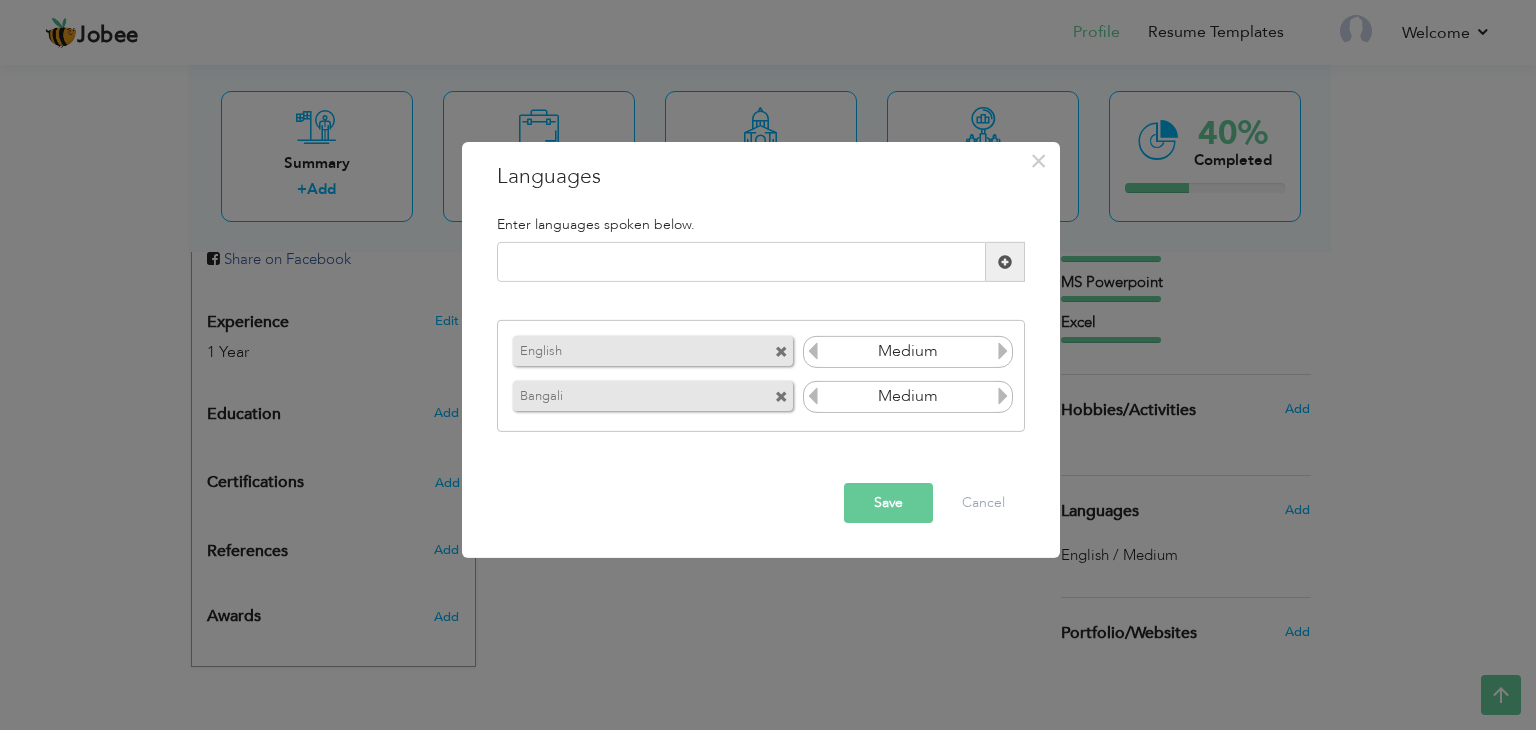 click at bounding box center [1003, 396] 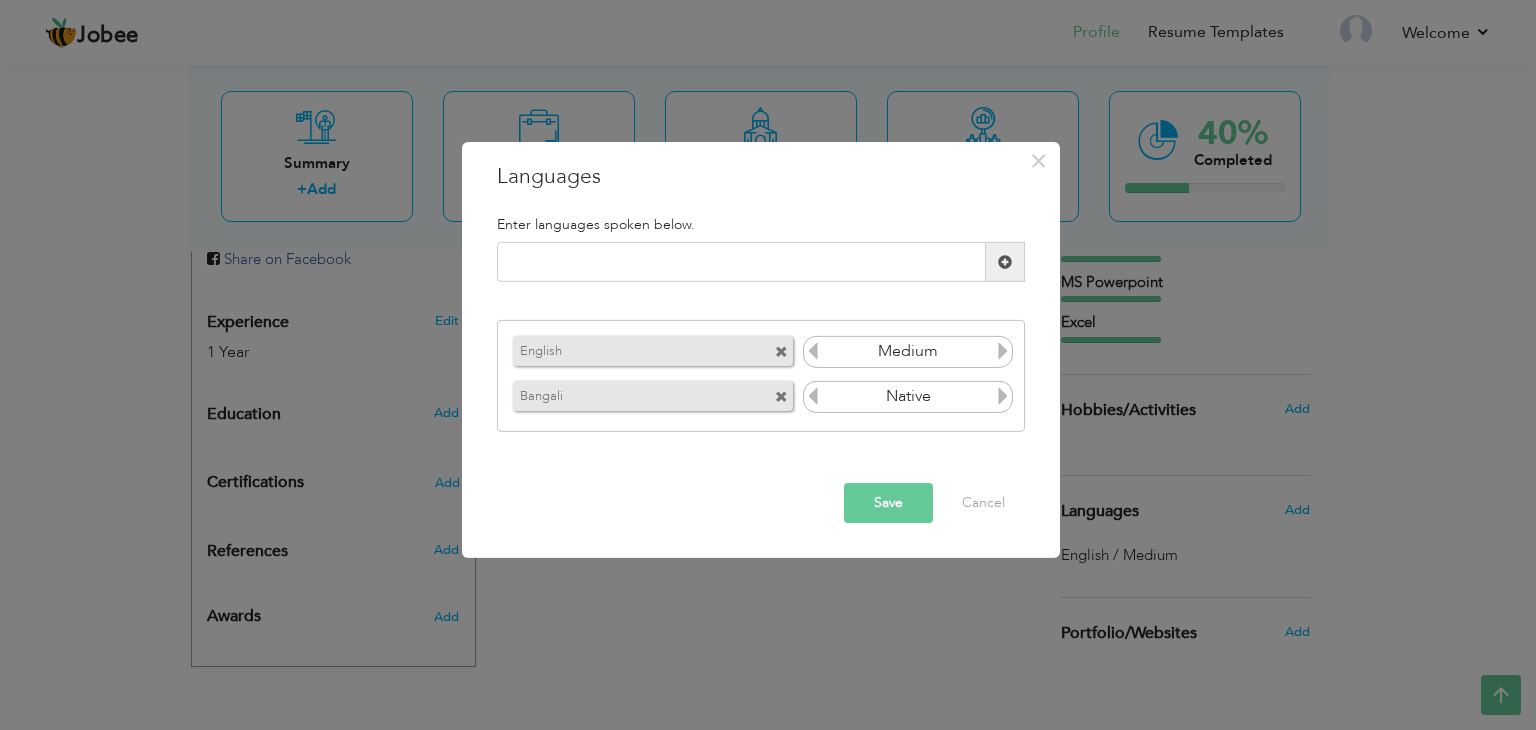 click on "Save" at bounding box center (888, 503) 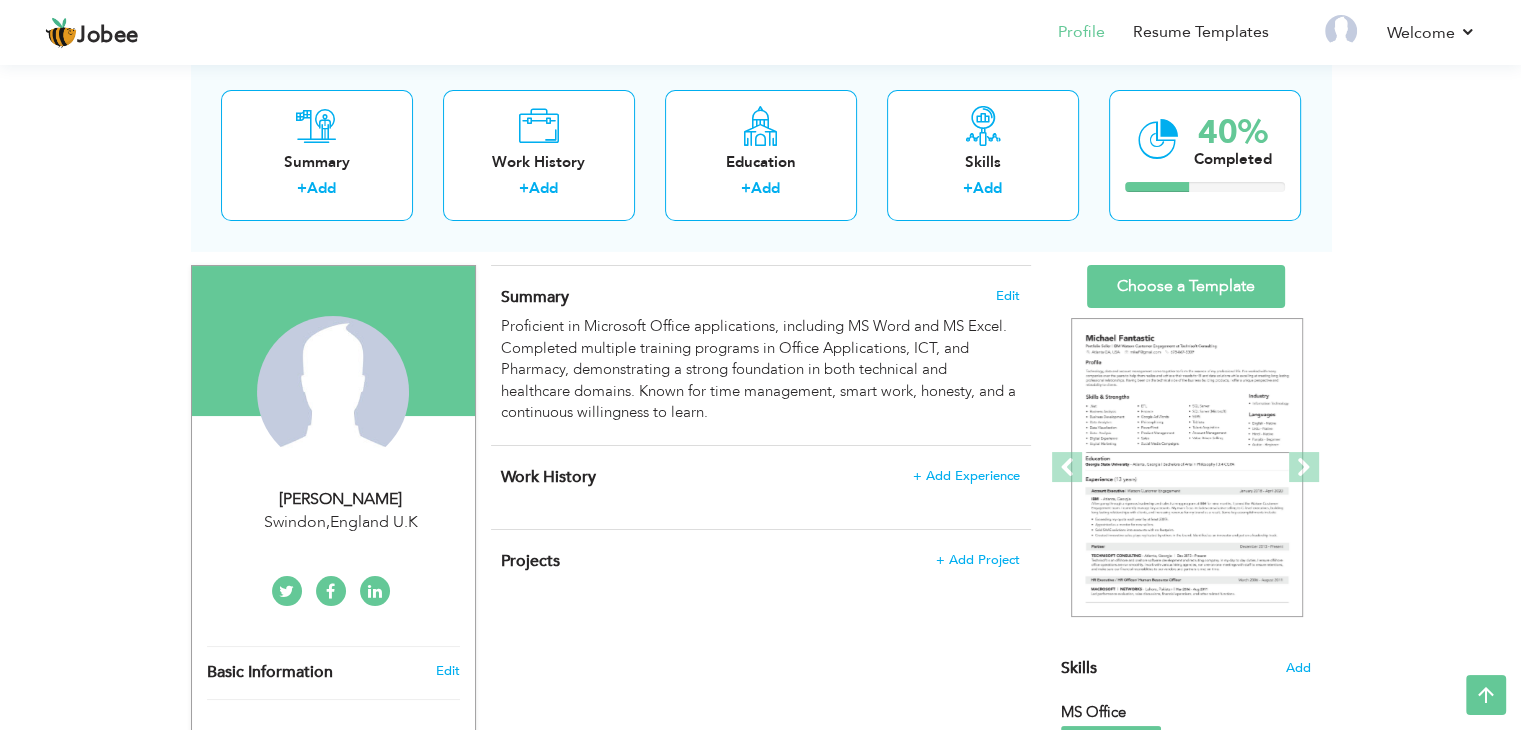 scroll, scrollTop: 100, scrollLeft: 0, axis: vertical 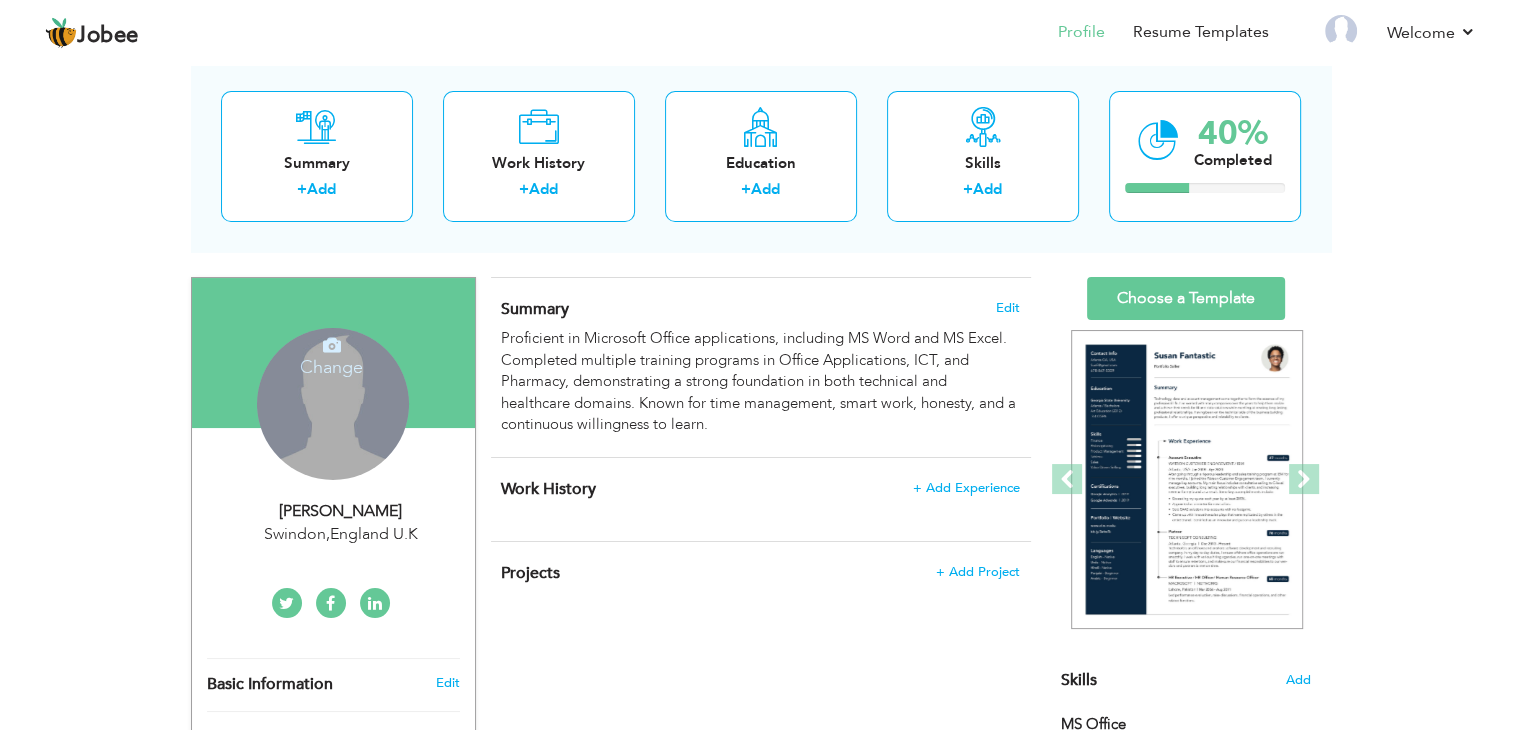 click on "Change
Remove" at bounding box center (333, 404) 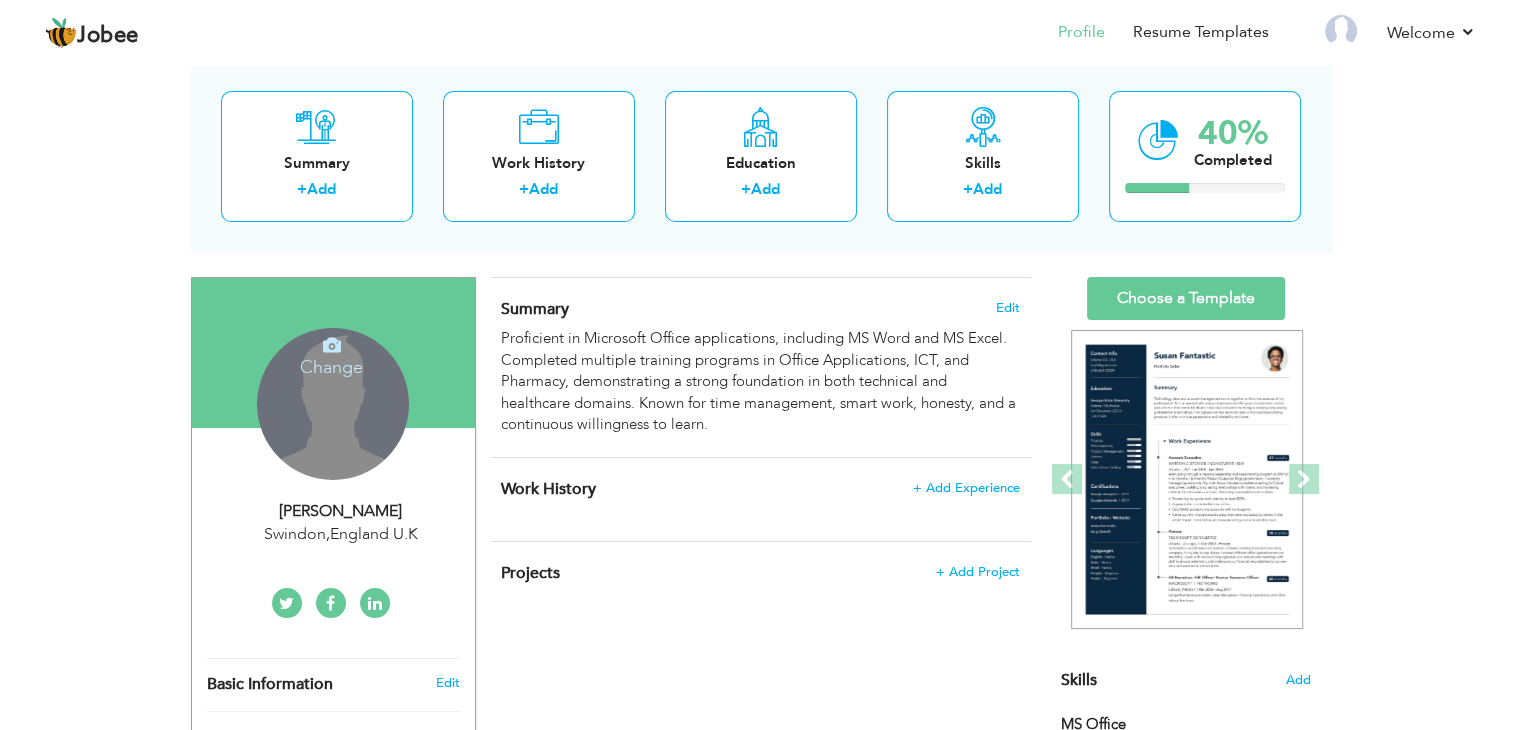 click on "Change" at bounding box center [331, 354] 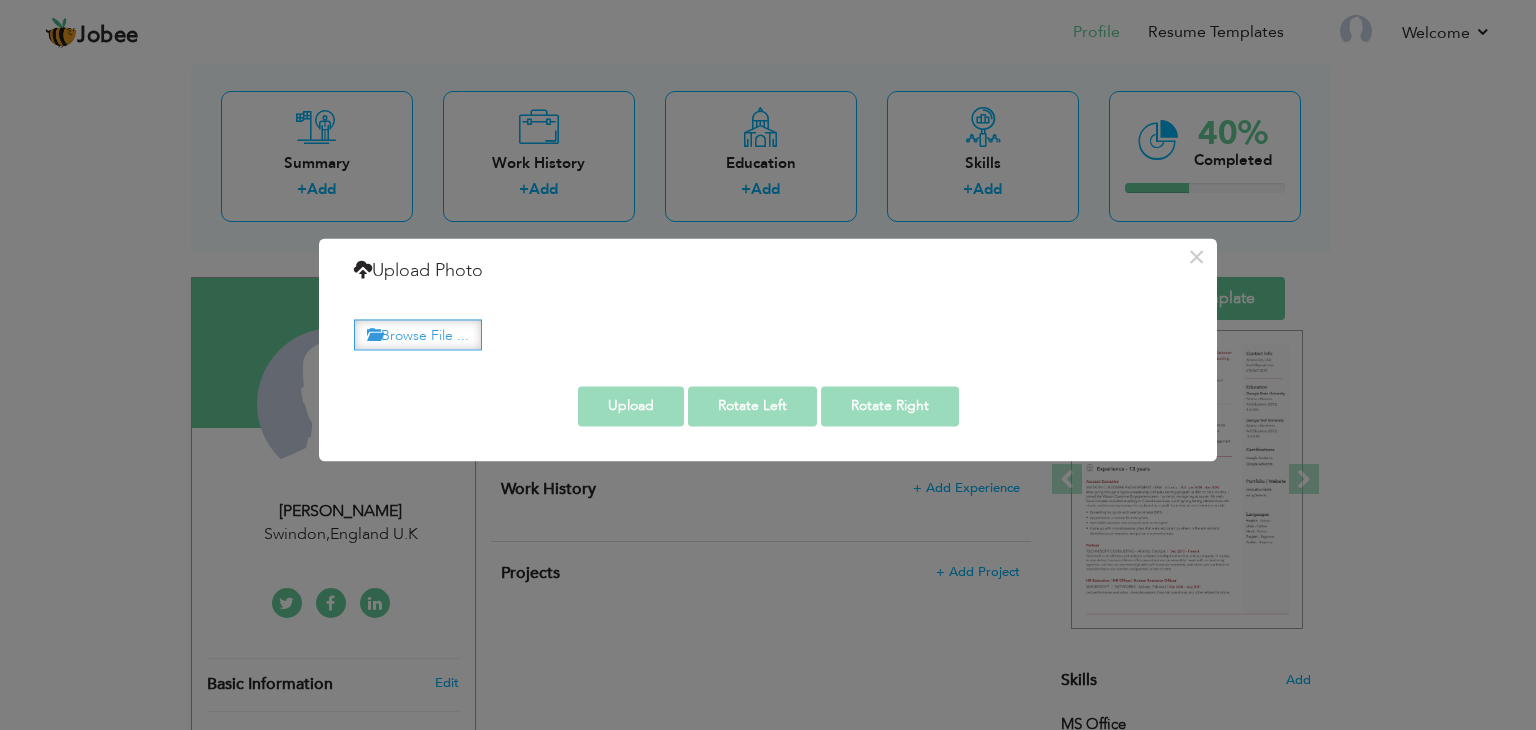 click on "Browse File ..." at bounding box center [418, 334] 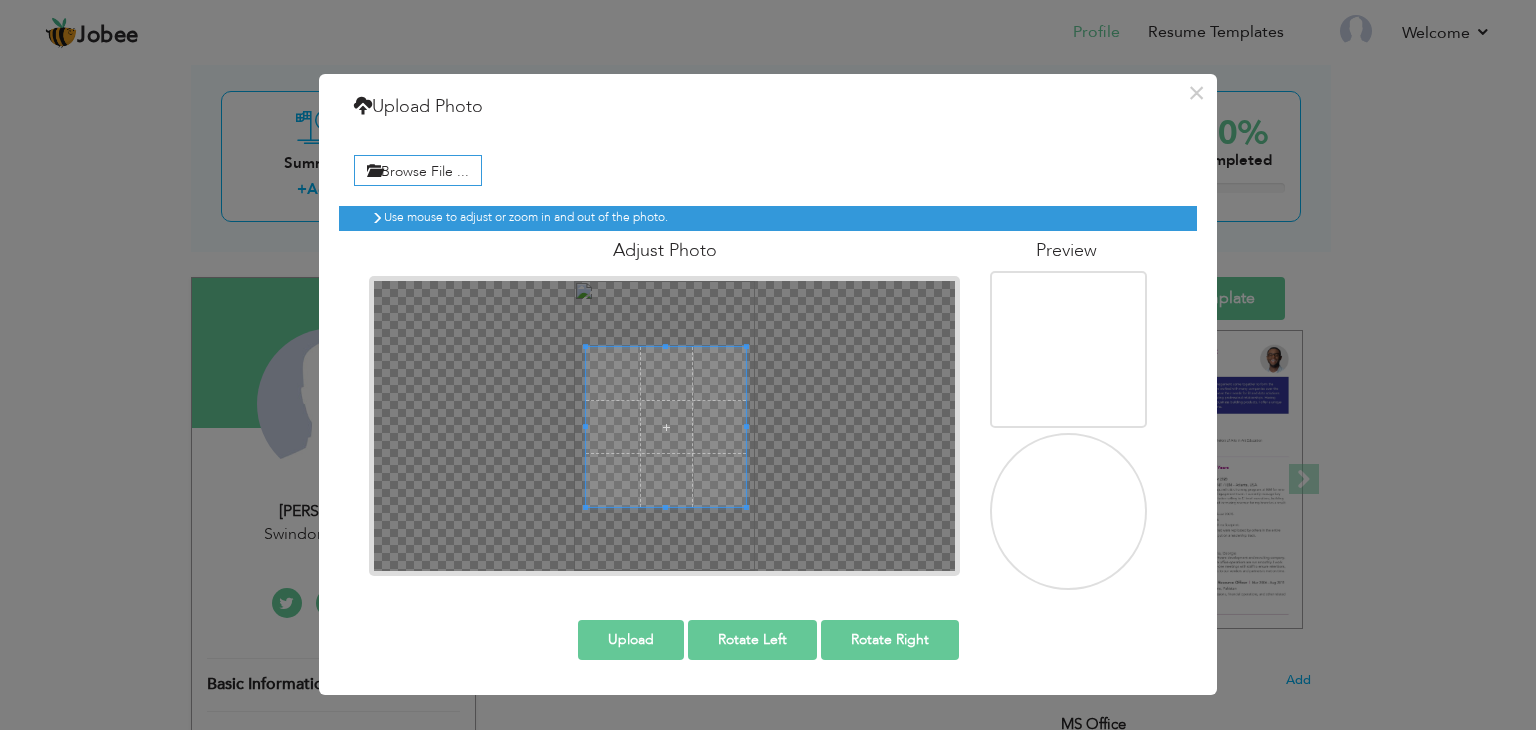 click at bounding box center (666, 427) 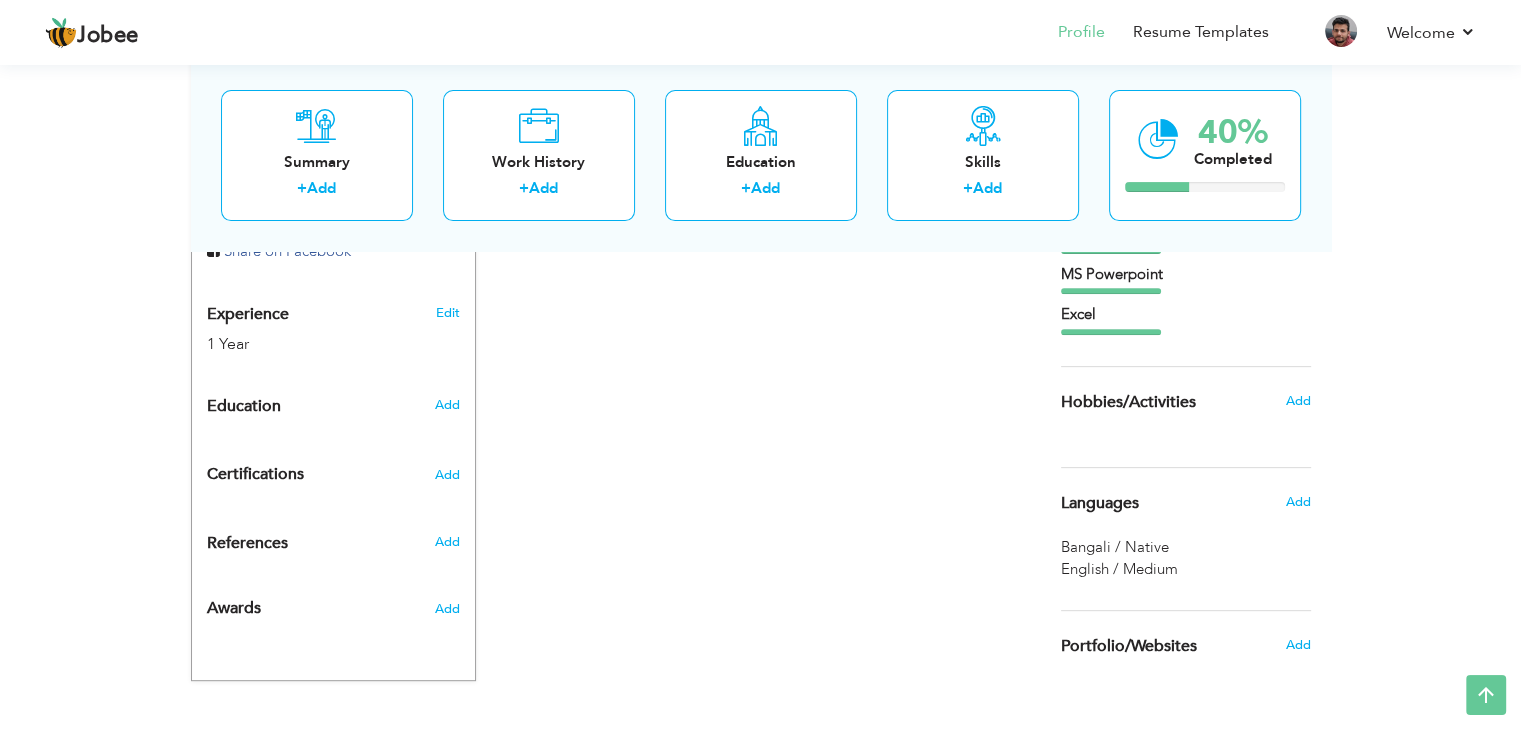 scroll, scrollTop: 706, scrollLeft: 0, axis: vertical 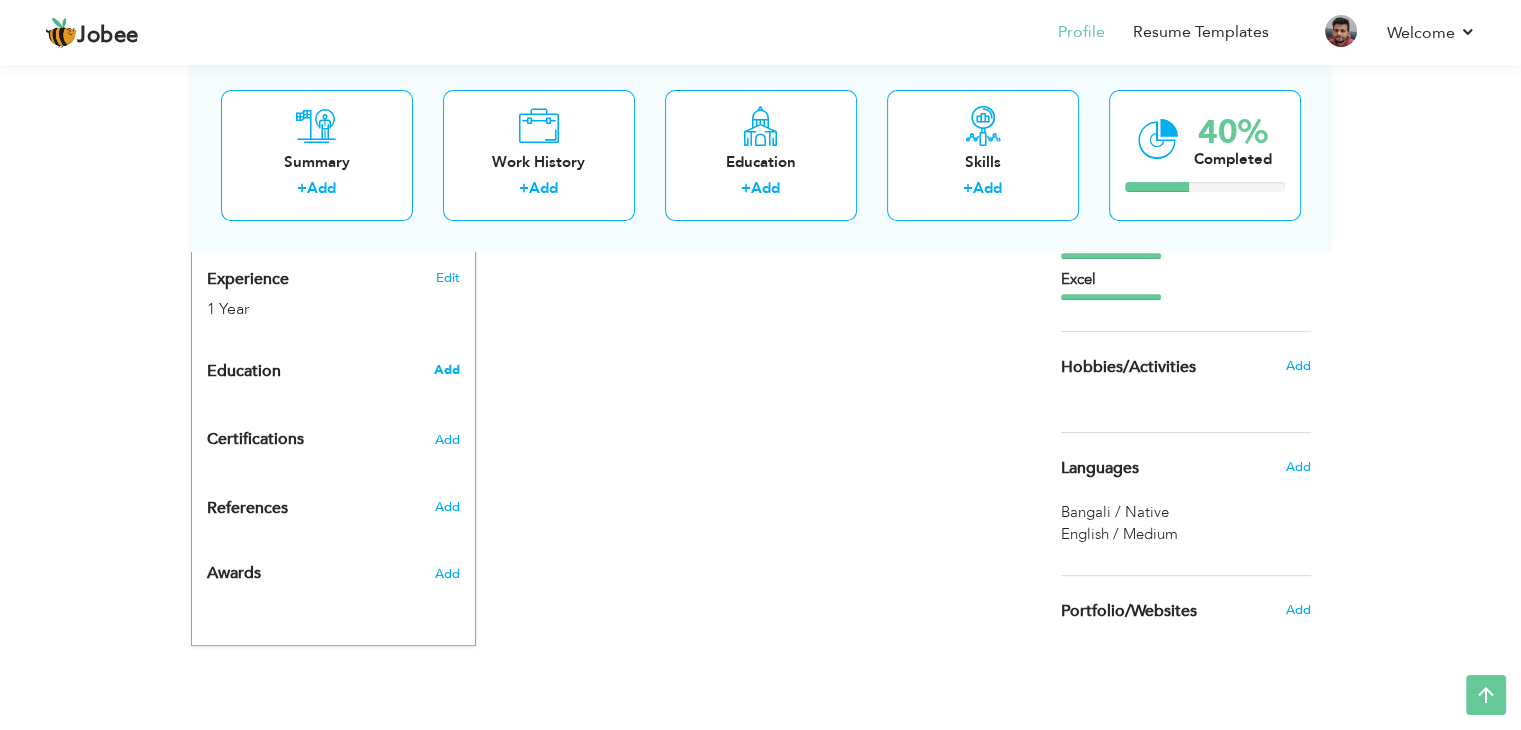 click on "Add" at bounding box center [446, 370] 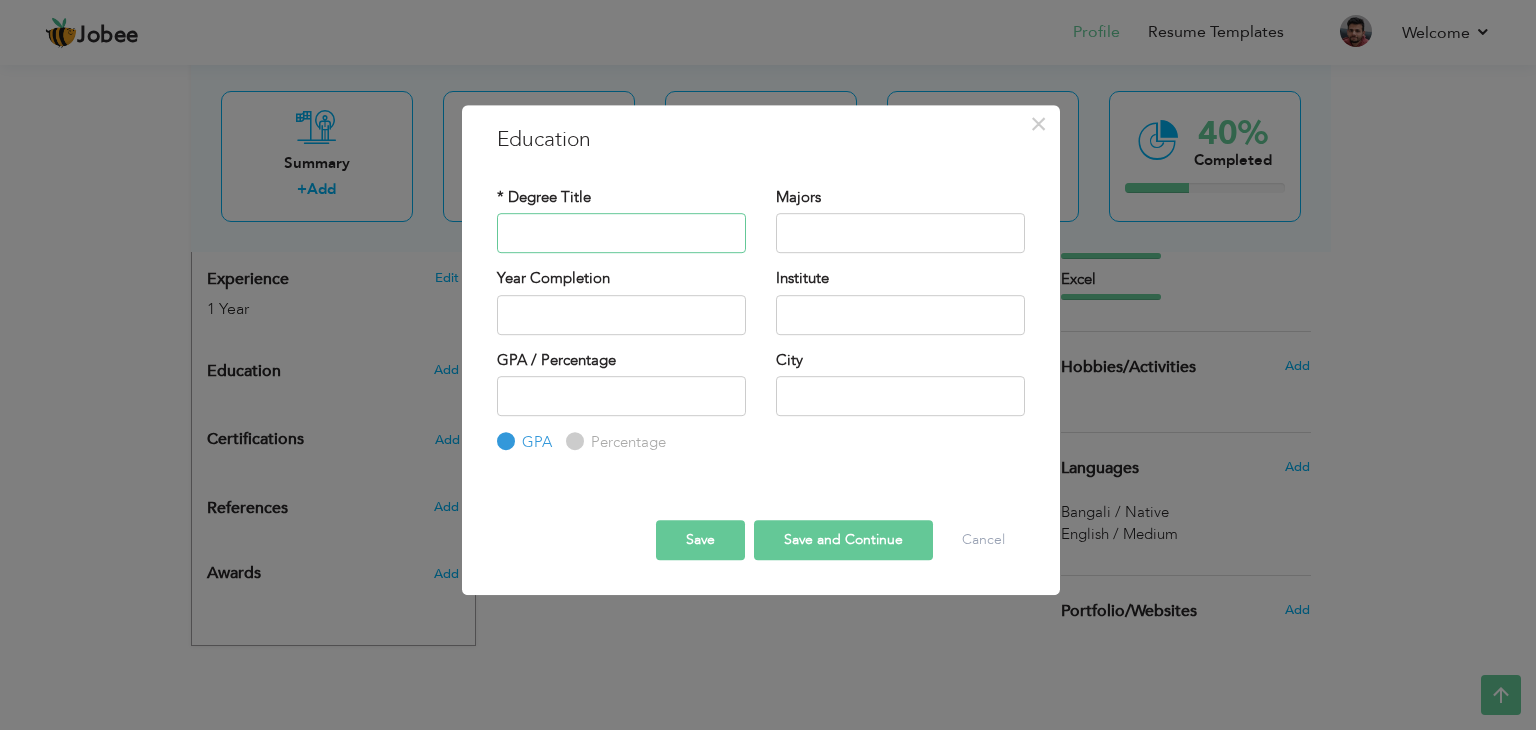 click at bounding box center [621, 233] 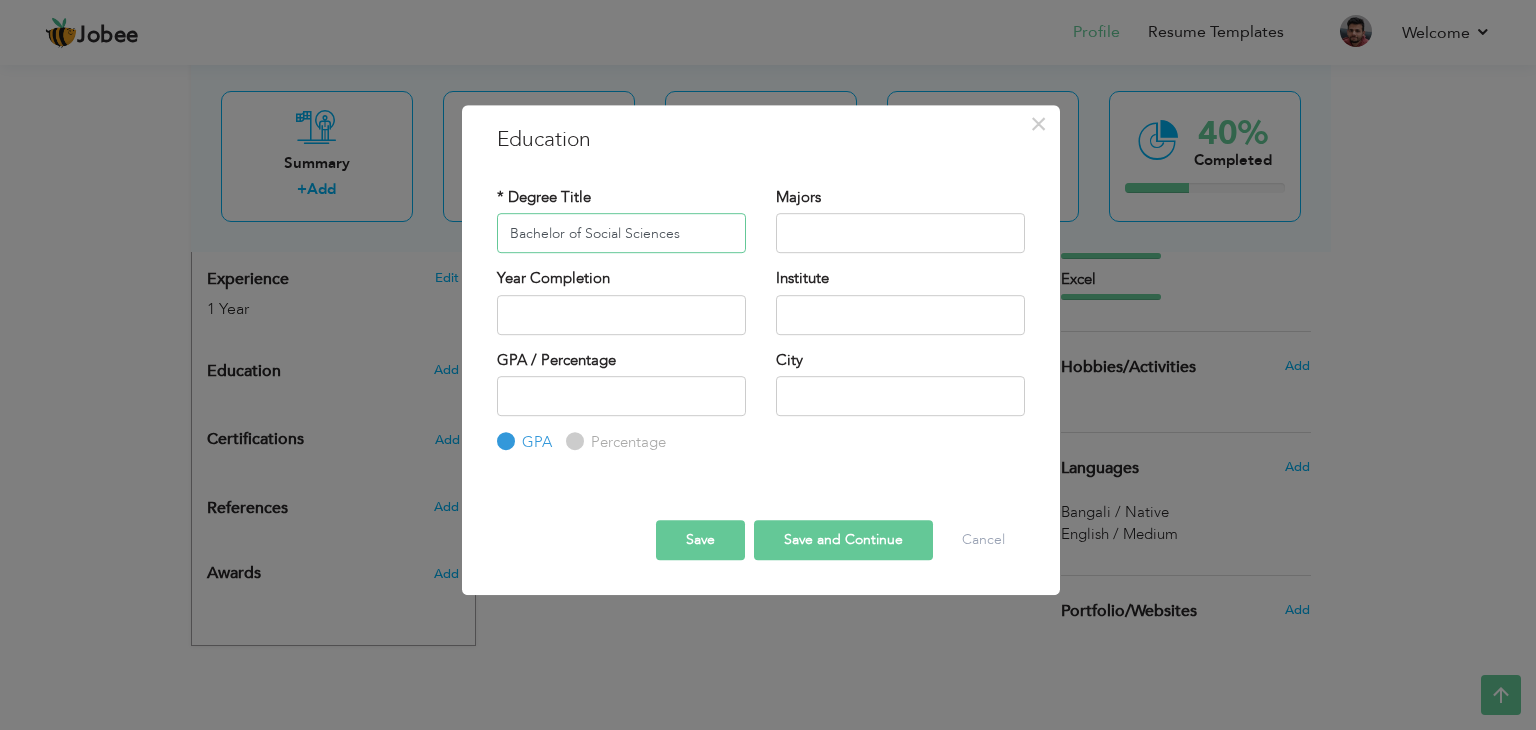 type on "Bachelor of Social Sciences" 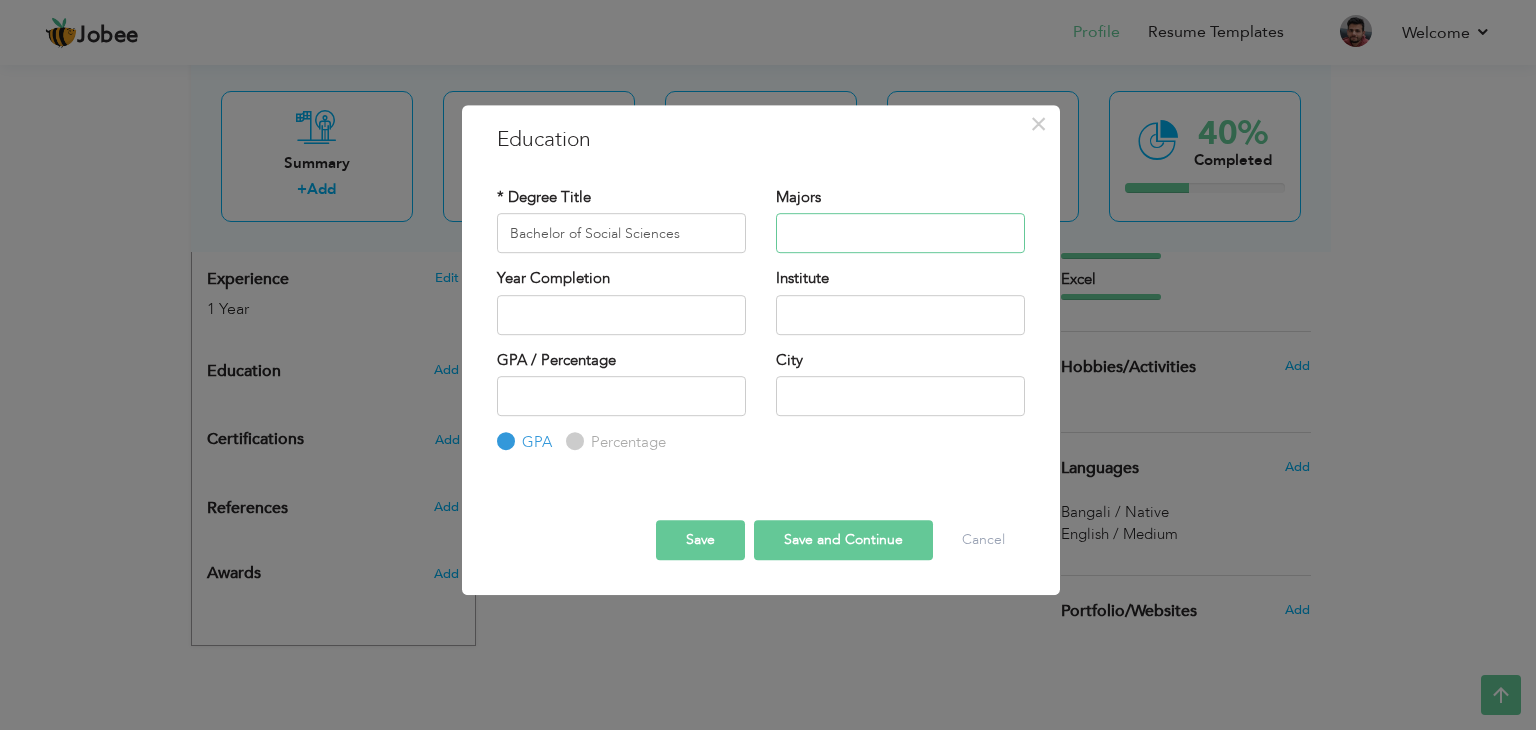 click at bounding box center [900, 233] 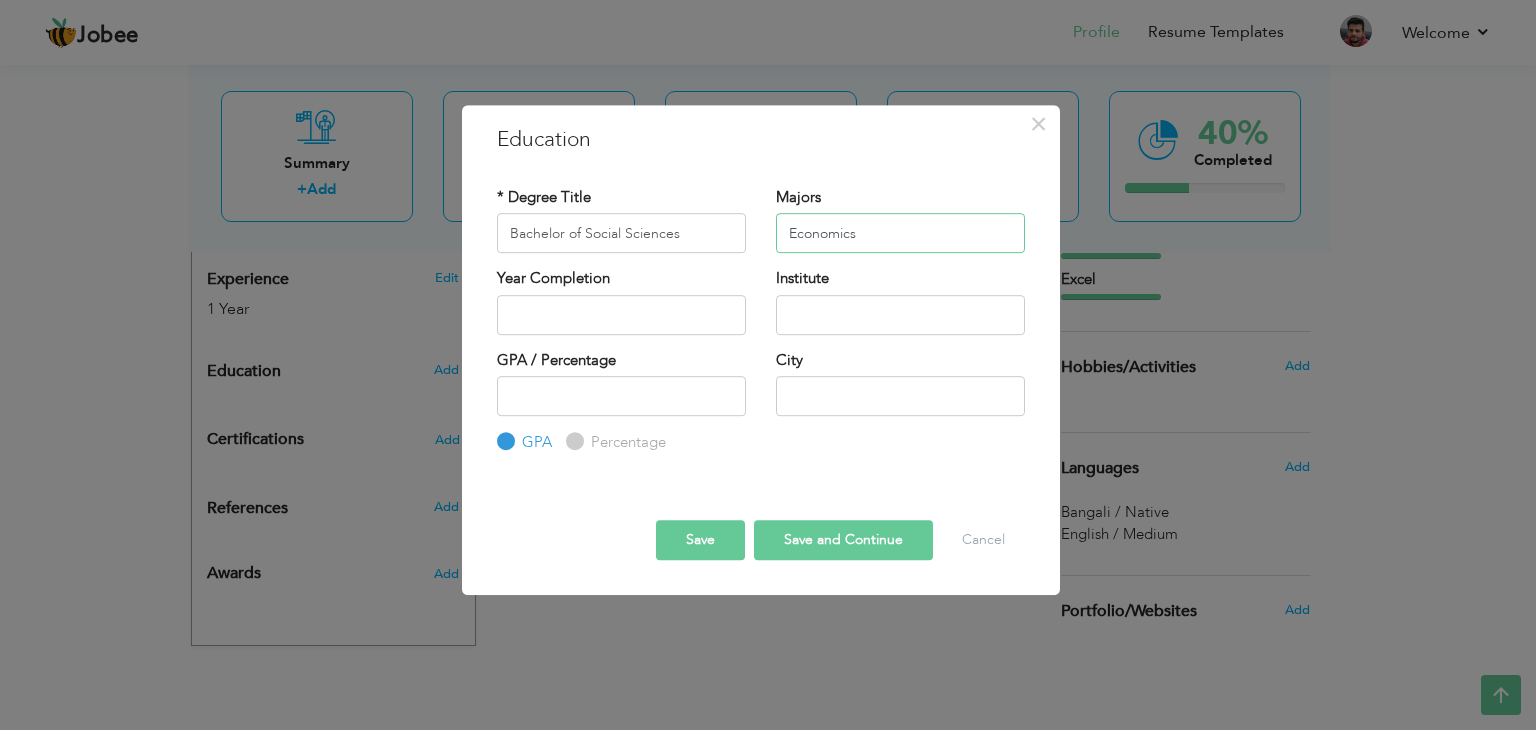 type on "Economics" 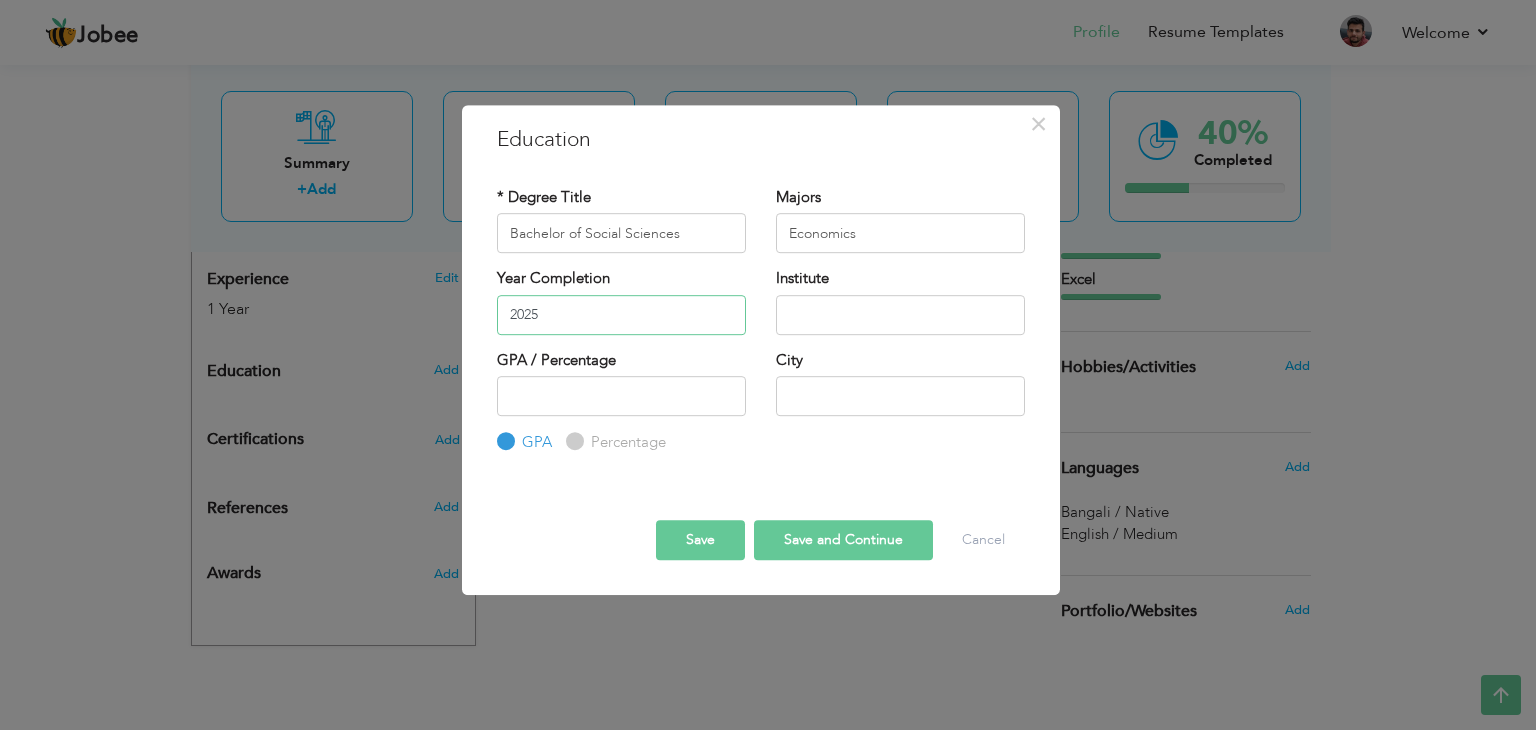 click on "2025" at bounding box center (621, 315) 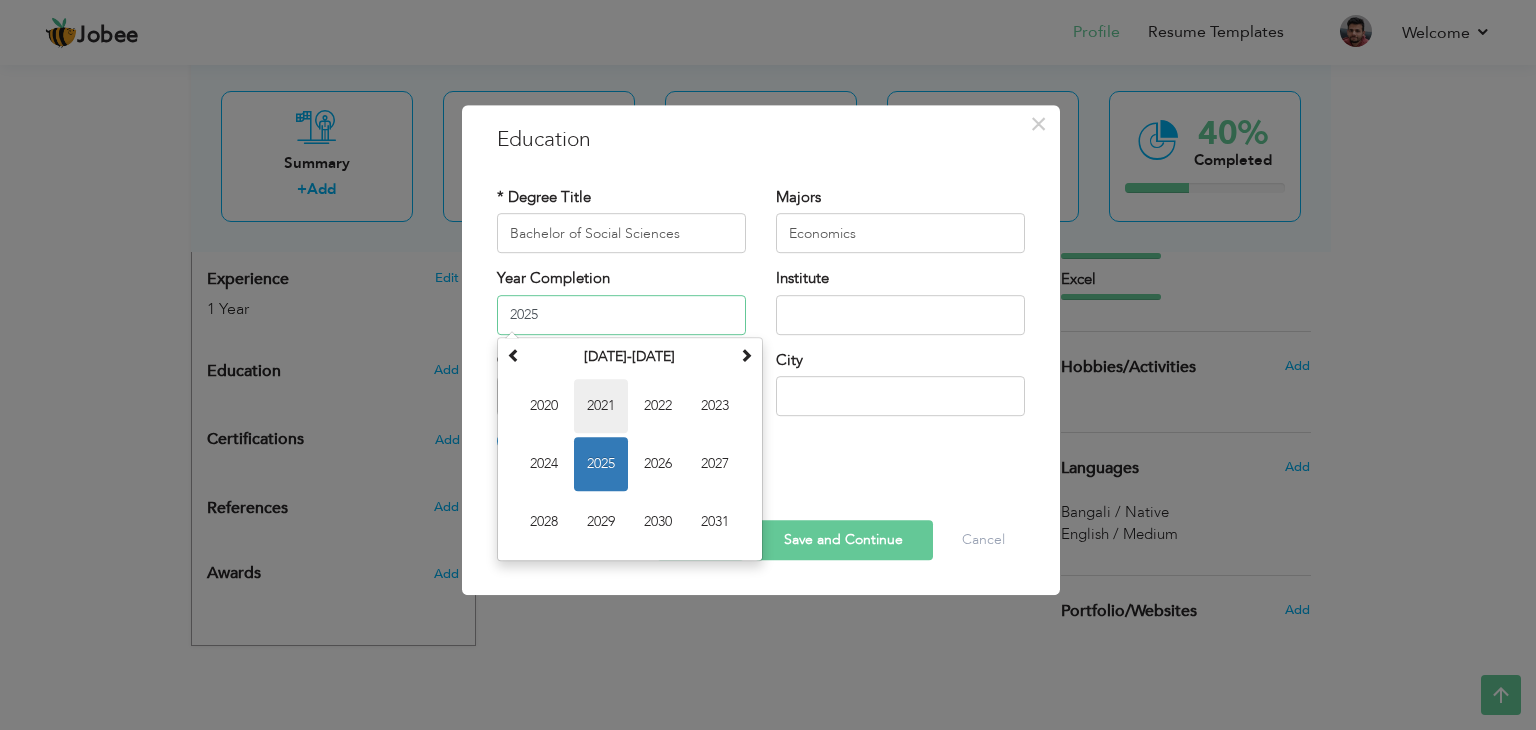 click on "2021" at bounding box center (601, 406) 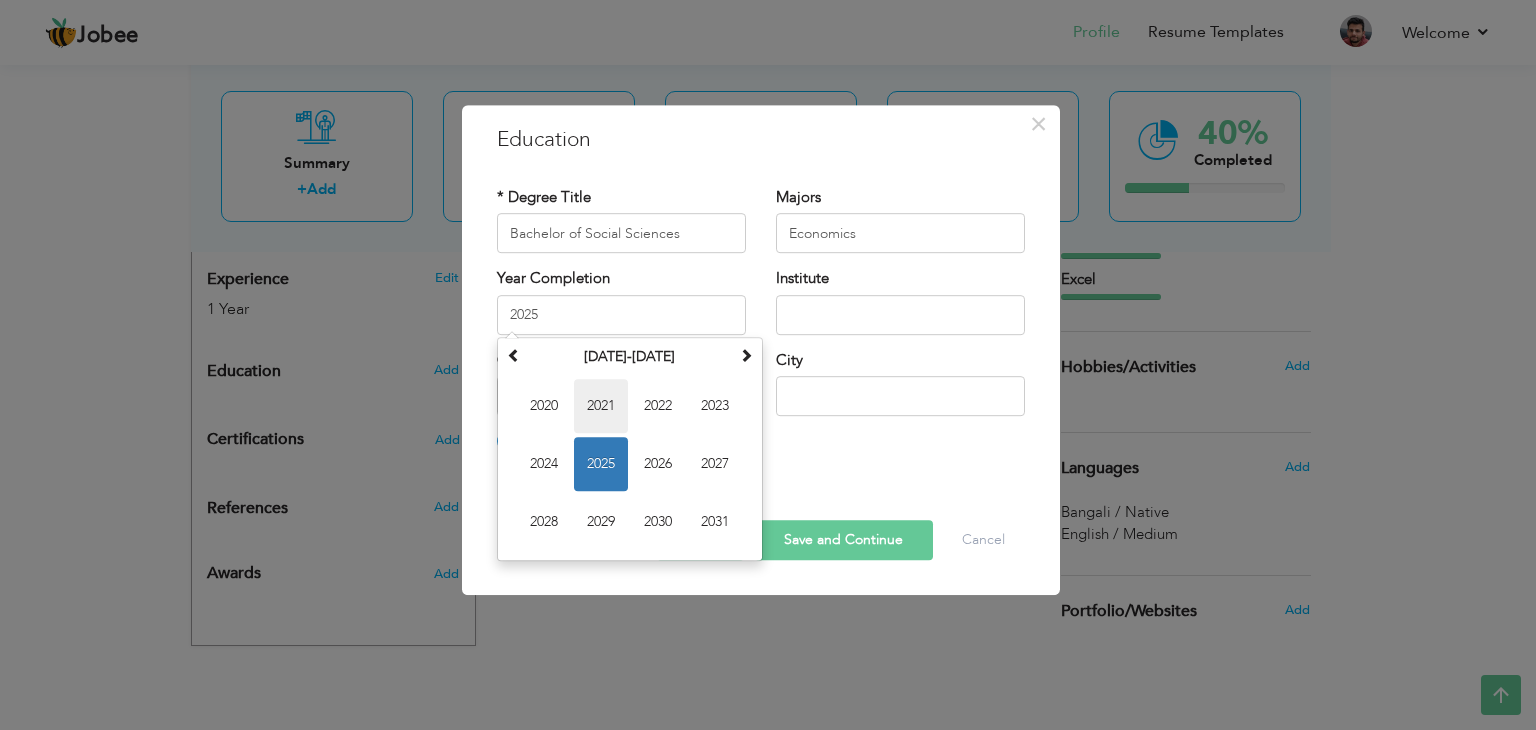type on "2021" 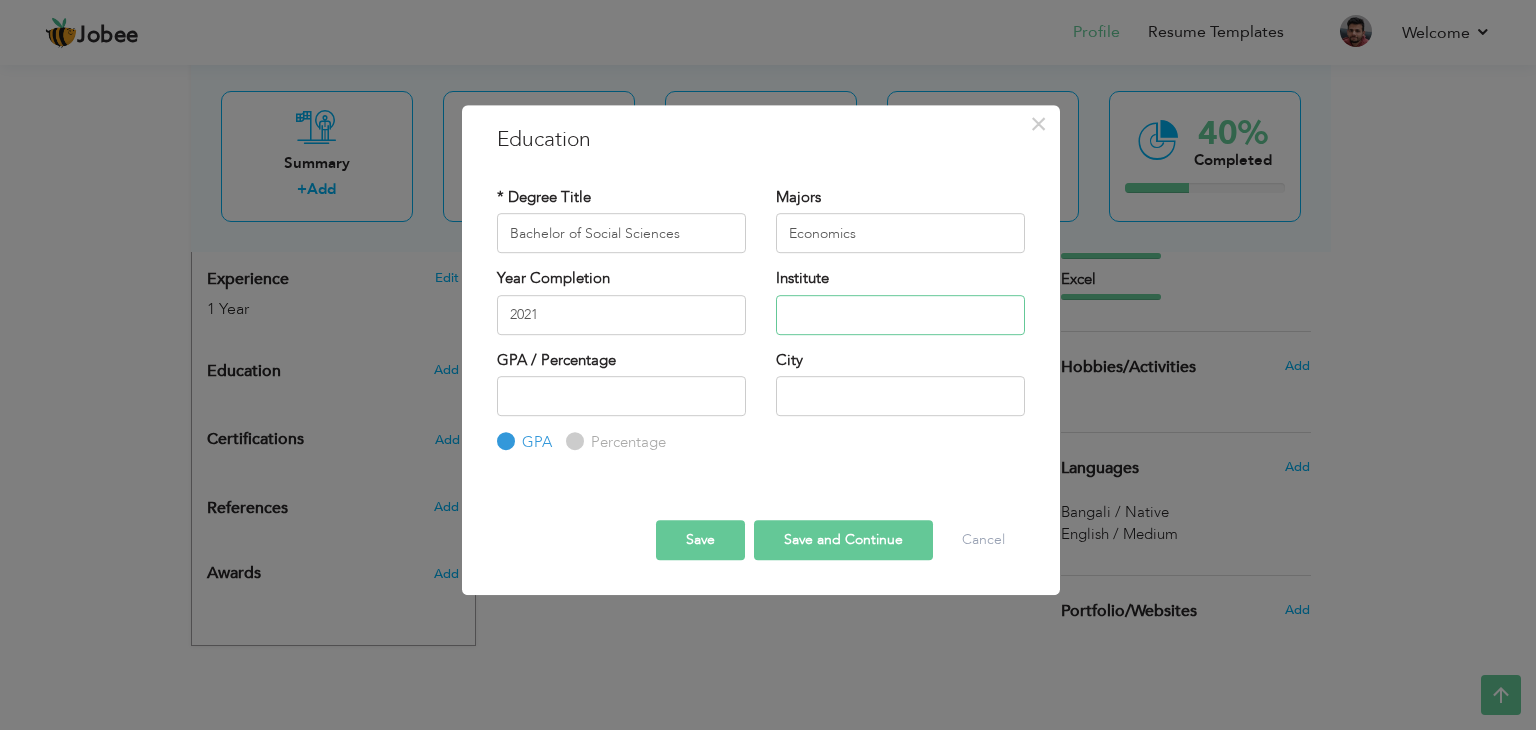 click at bounding box center (900, 315) 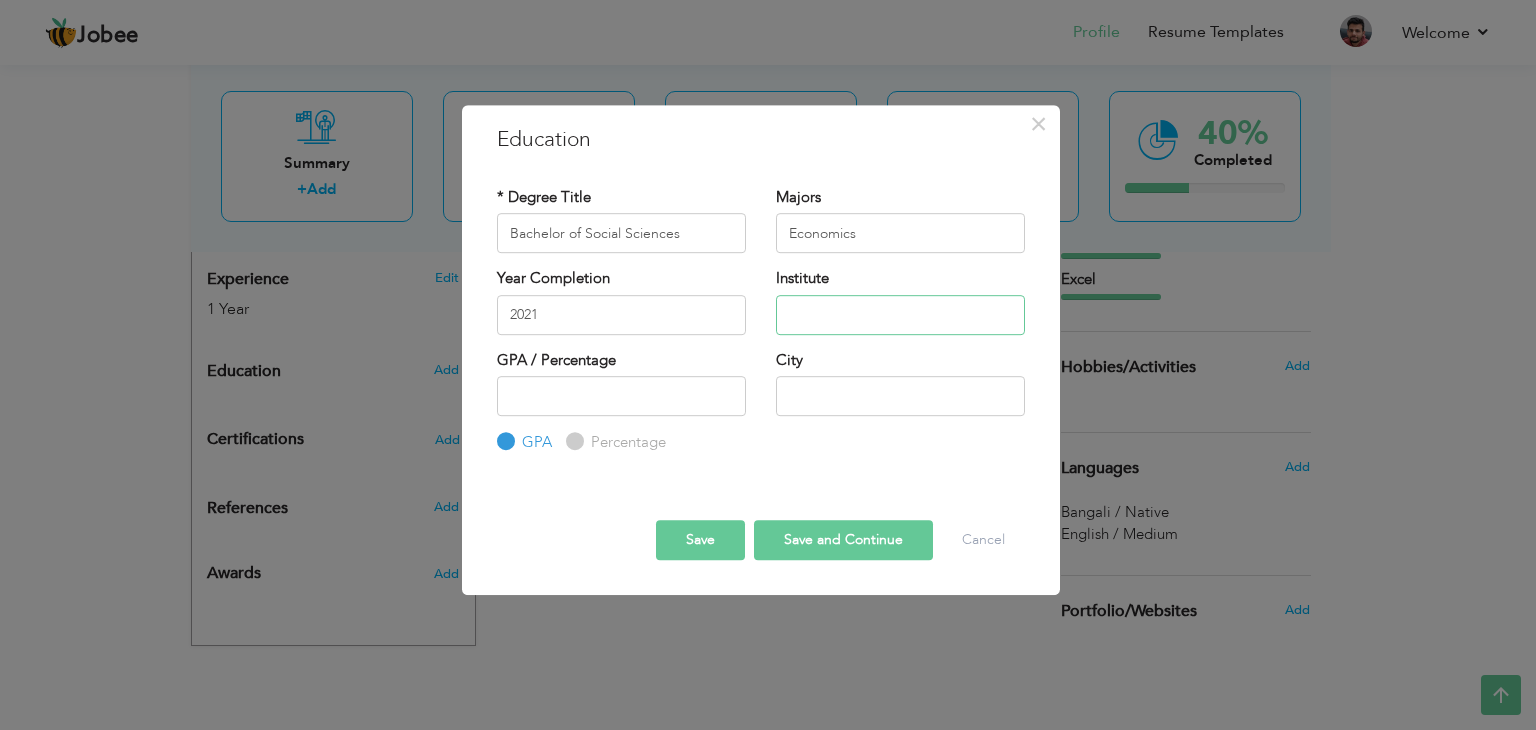 click at bounding box center (900, 315) 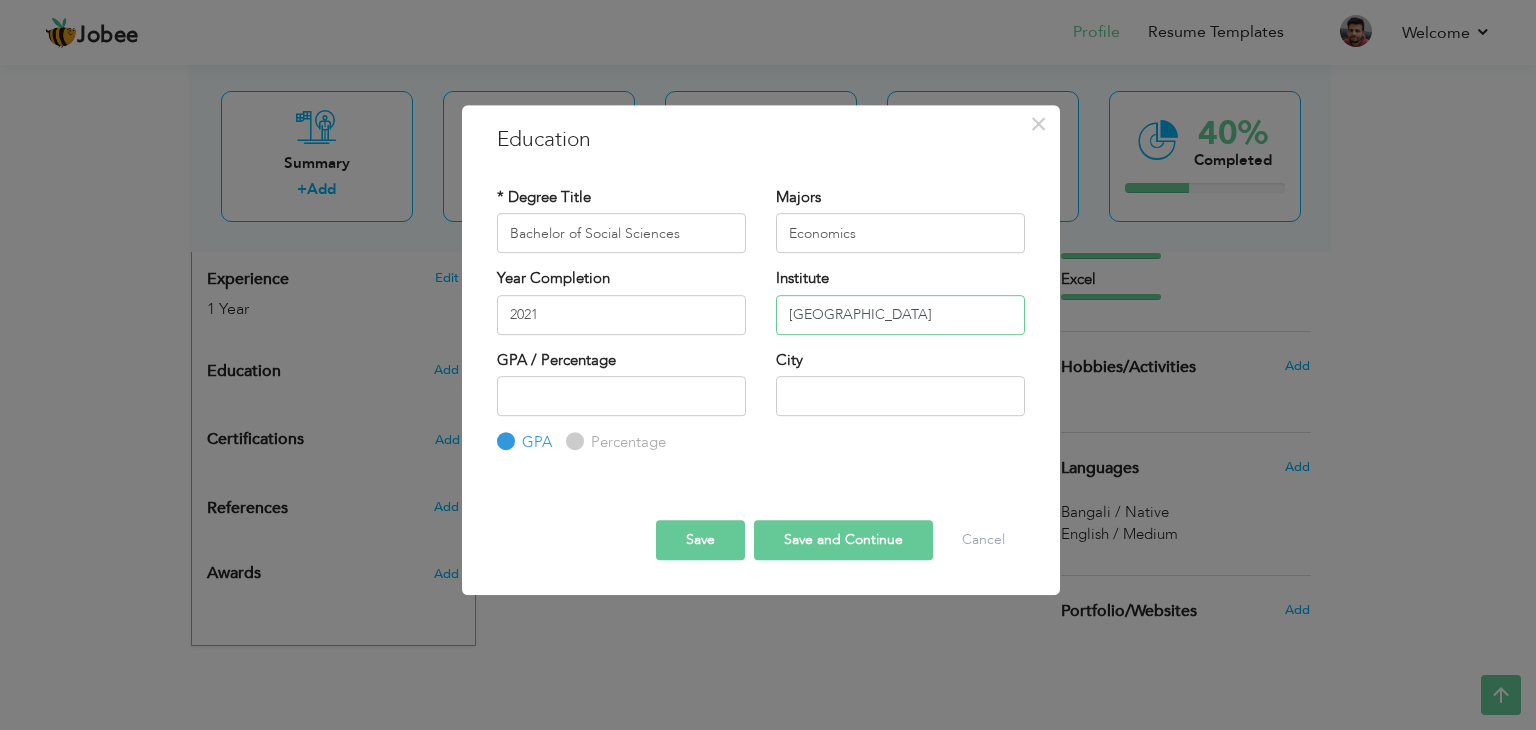 type on "[GEOGRAPHIC_DATA]" 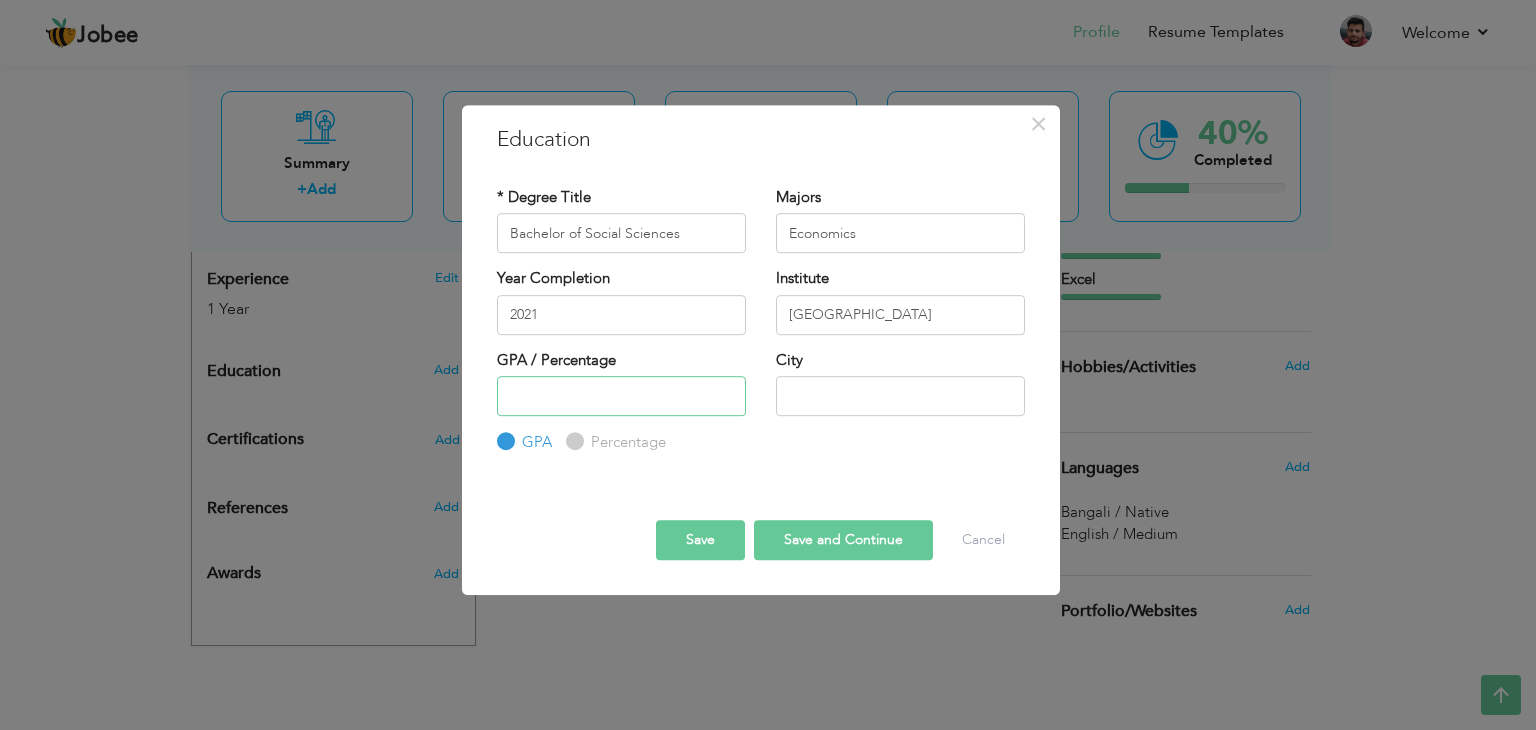 click at bounding box center [621, 396] 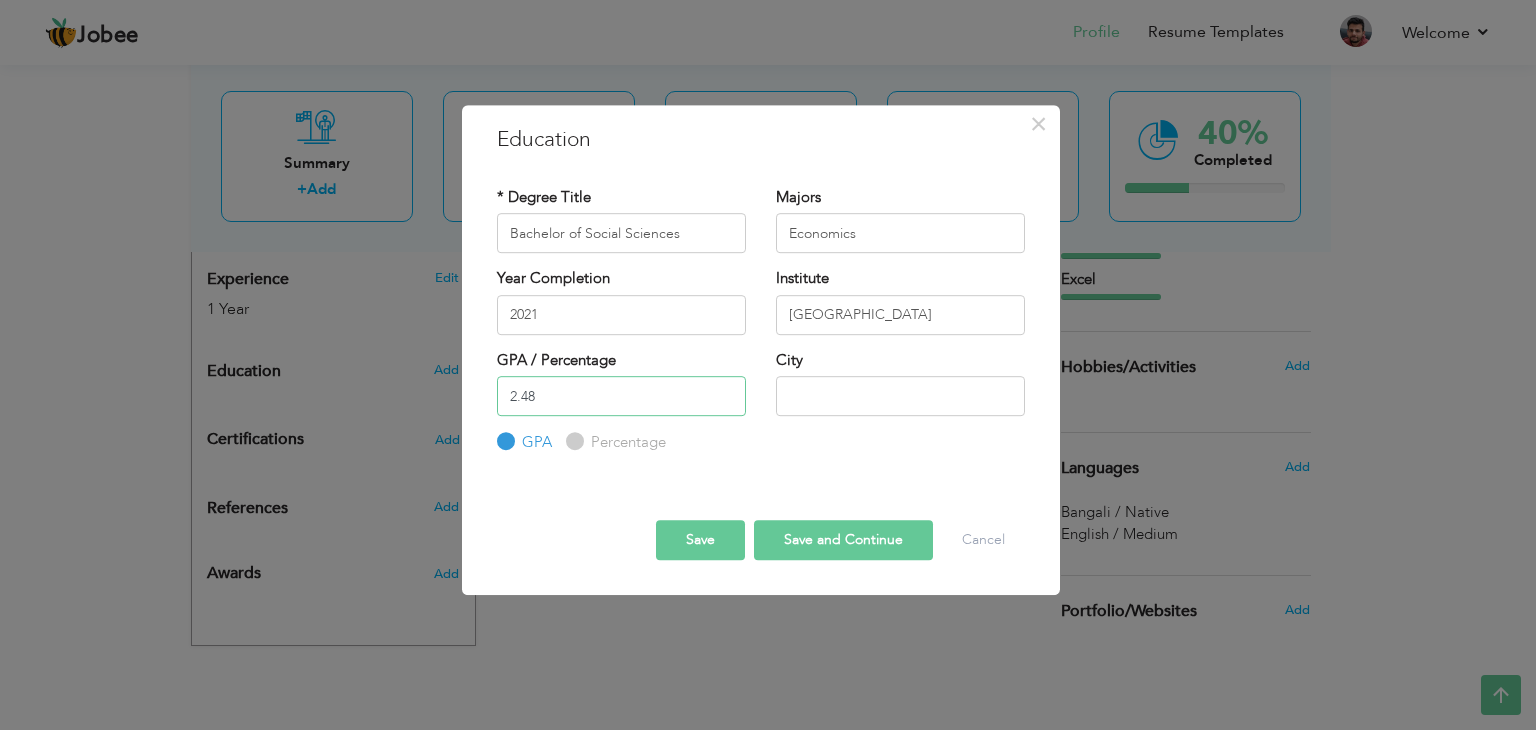 type on "2.48" 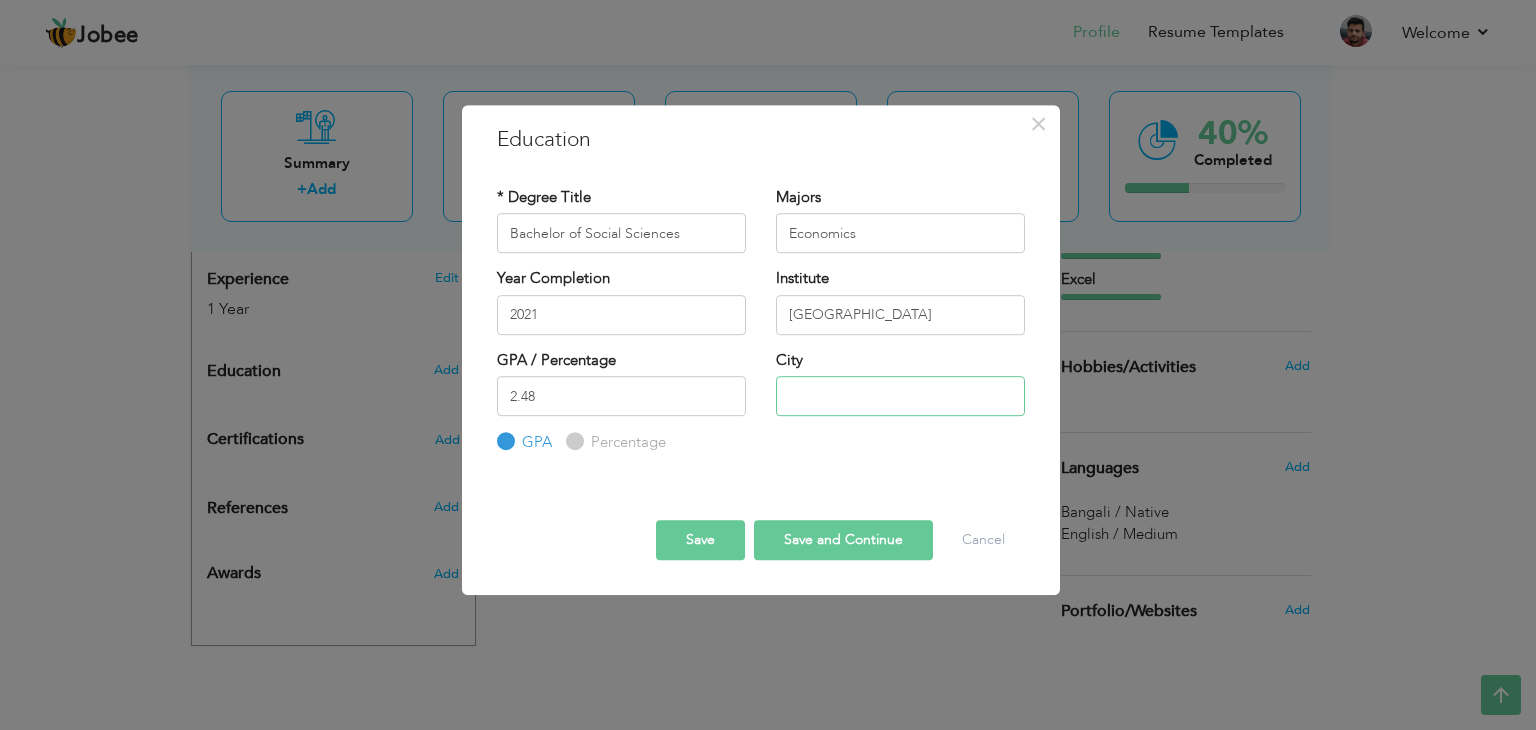 click at bounding box center (900, 396) 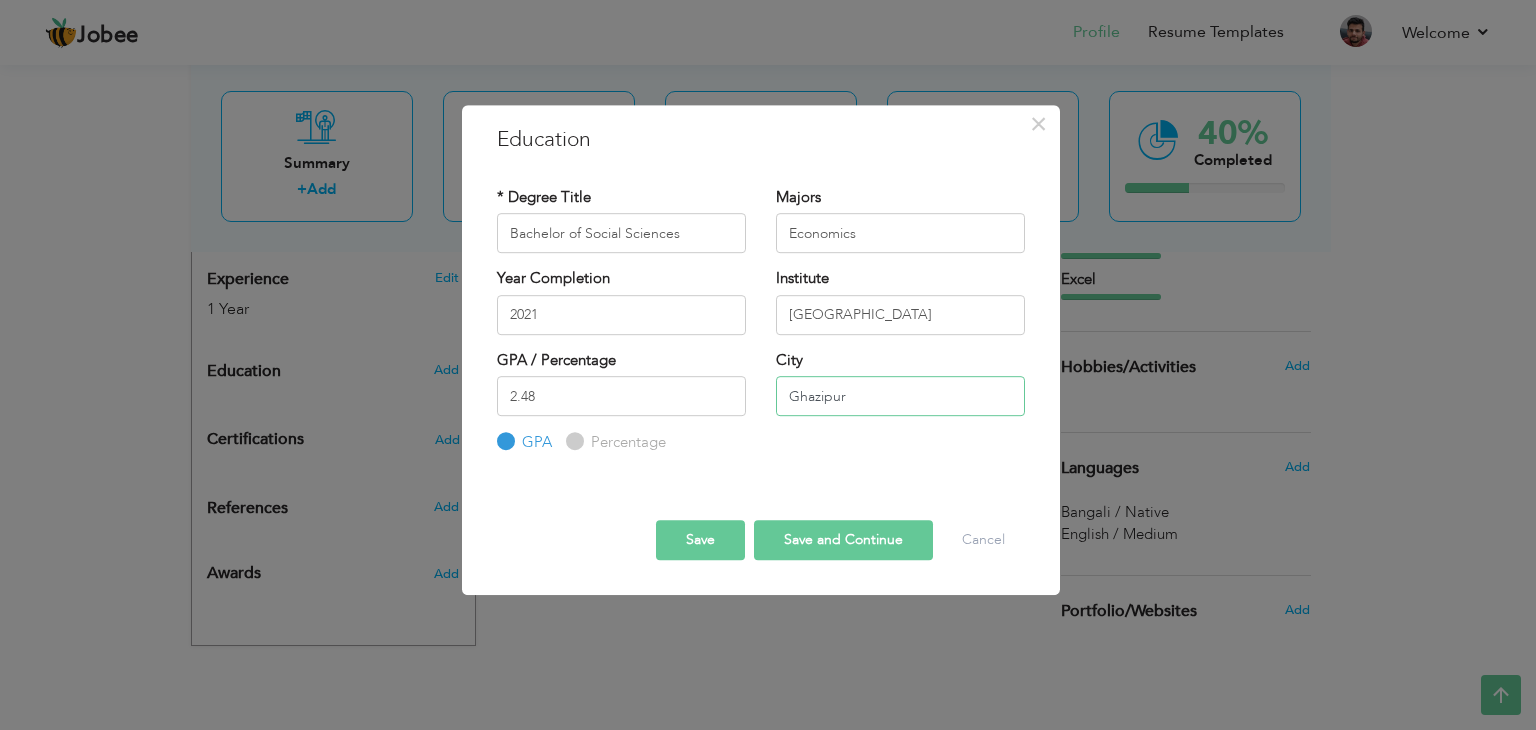 type on "Ghazipur" 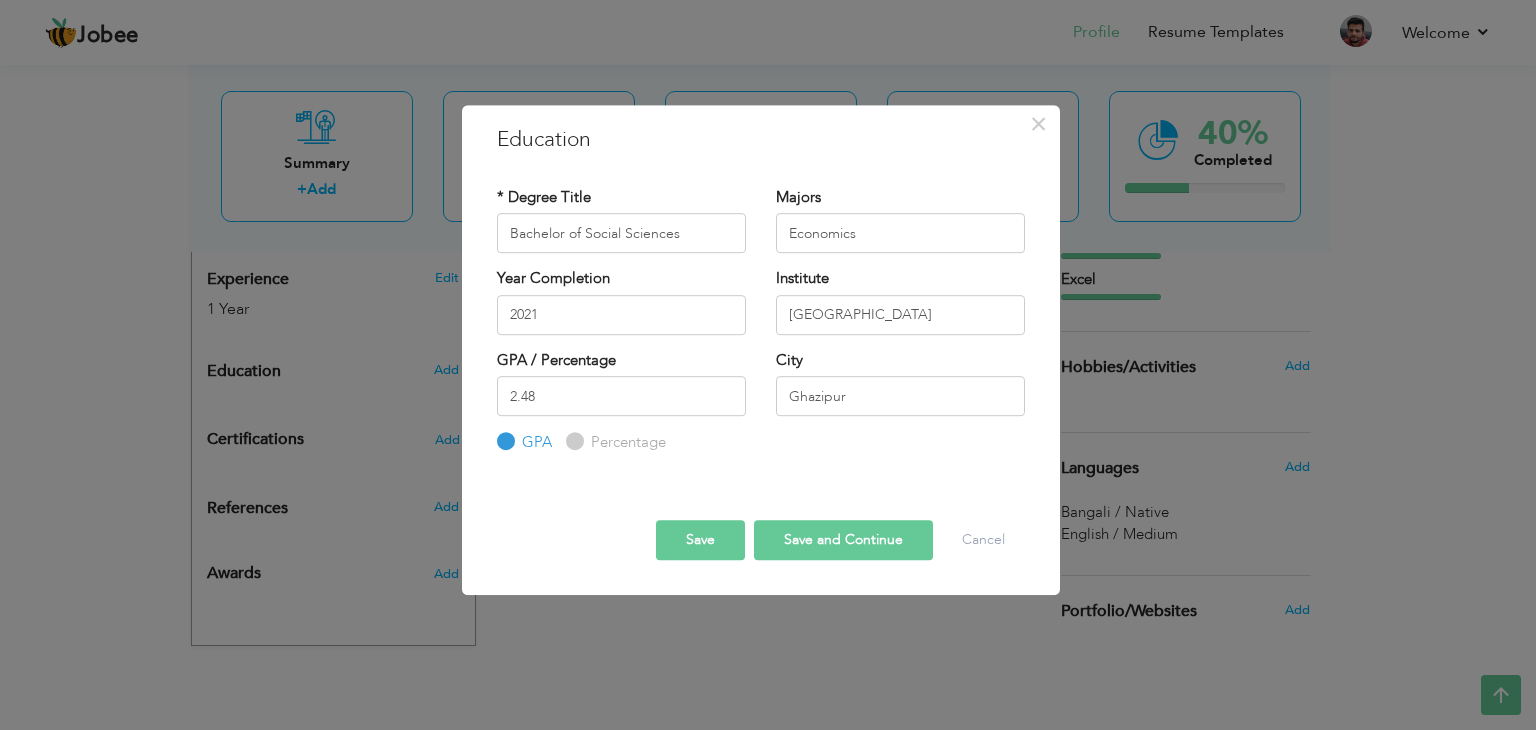 click on "Save" at bounding box center (700, 540) 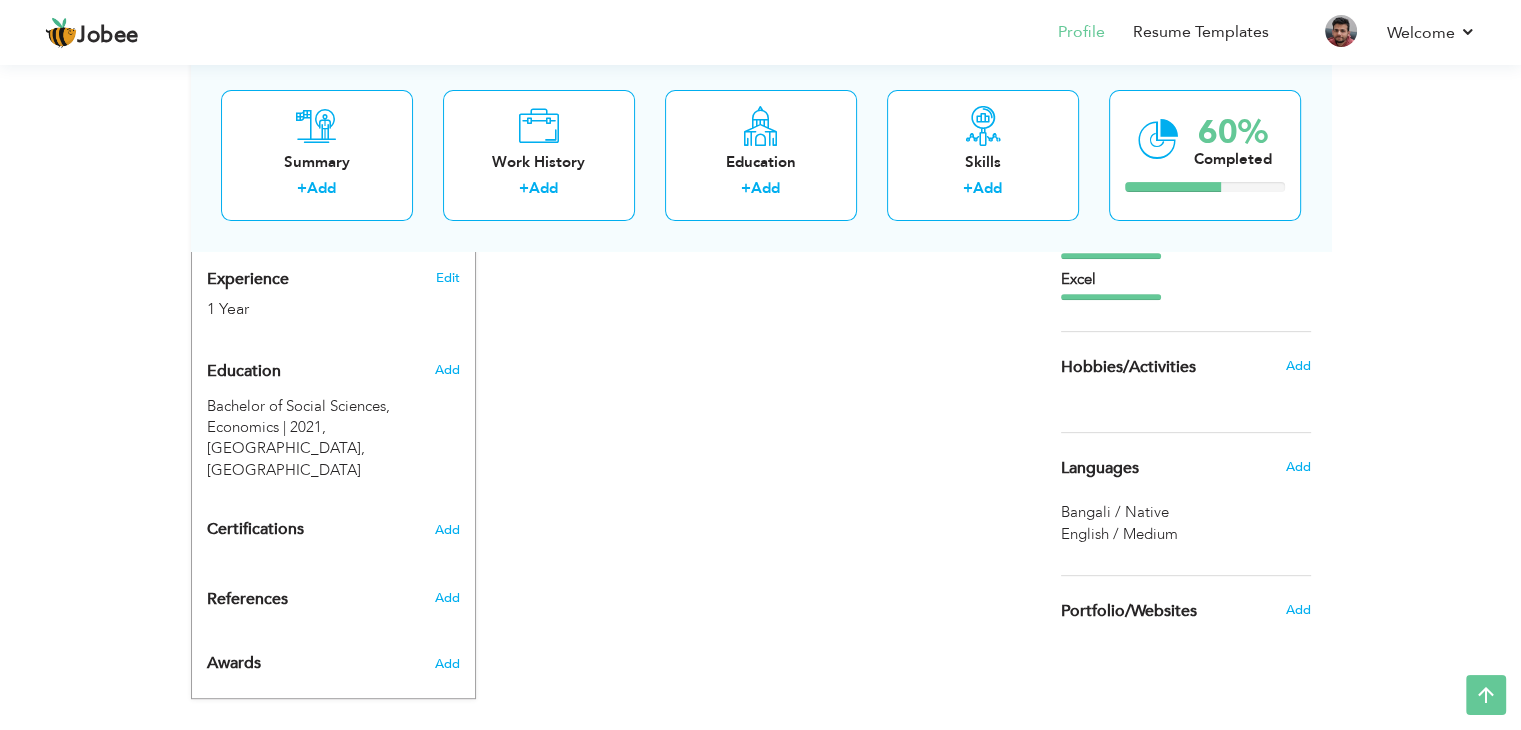 click on "Add" at bounding box center (446, 370) 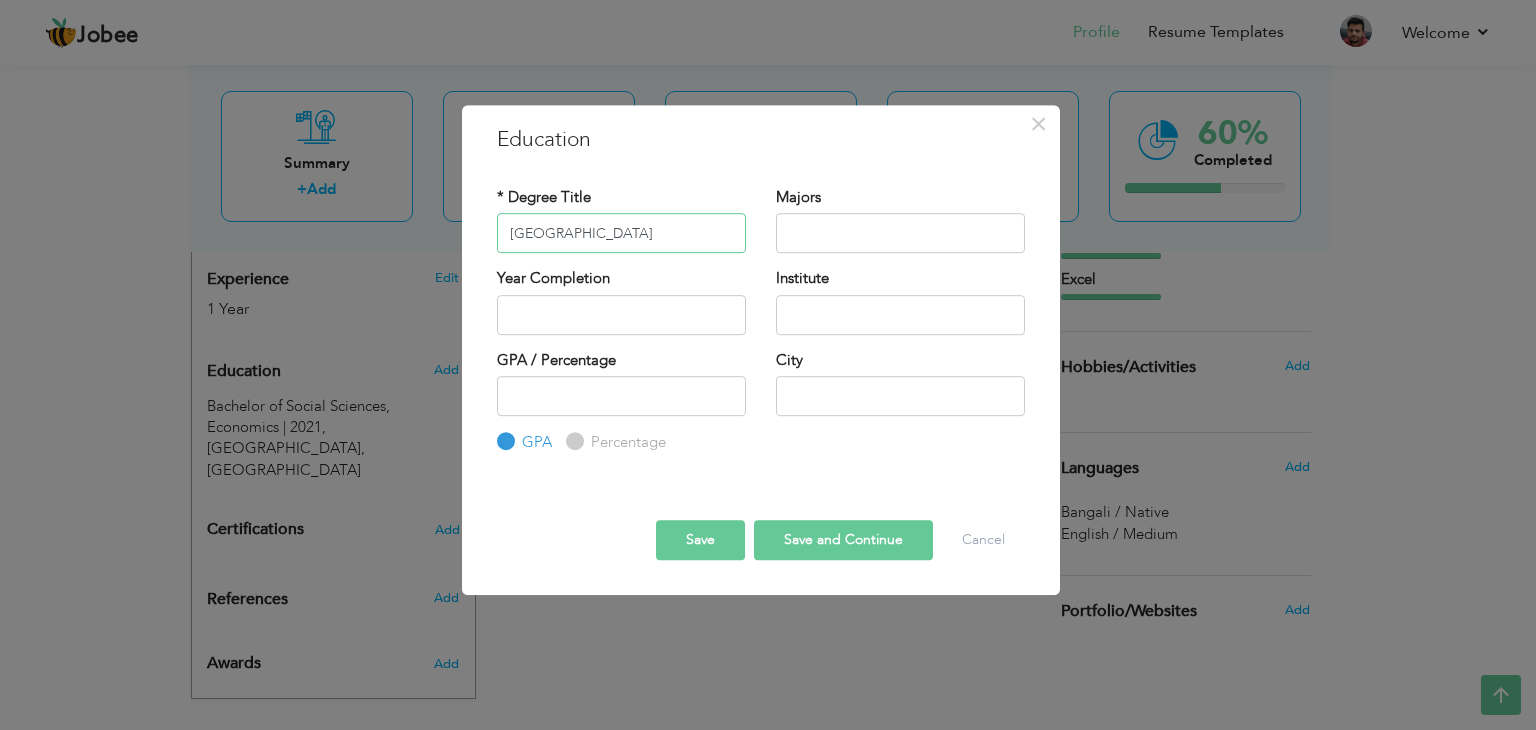 type on "[GEOGRAPHIC_DATA]" 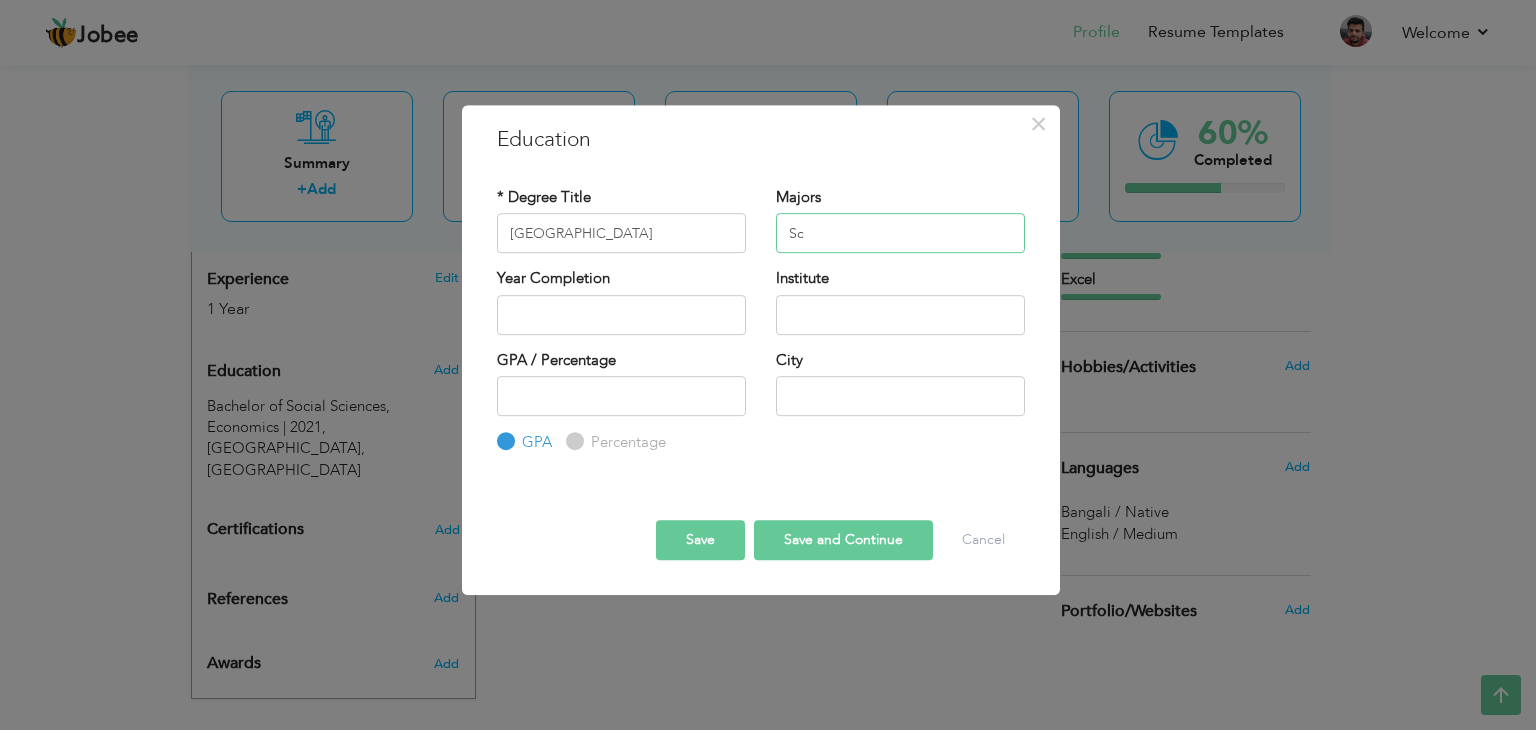 type on "S" 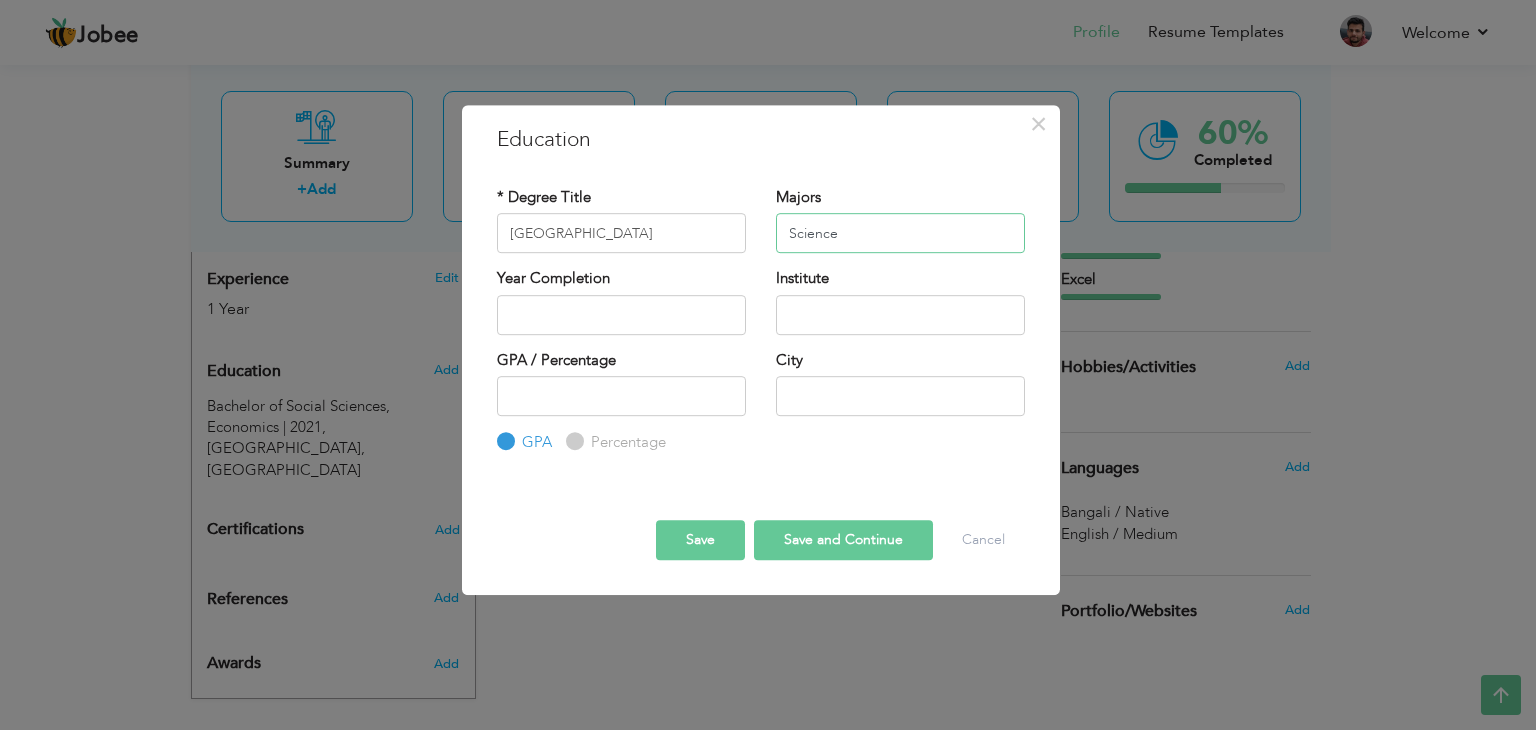 type on "Science" 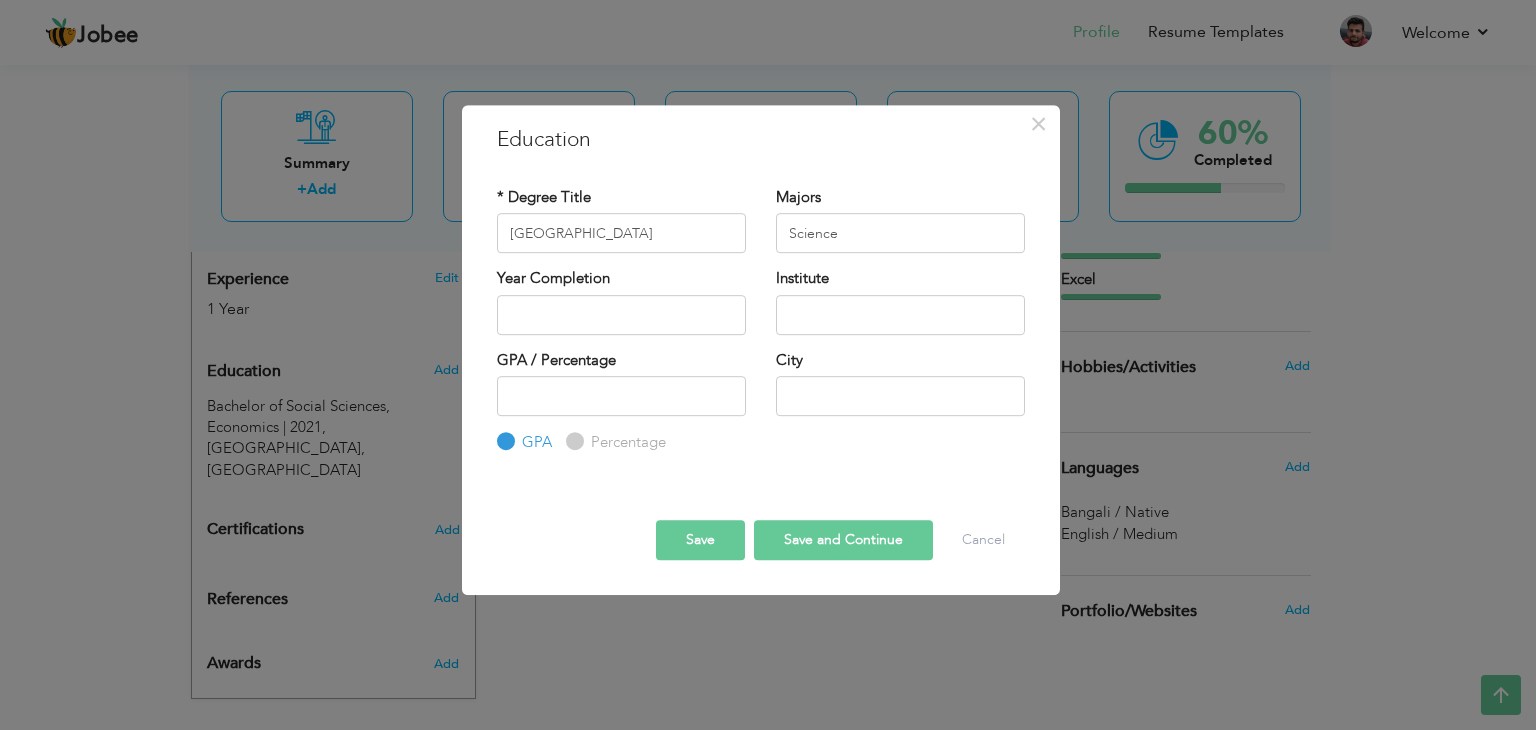 click on "Year Completion" at bounding box center (621, 308) 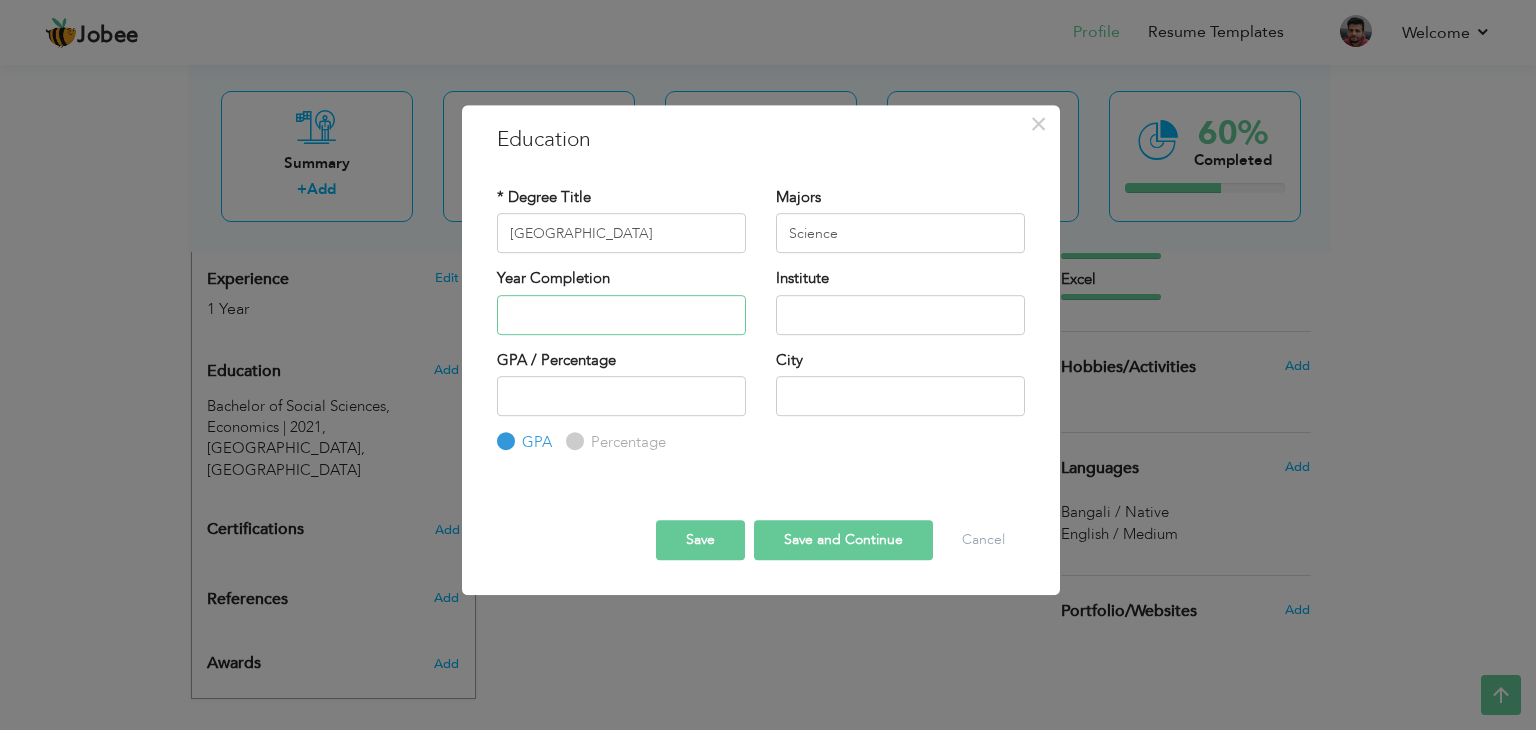 click at bounding box center (621, 315) 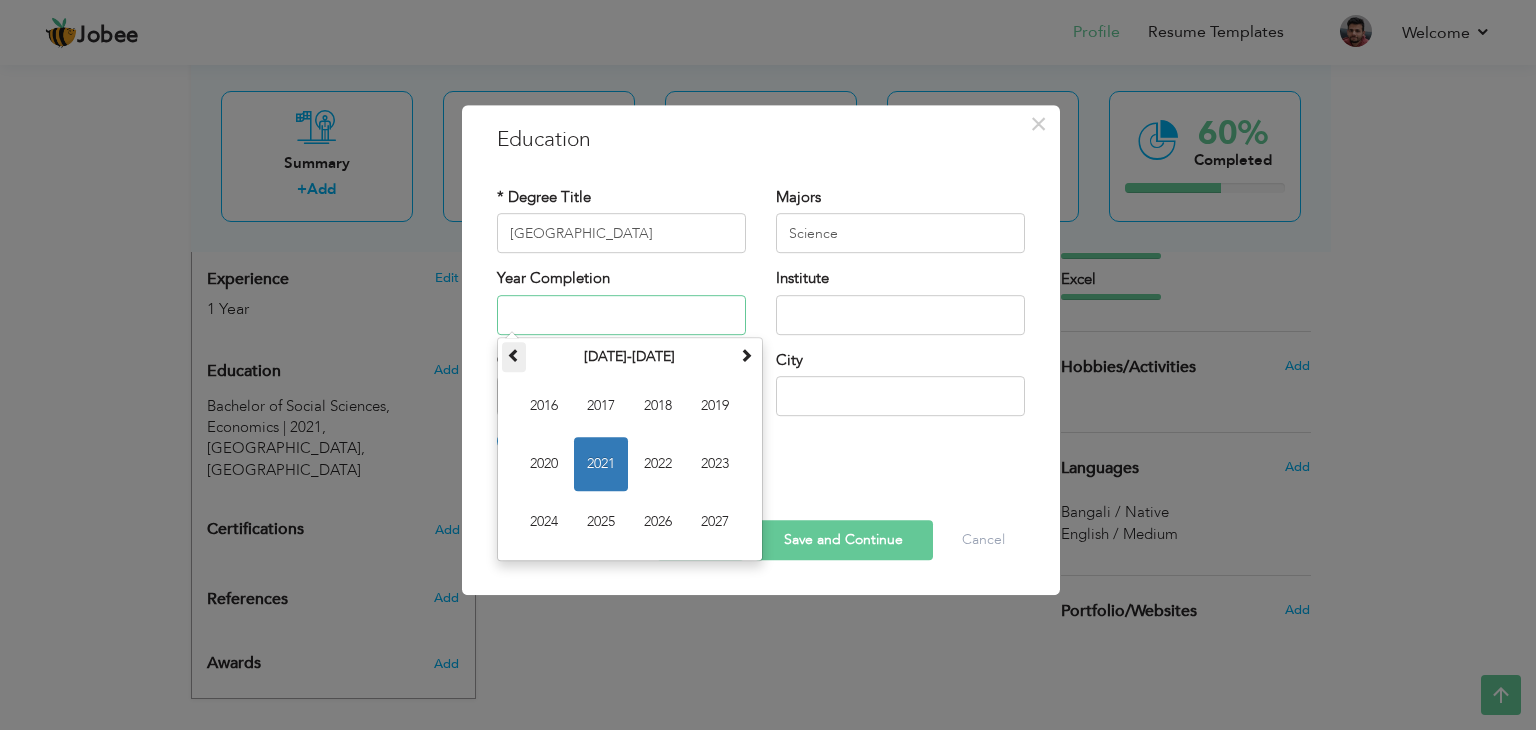 click at bounding box center [514, 357] 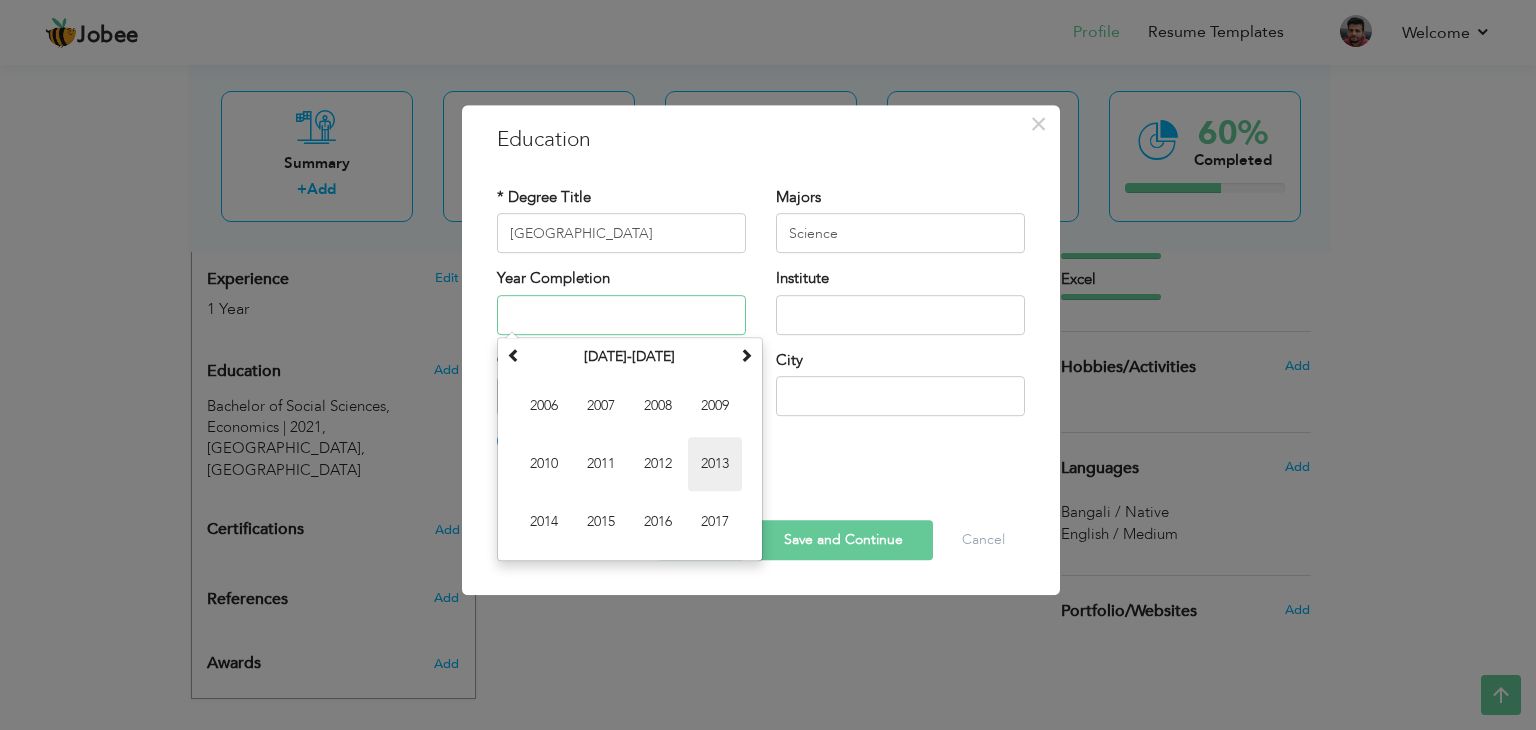 click on "2013" at bounding box center [715, 464] 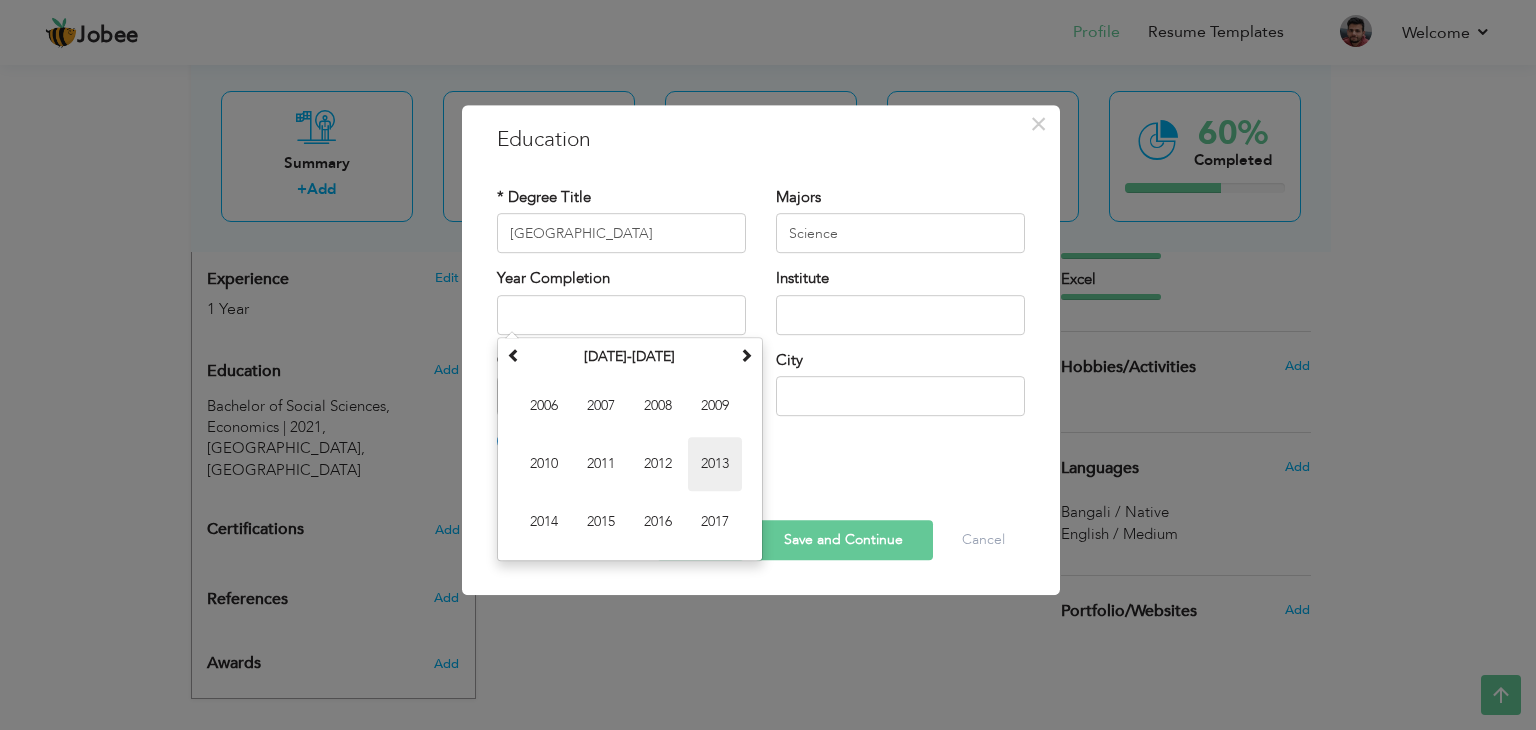 type on "2013" 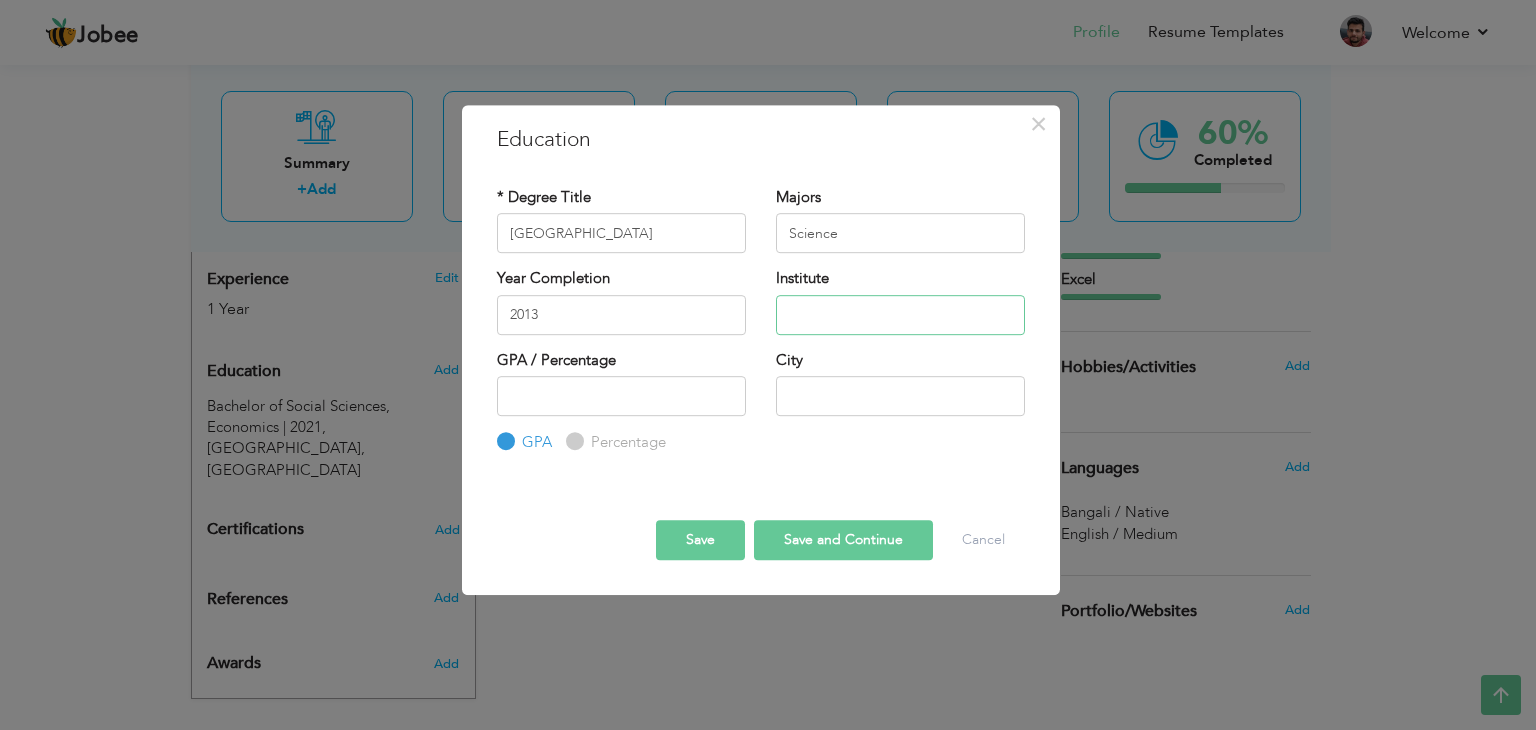 click at bounding box center (900, 315) 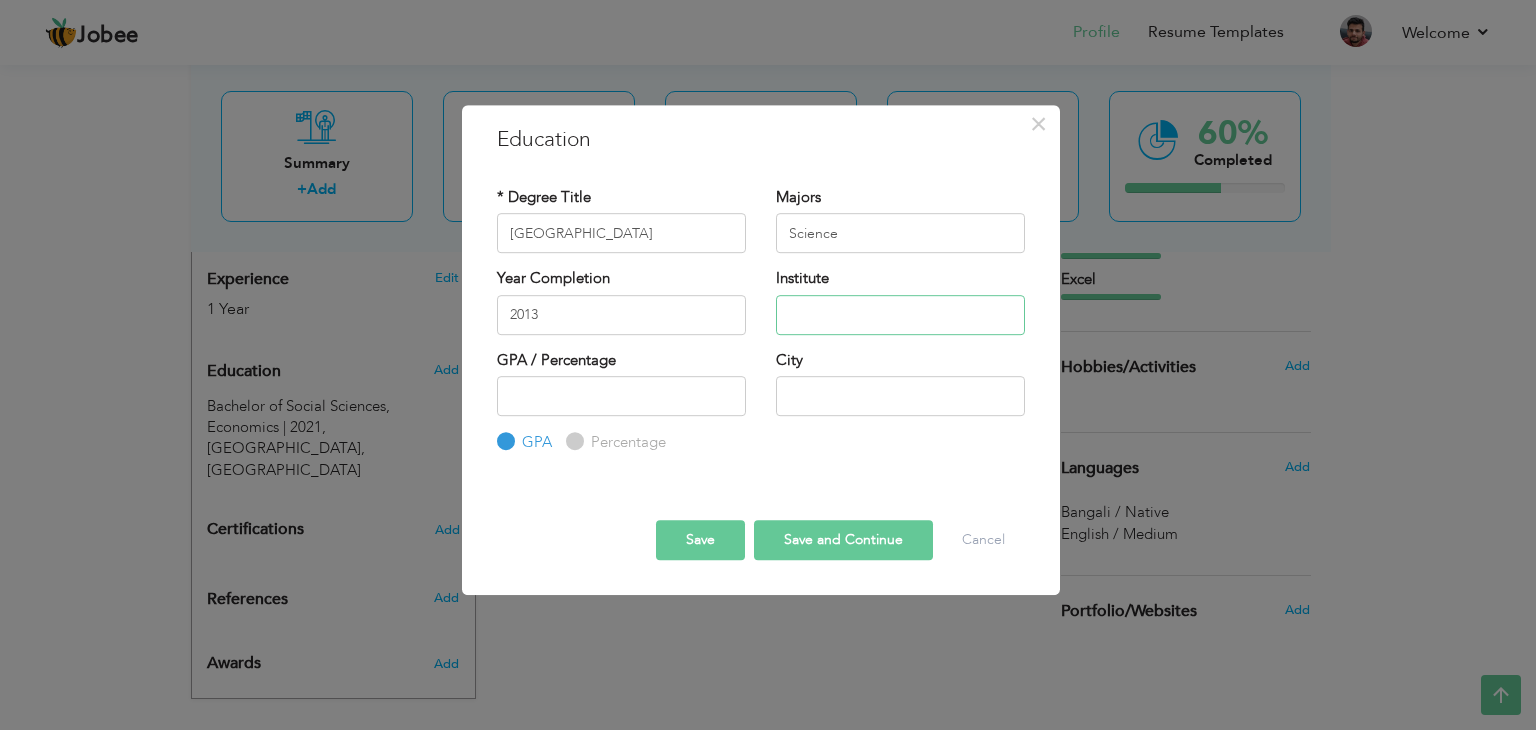 click at bounding box center (900, 315) 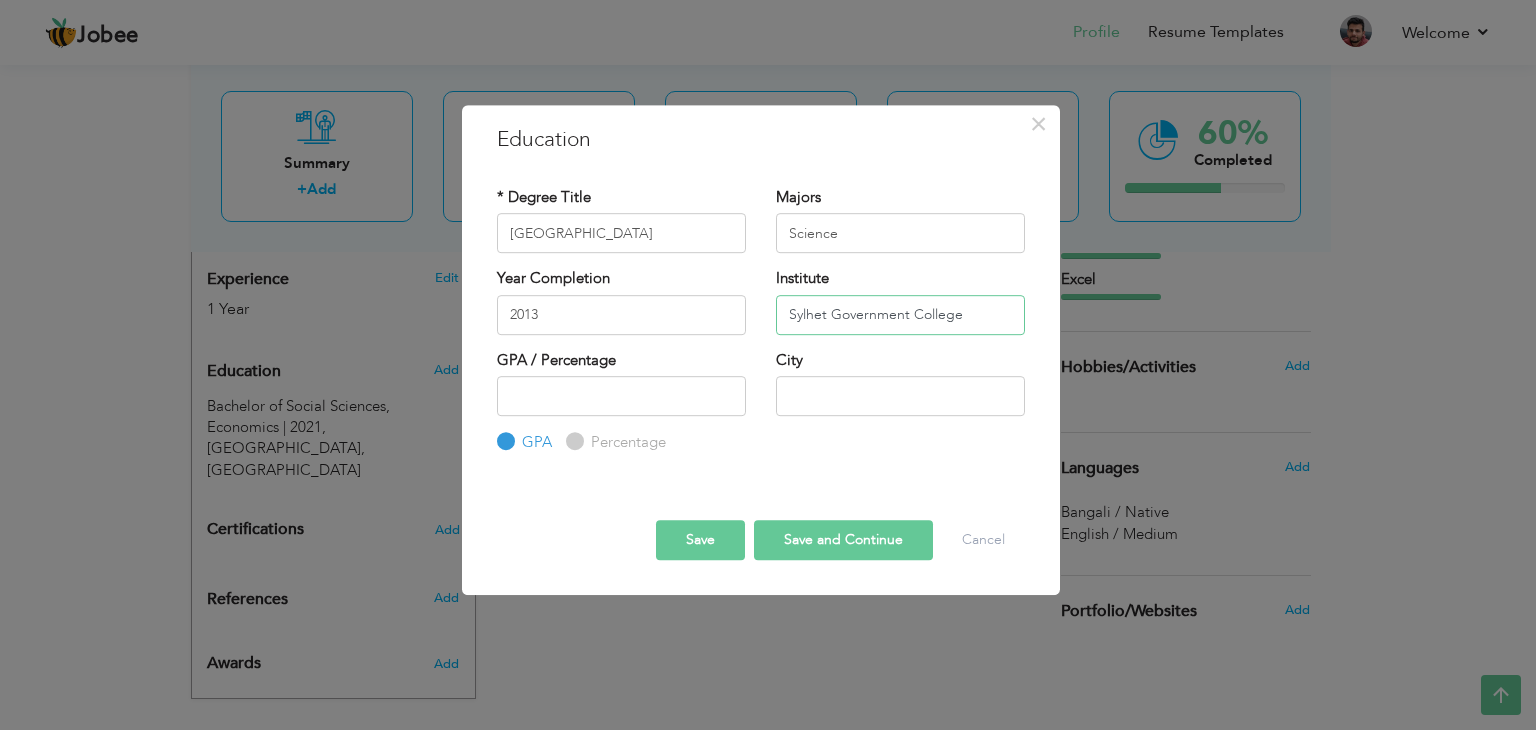 type on "Sylhet Government College" 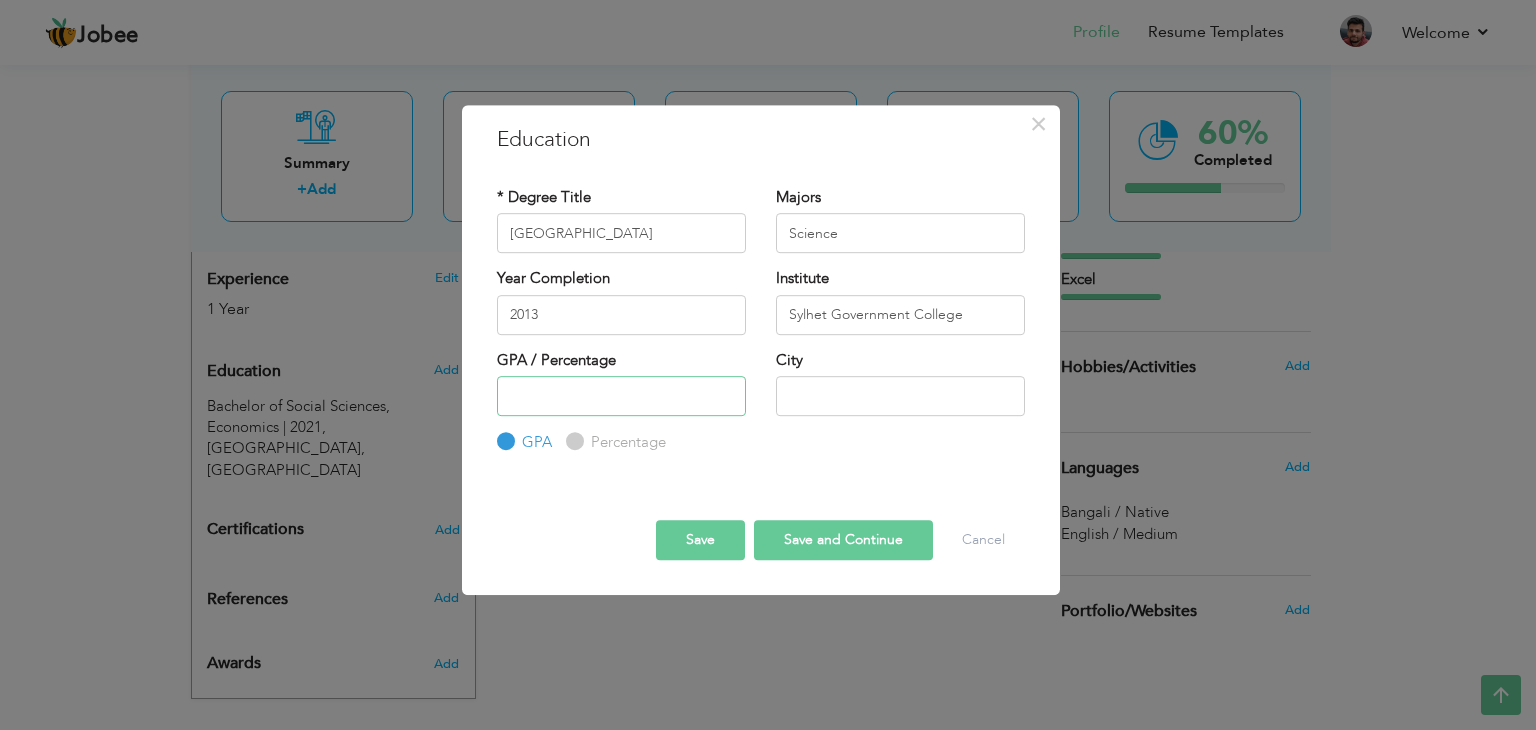 click at bounding box center [621, 396] 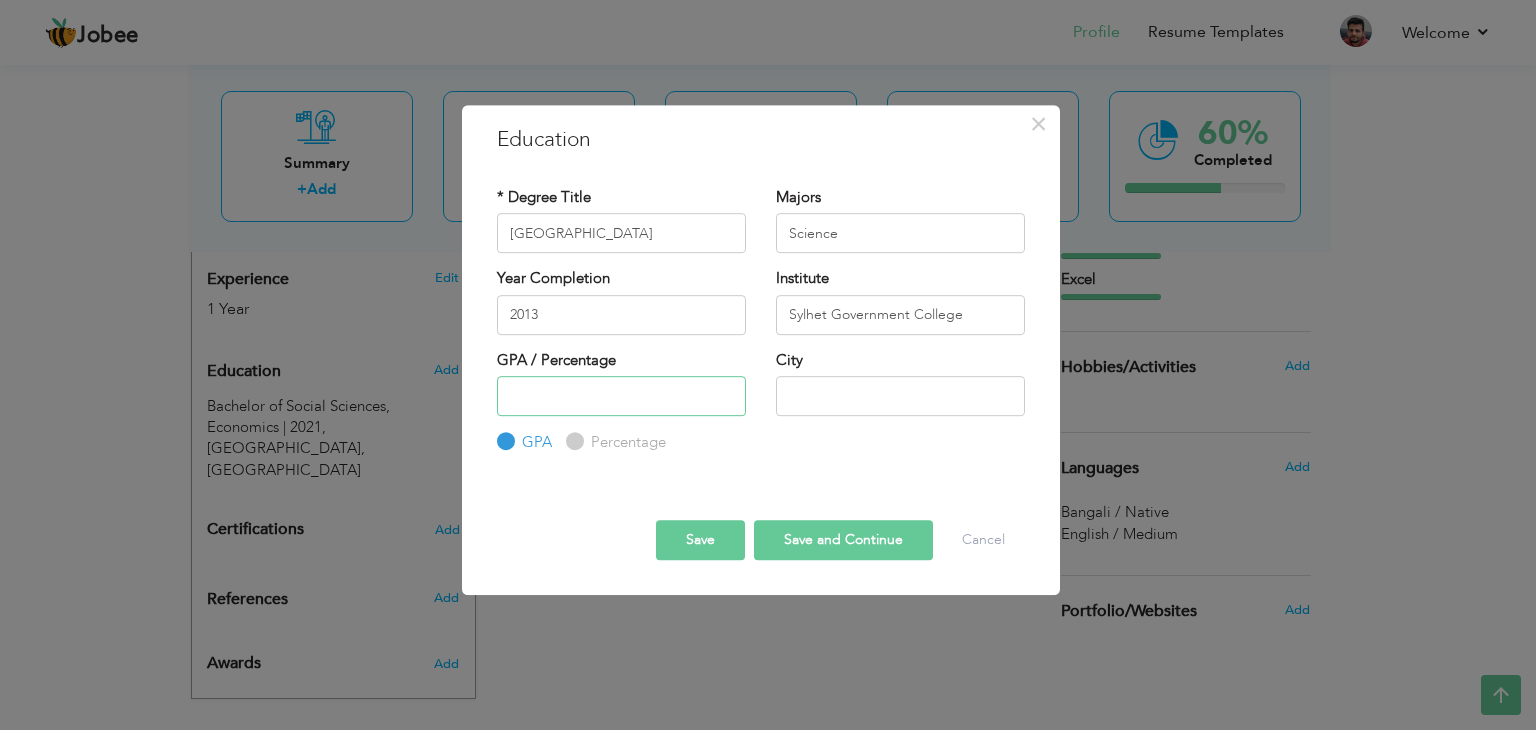 click at bounding box center [621, 396] 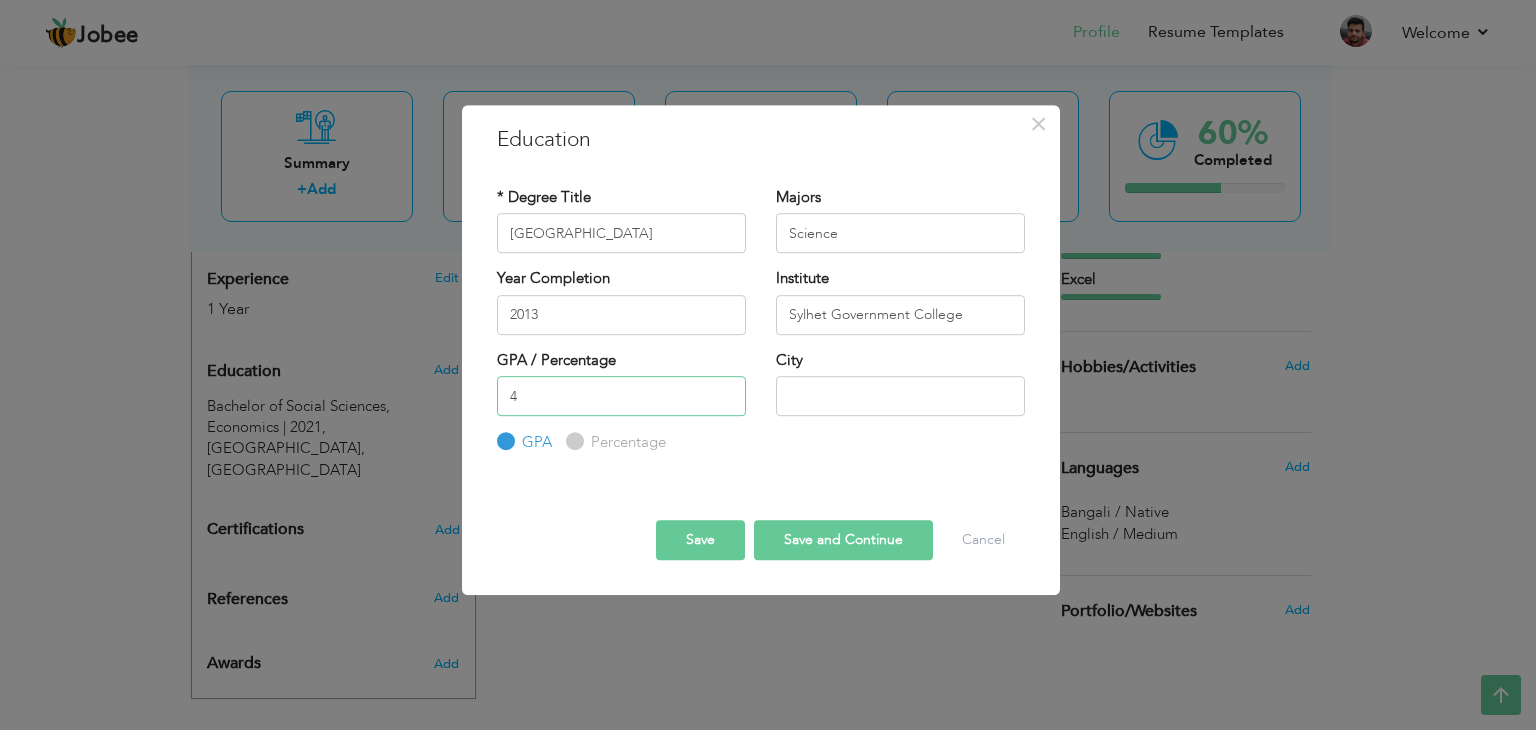 type on "4.1" 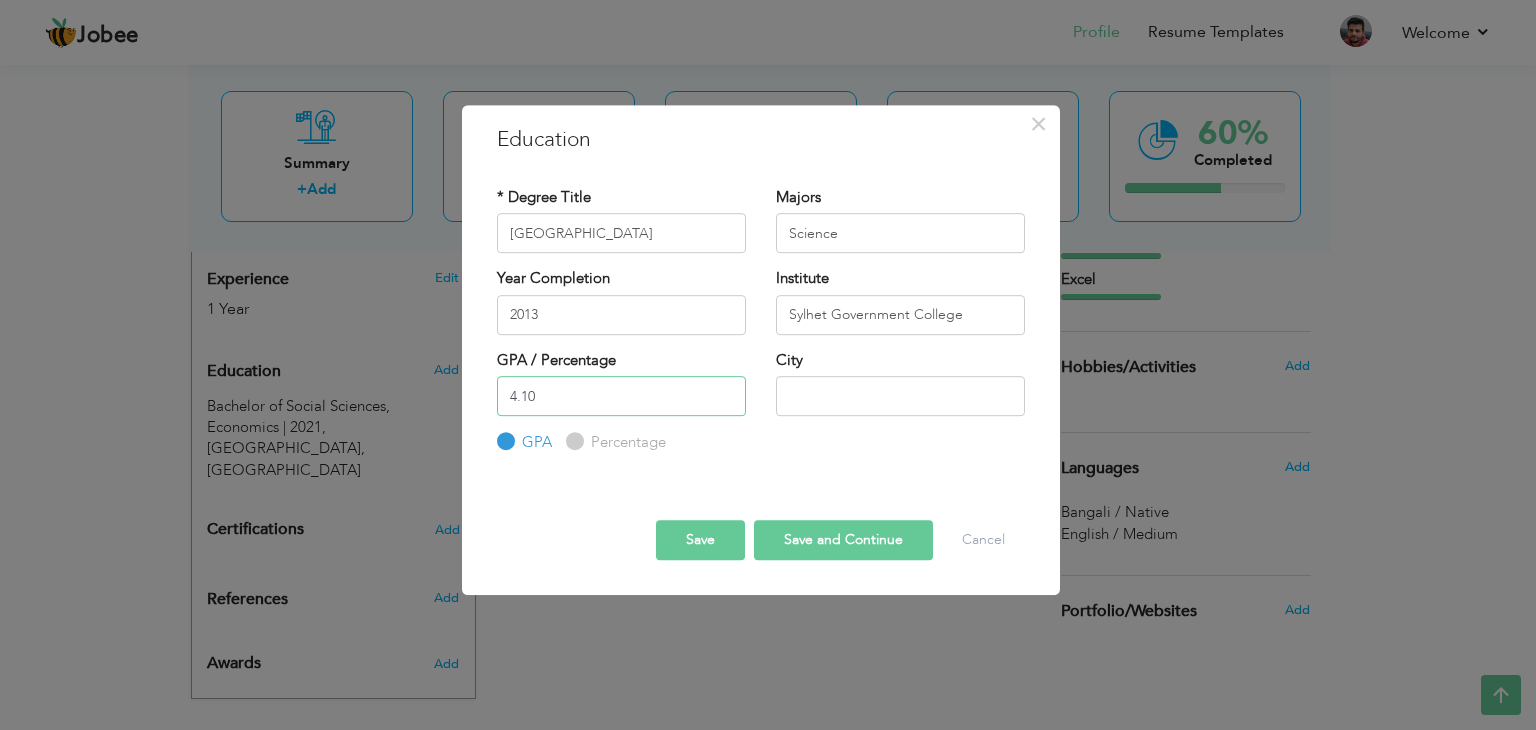 type on "4.10" 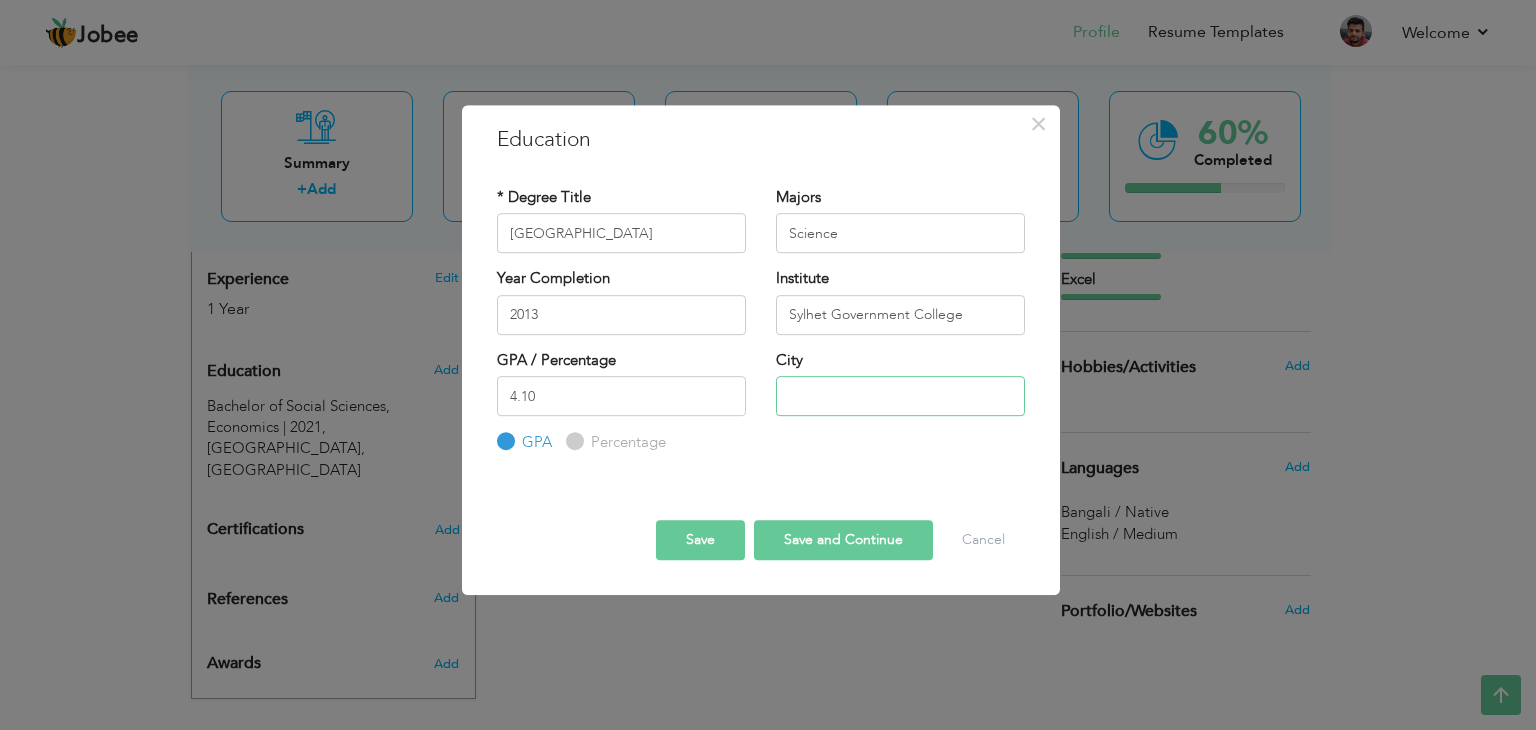 click at bounding box center [900, 396] 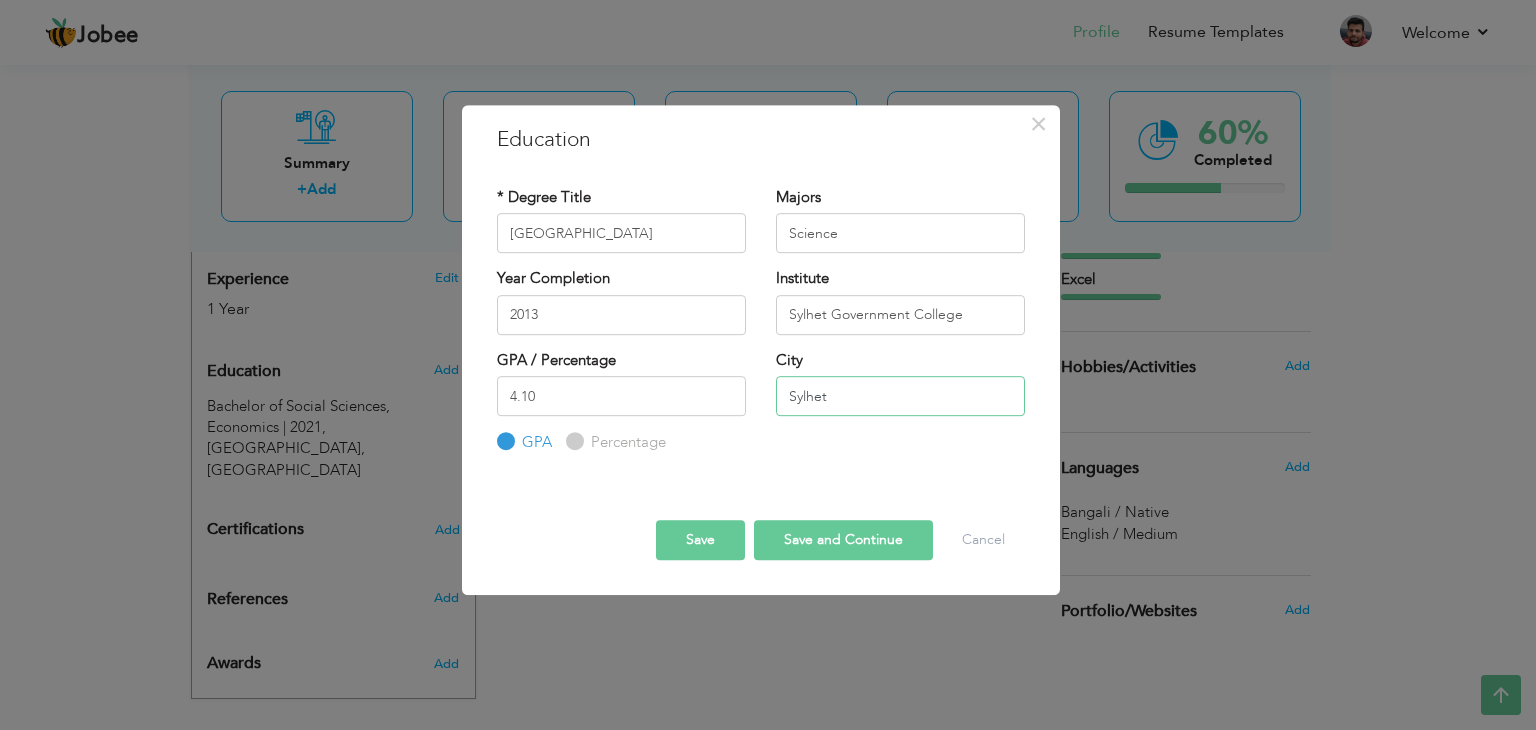 type on "Sylhet" 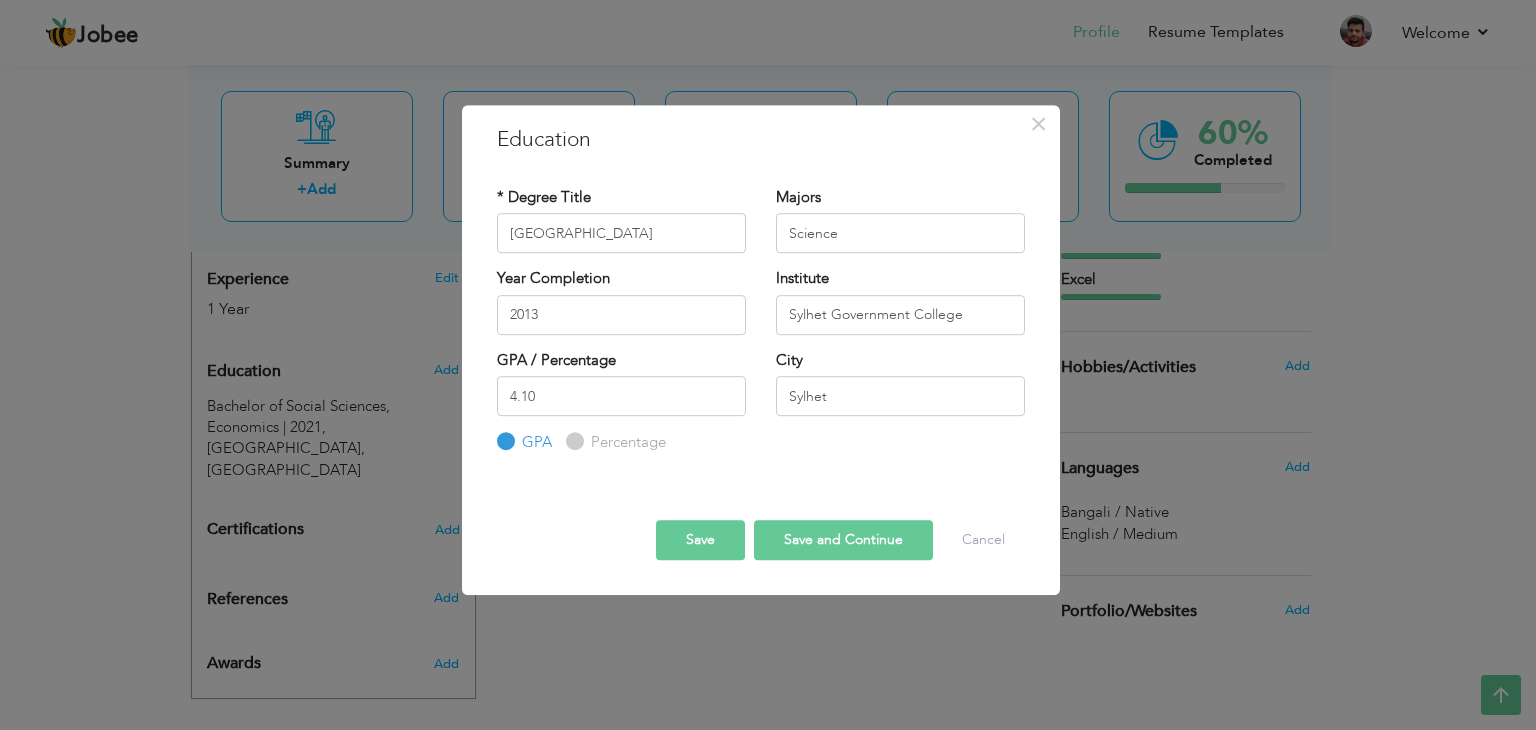 click on "Save" at bounding box center [700, 540] 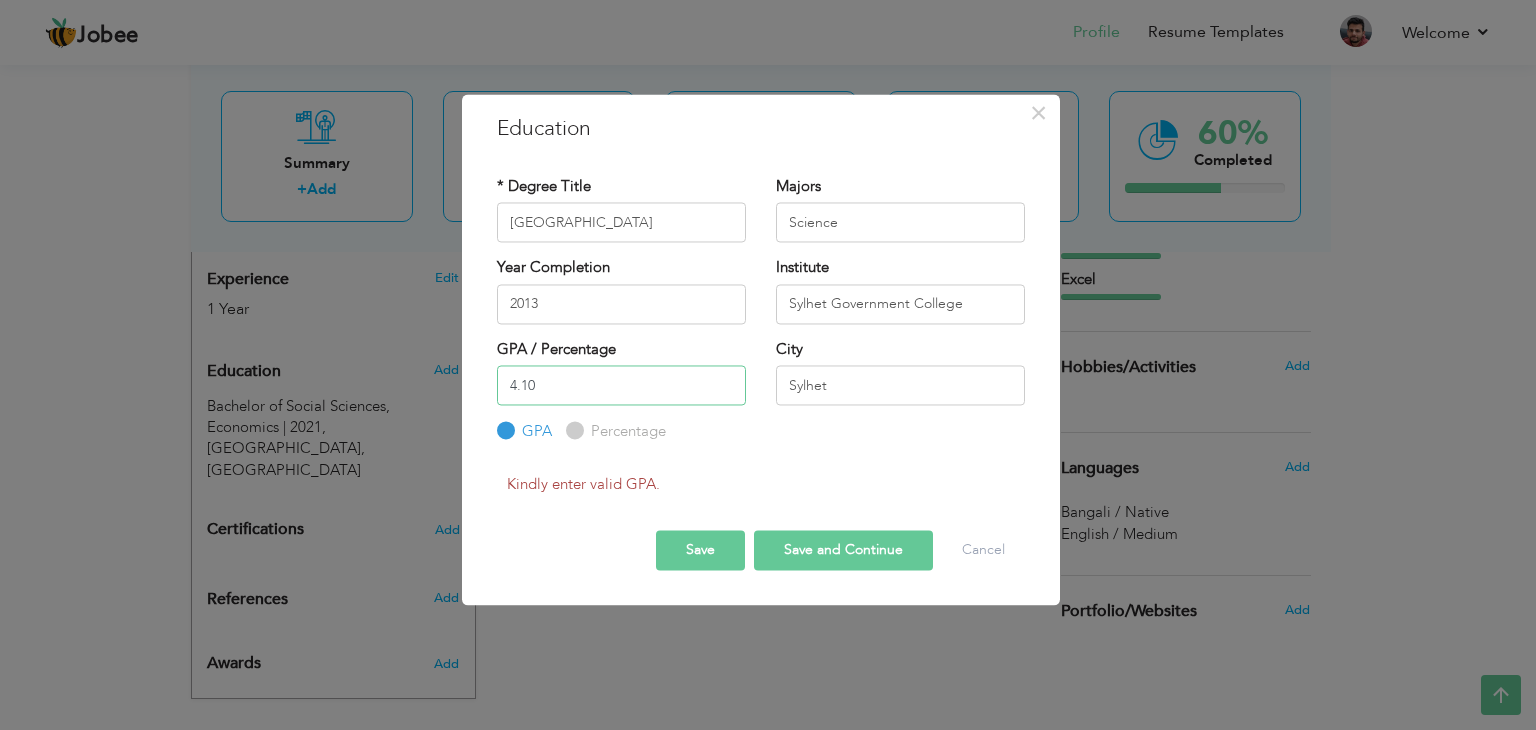 click on "4.10" at bounding box center [621, 385] 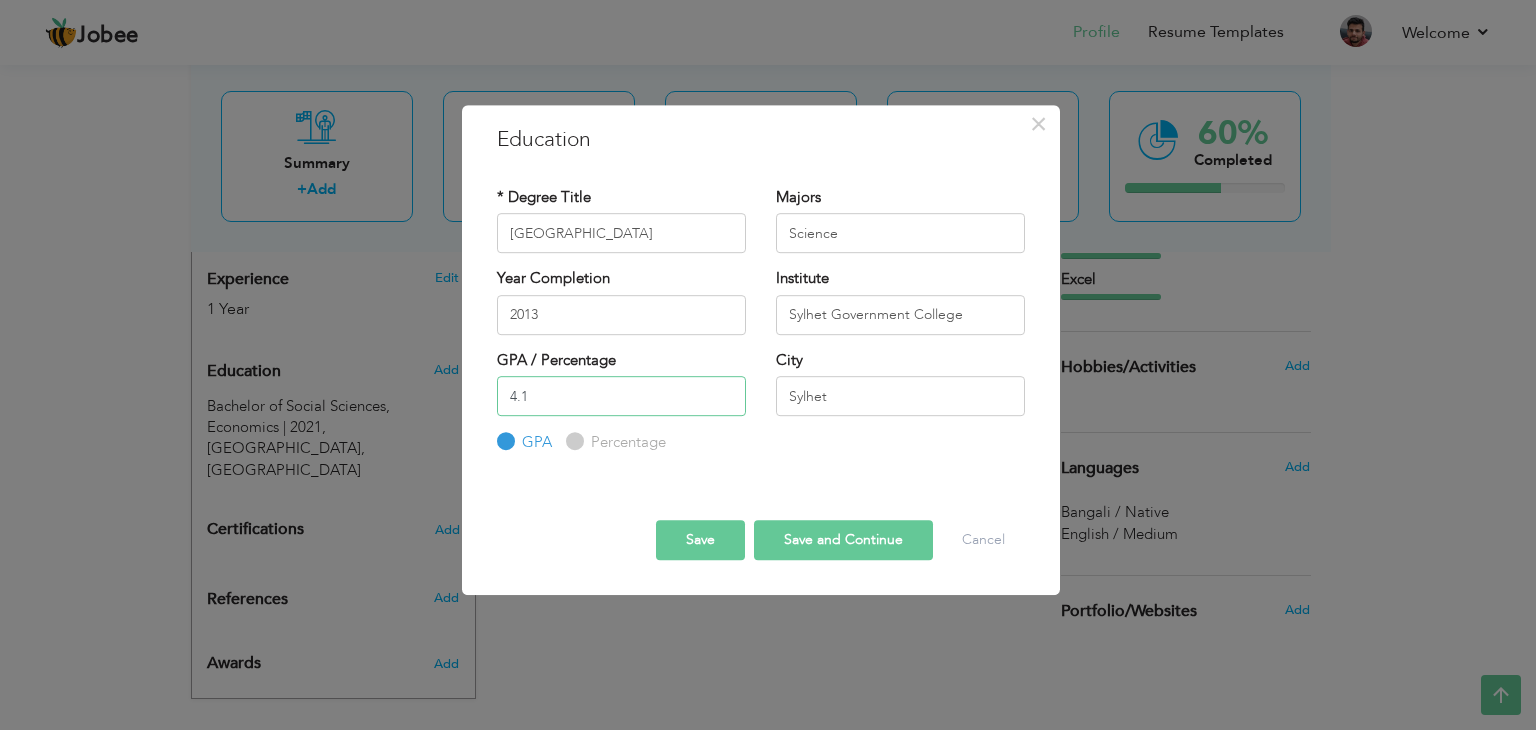 type on "4" 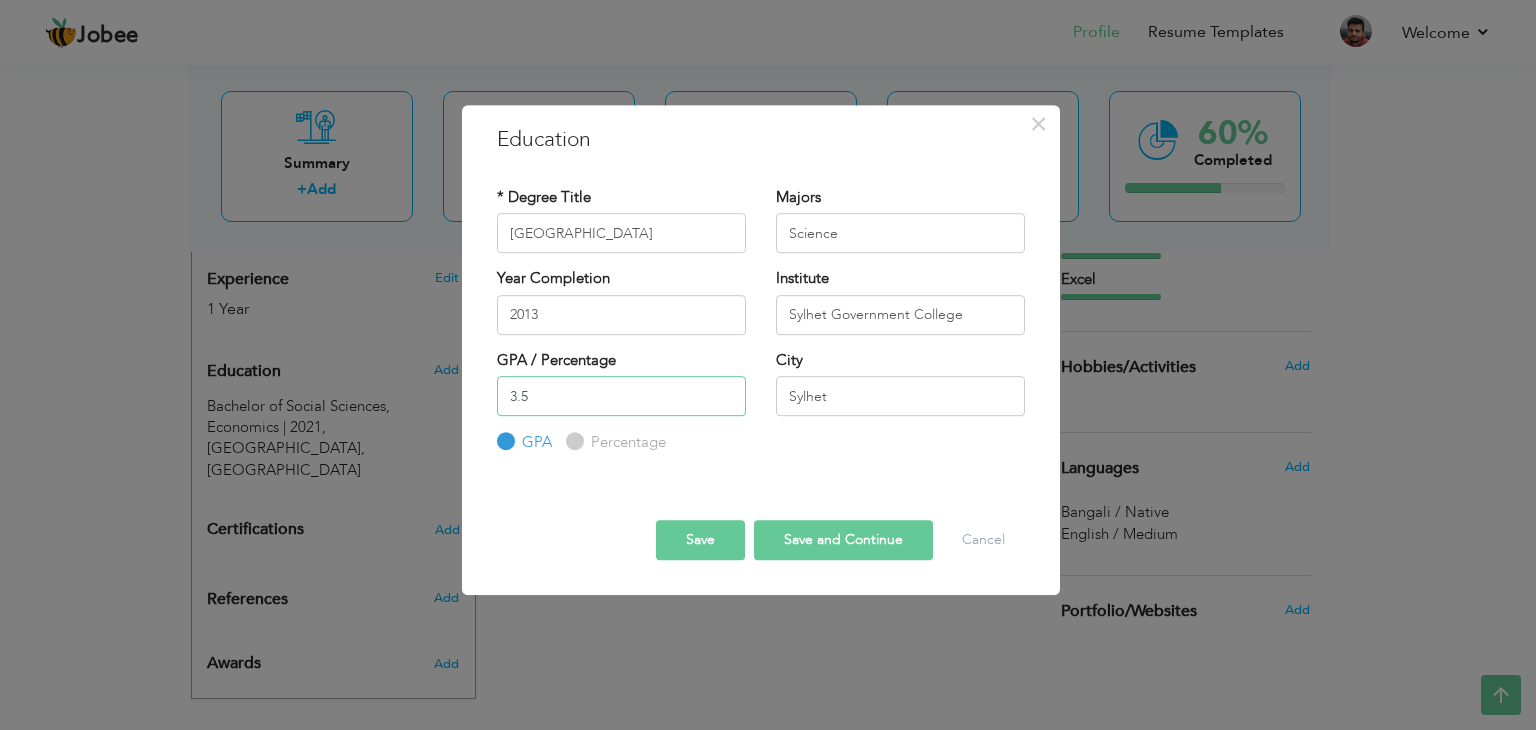 type on "3.5" 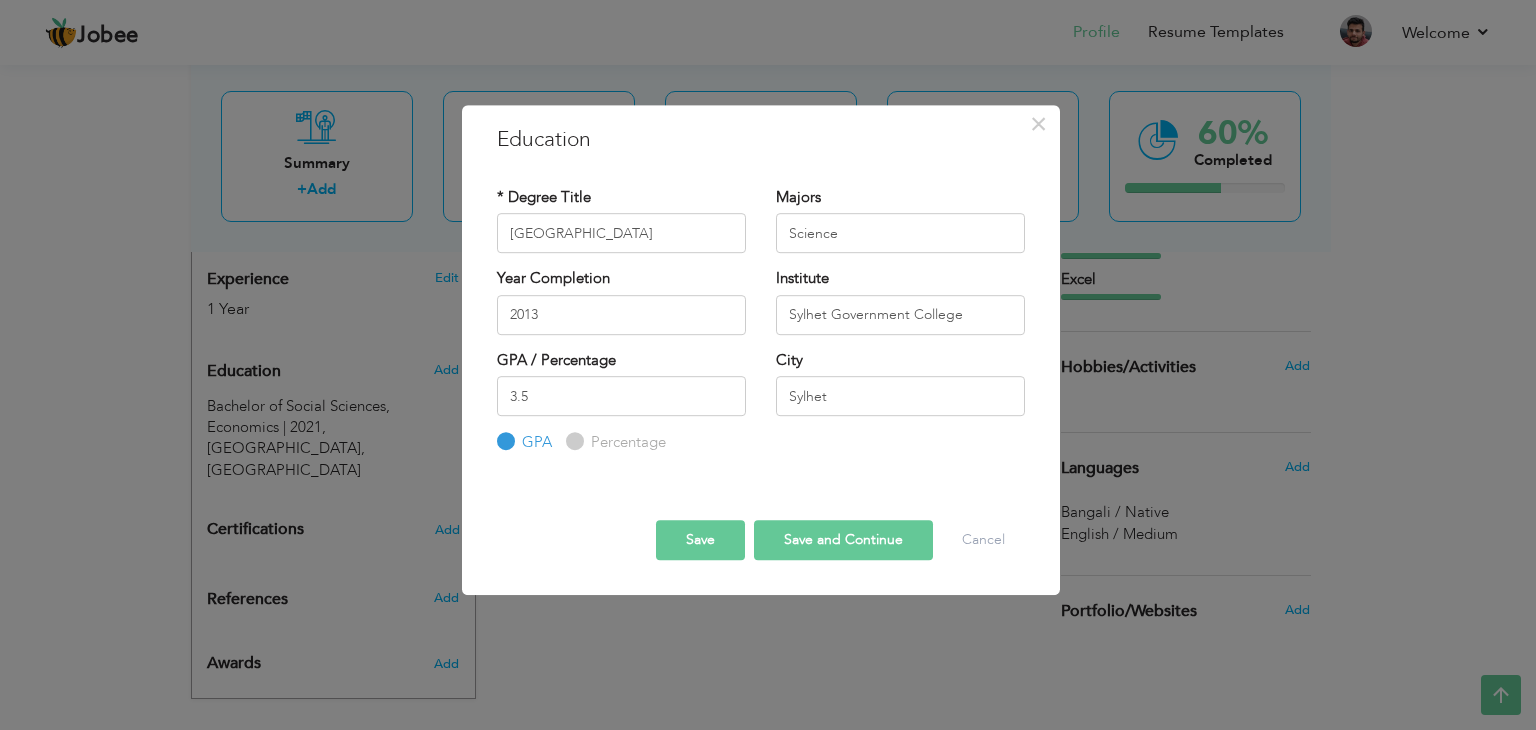 click at bounding box center [761, 502] 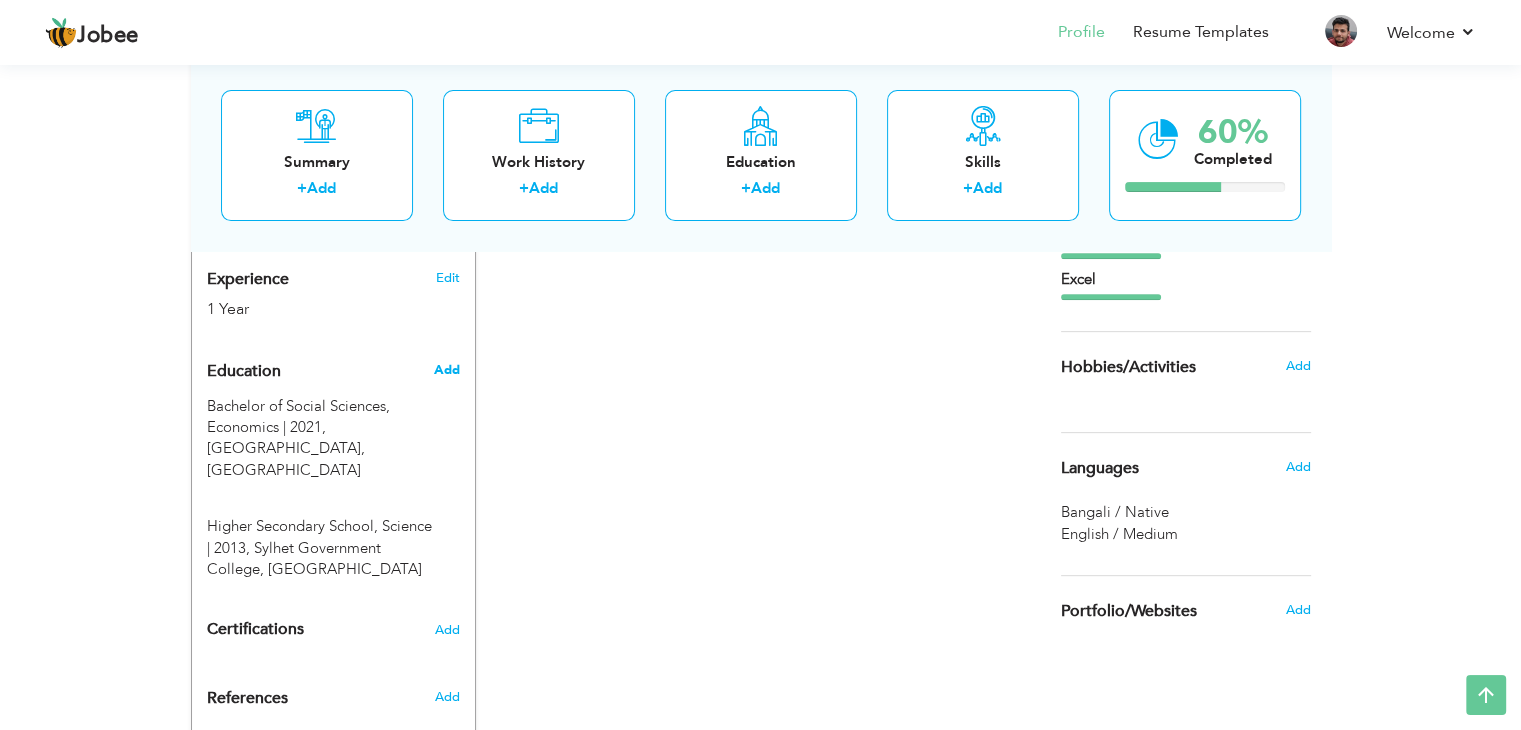 click on "Add" at bounding box center [446, 370] 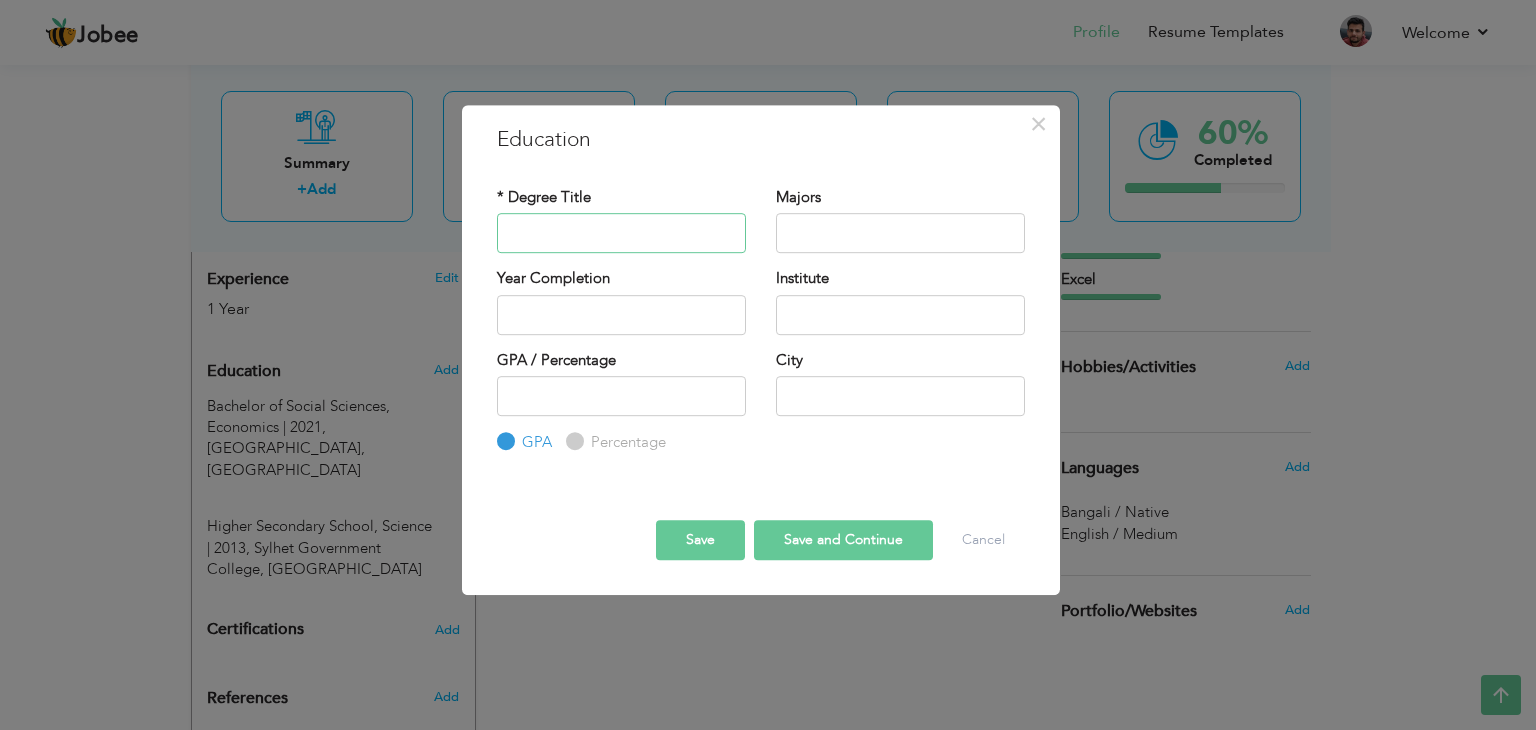 click at bounding box center [621, 233] 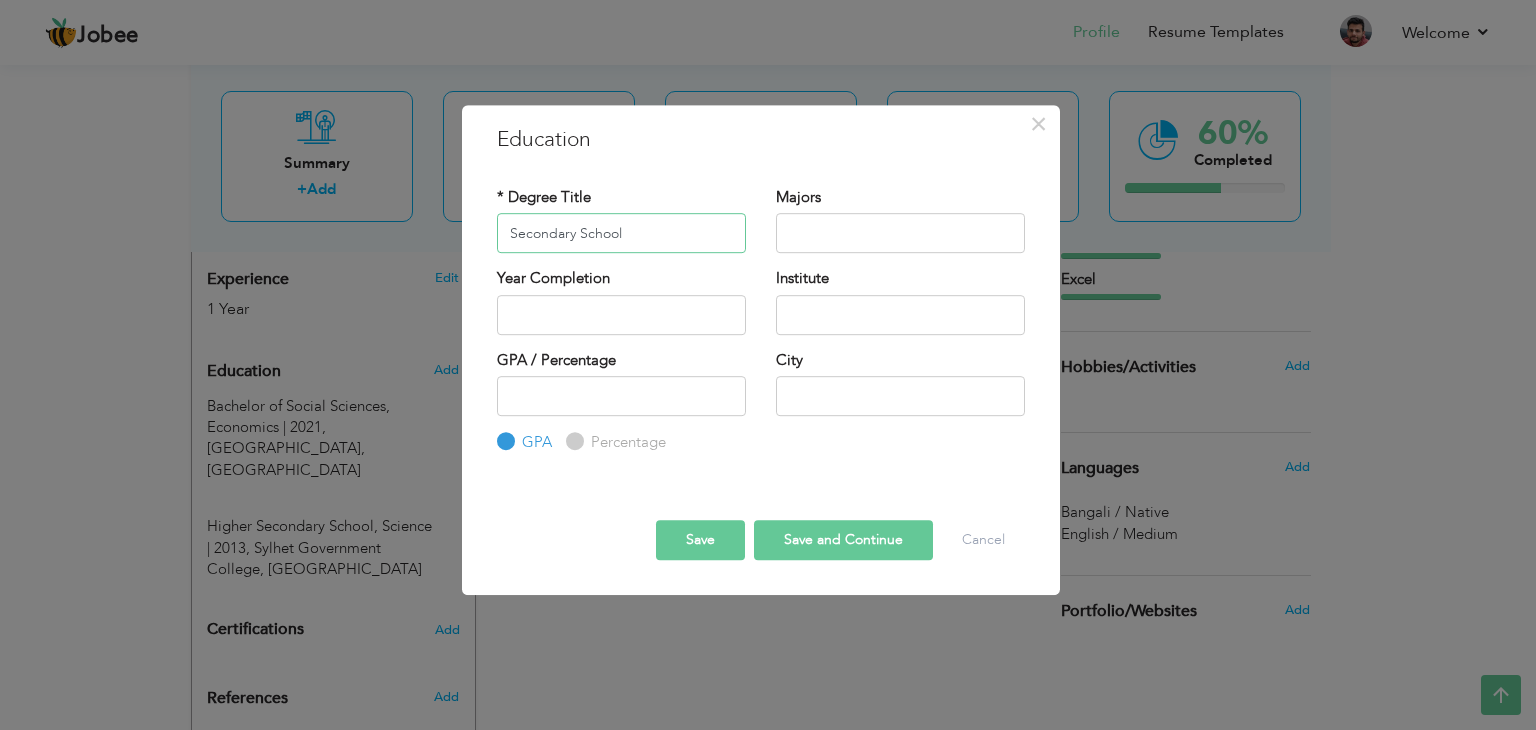 type on "Secondary School" 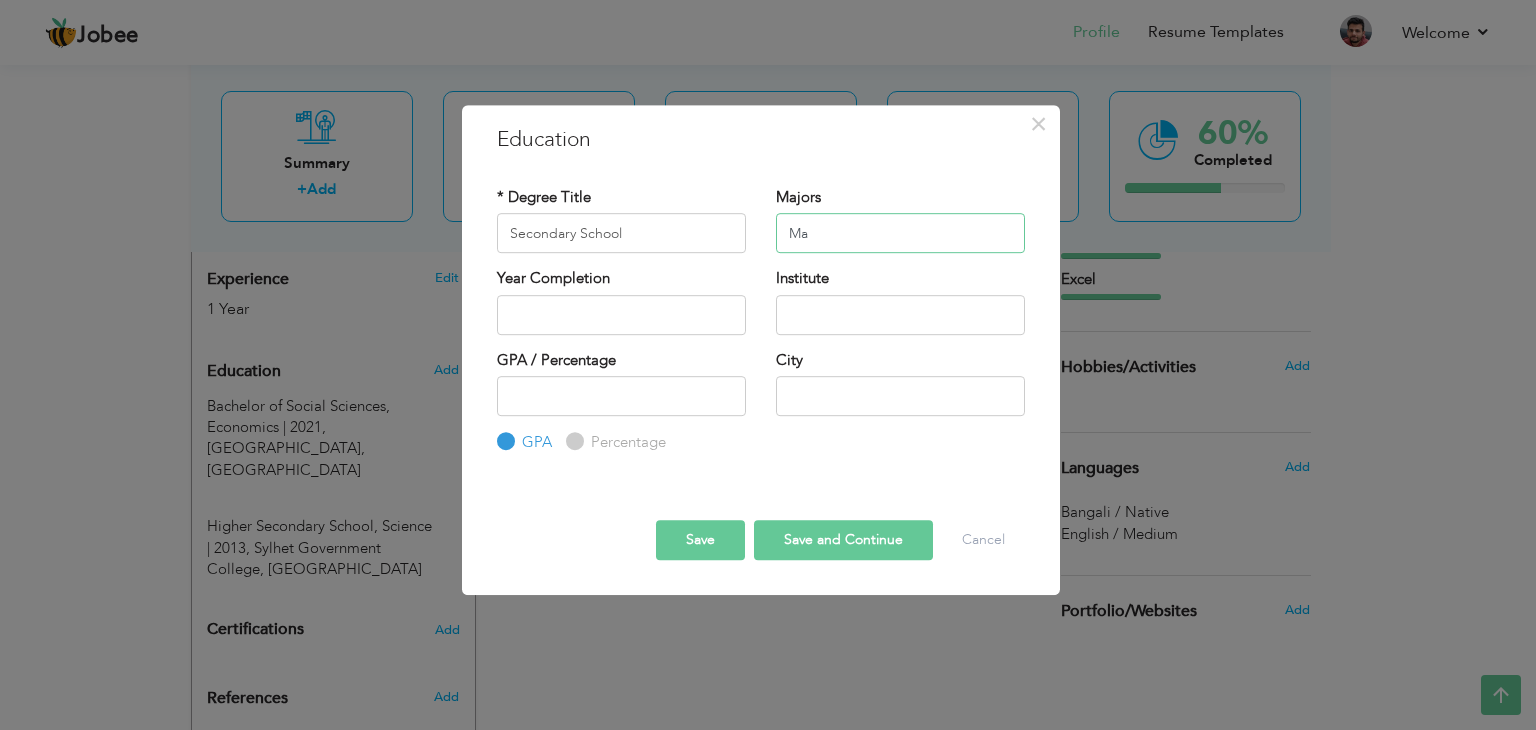 type on "M" 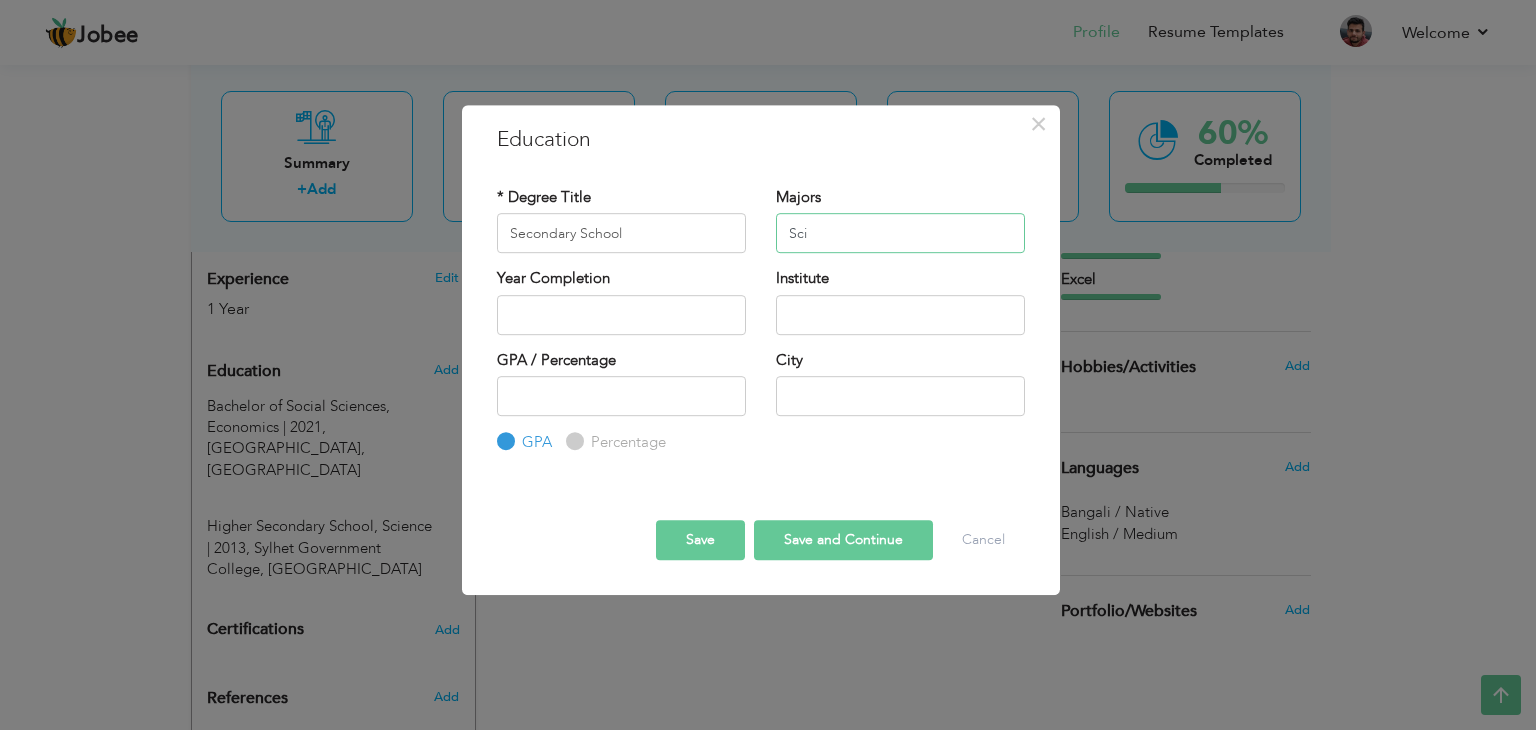 type on "Science" 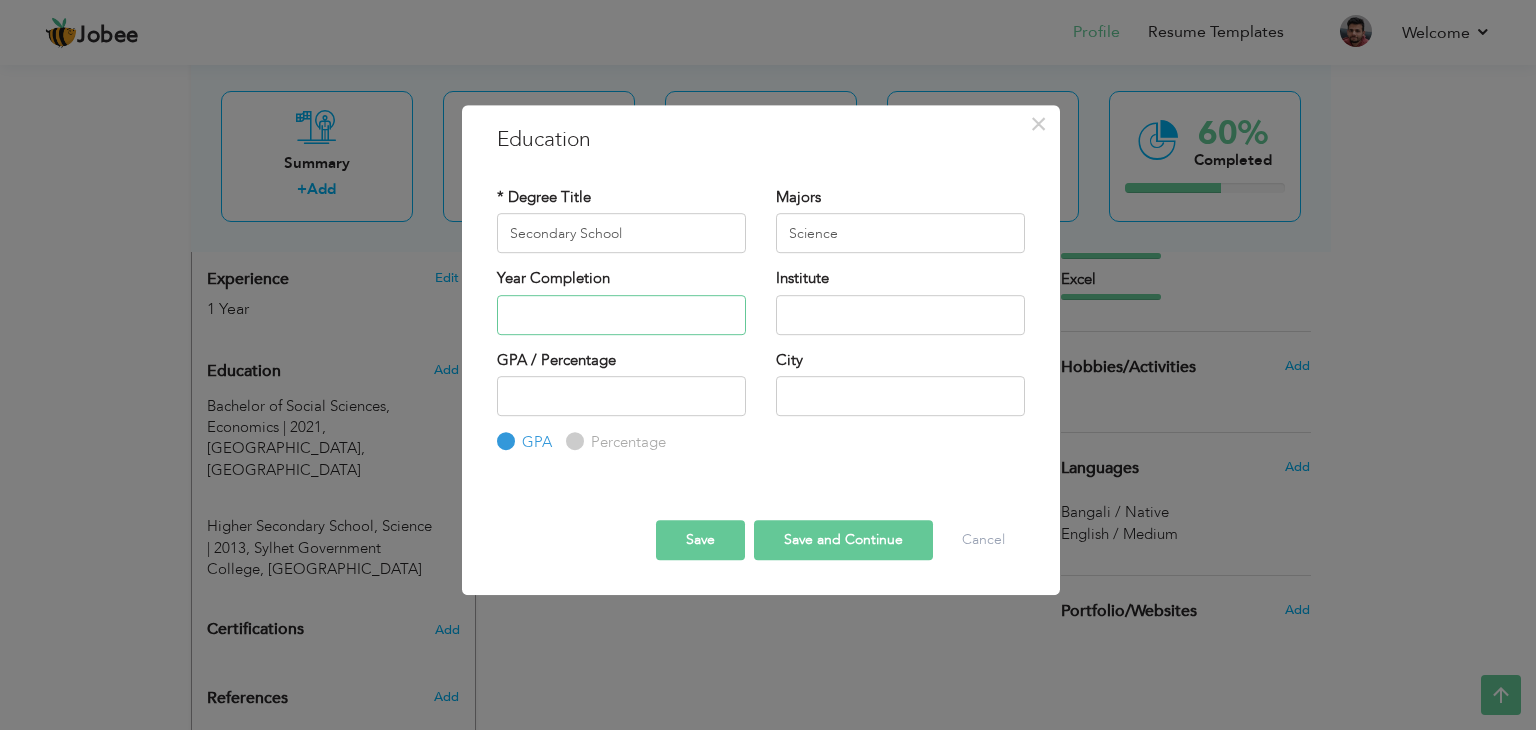 click at bounding box center (621, 315) 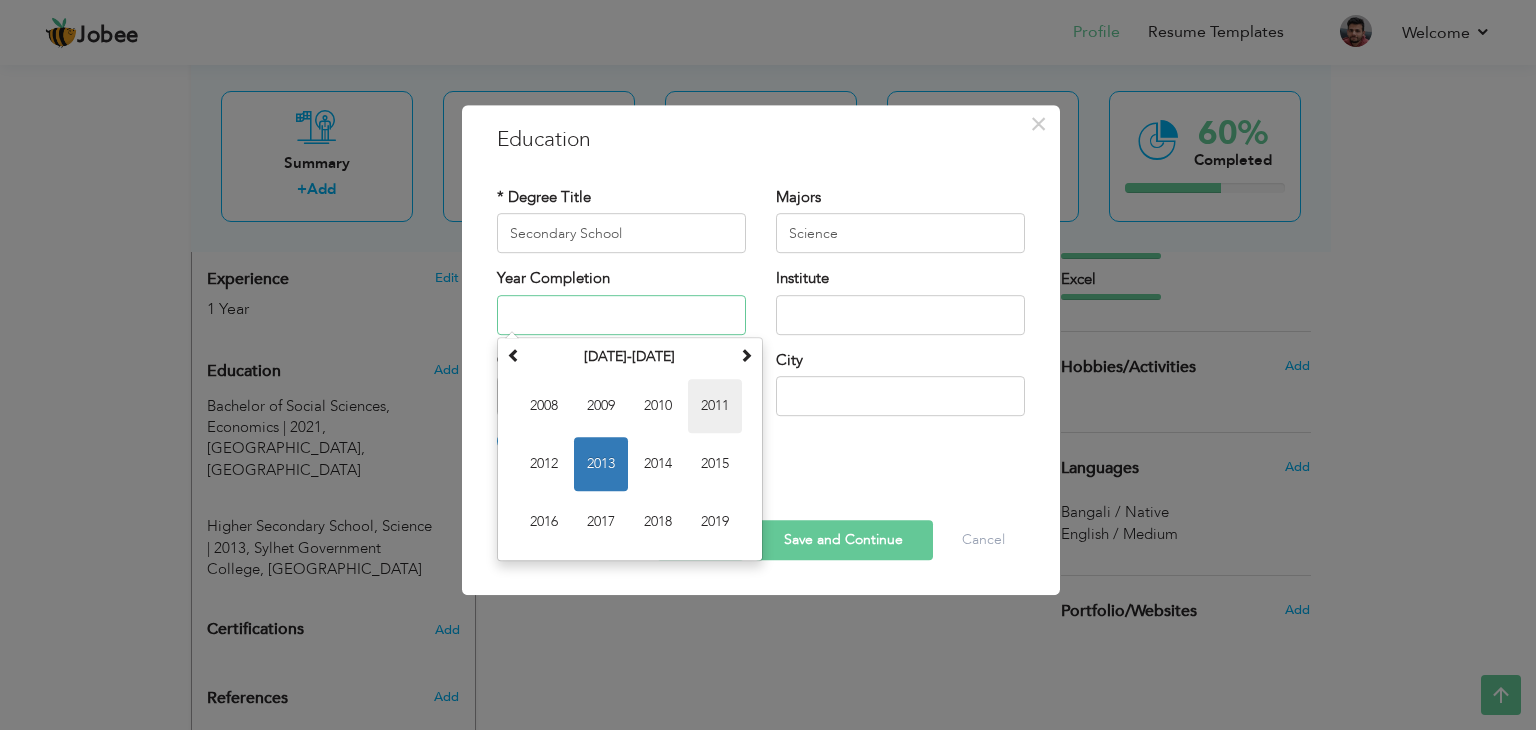 click on "2011" at bounding box center (715, 406) 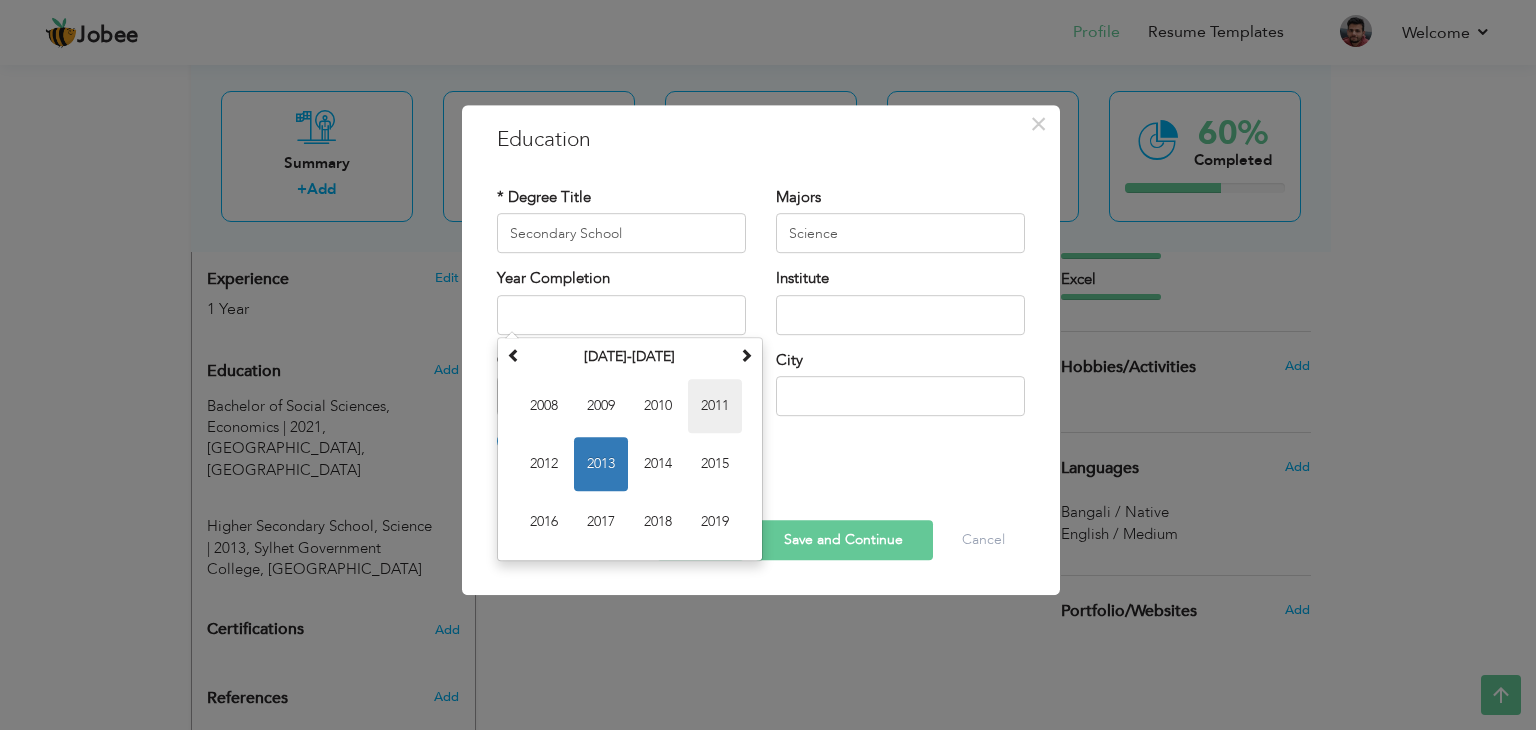 type on "2011" 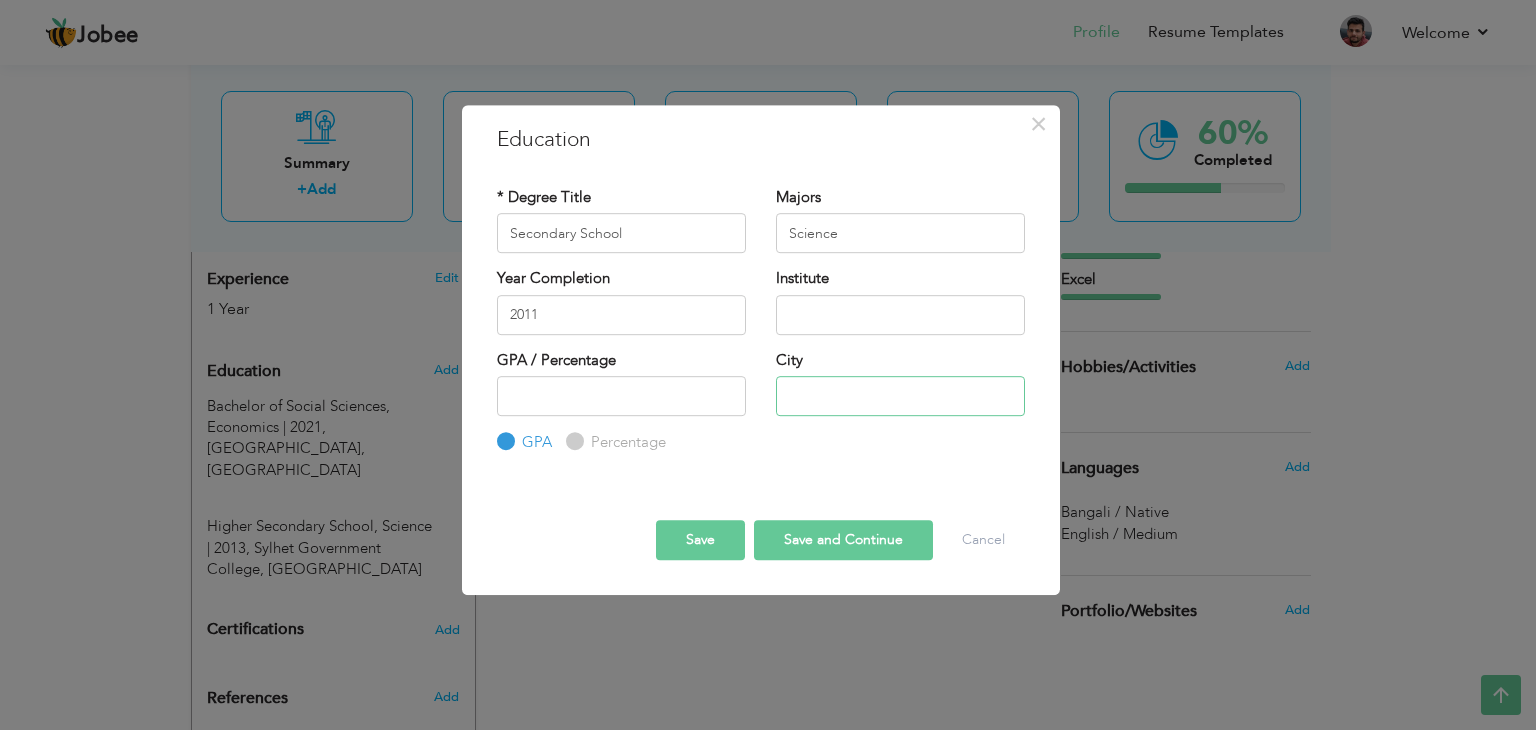 click at bounding box center (900, 396) 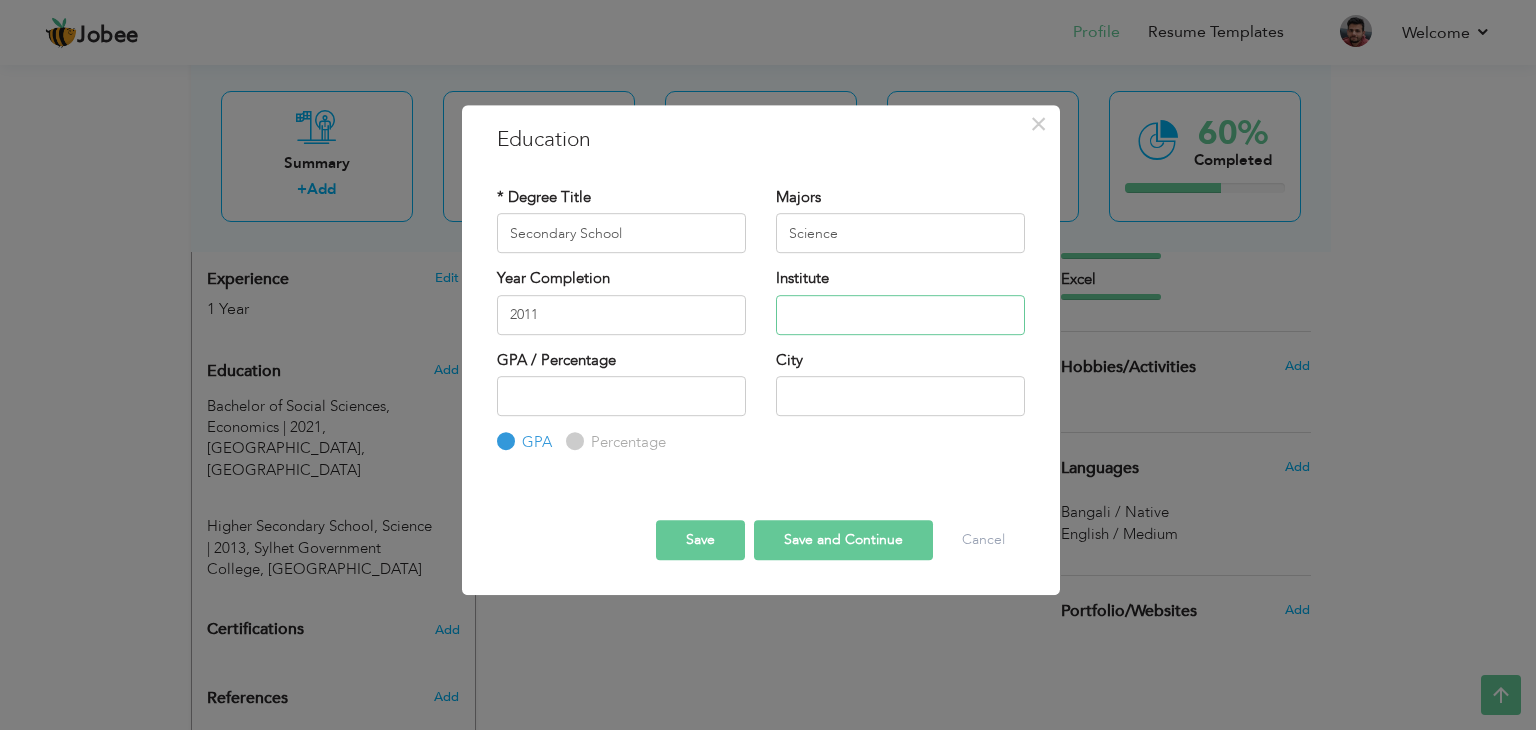 click at bounding box center [900, 315] 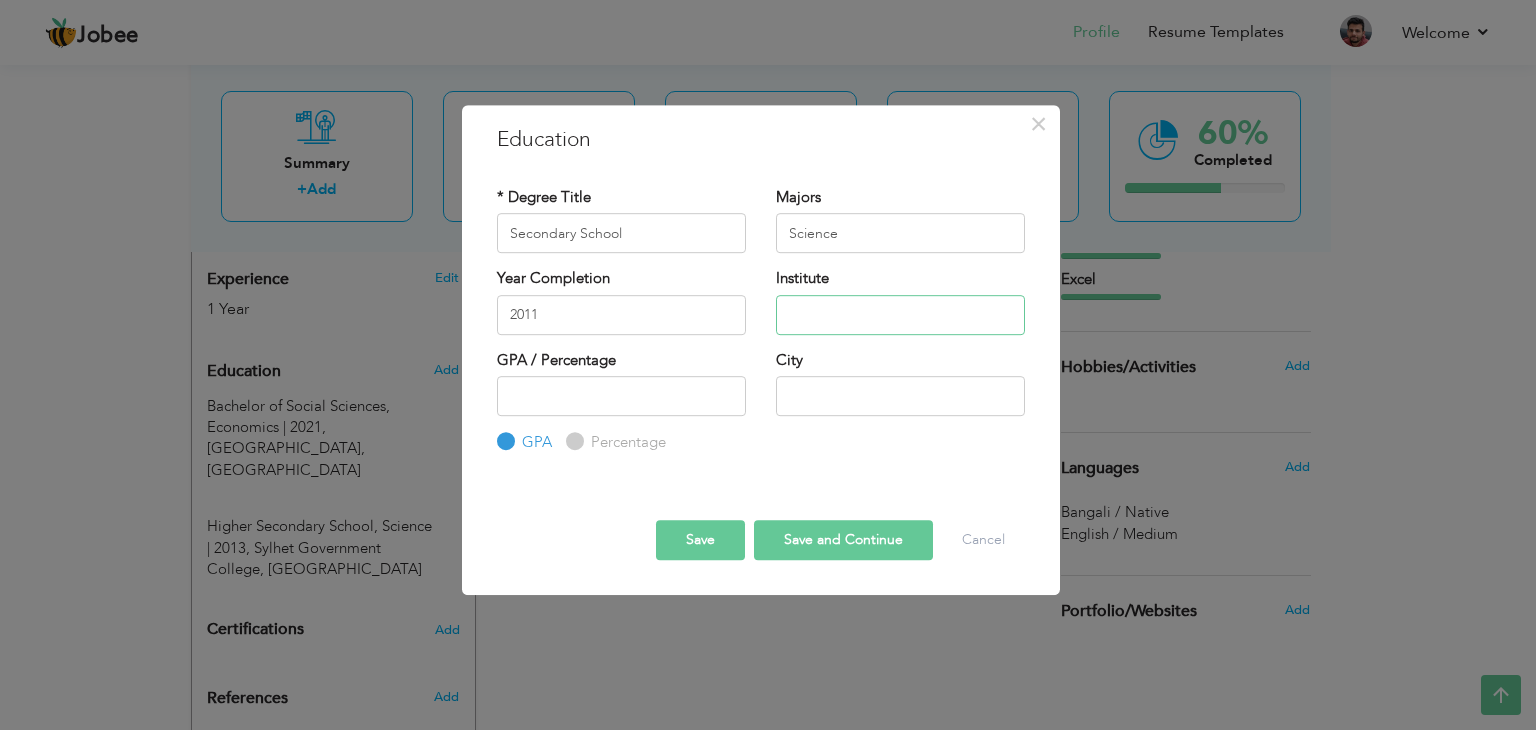 click at bounding box center (900, 315) 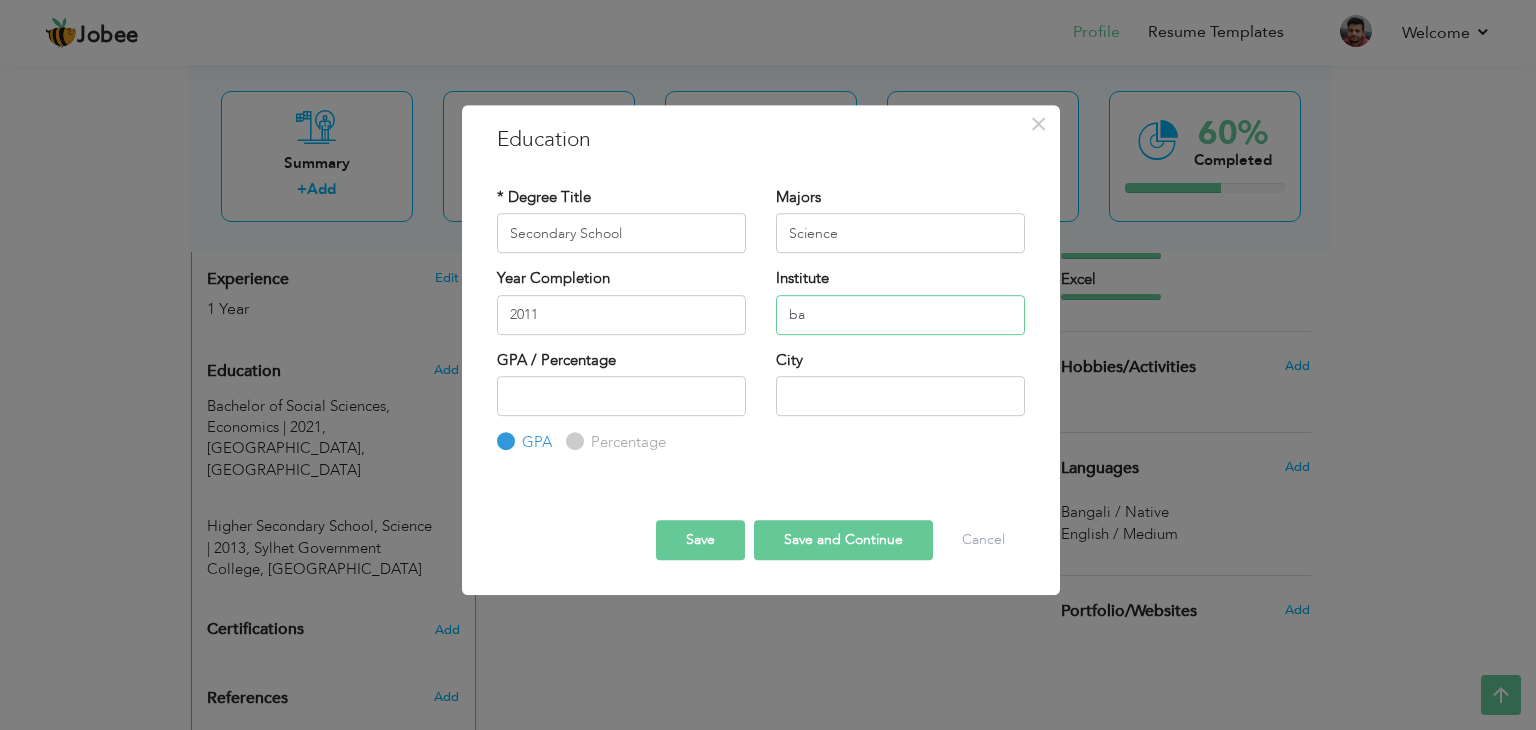 type on "b" 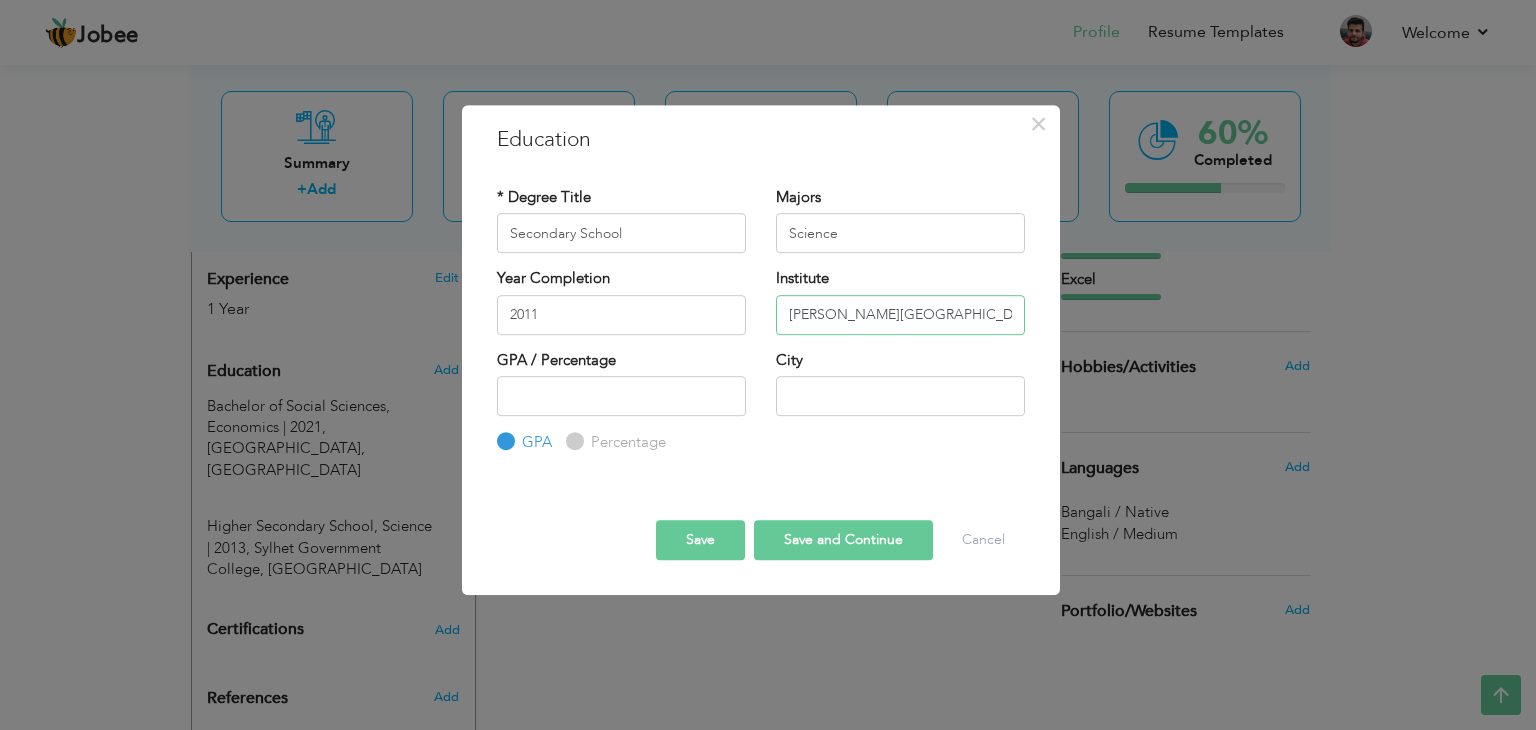 type on "[PERSON_NAME][GEOGRAPHIC_DATA]" 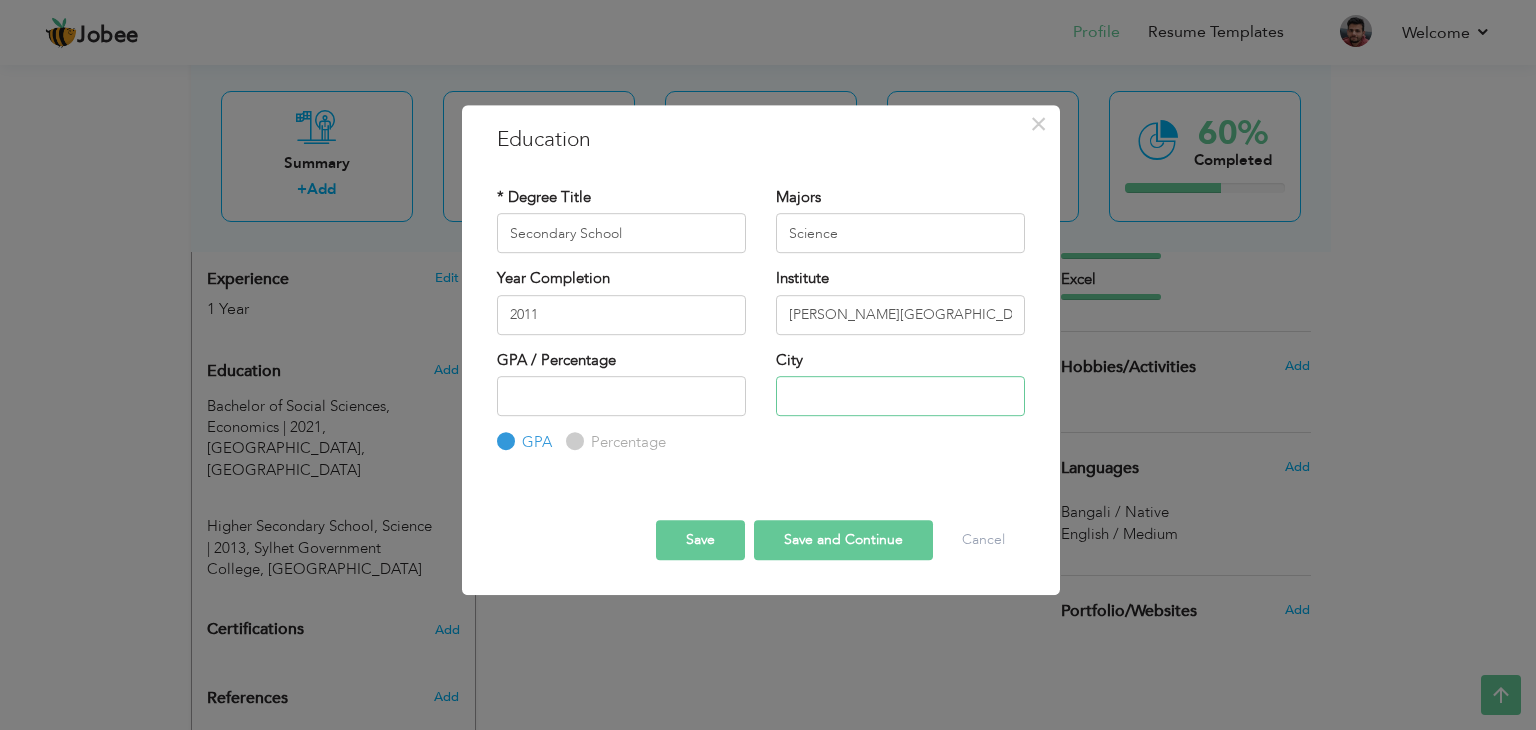 click at bounding box center (900, 396) 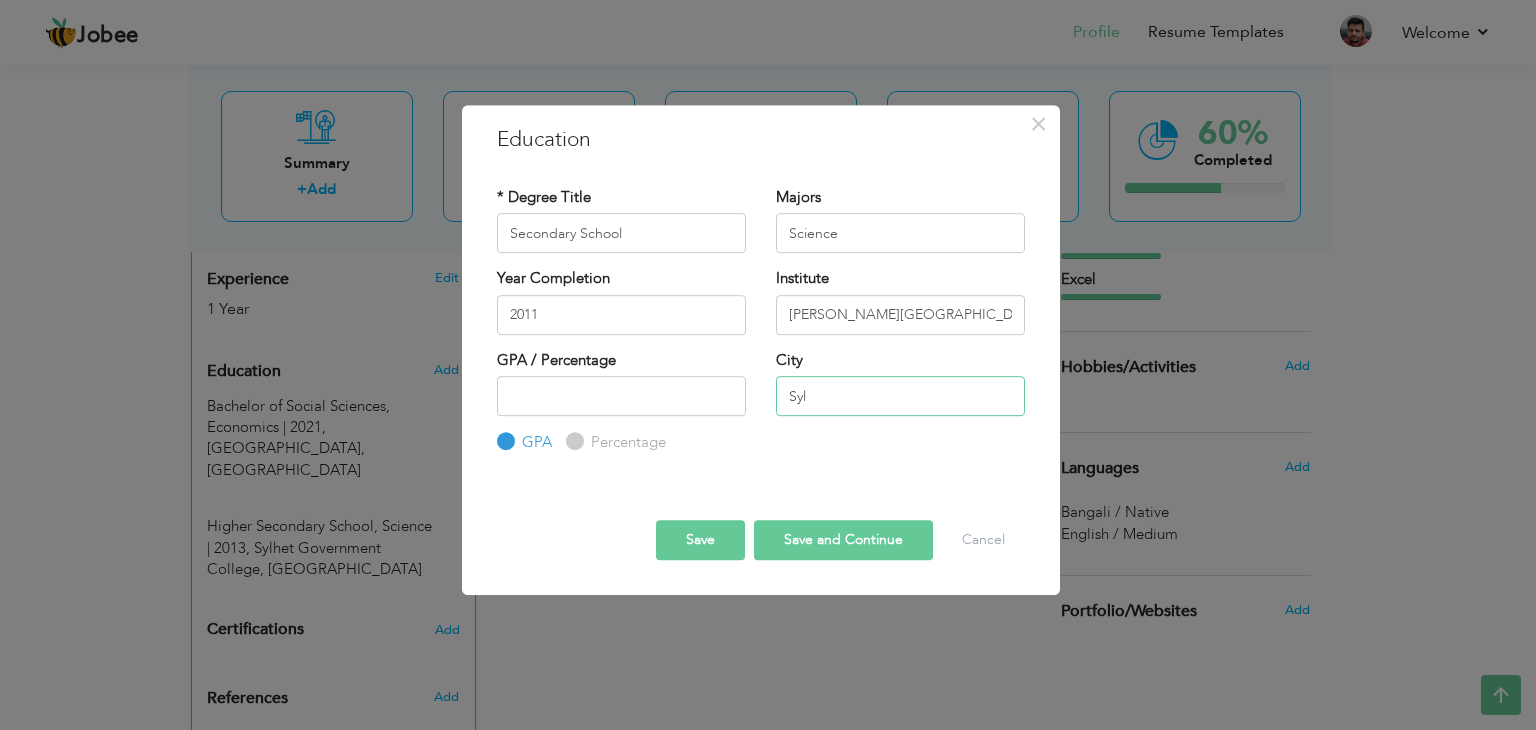type on "Sylhet" 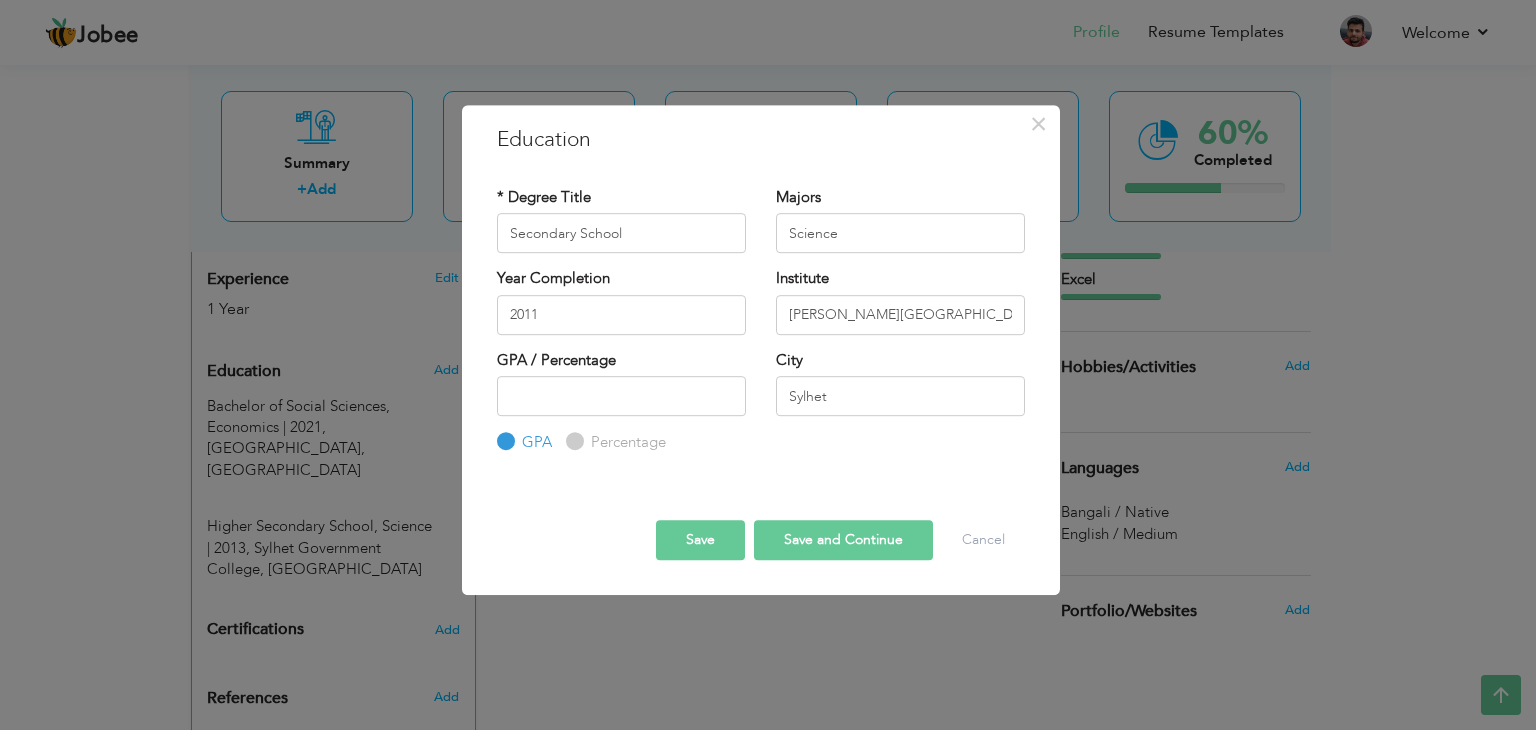 click on "Save" at bounding box center (700, 540) 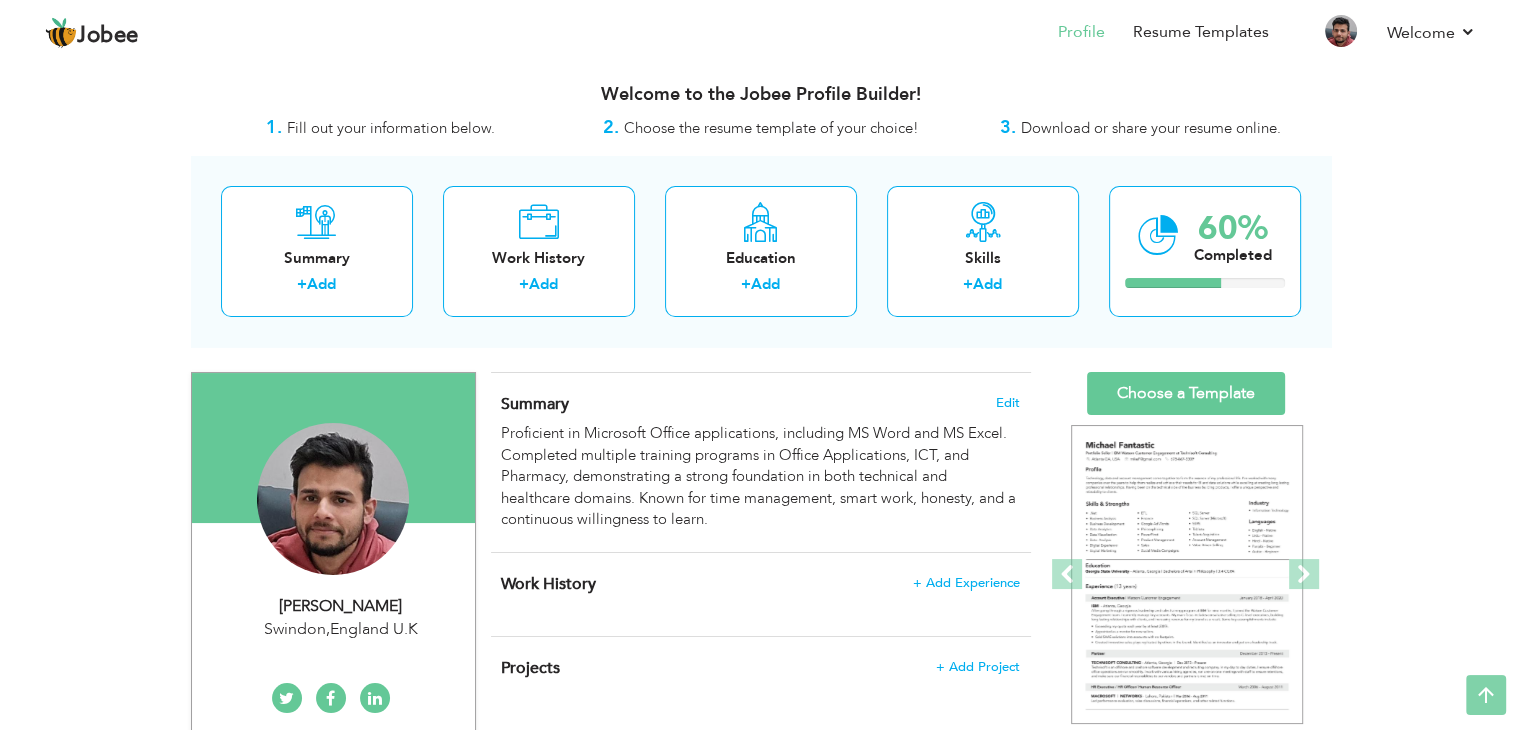 scroll, scrollTop: 0, scrollLeft: 0, axis: both 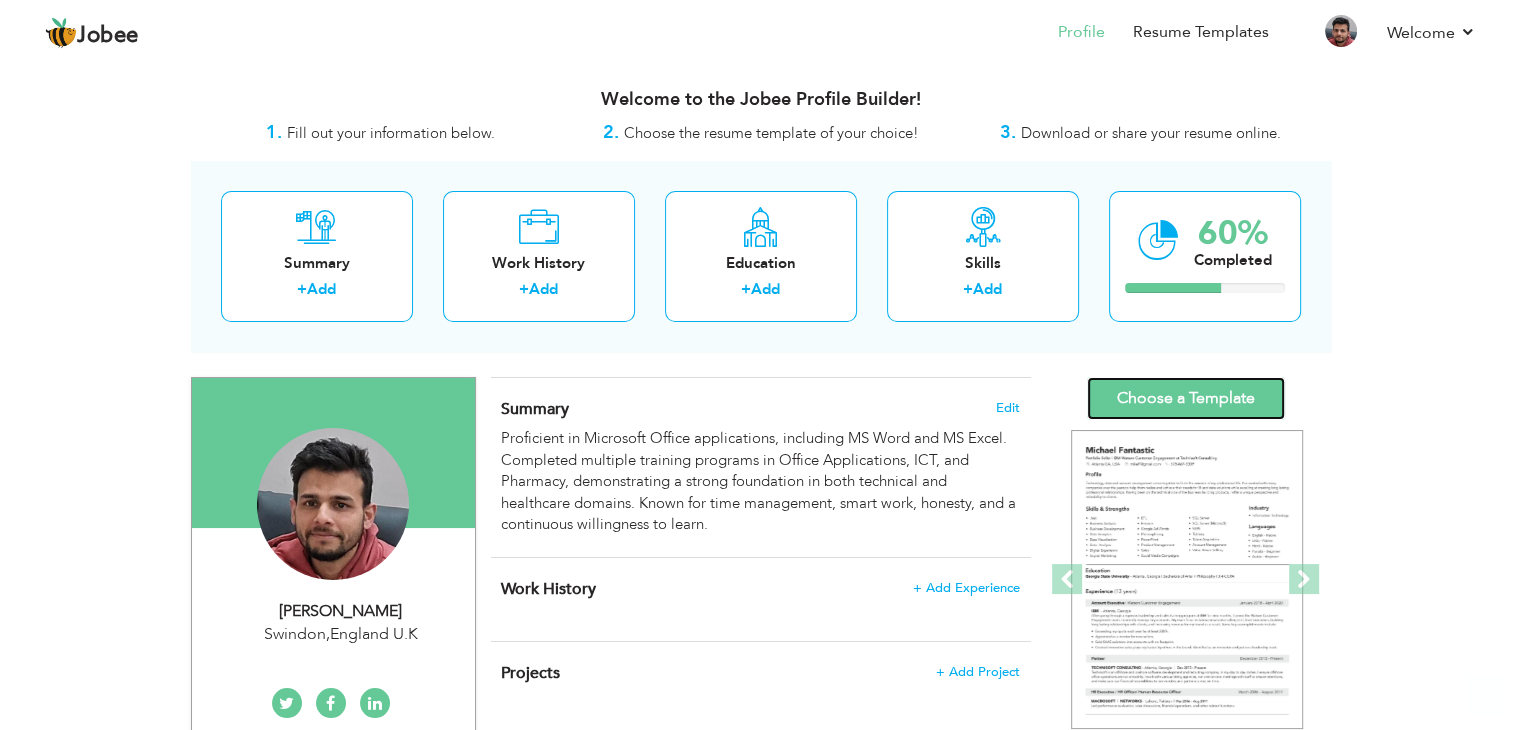 click on "Choose a Template" at bounding box center (1186, 398) 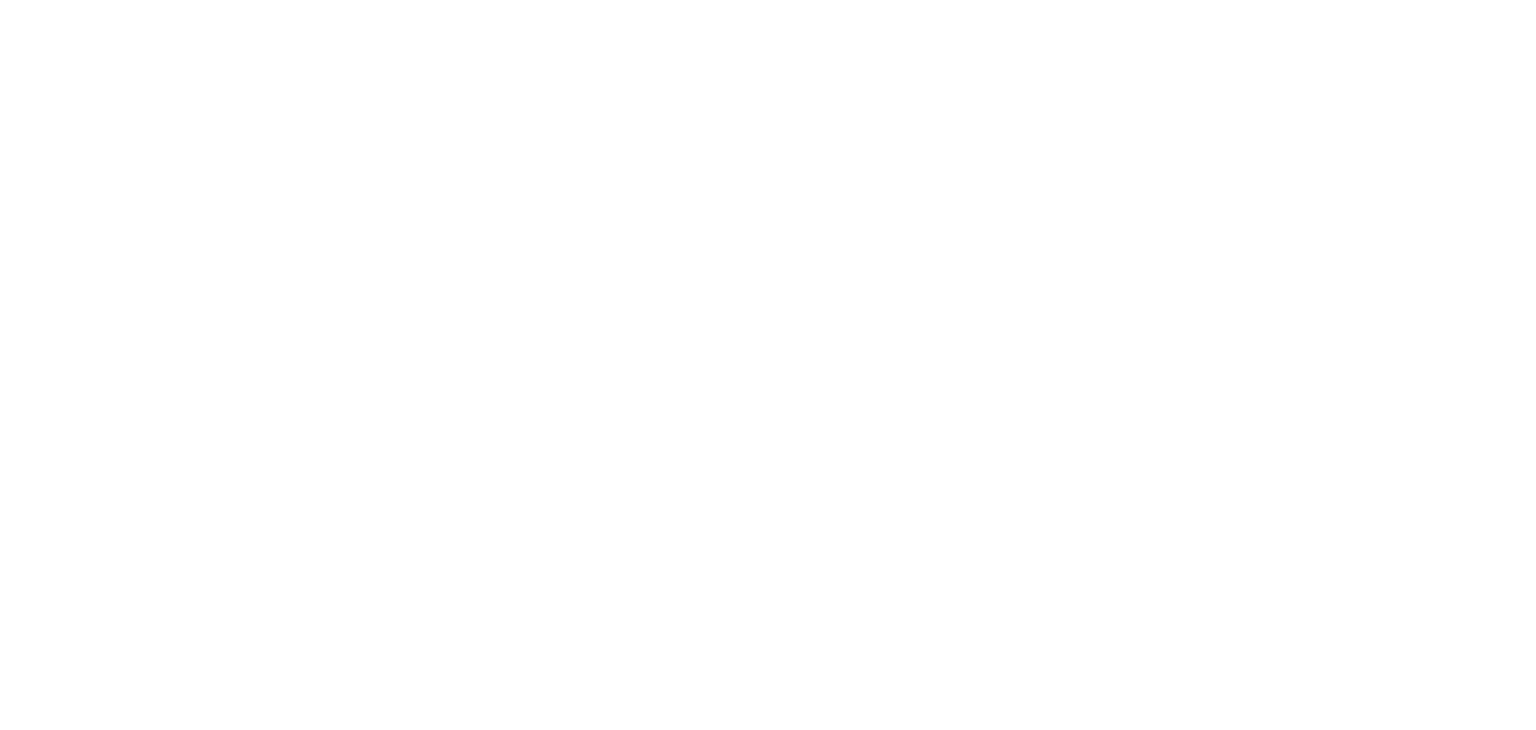 scroll, scrollTop: 0, scrollLeft: 0, axis: both 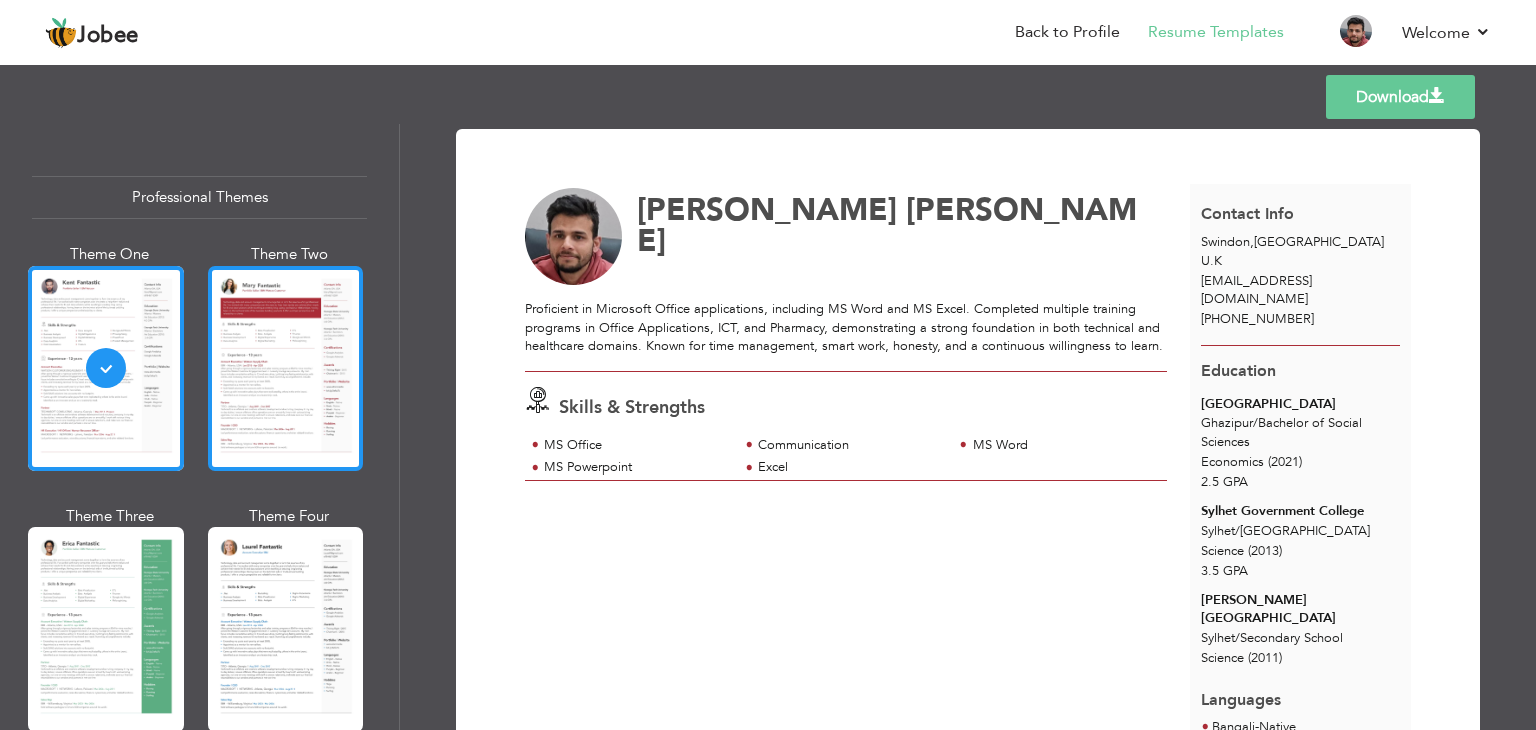 click at bounding box center (286, 368) 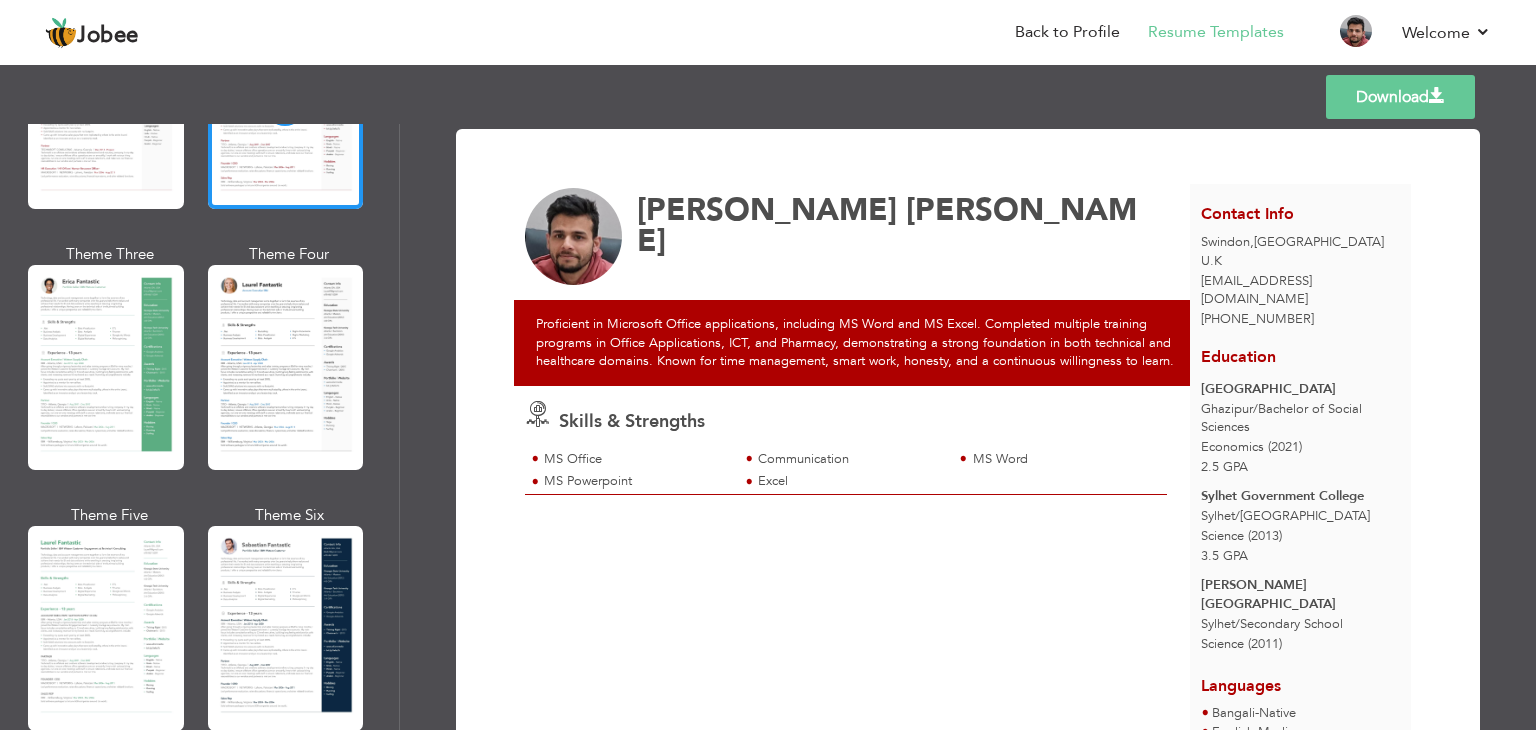 scroll, scrollTop: 0, scrollLeft: 0, axis: both 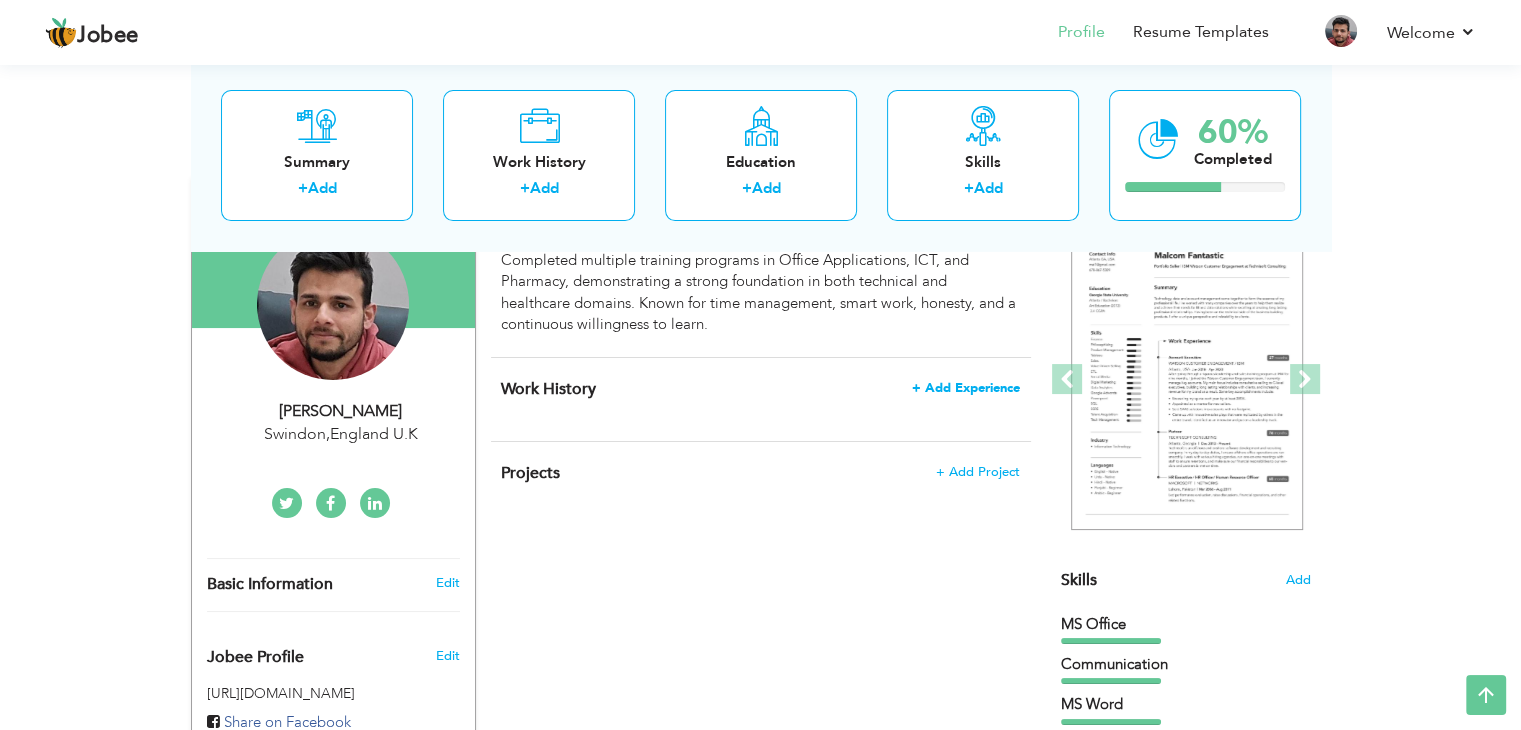 click on "+ Add Experience" at bounding box center [966, 388] 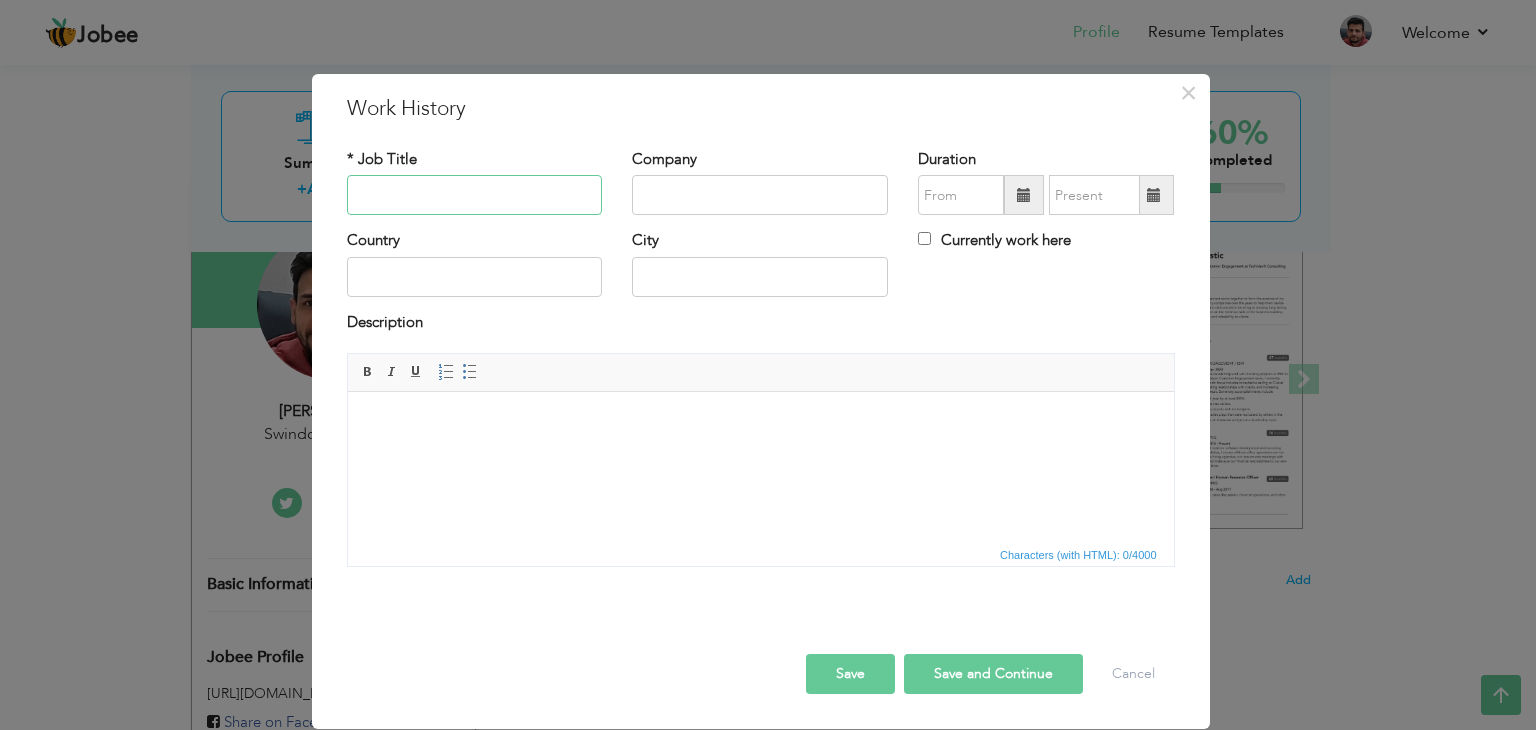 click at bounding box center [475, 195] 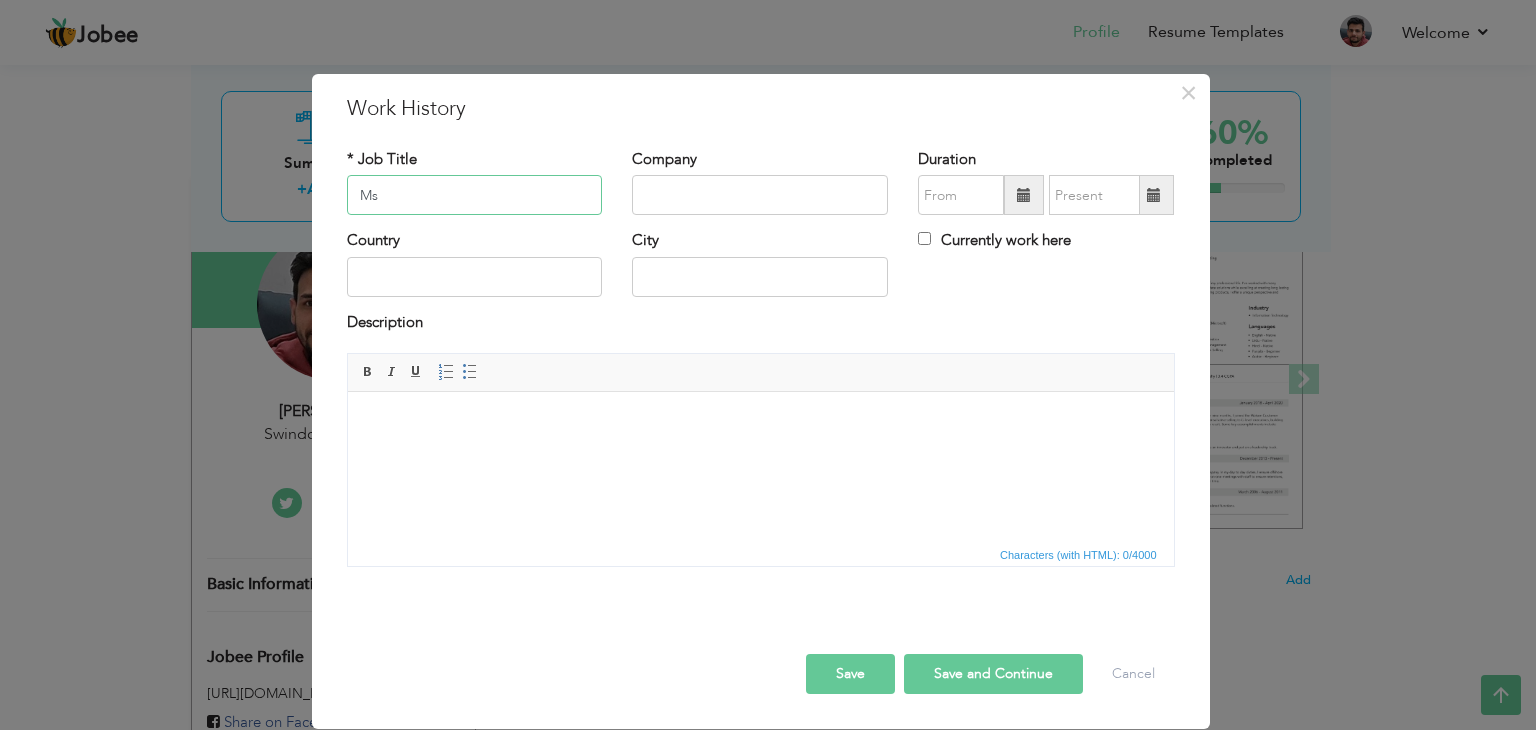 type on "M" 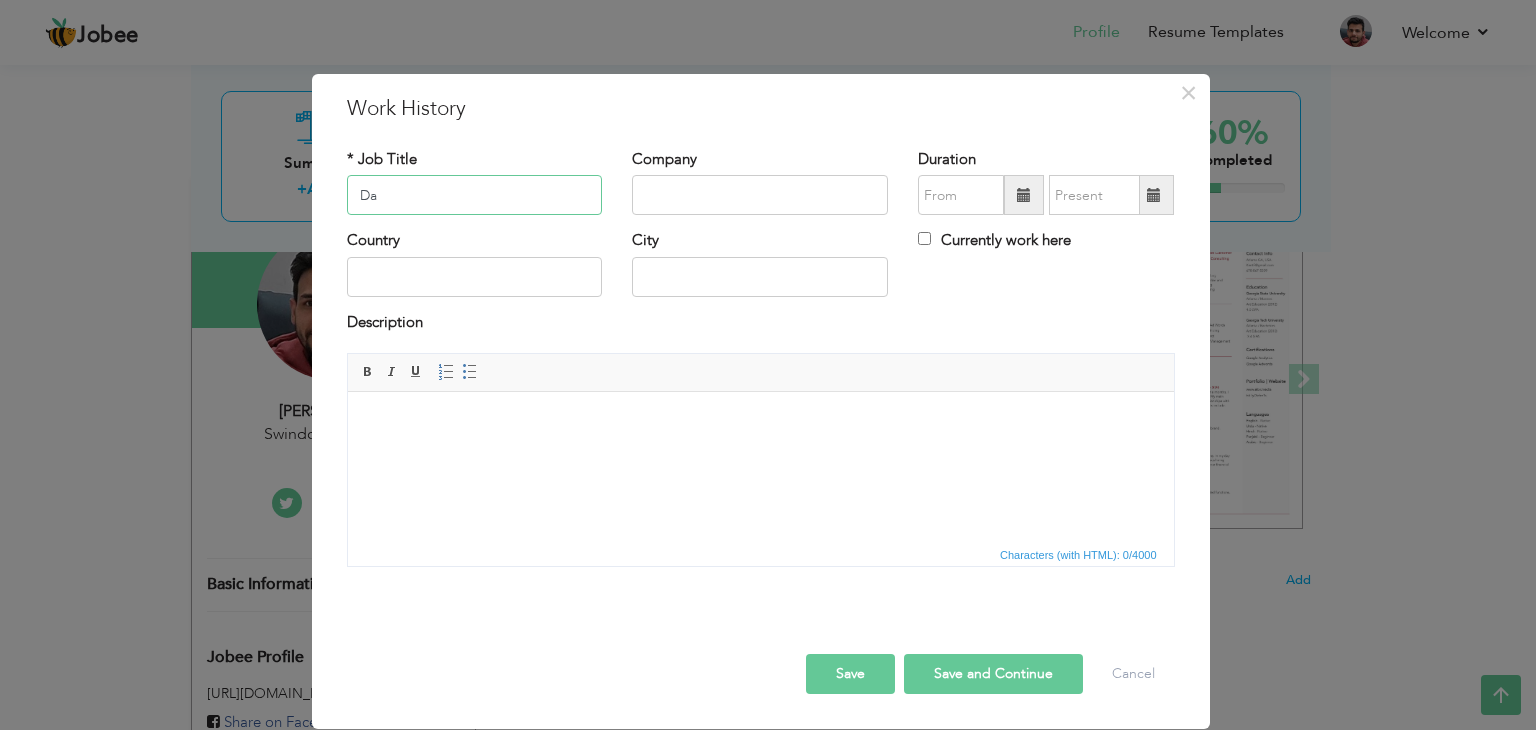 type on "D" 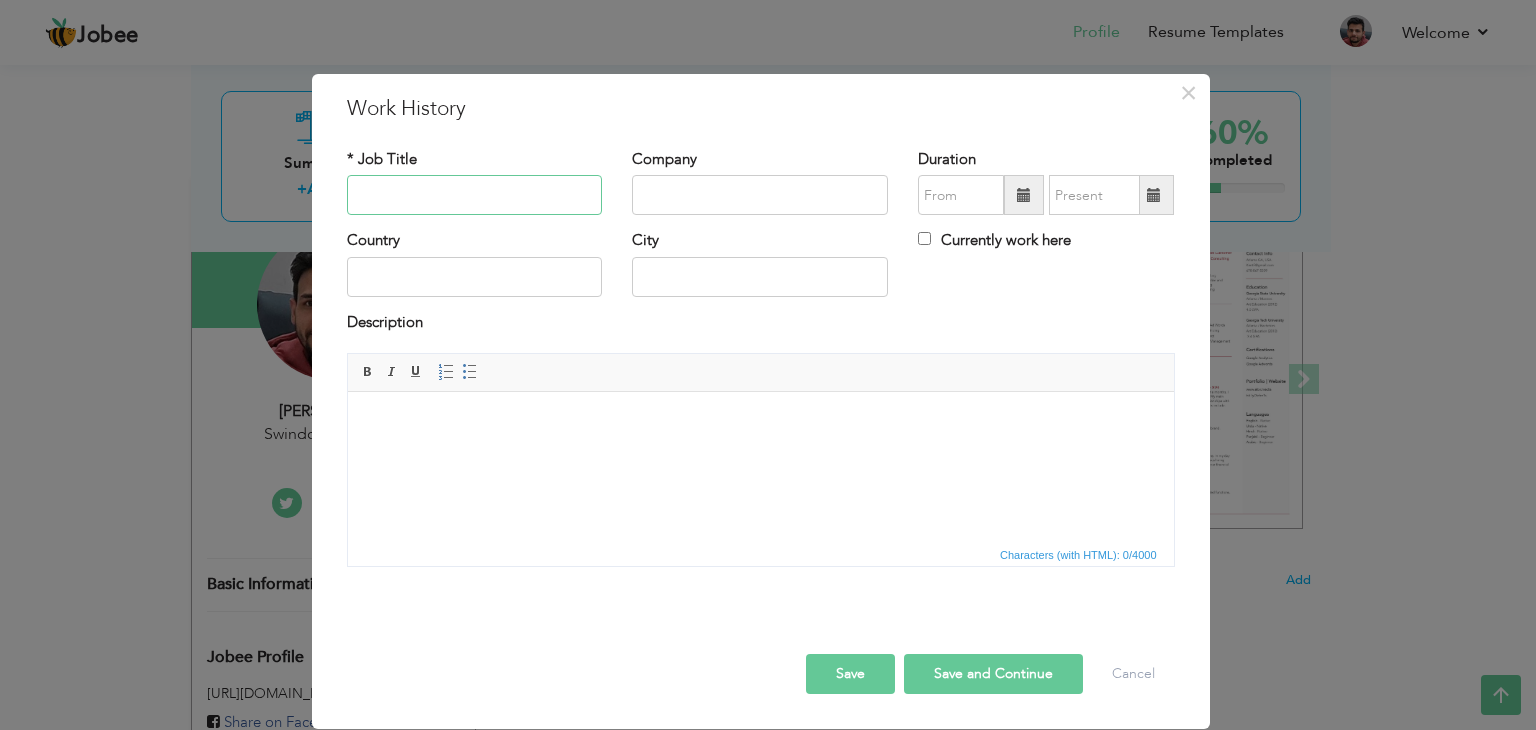 click at bounding box center [475, 195] 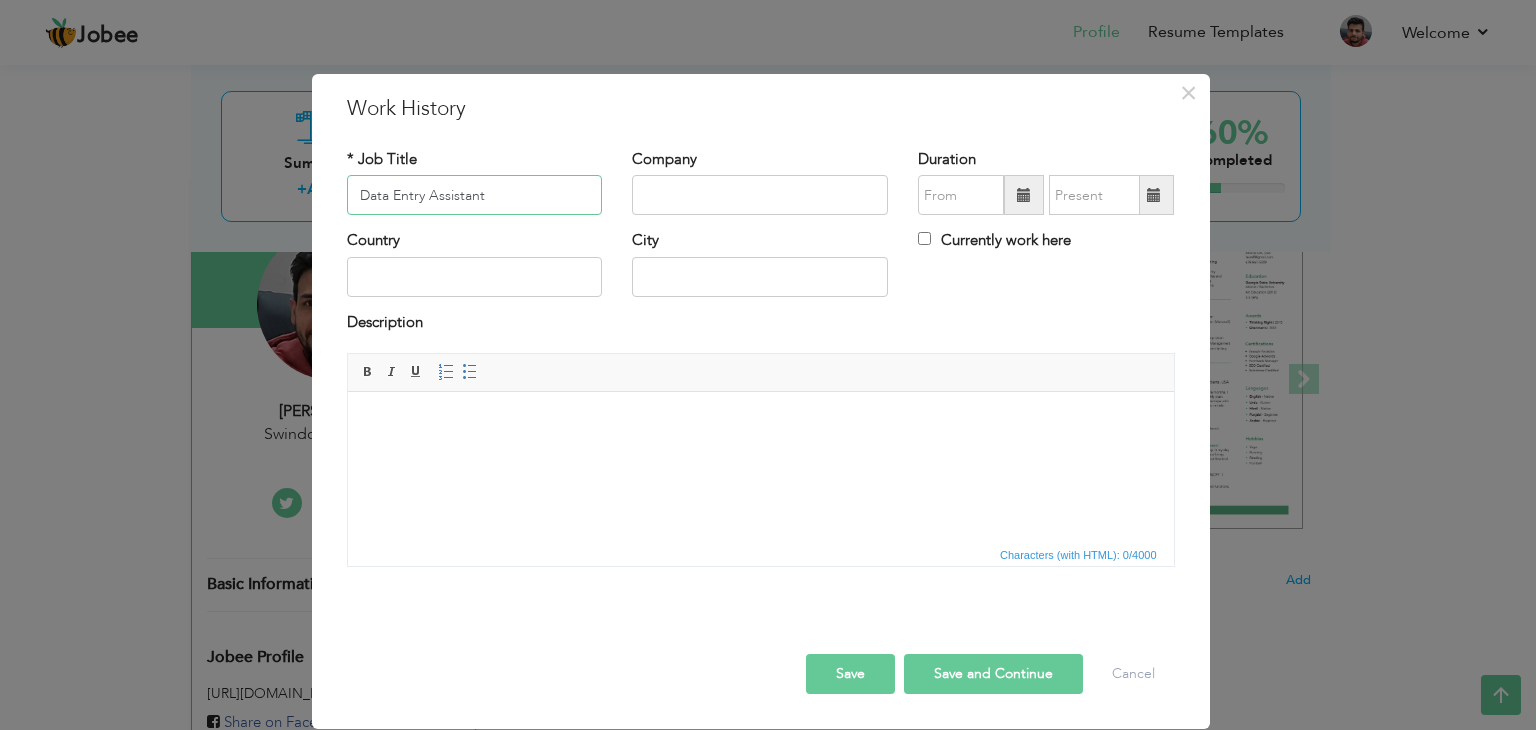 type on "Data Entry Assistant" 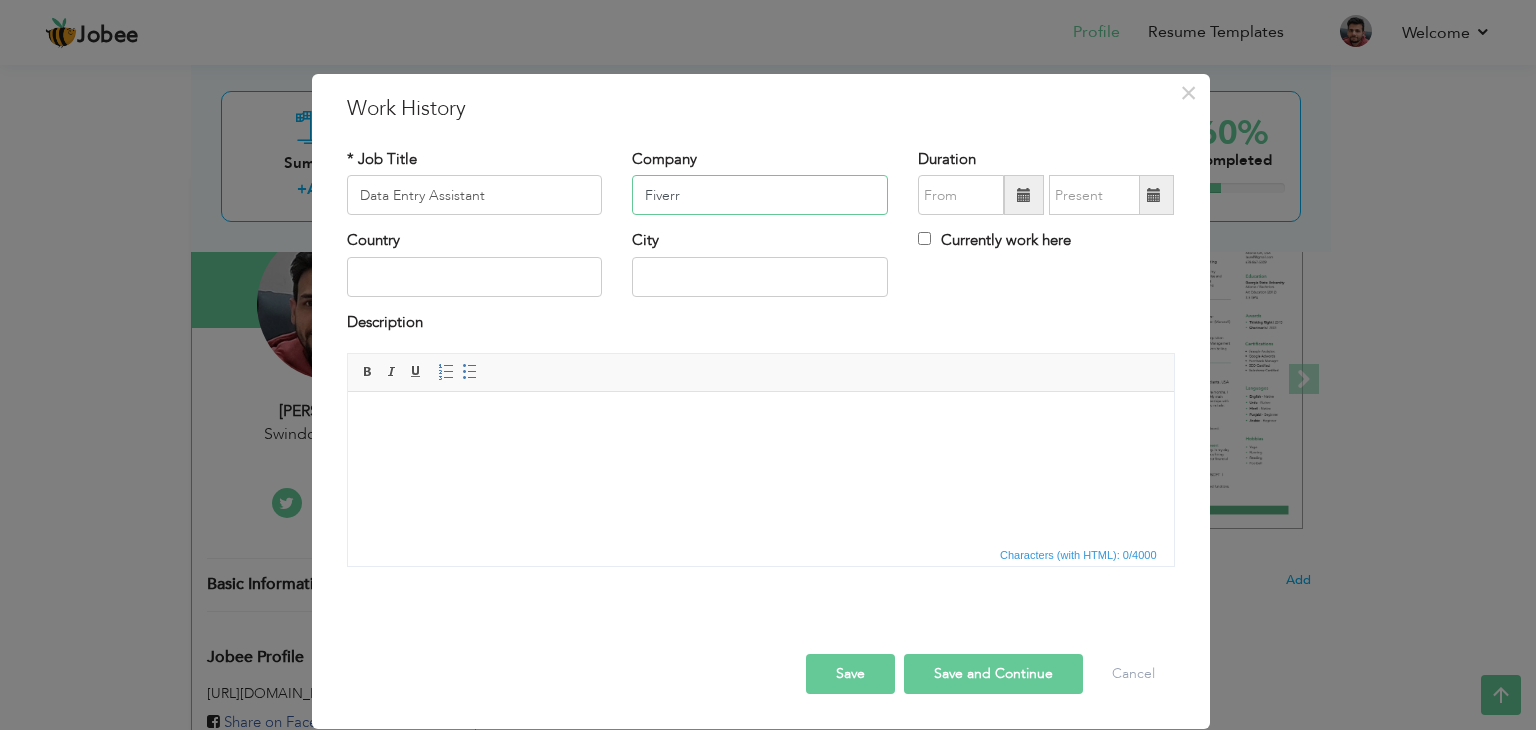 type on "Fiverr" 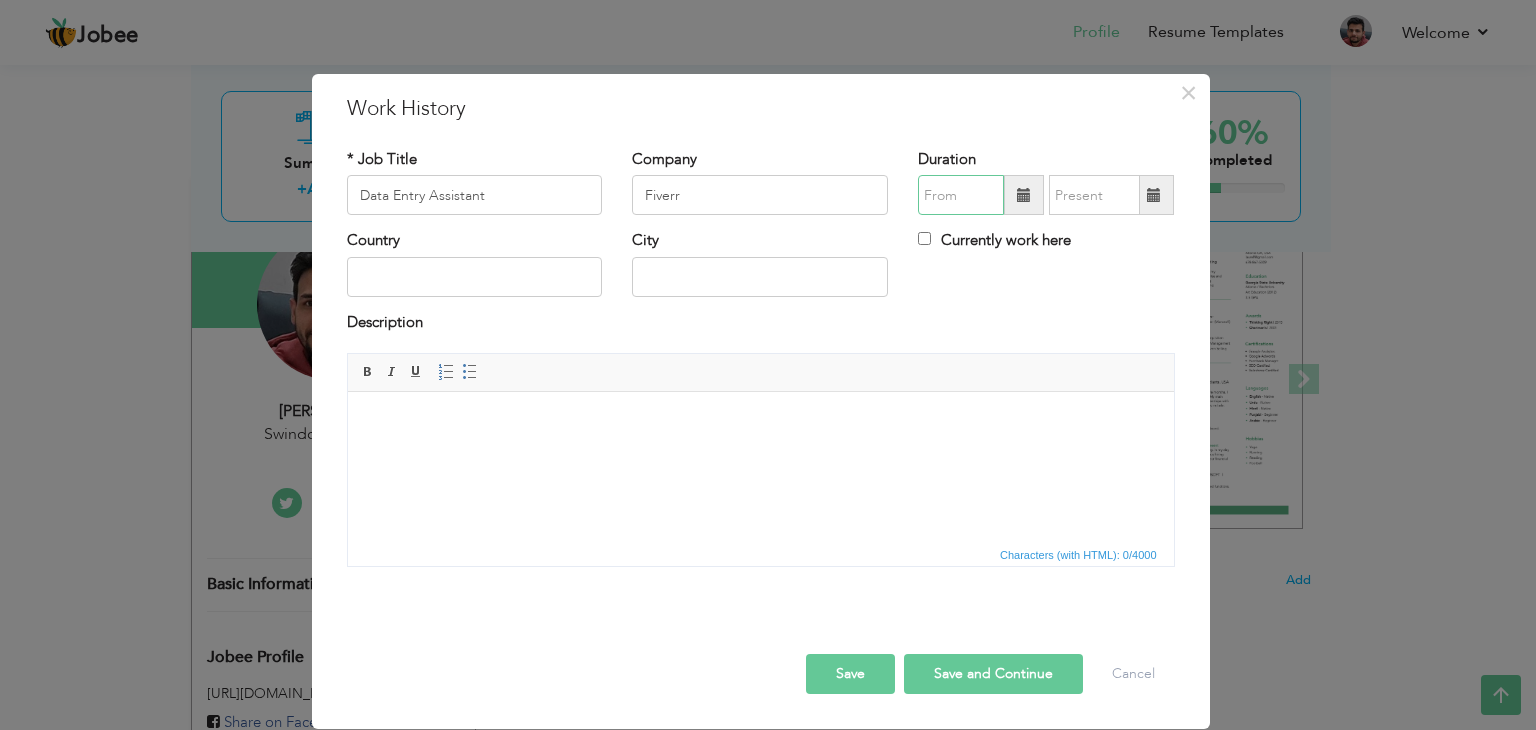 type on "07/2025" 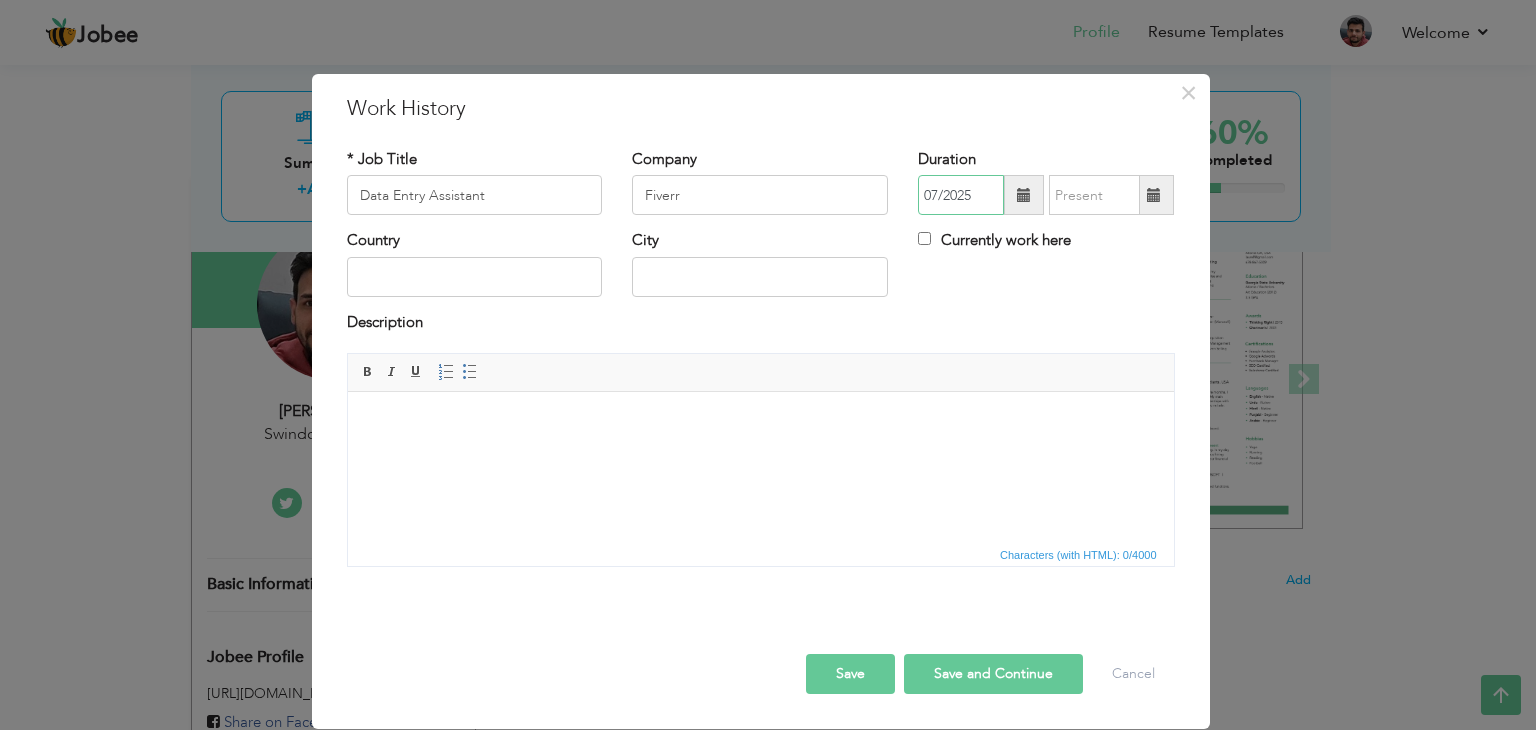 click on "07/2025" at bounding box center [961, 195] 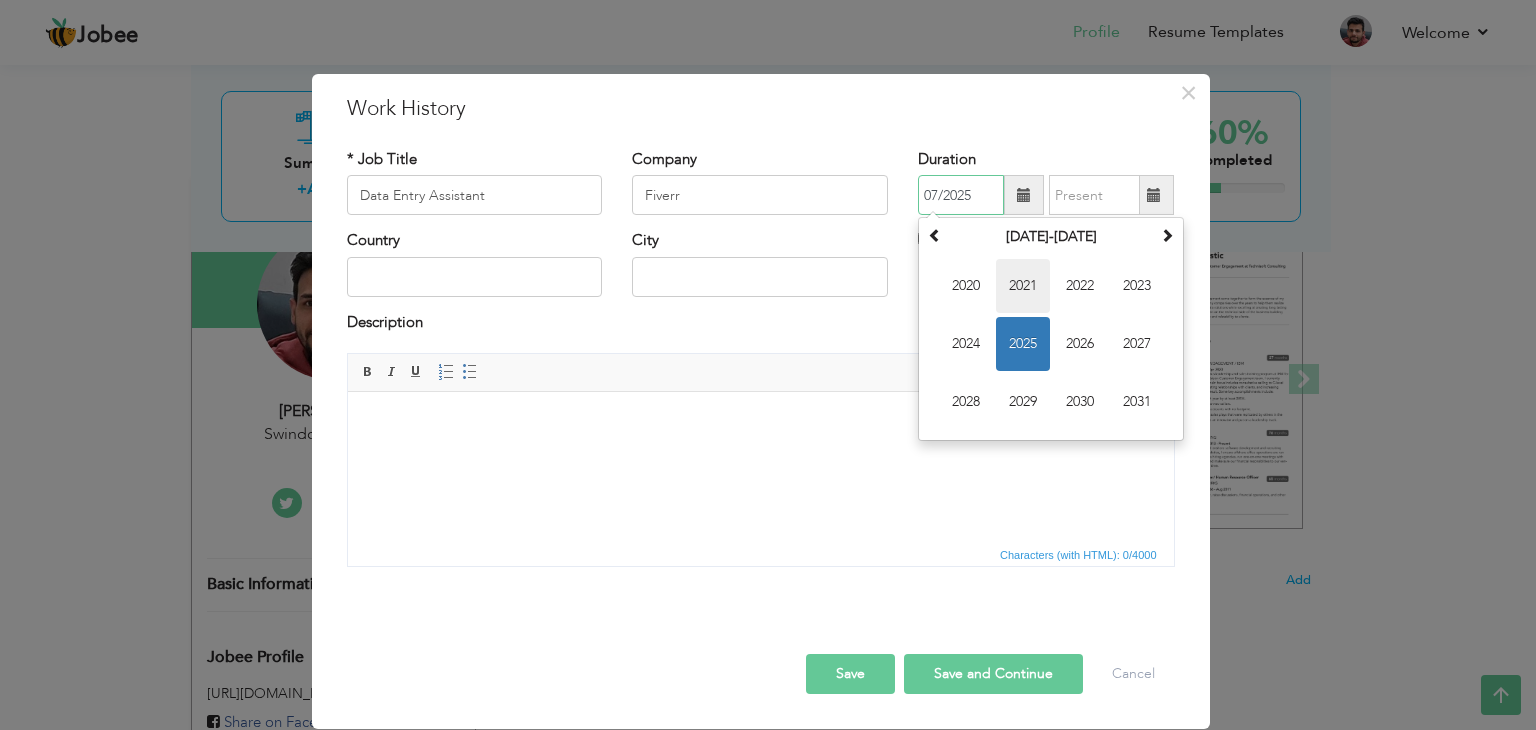 click on "2021" at bounding box center (1023, 286) 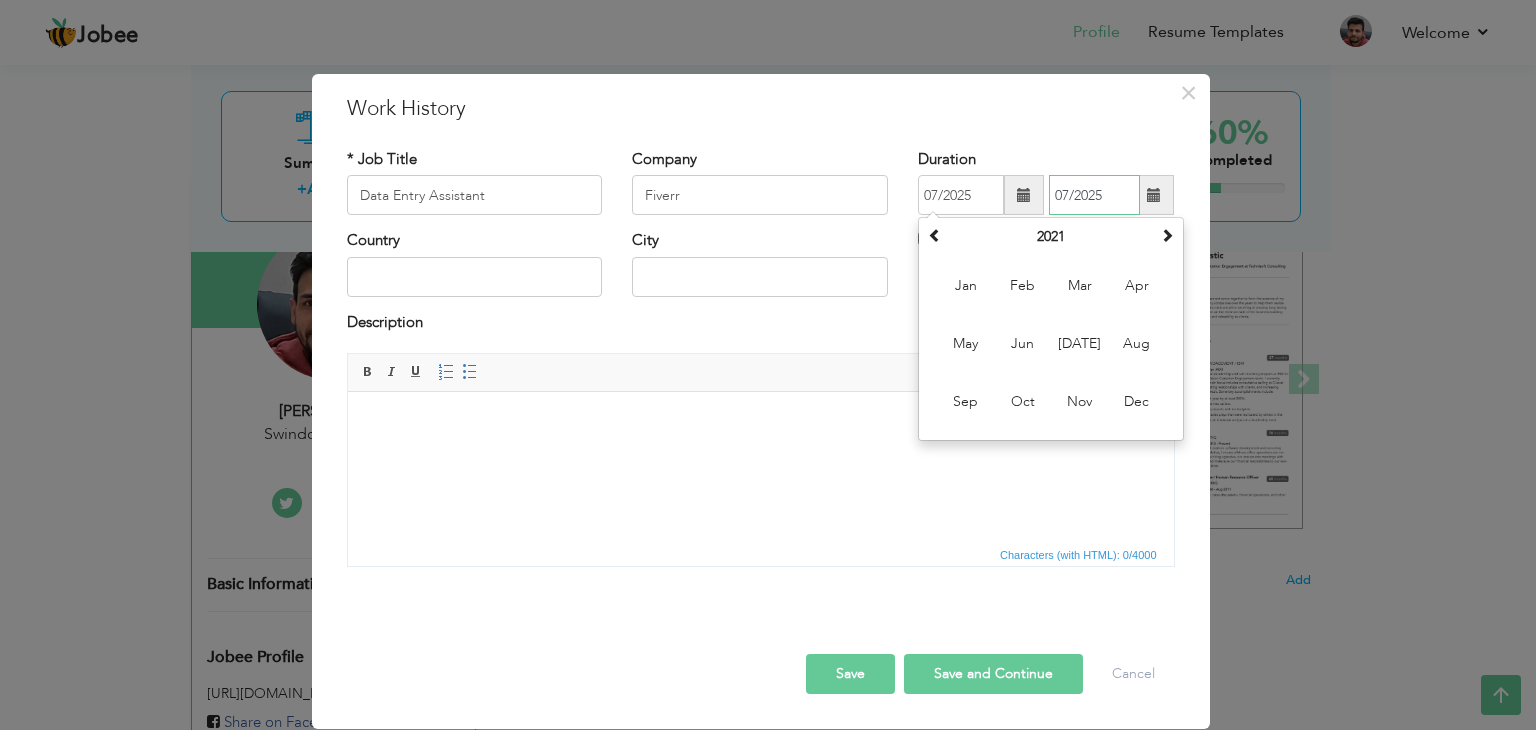 click on "07/2025" at bounding box center (1094, 195) 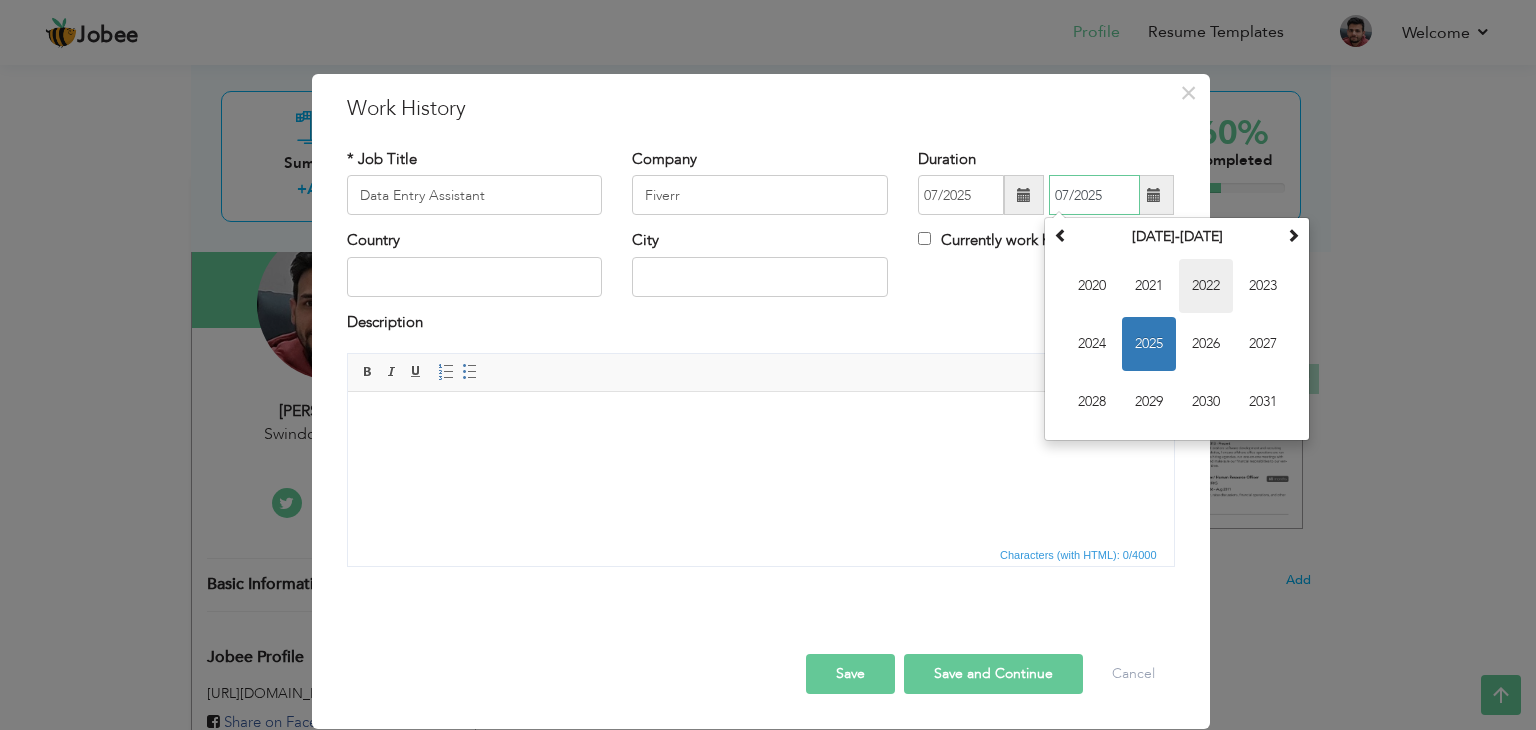 click on "2022" at bounding box center (1206, 286) 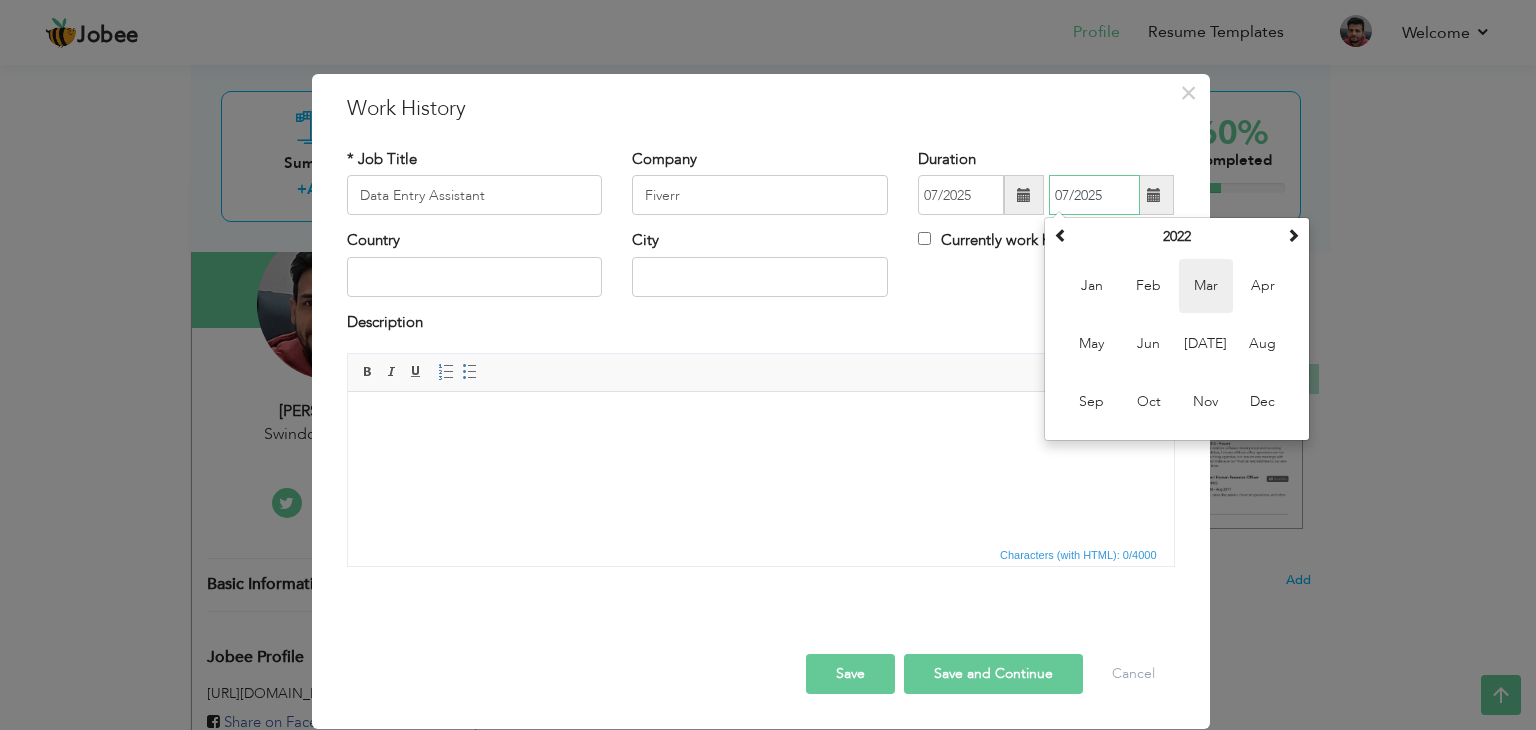 click on "Mar" at bounding box center (1206, 286) 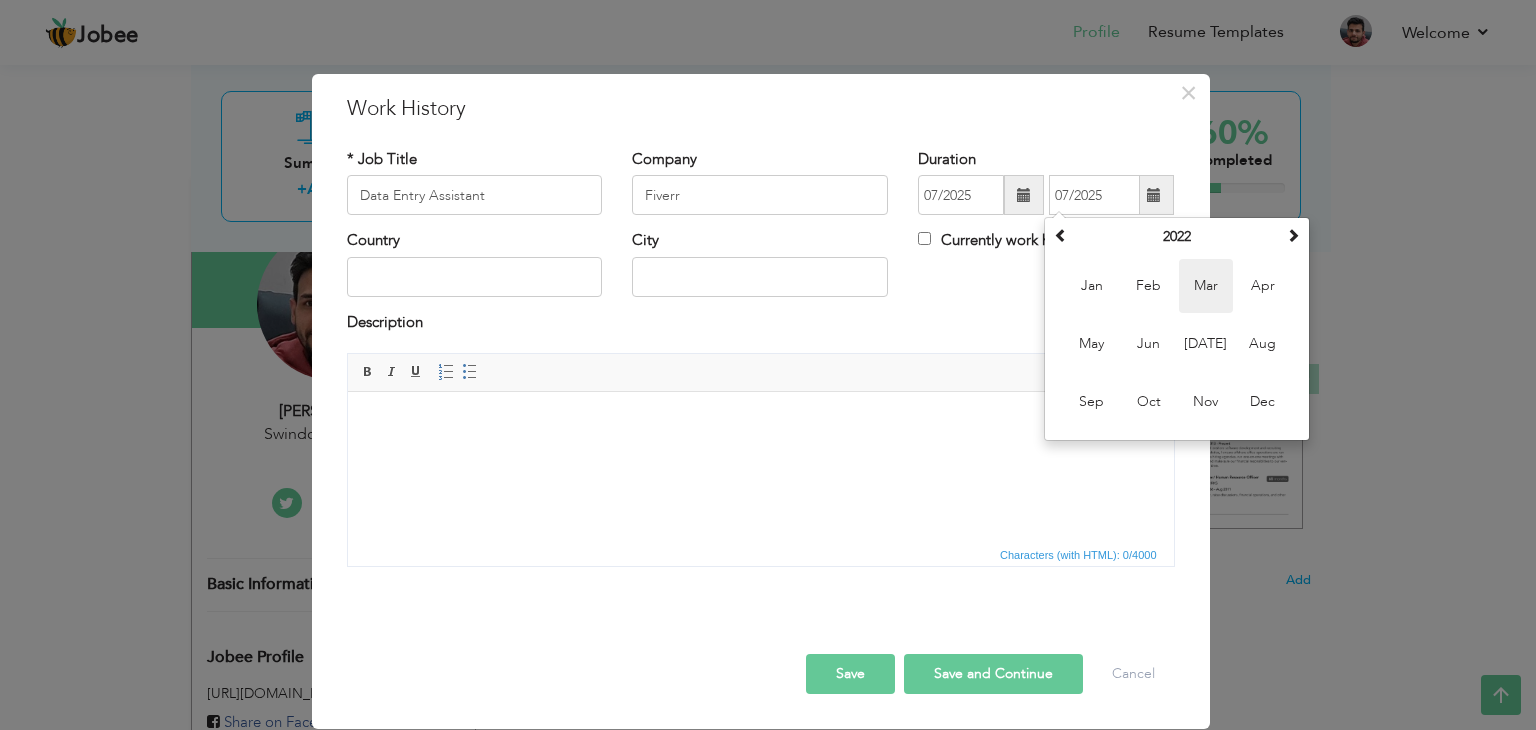 type on "03/2022" 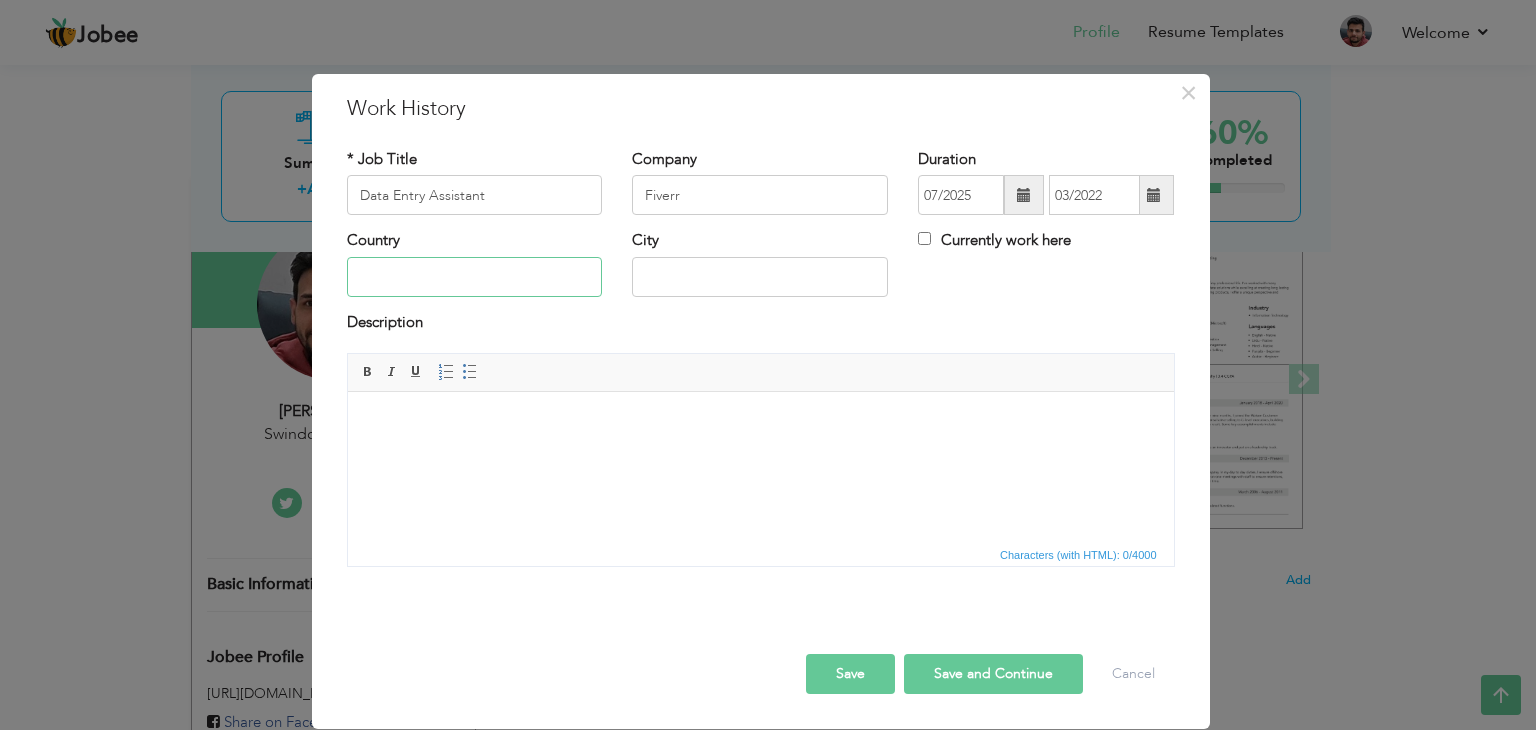 click at bounding box center [475, 277] 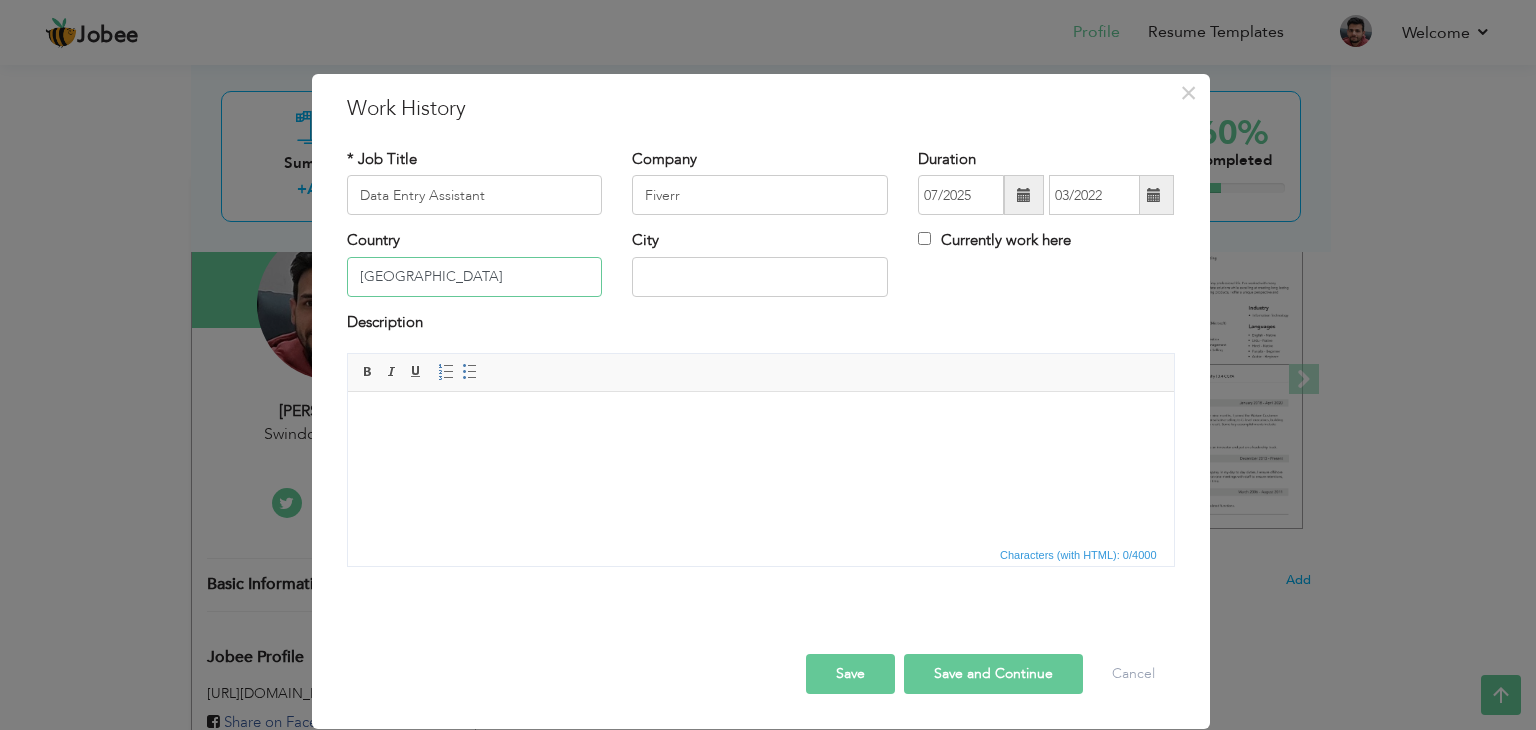 type on "[GEOGRAPHIC_DATA]" 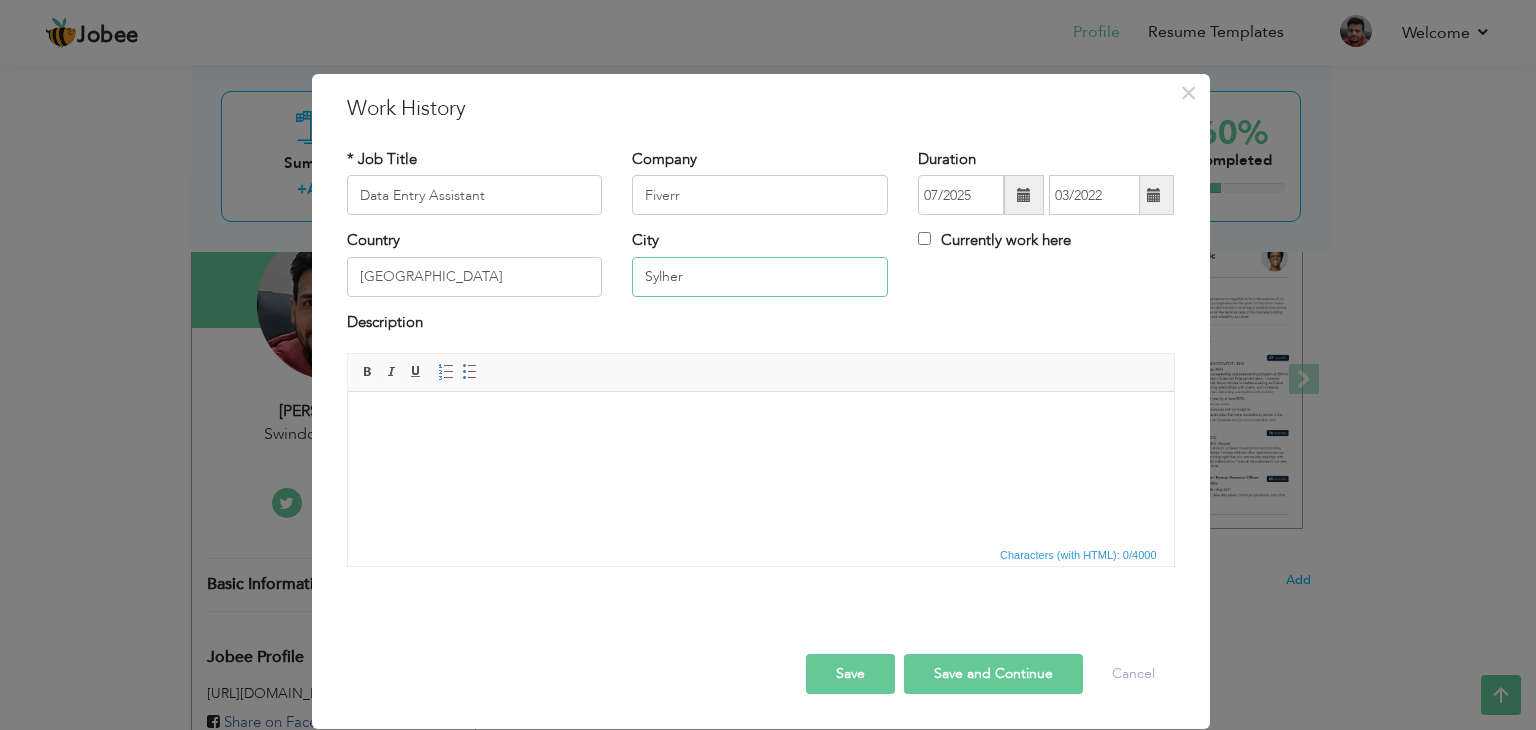 type on "Sylher" 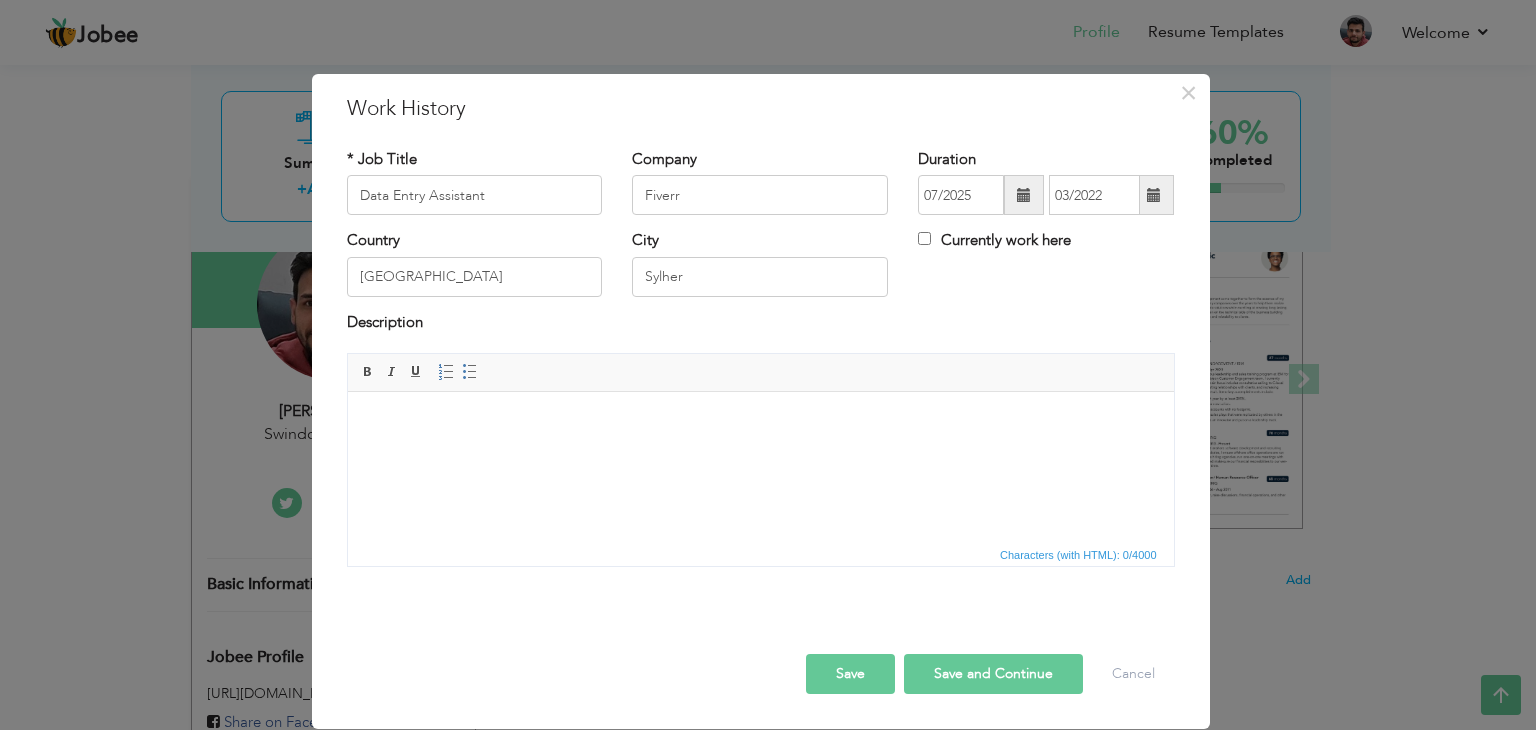 click at bounding box center [760, 422] 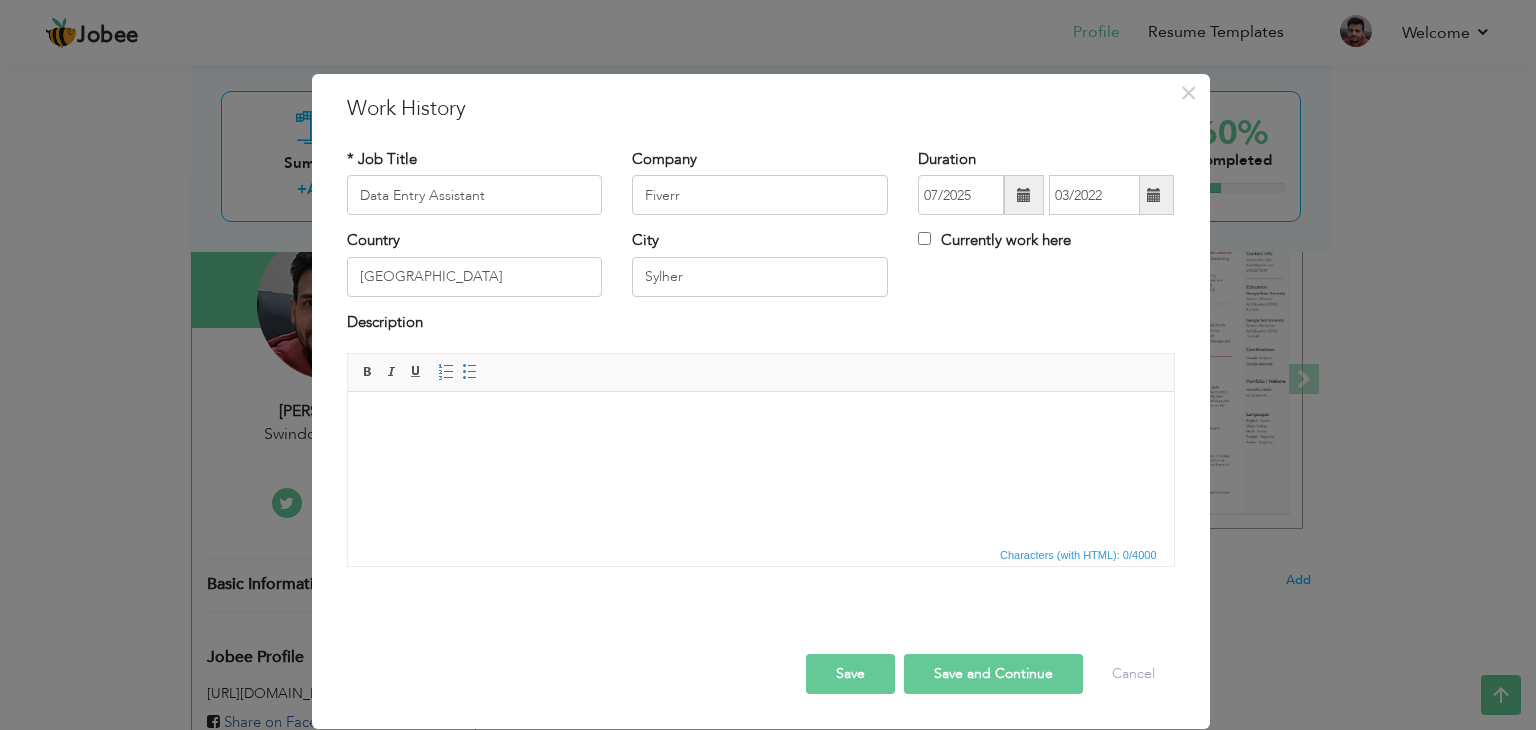 click at bounding box center [760, 422] 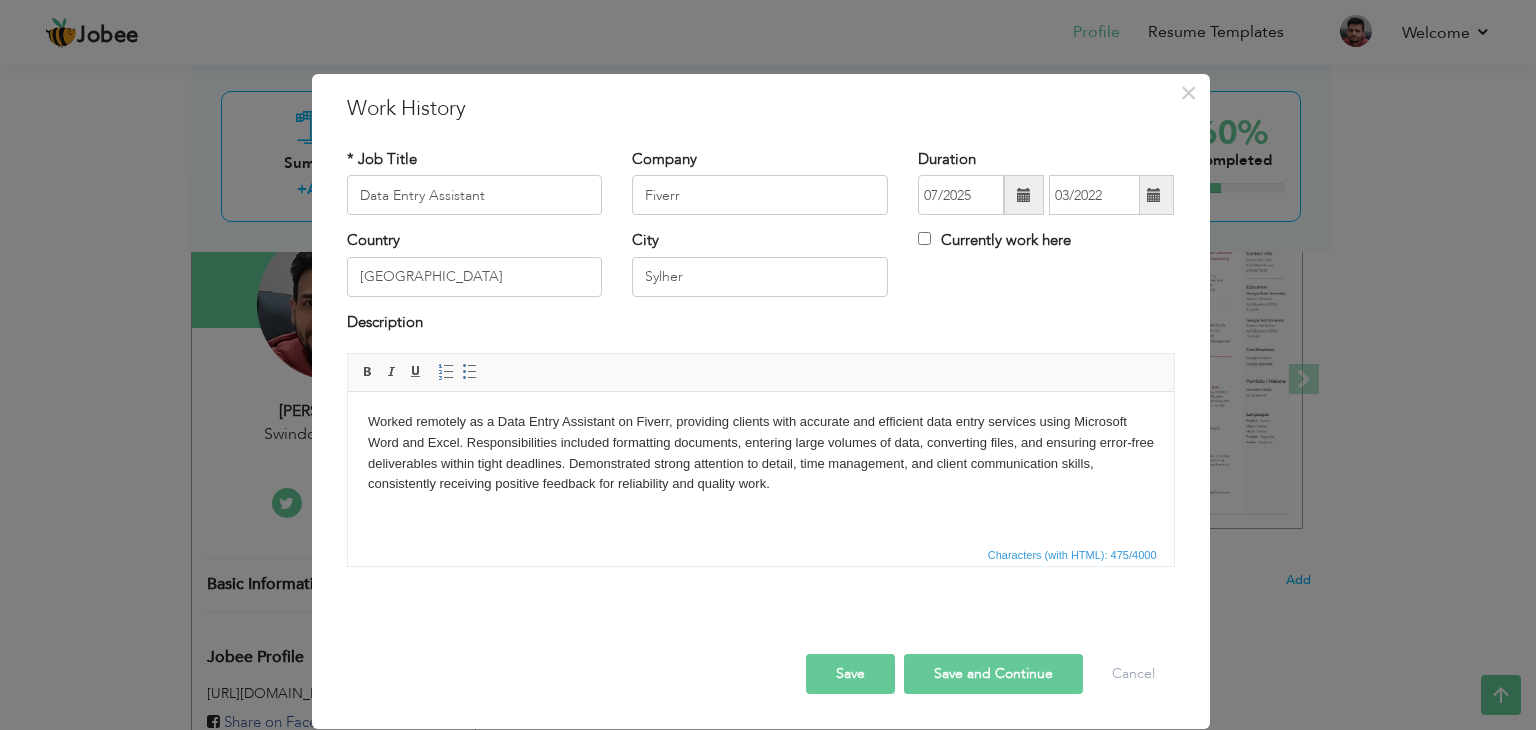 click on "Save" at bounding box center [850, 674] 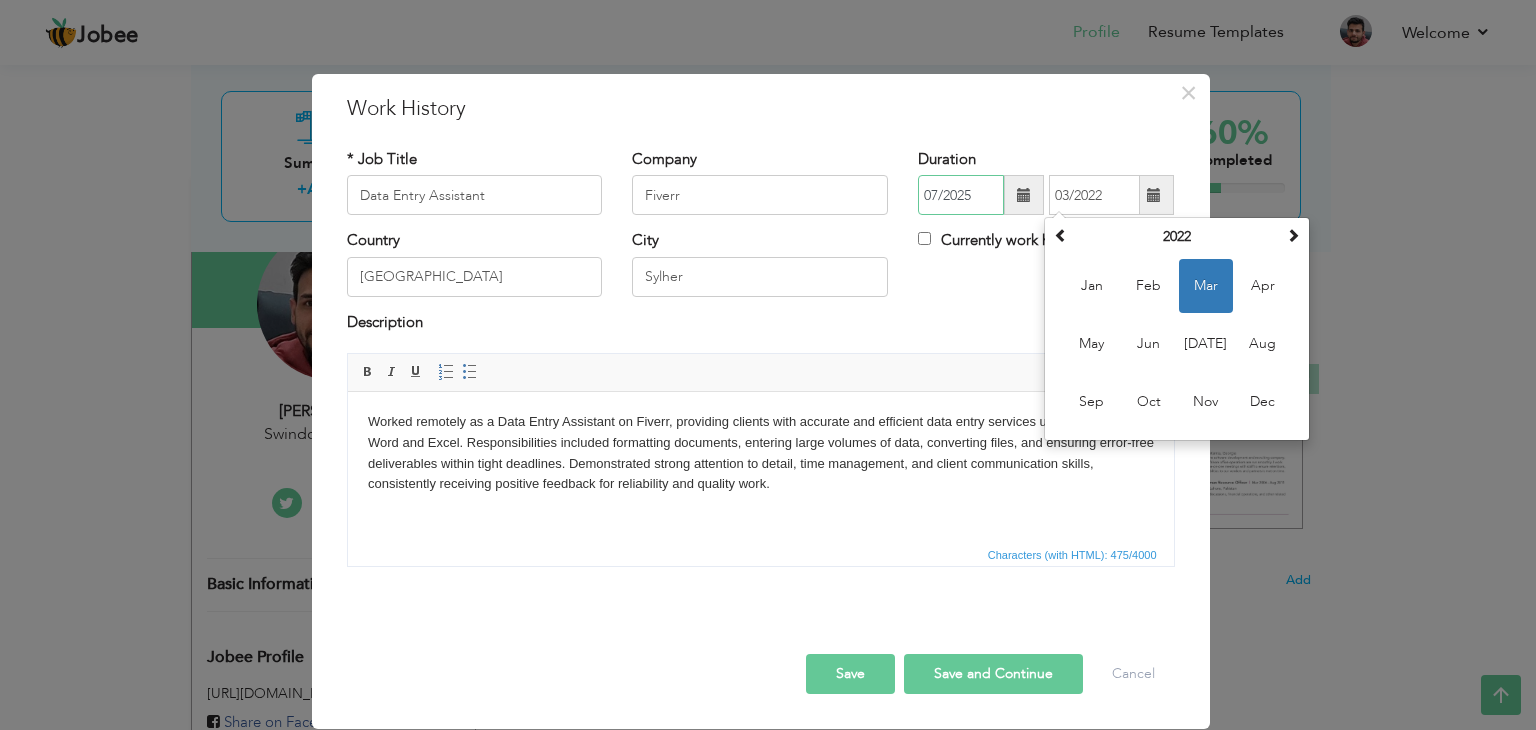 click on "07/2025" at bounding box center [961, 195] 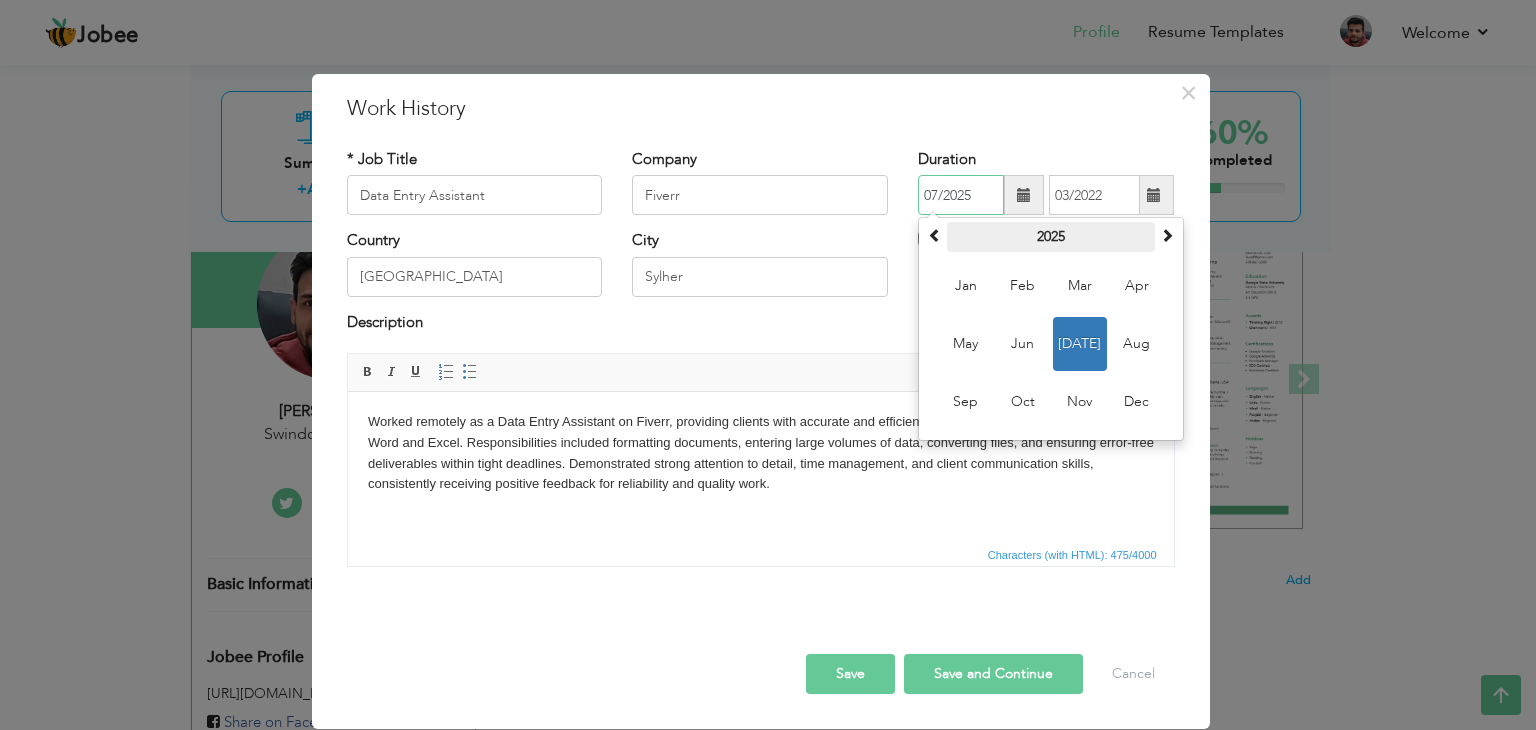 click on "2025" at bounding box center (1051, 237) 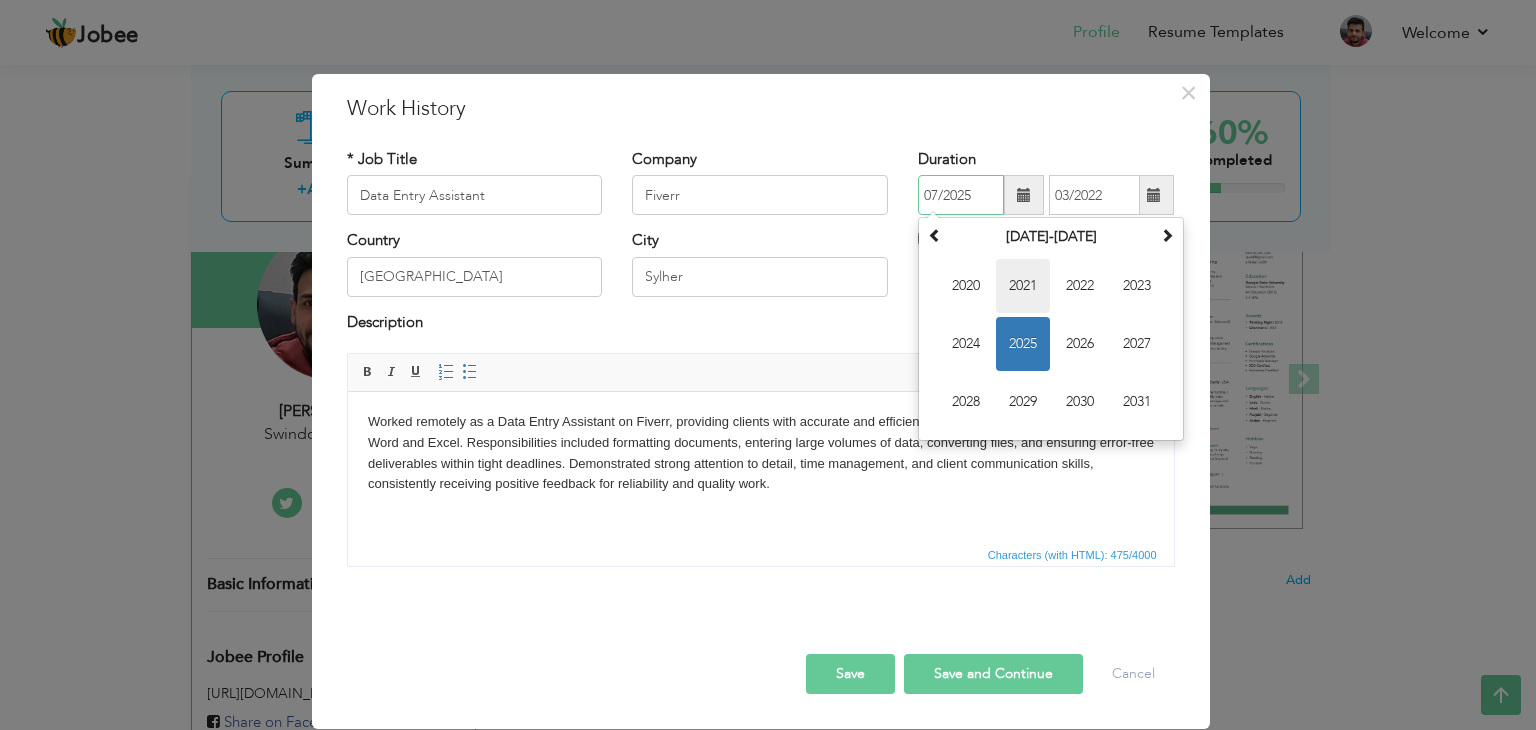 click on "2021" at bounding box center [1023, 286] 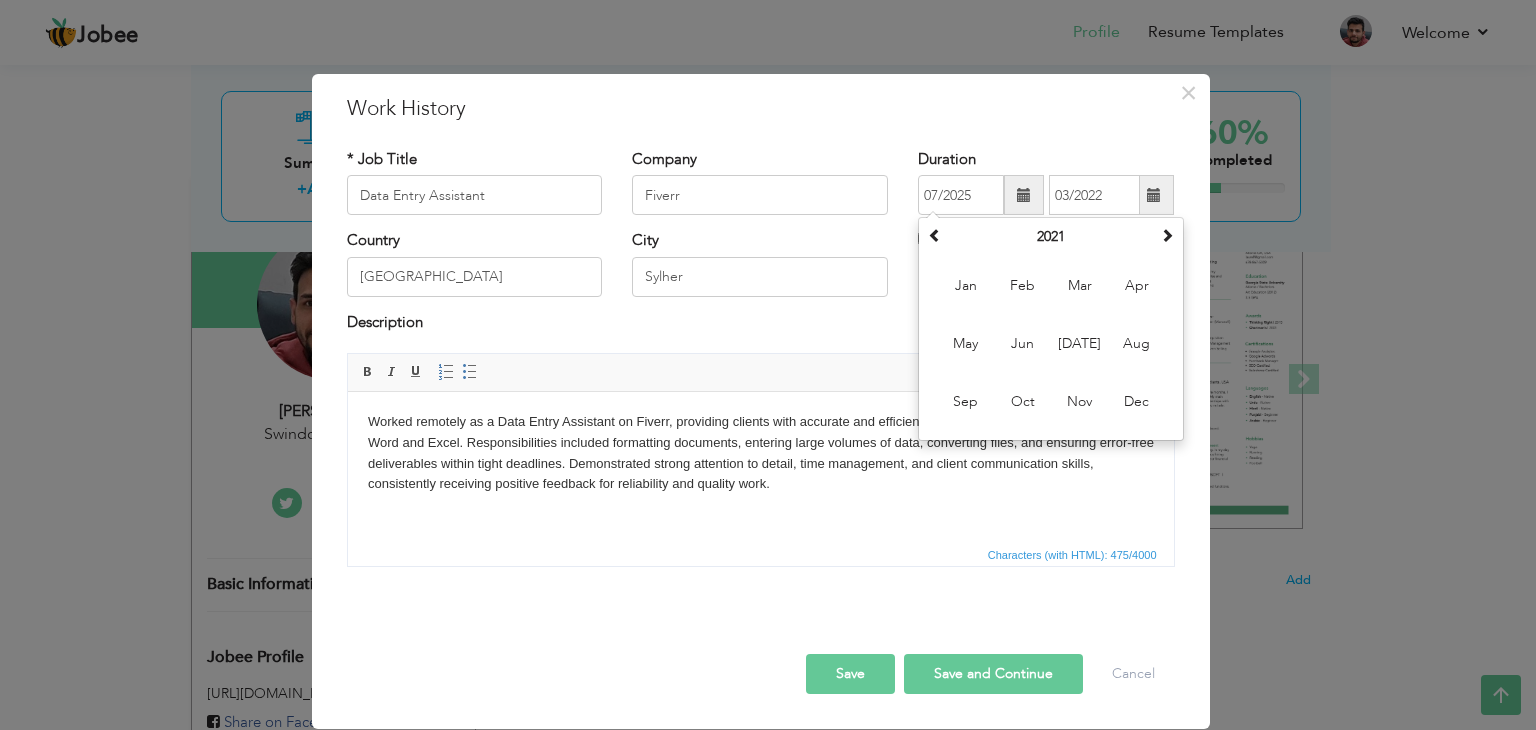 click on "Save" at bounding box center (850, 674) 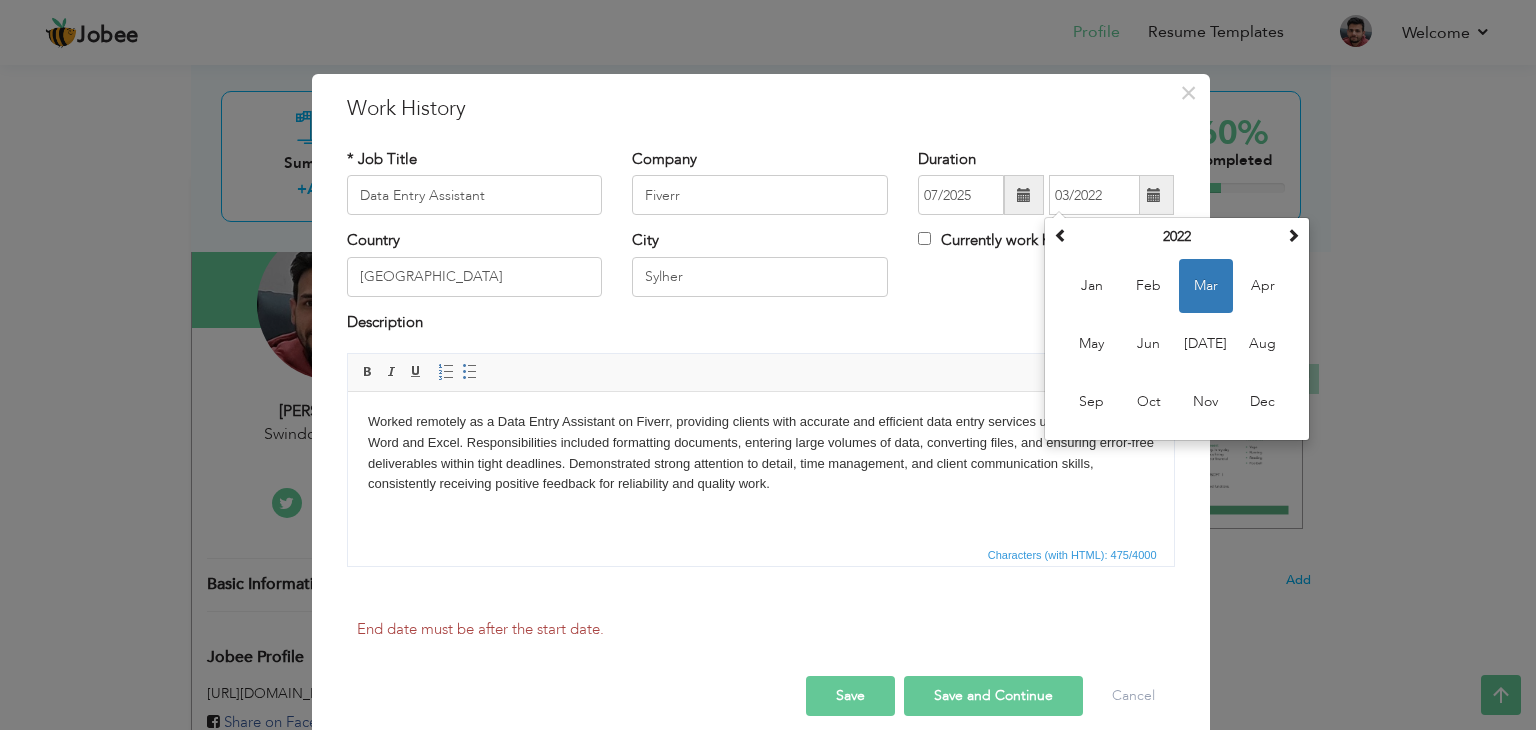 click on "Save" at bounding box center [850, 696] 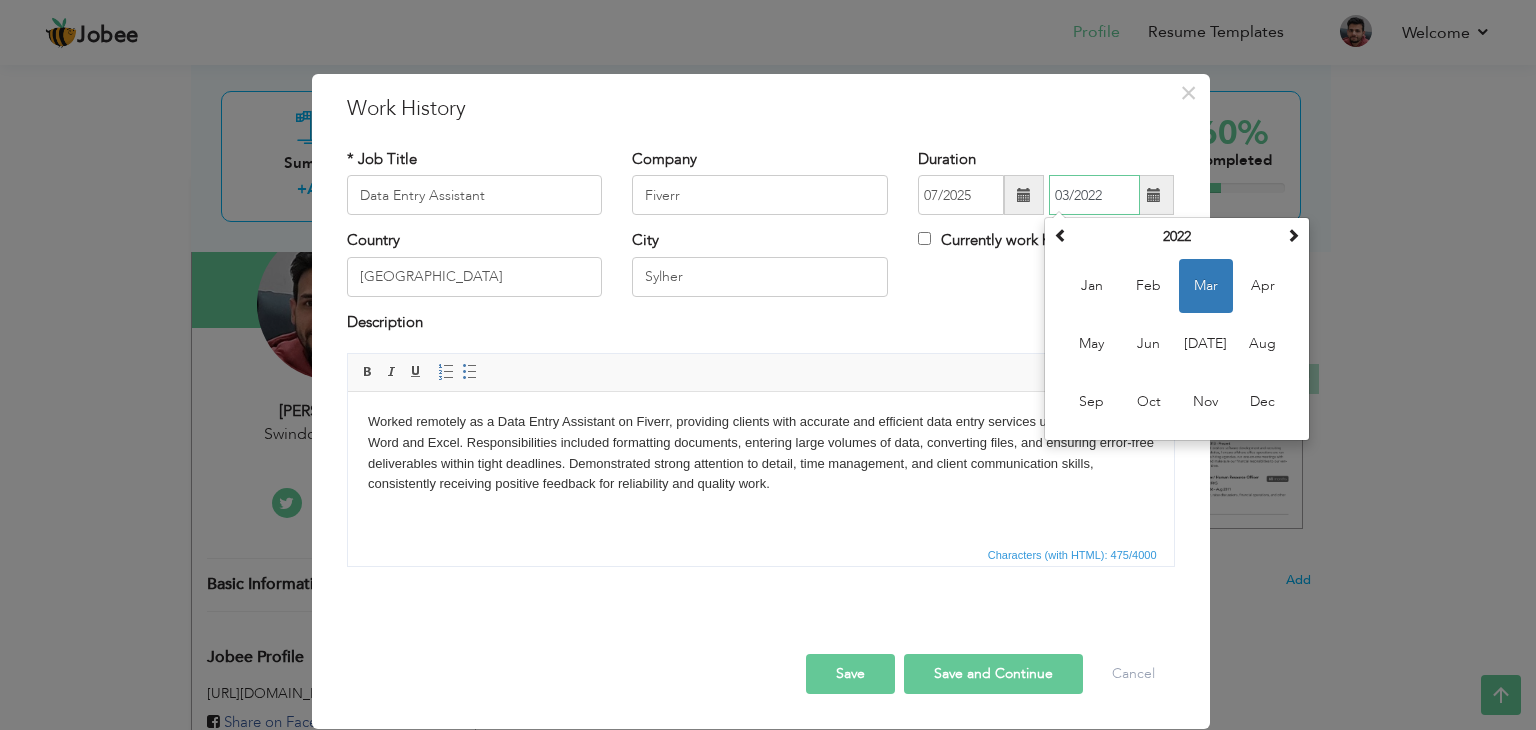 click on "Jan Feb Mar Apr May Jun Jul Aug Sep Oct Nov Dec" at bounding box center [1177, 344] 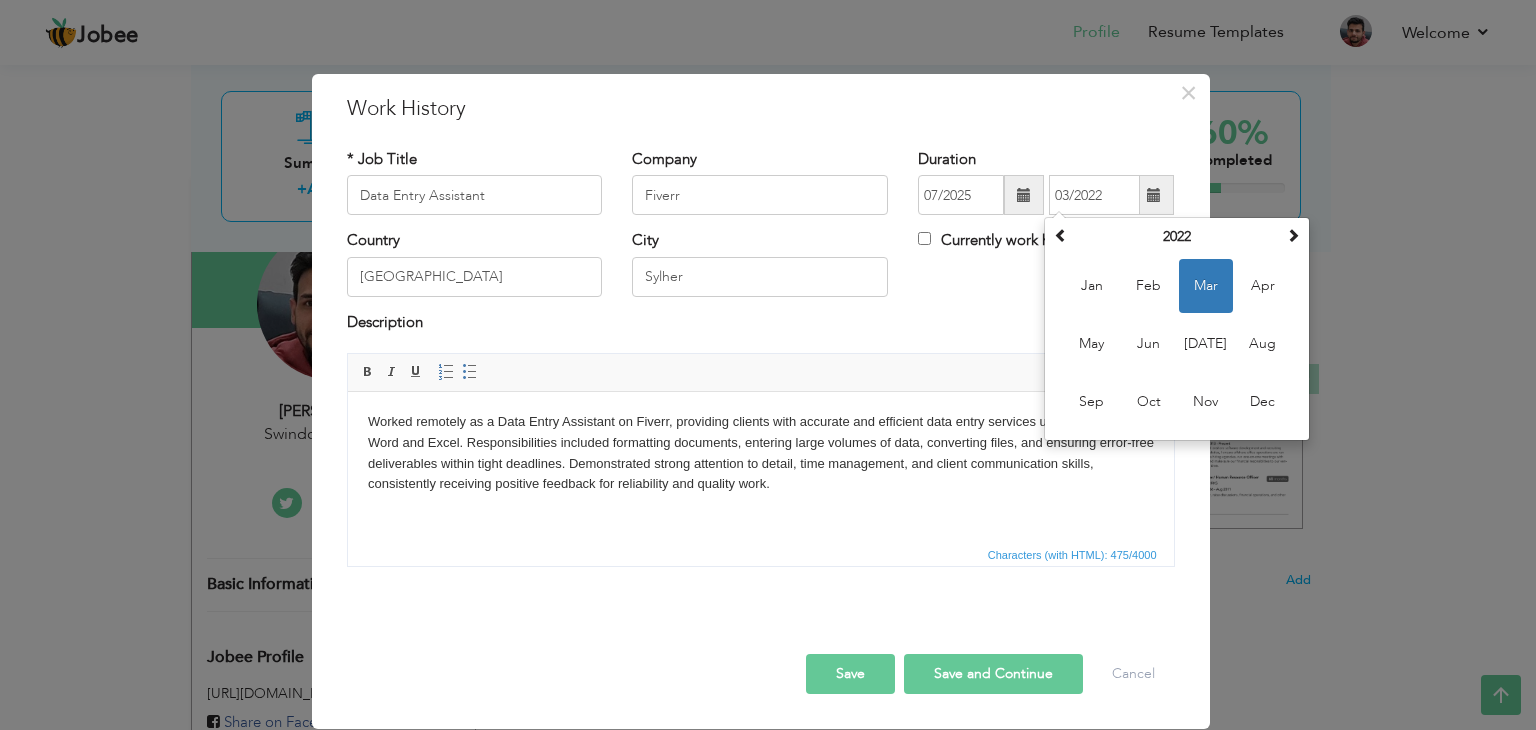 click on "Country
Bangladesh
City
Sylher
Currently work here" at bounding box center [761, 270] 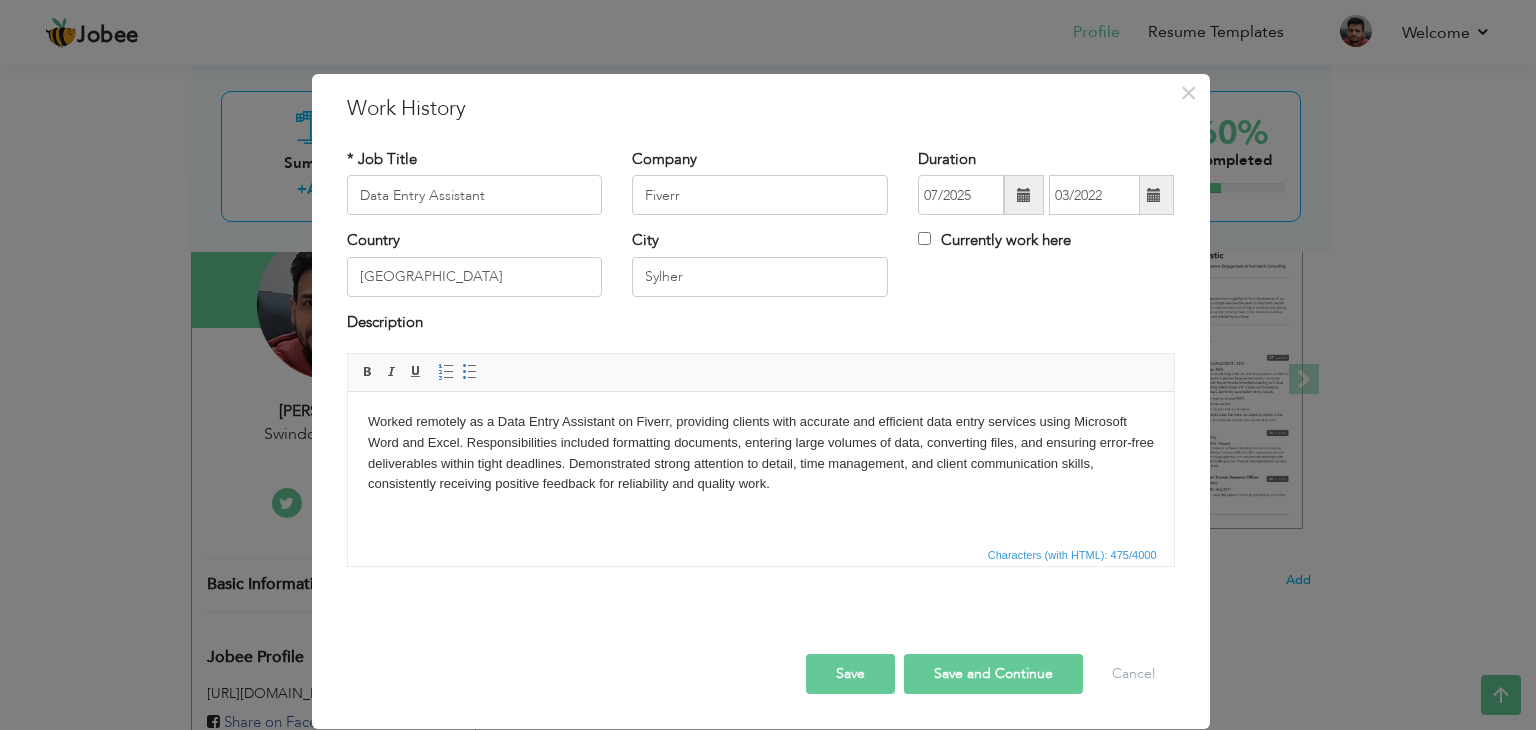click at bounding box center (1024, 195) 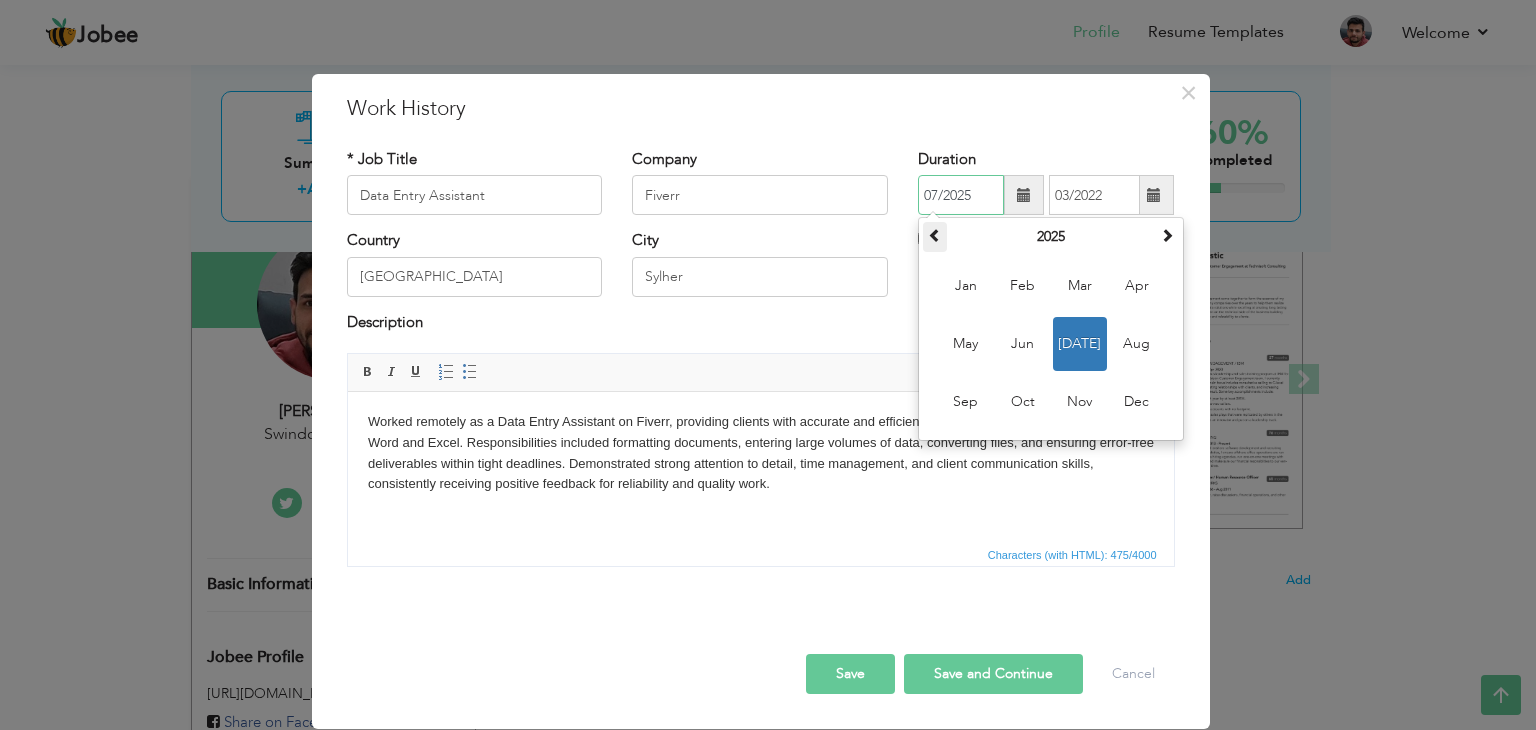 click at bounding box center [935, 235] 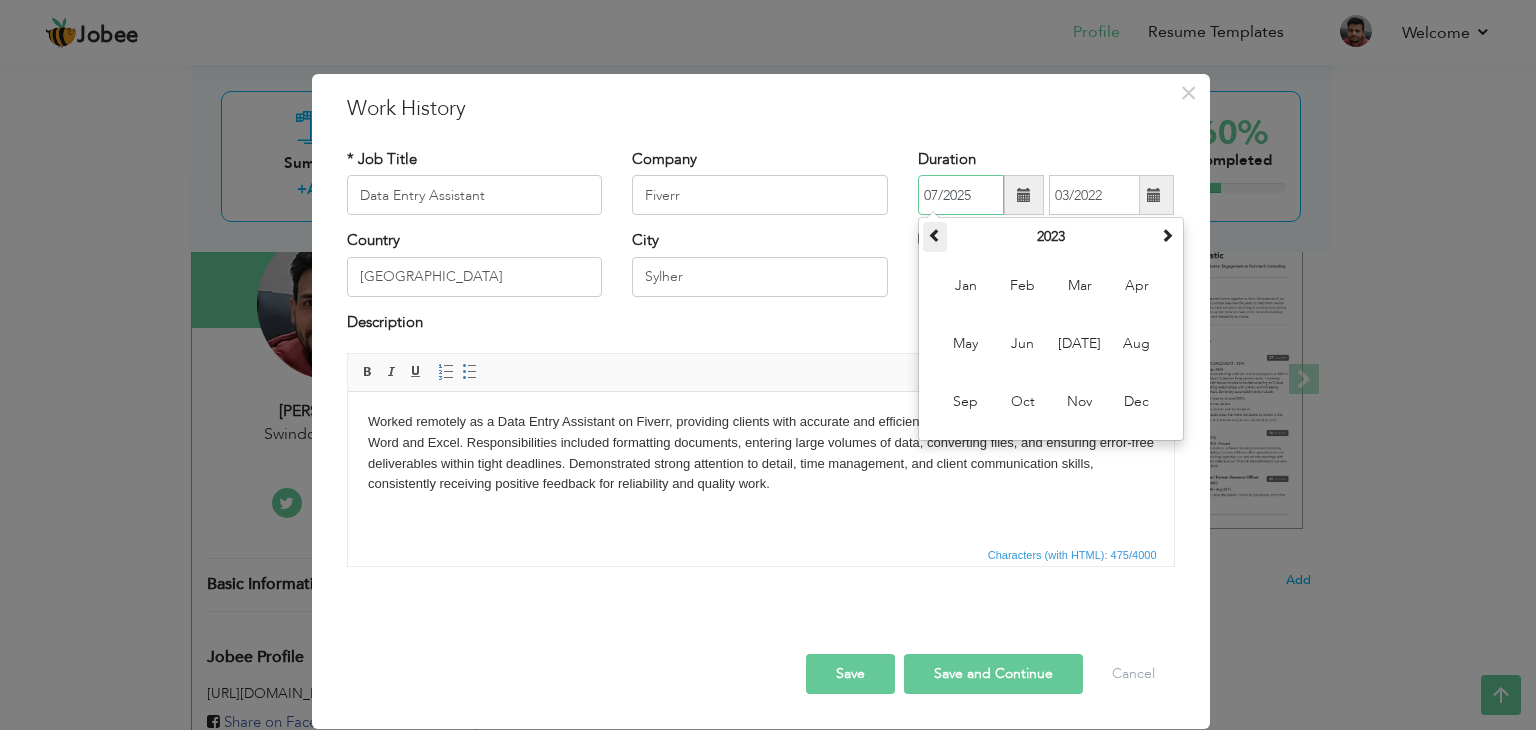 click at bounding box center (935, 235) 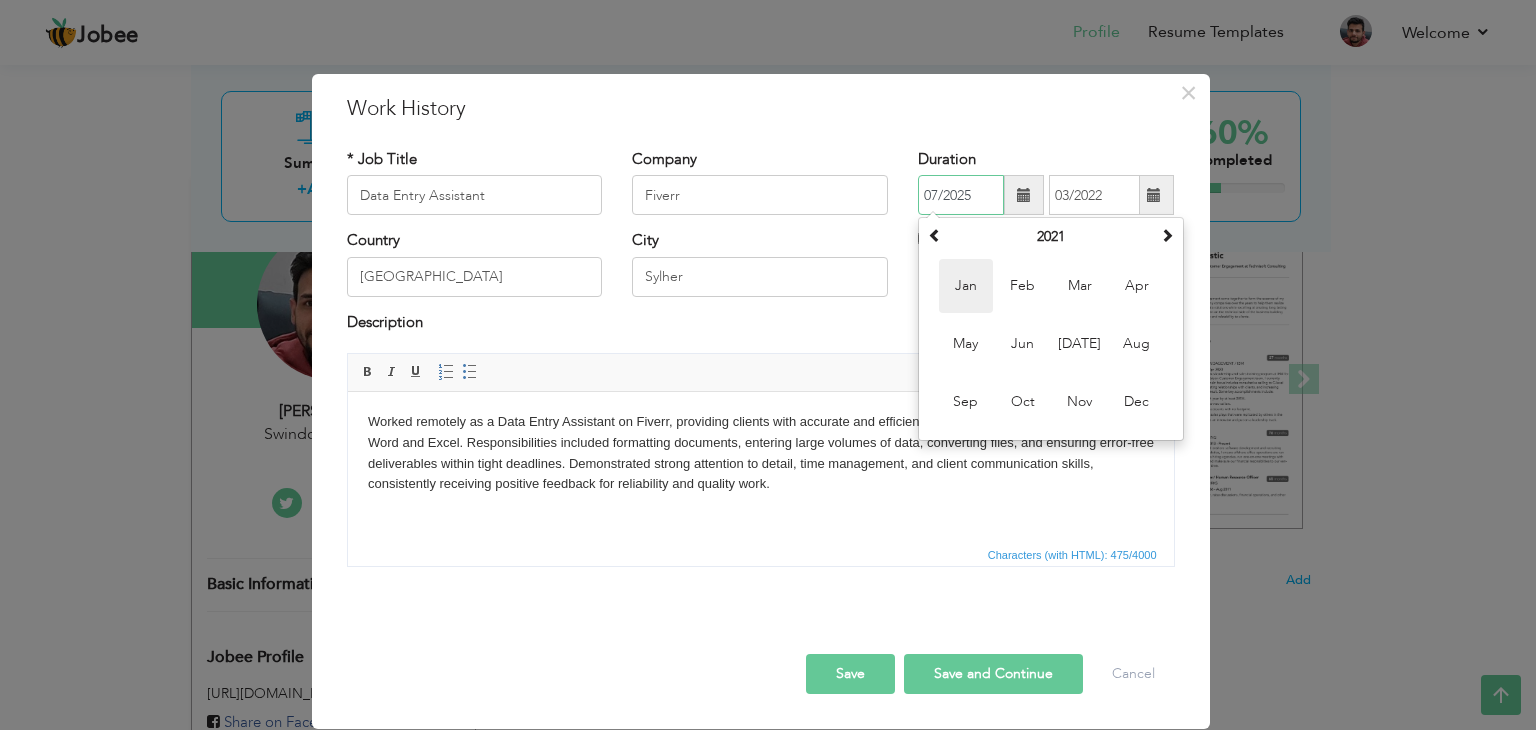 click on "Jan" at bounding box center [966, 286] 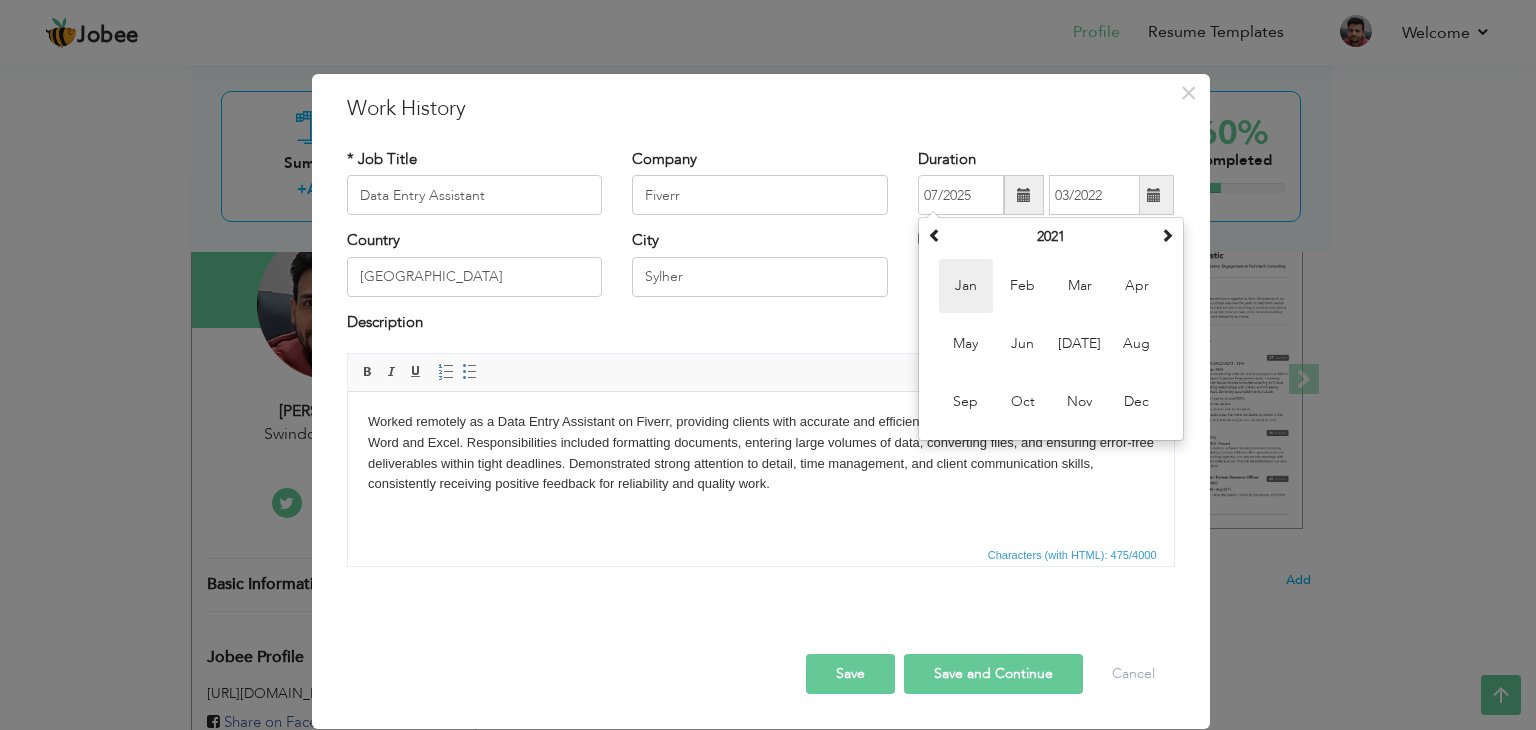 type on "01/2021" 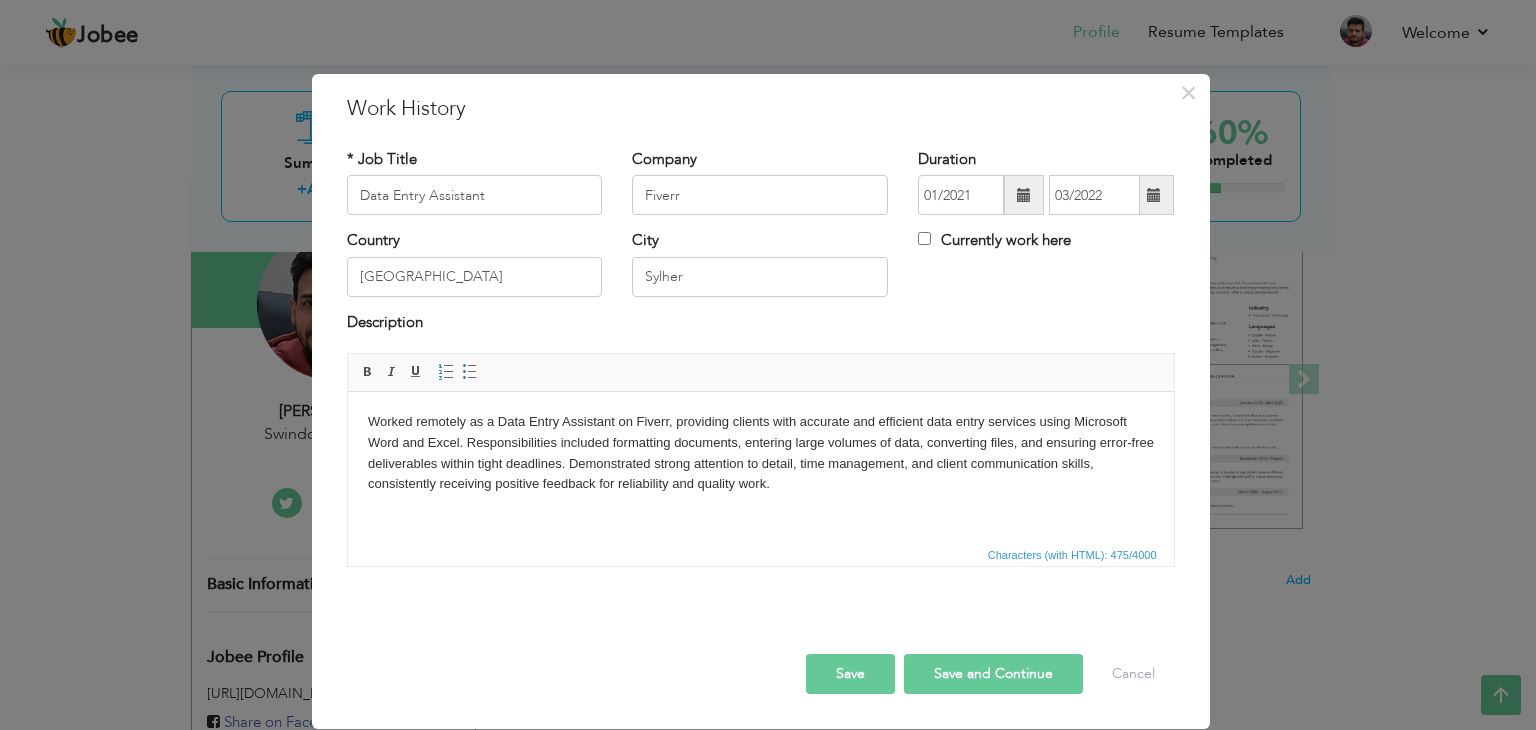 click on "Save" at bounding box center [850, 674] 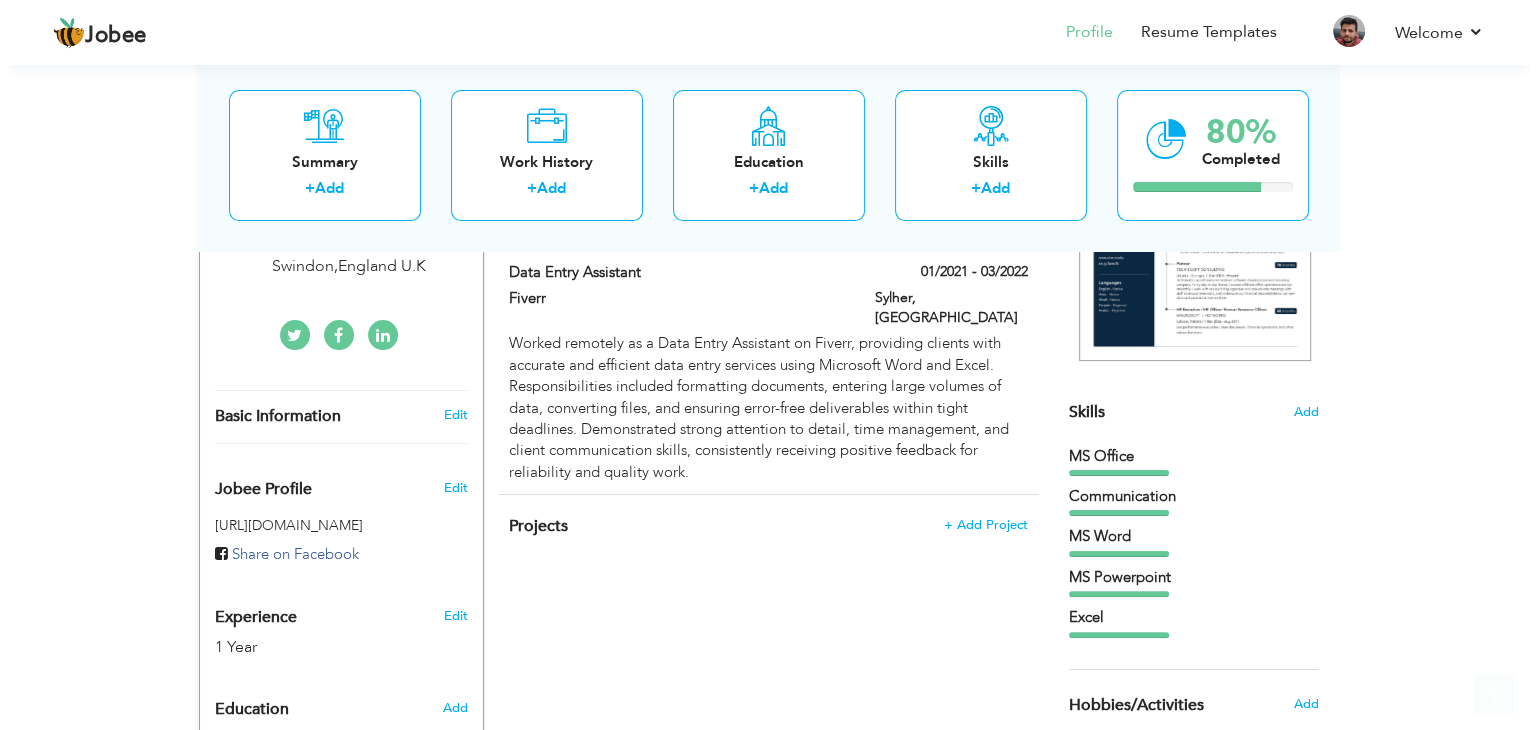 scroll, scrollTop: 400, scrollLeft: 0, axis: vertical 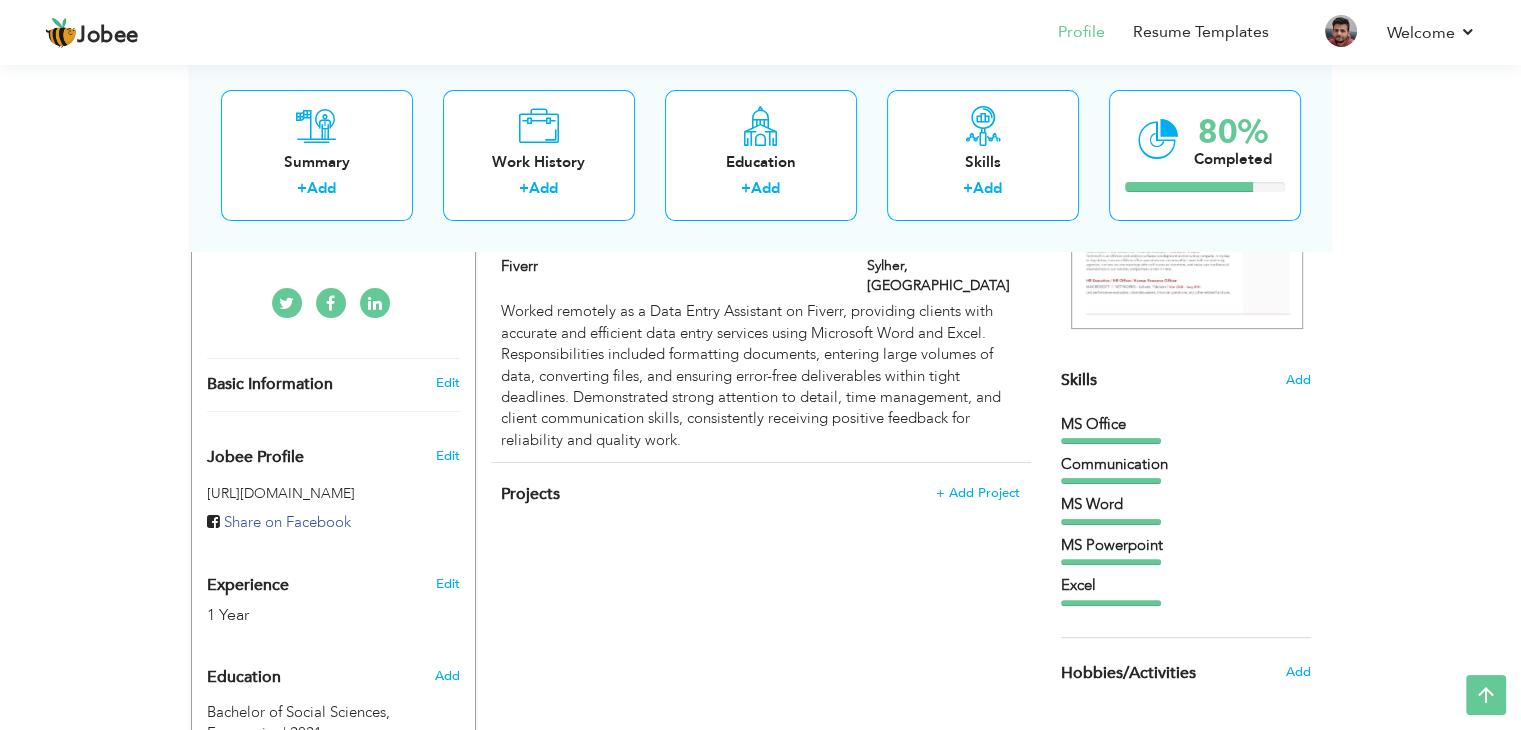 click on "Projects
+ Add Project" at bounding box center (760, 494) 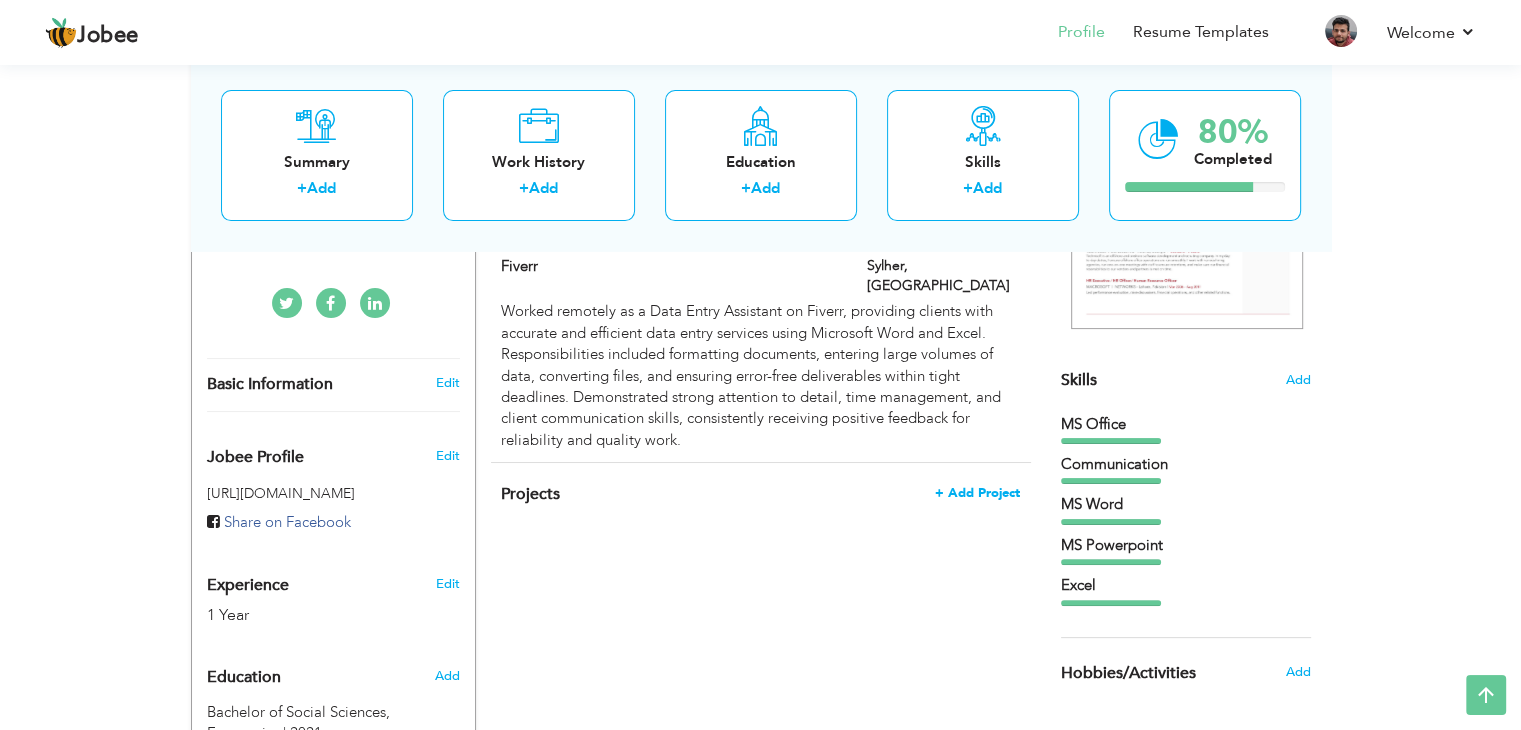 click on "+ Add Project" at bounding box center [977, 493] 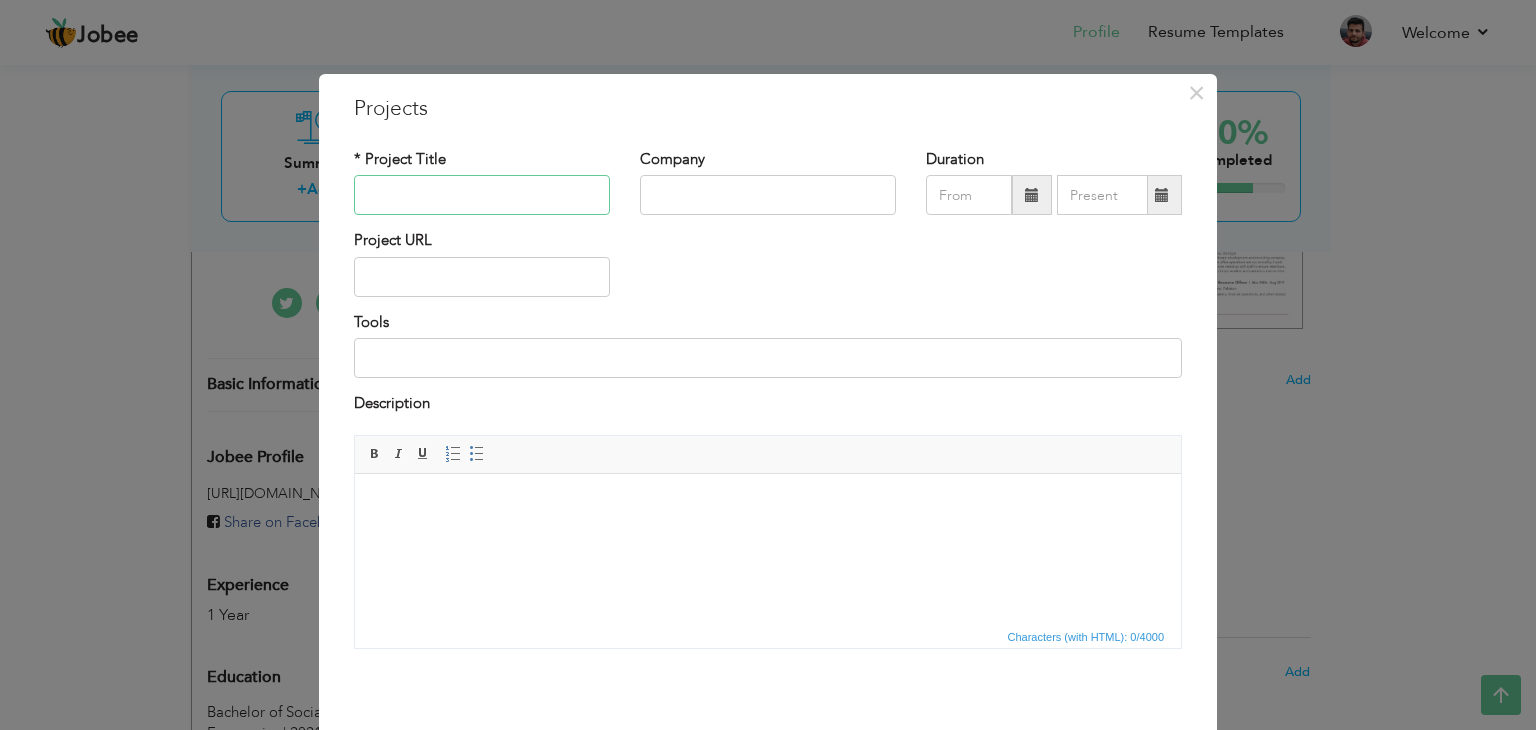 paste on "Data Entry and Formatting of Business Reports (for a US-based client)" 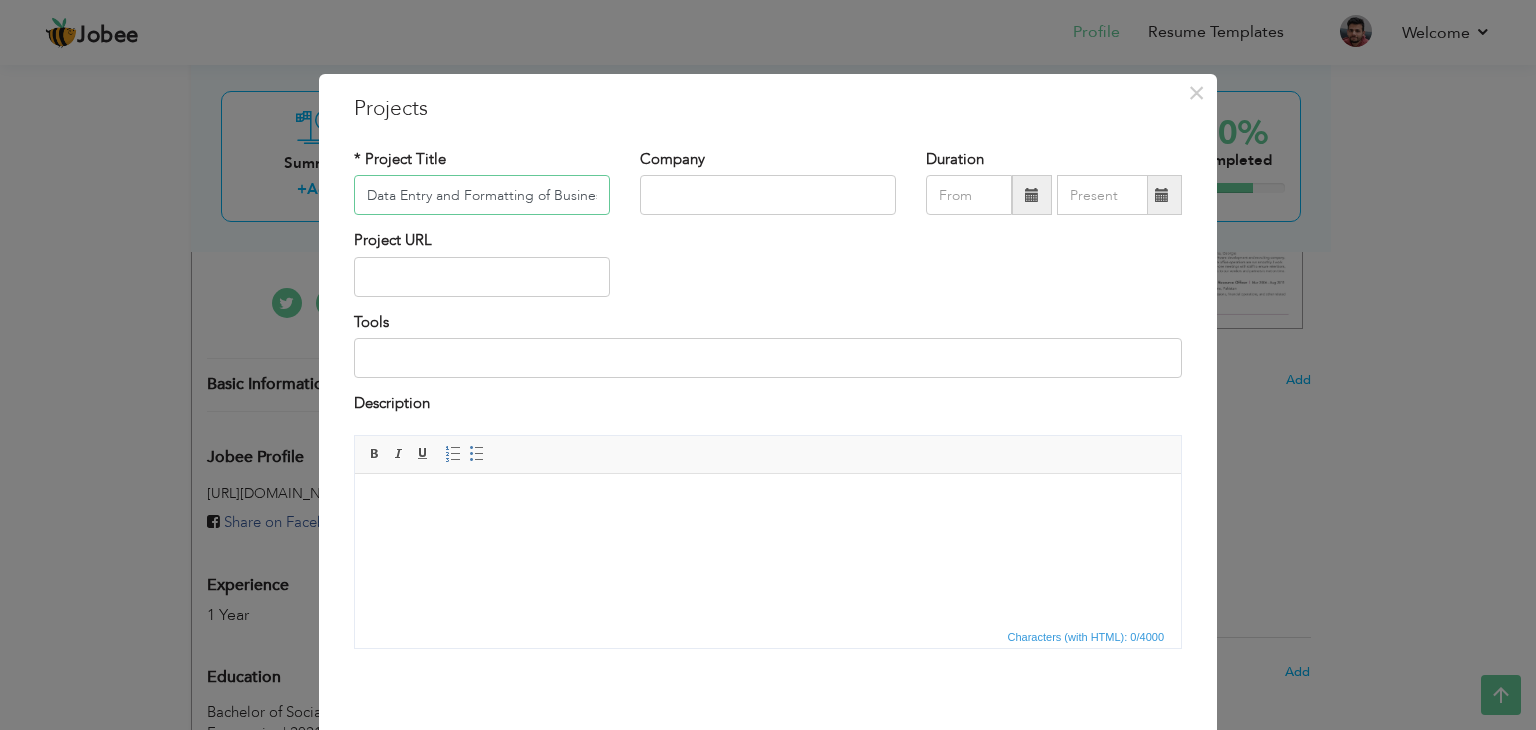 scroll, scrollTop: 0, scrollLeft: 199, axis: horizontal 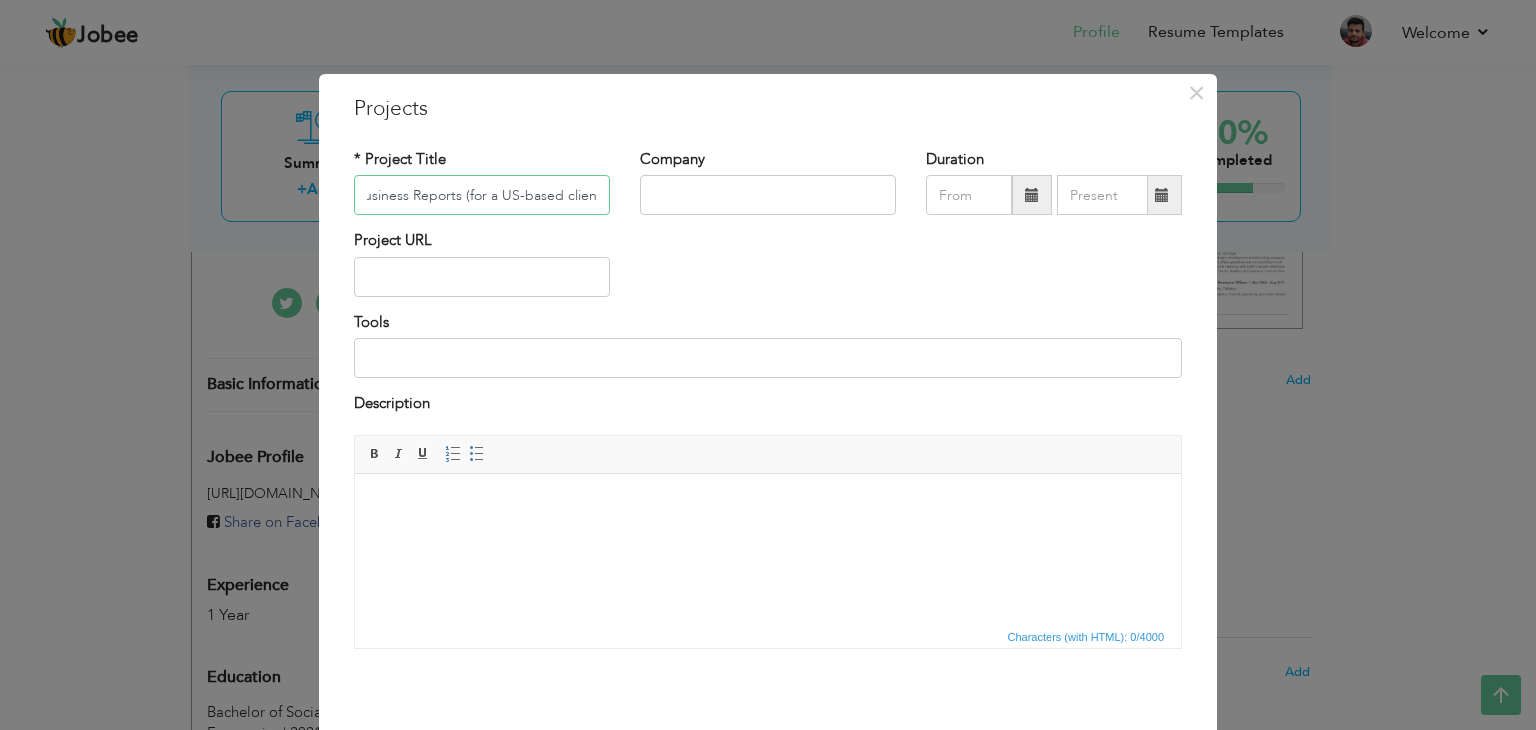 click on "Data Entry and Formatting of Business Reports (for a US-based client)" at bounding box center (482, 195) 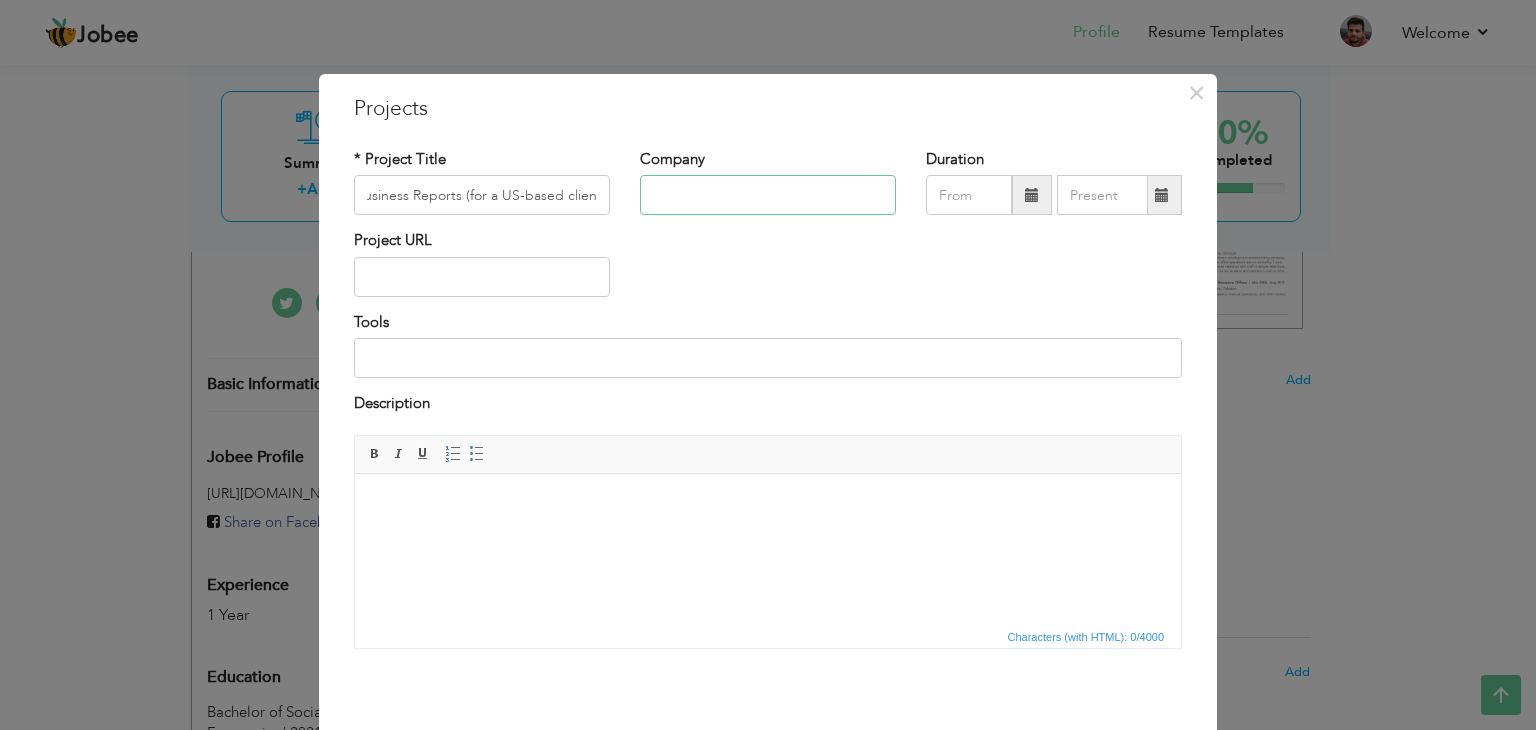click at bounding box center (768, 195) 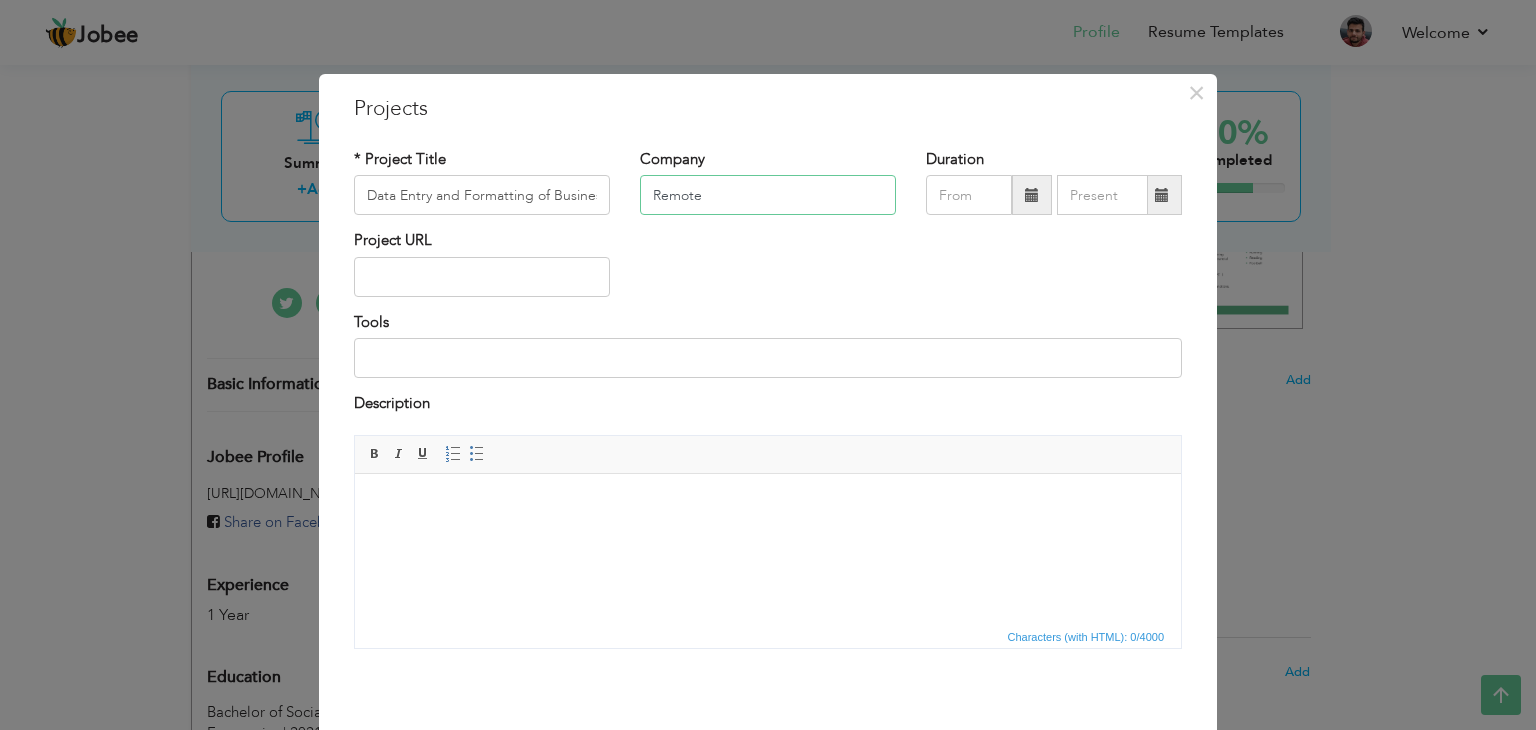 type on "Remote" 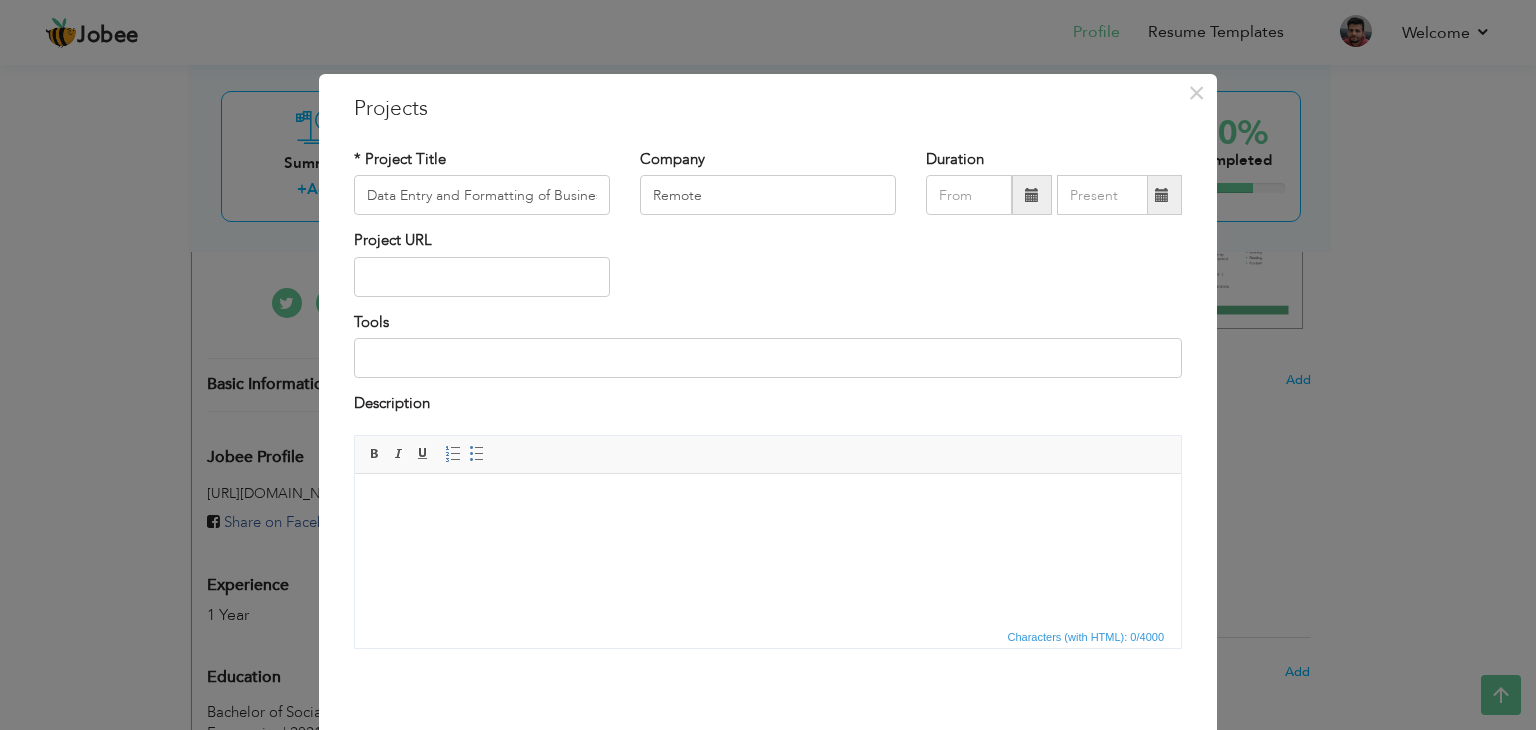 click at bounding box center (1032, 195) 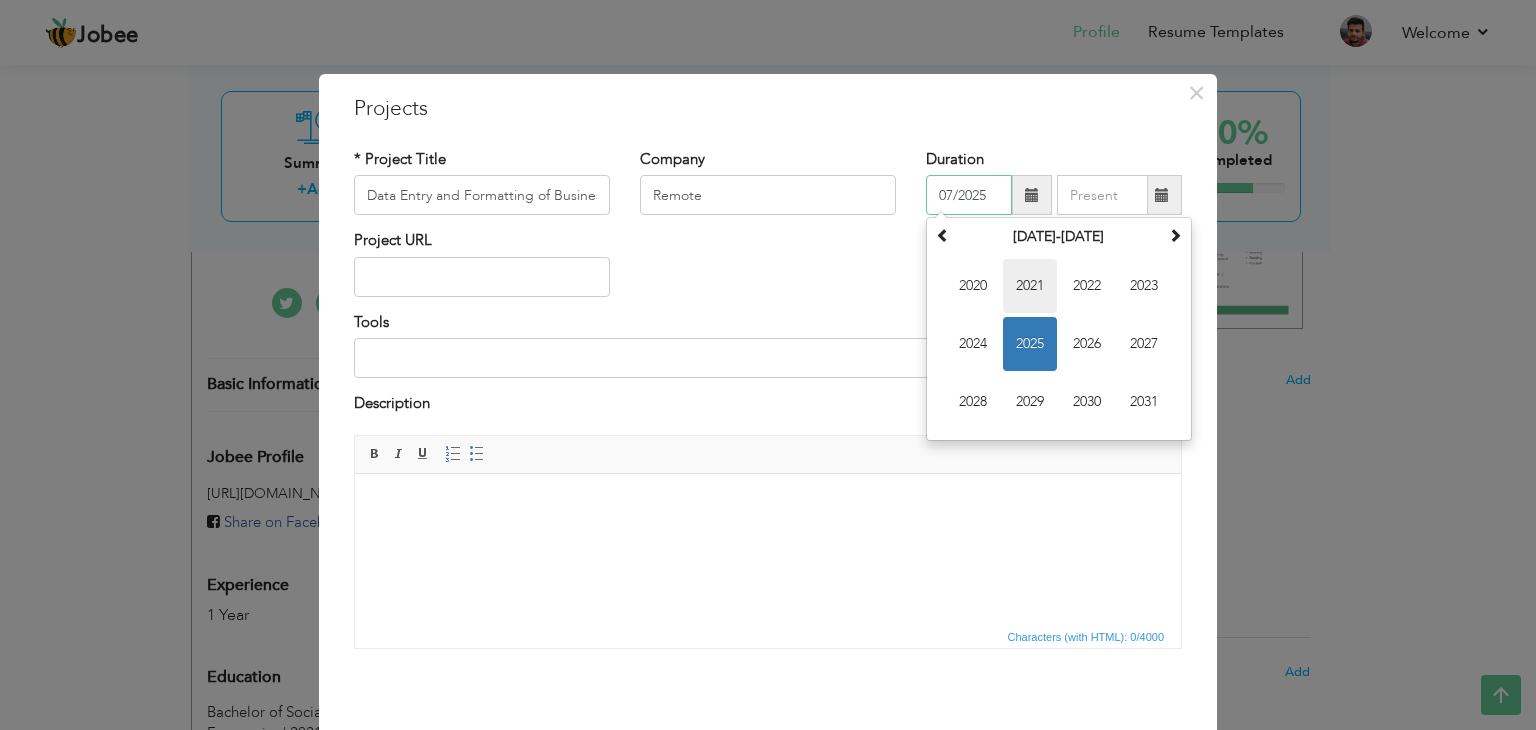click on "2021" at bounding box center (1030, 286) 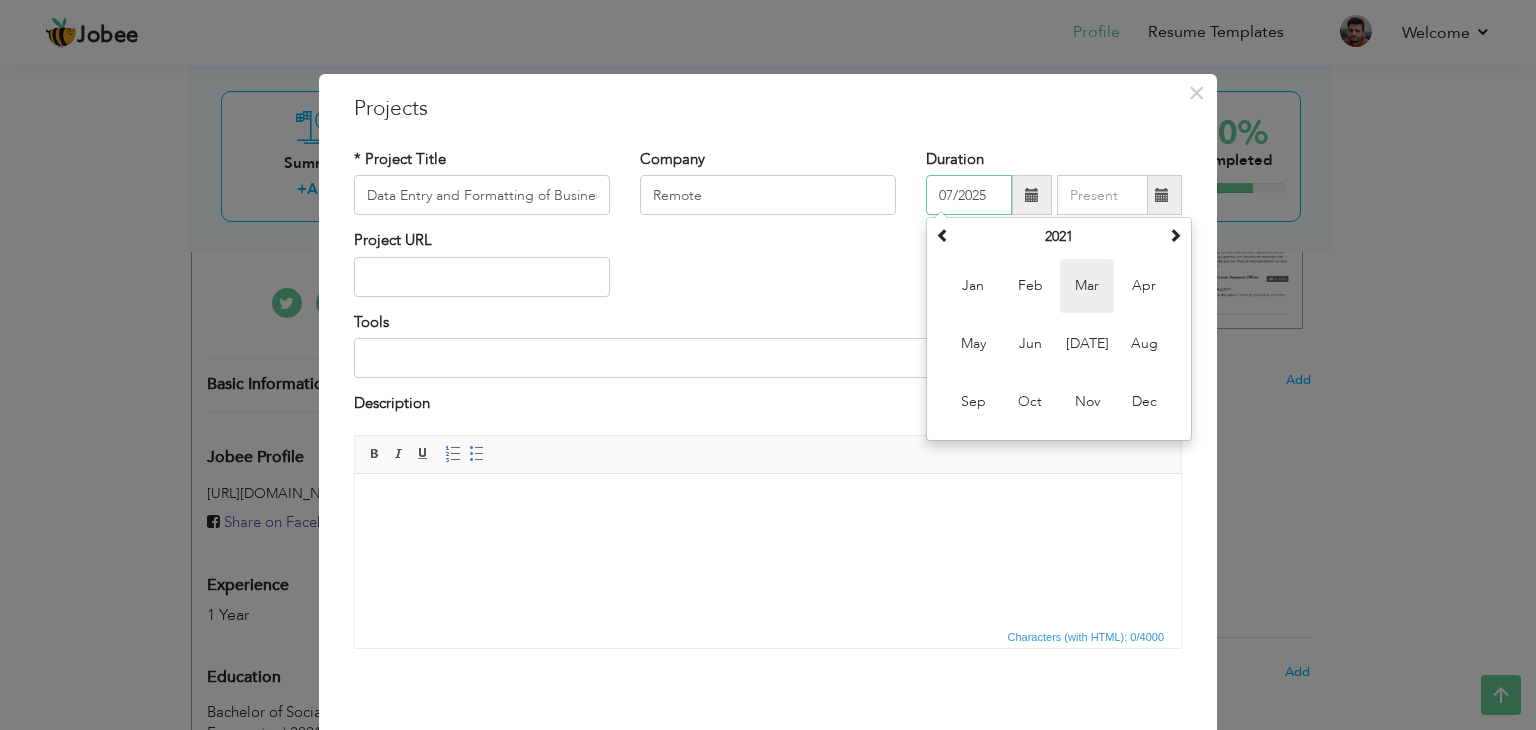 click on "Mar" at bounding box center [1087, 286] 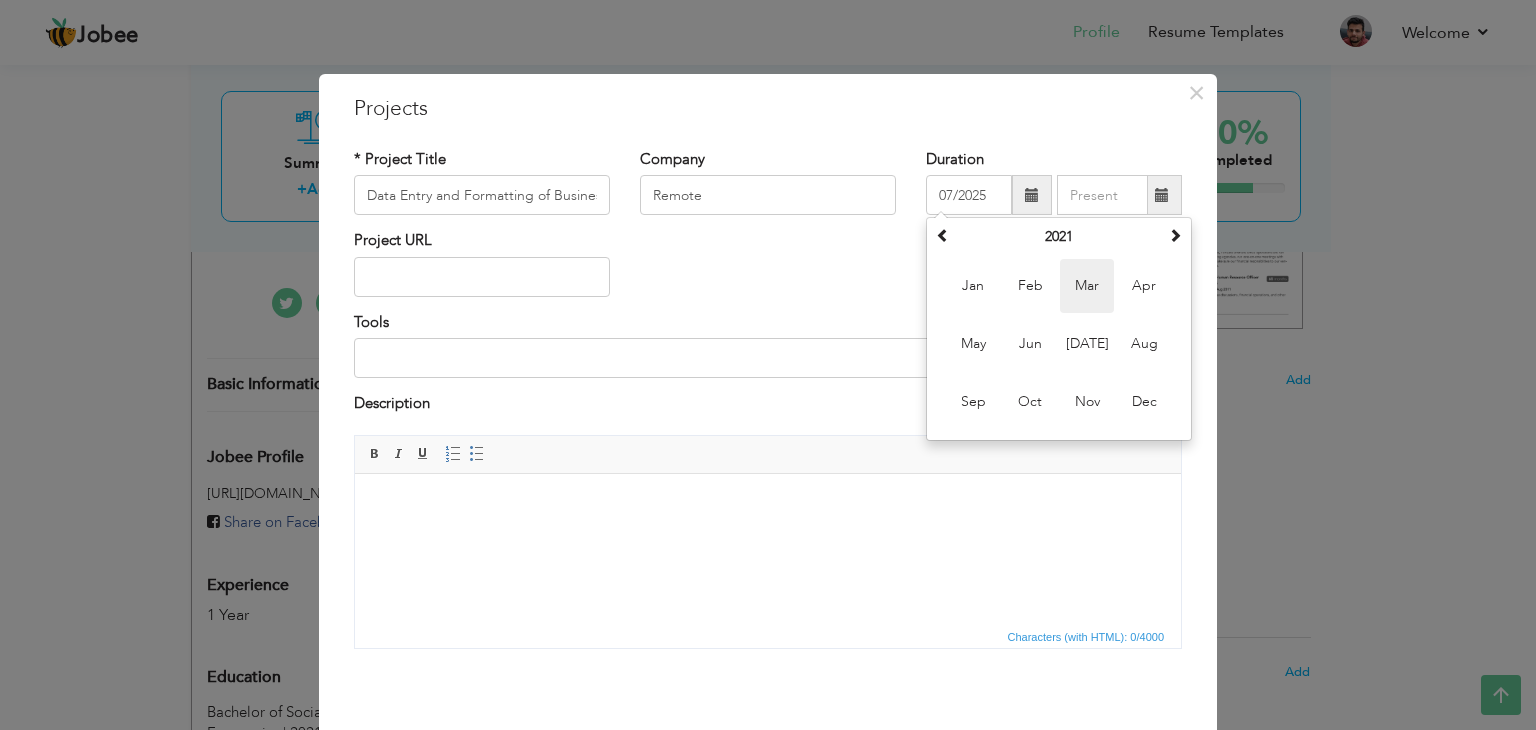type on "03/2021" 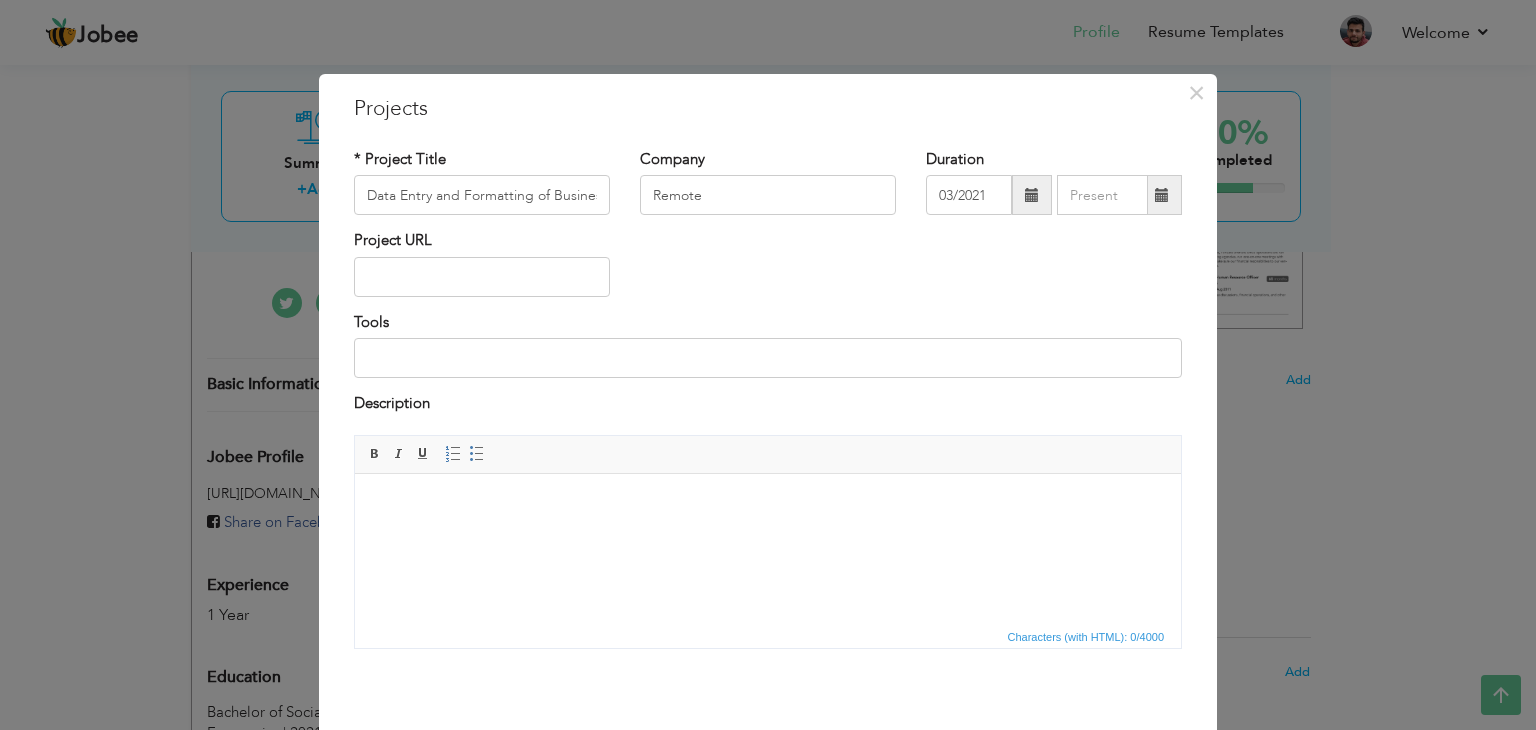 click at bounding box center [1162, 195] 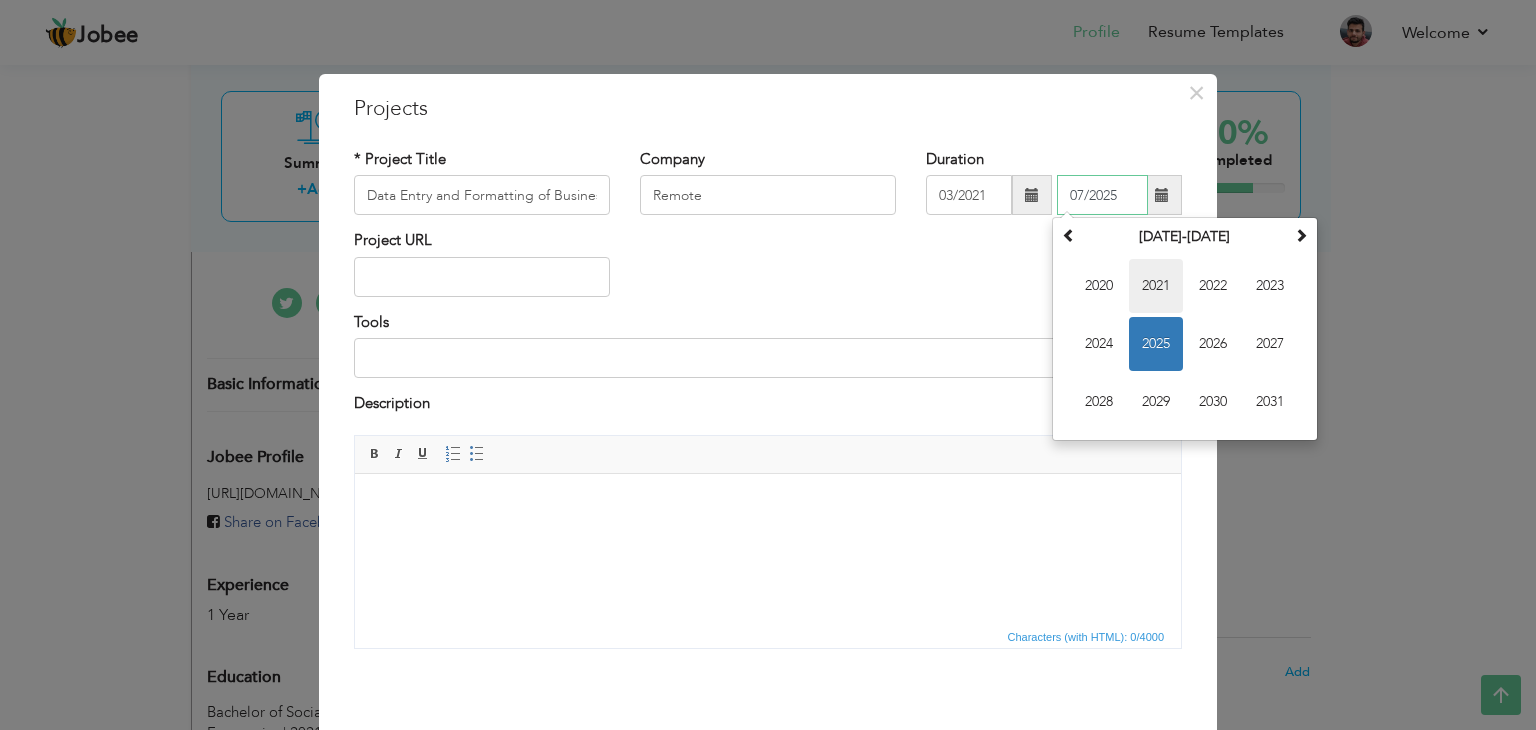 click on "2021" at bounding box center [1156, 286] 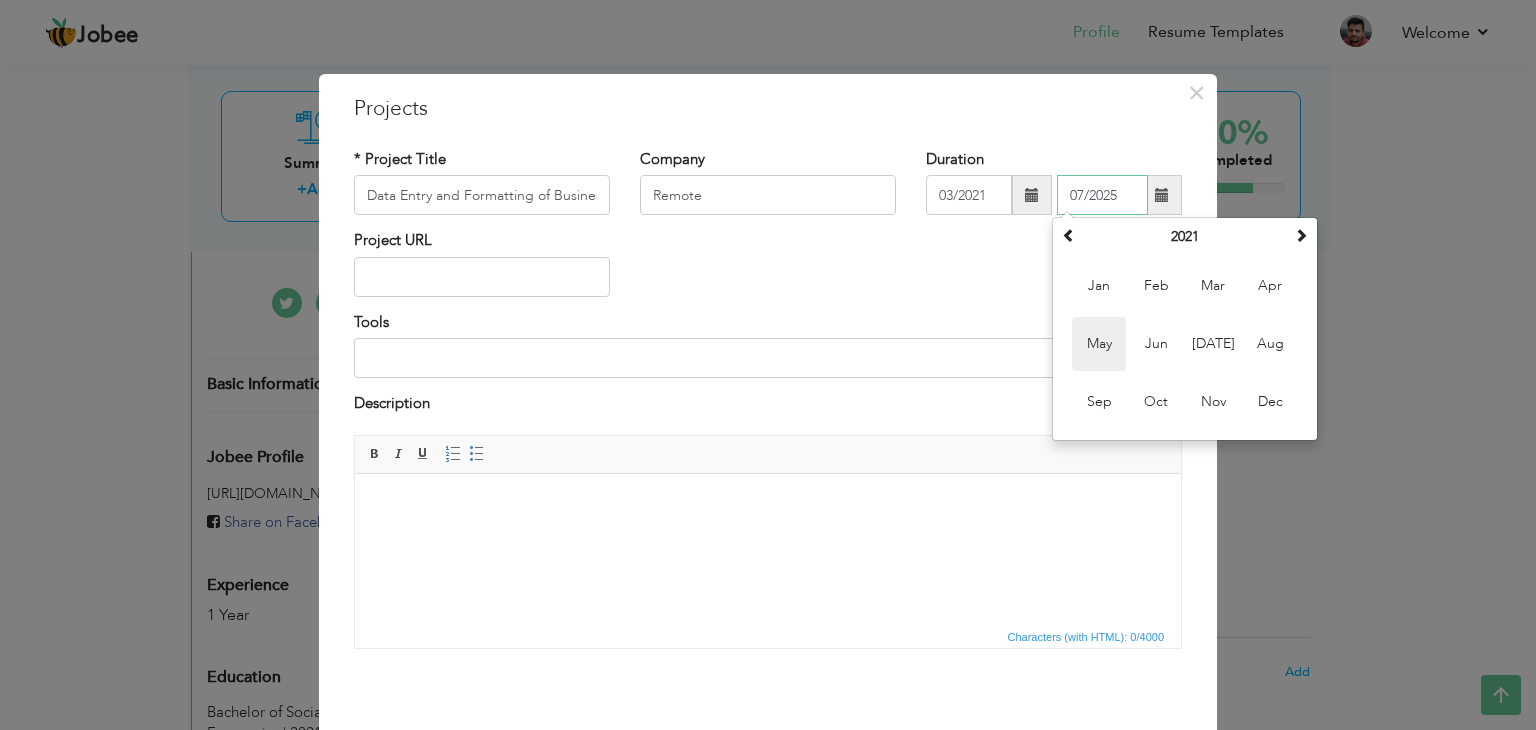 click on "May" at bounding box center (1099, 344) 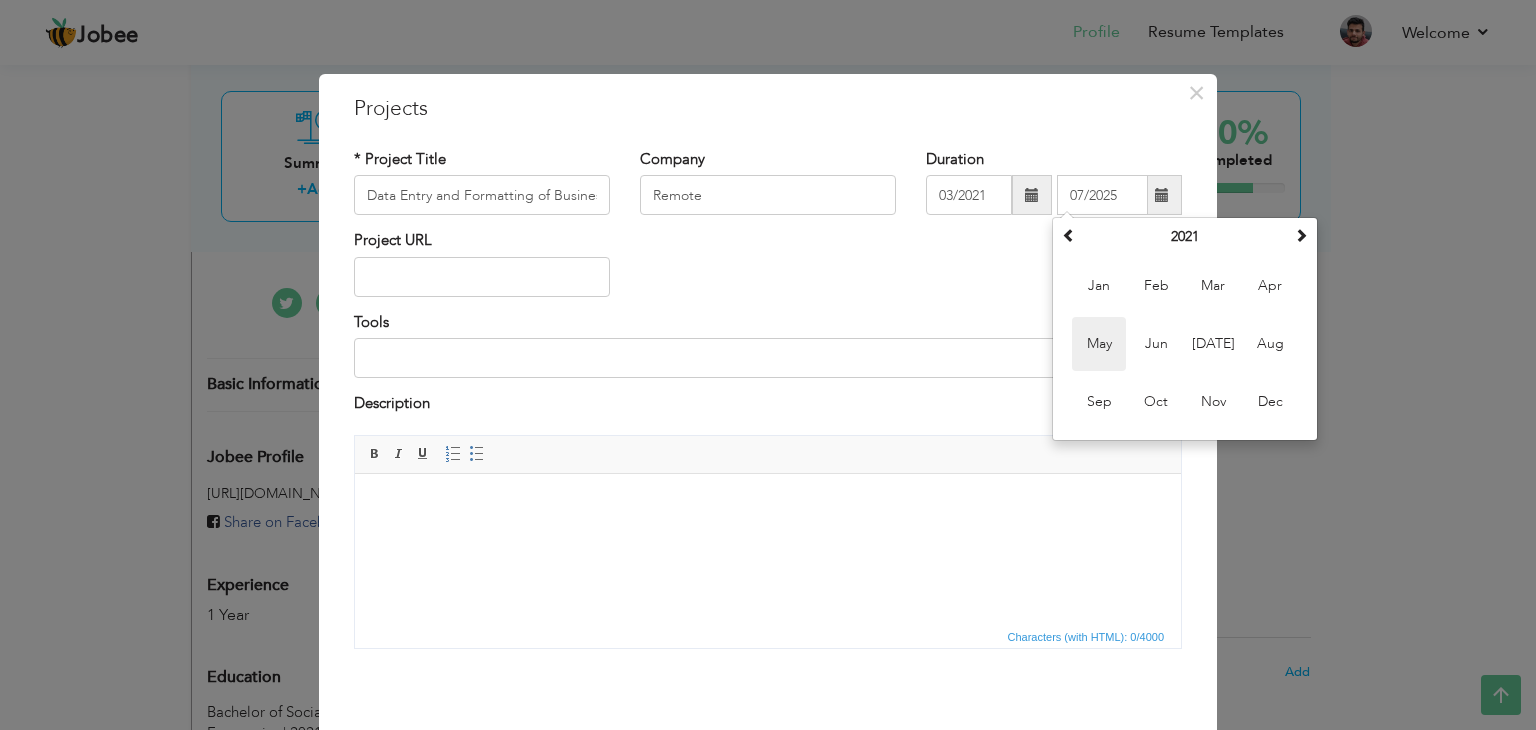 type on "05/2021" 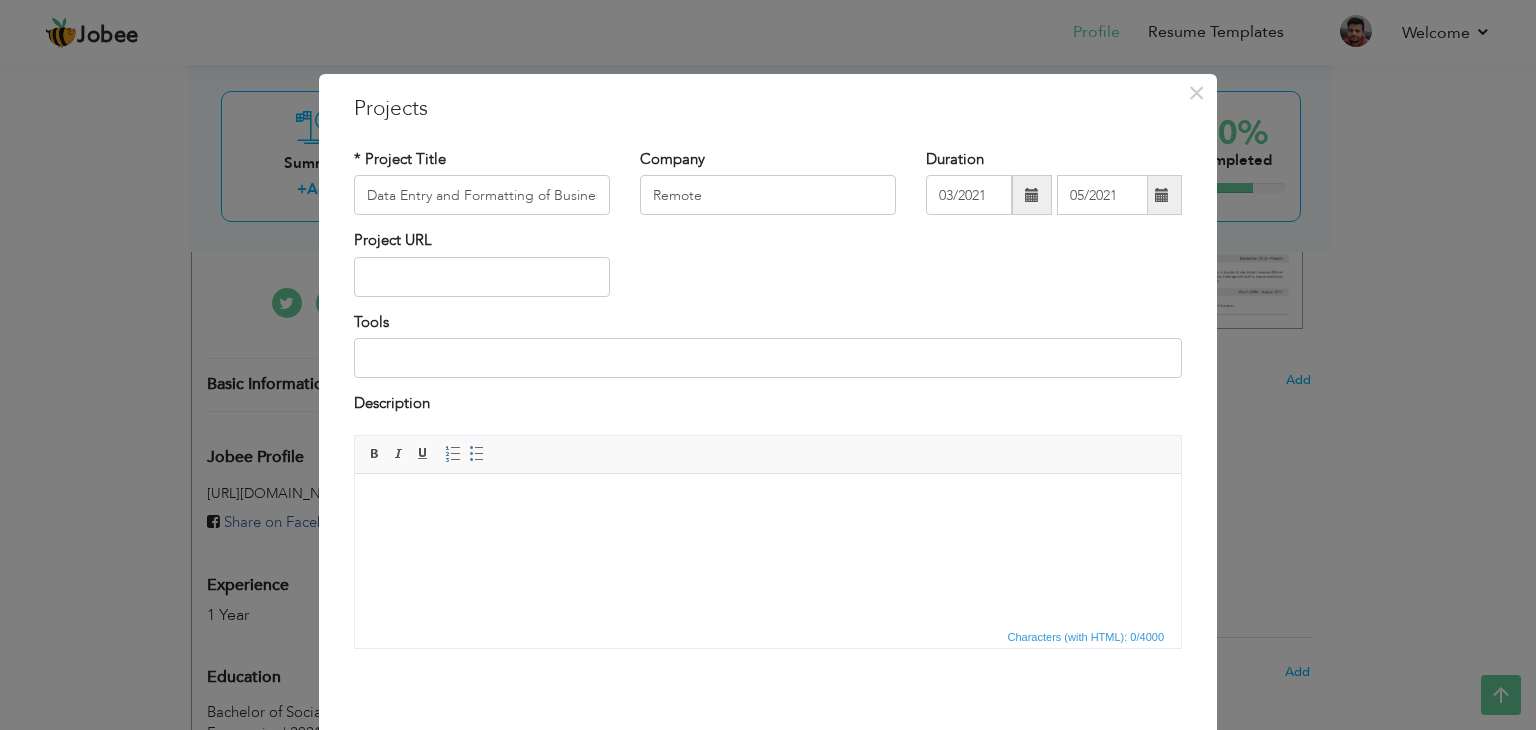 click at bounding box center [768, 503] 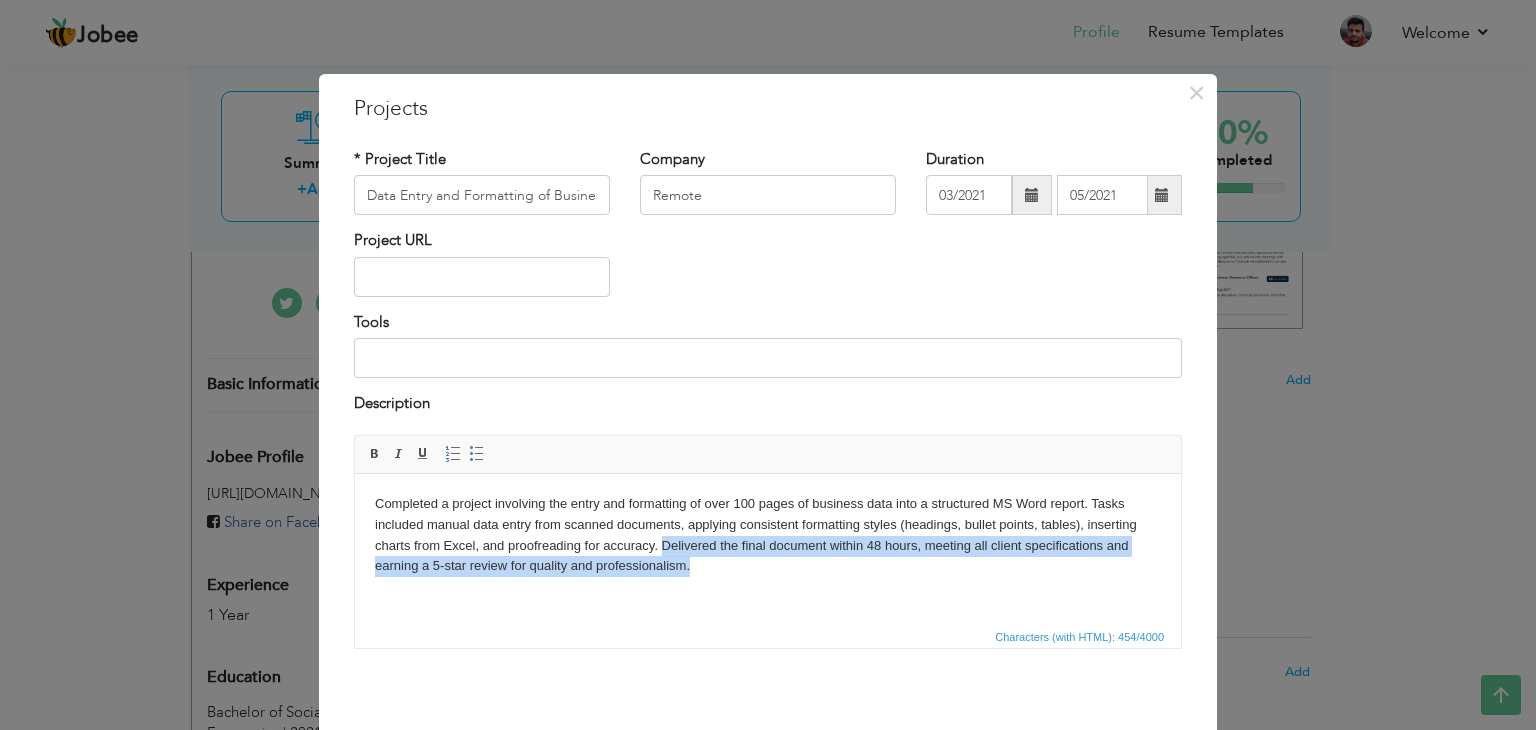 drag, startPoint x: 771, startPoint y: 577, endPoint x: 663, endPoint y: 543, distance: 113.22544 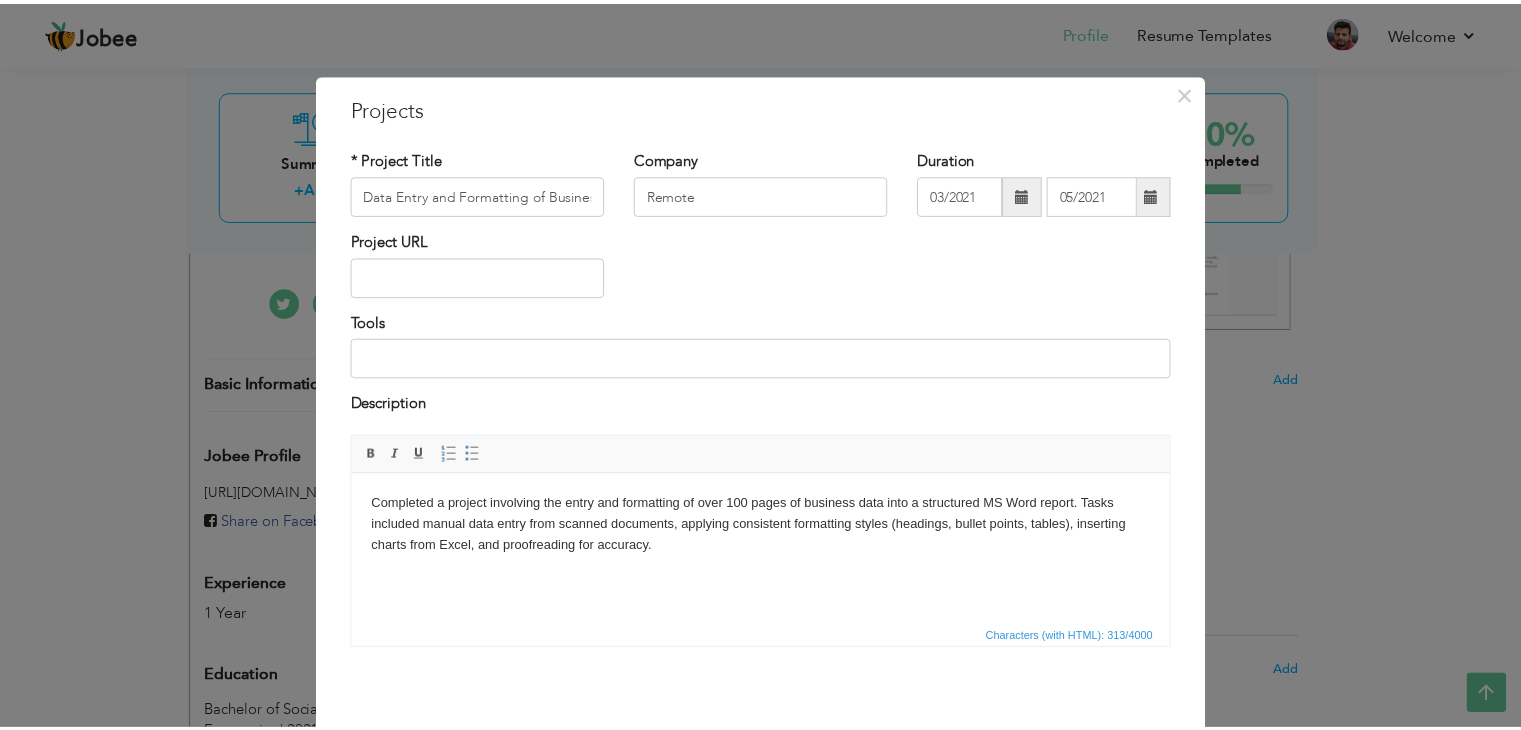 scroll, scrollTop: 80, scrollLeft: 0, axis: vertical 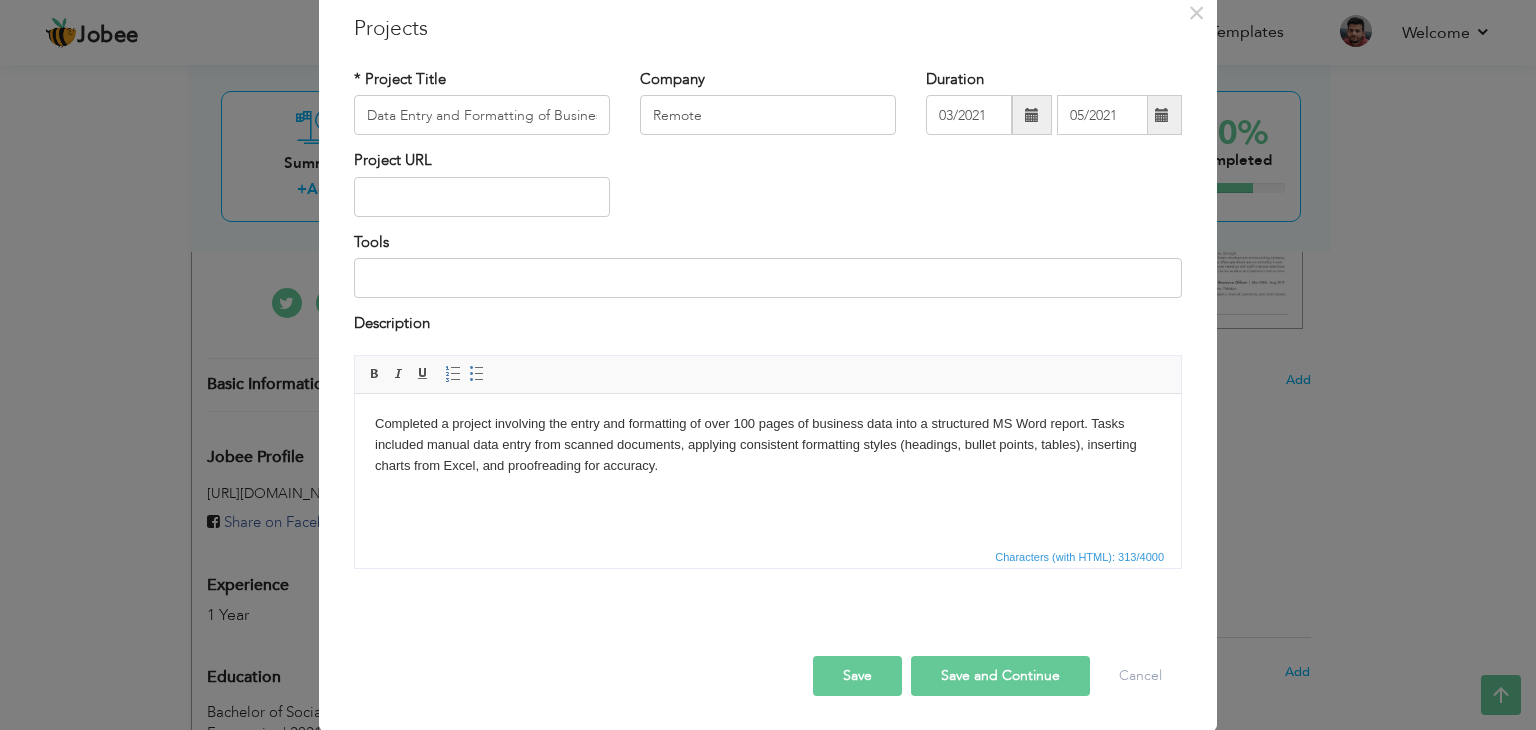 click on "Save" at bounding box center [857, 676] 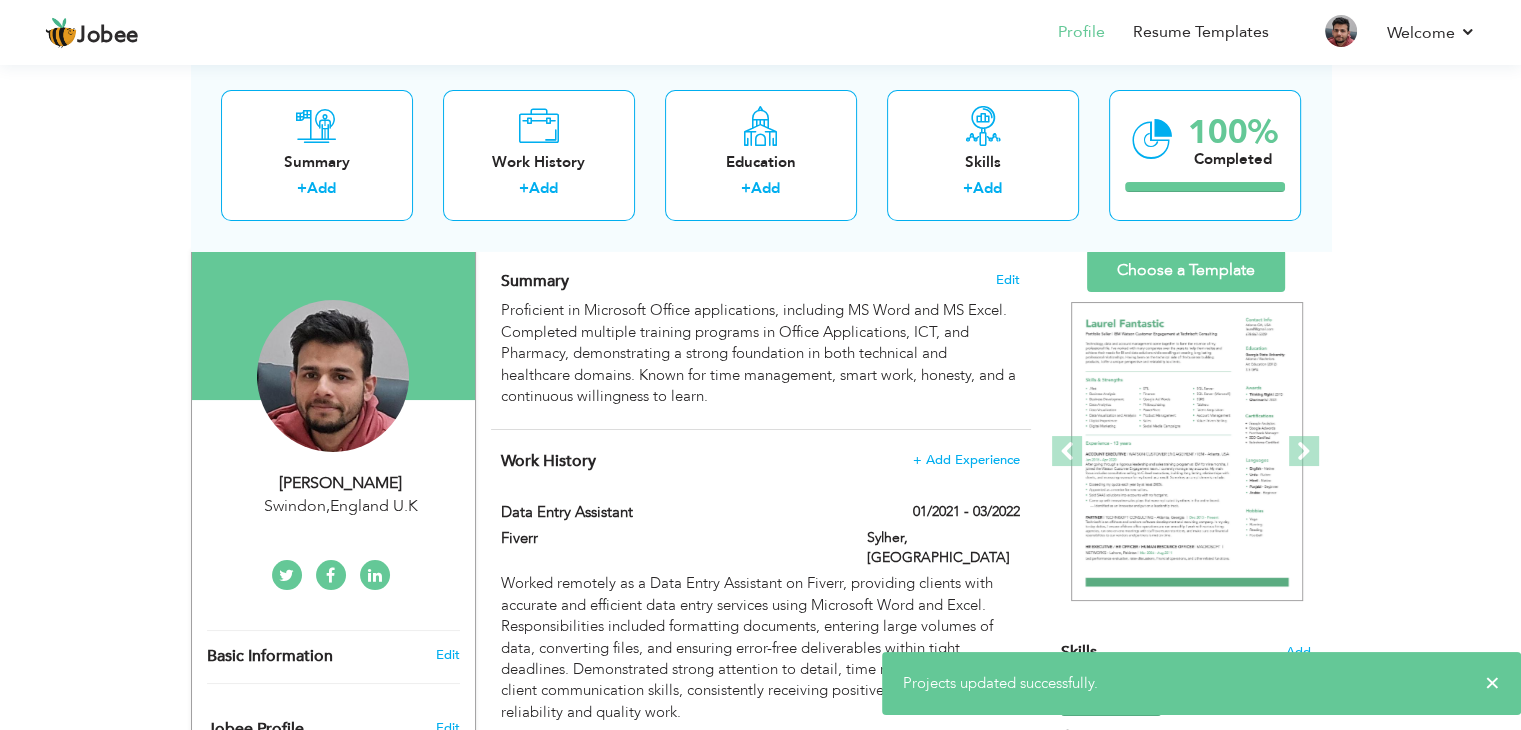 scroll, scrollTop: 0, scrollLeft: 0, axis: both 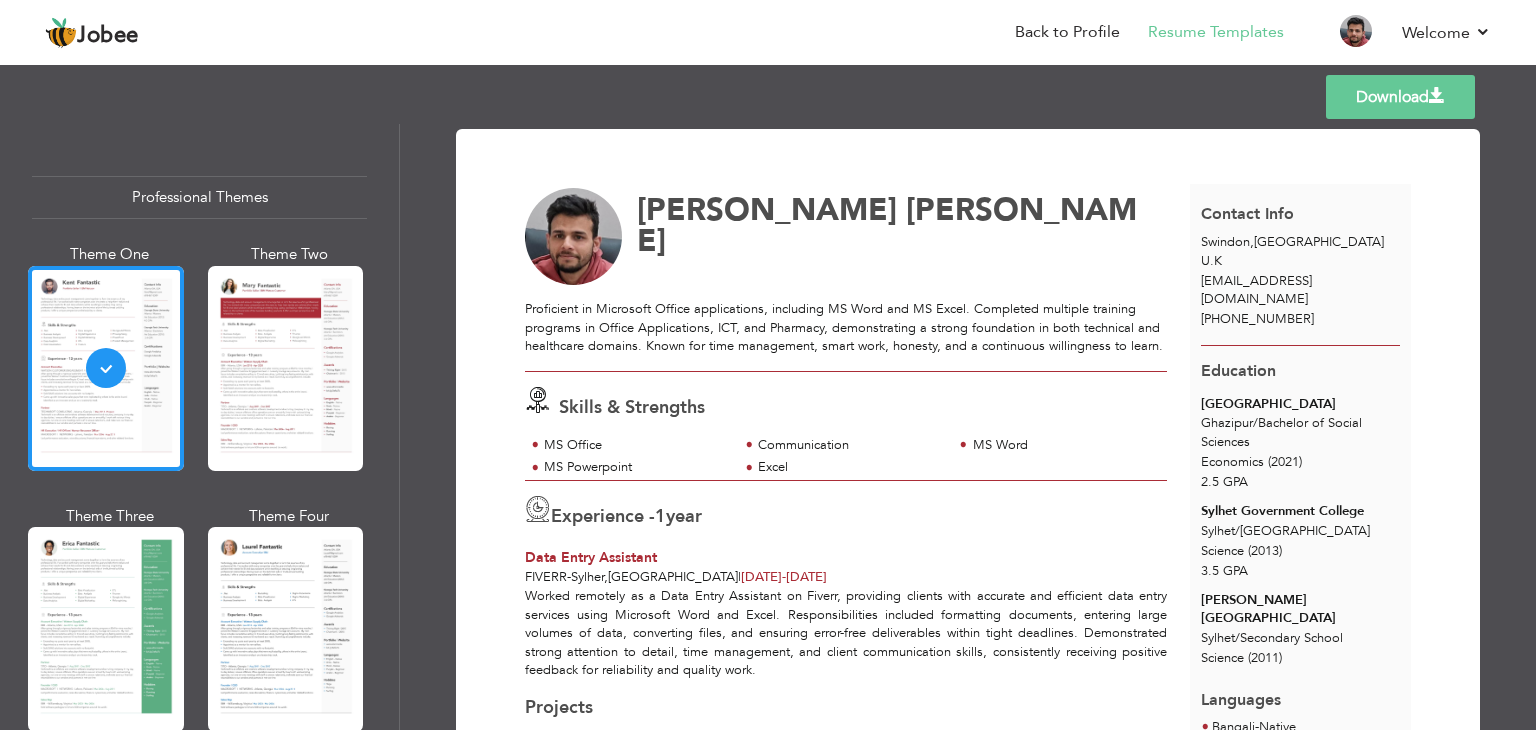 click on "Download" at bounding box center (1400, 97) 